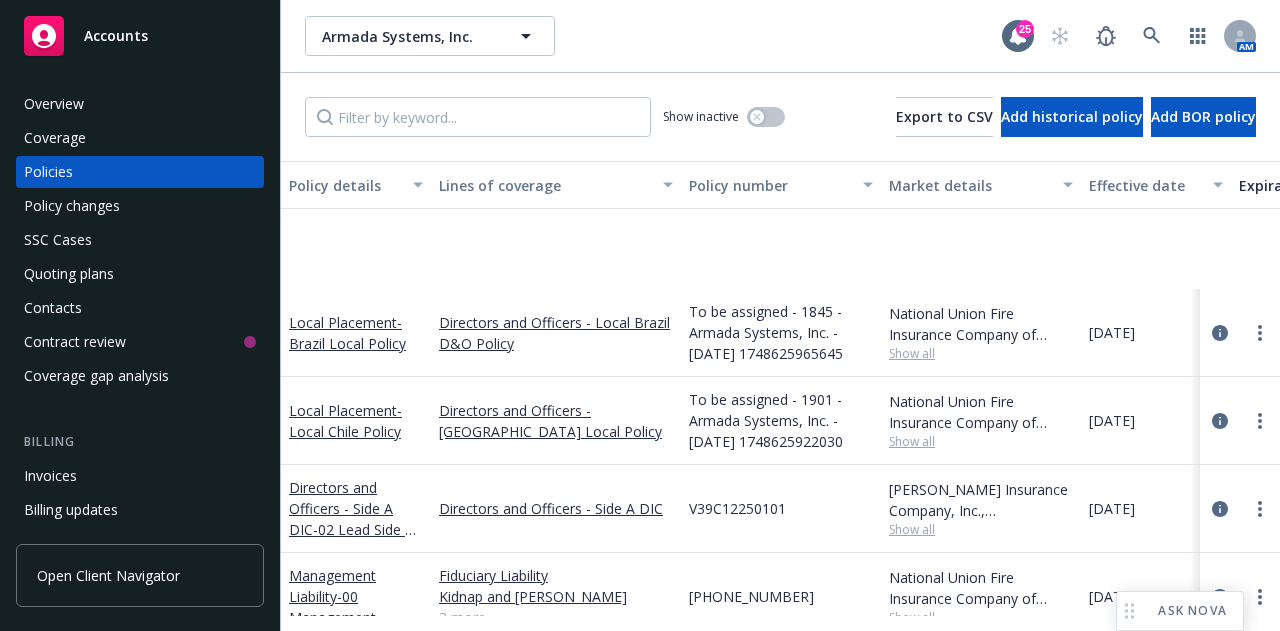 scroll, scrollTop: 0, scrollLeft: 0, axis: both 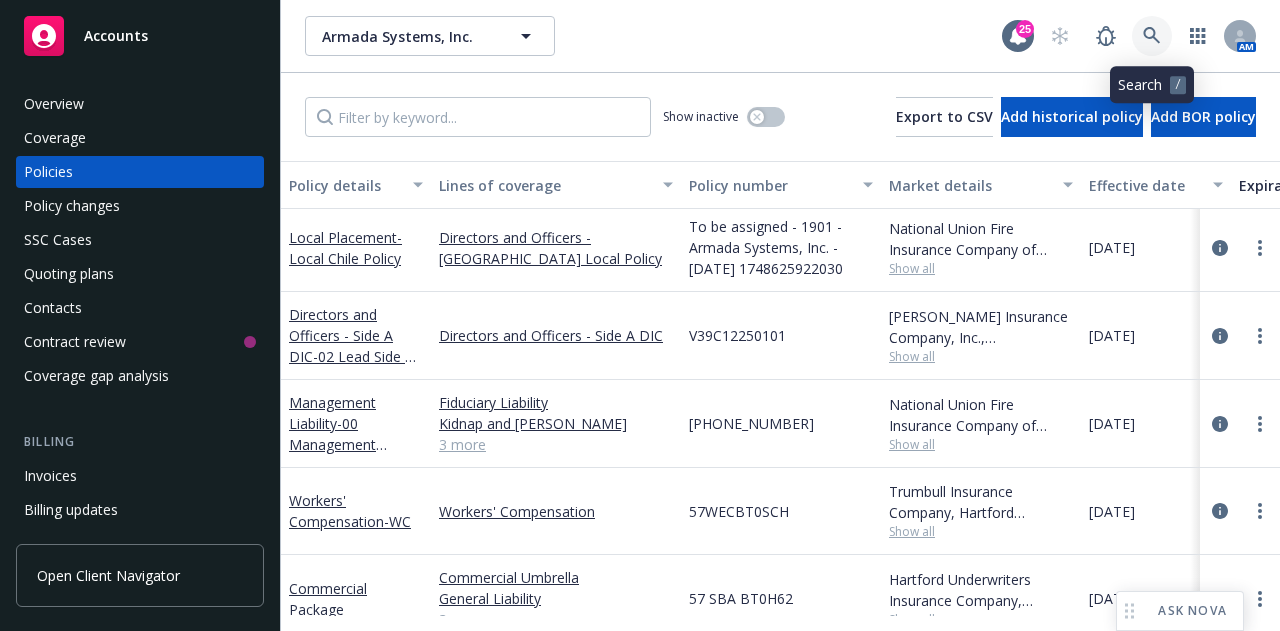 click at bounding box center (1152, 36) 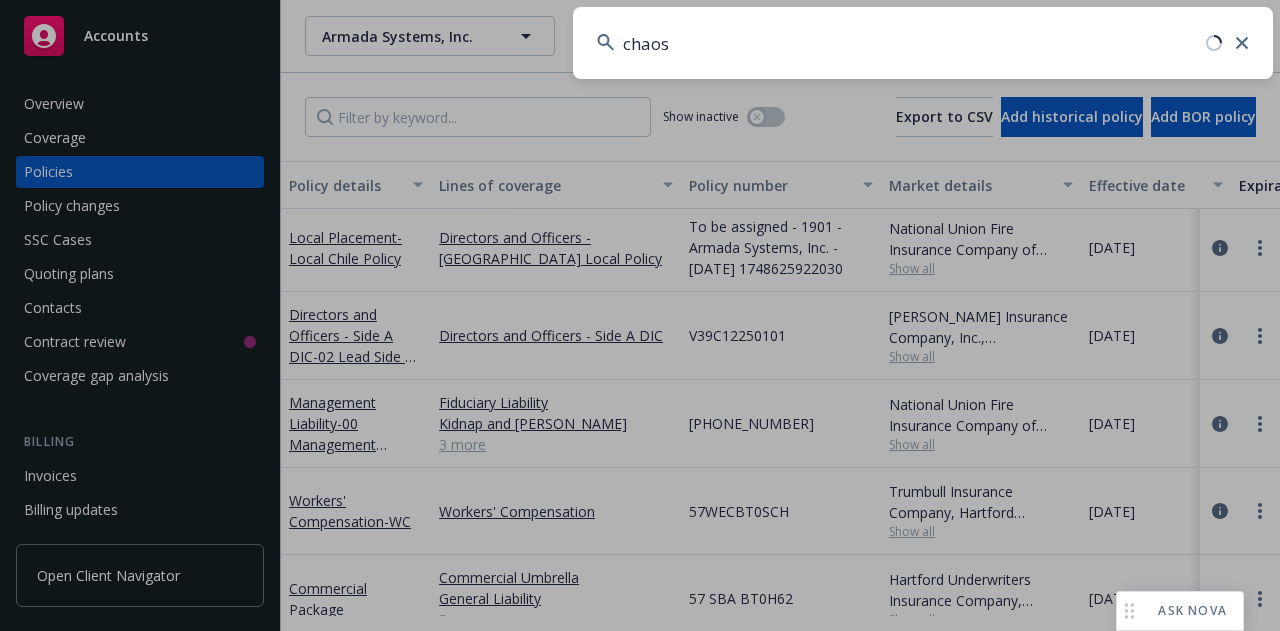 type on "chaos" 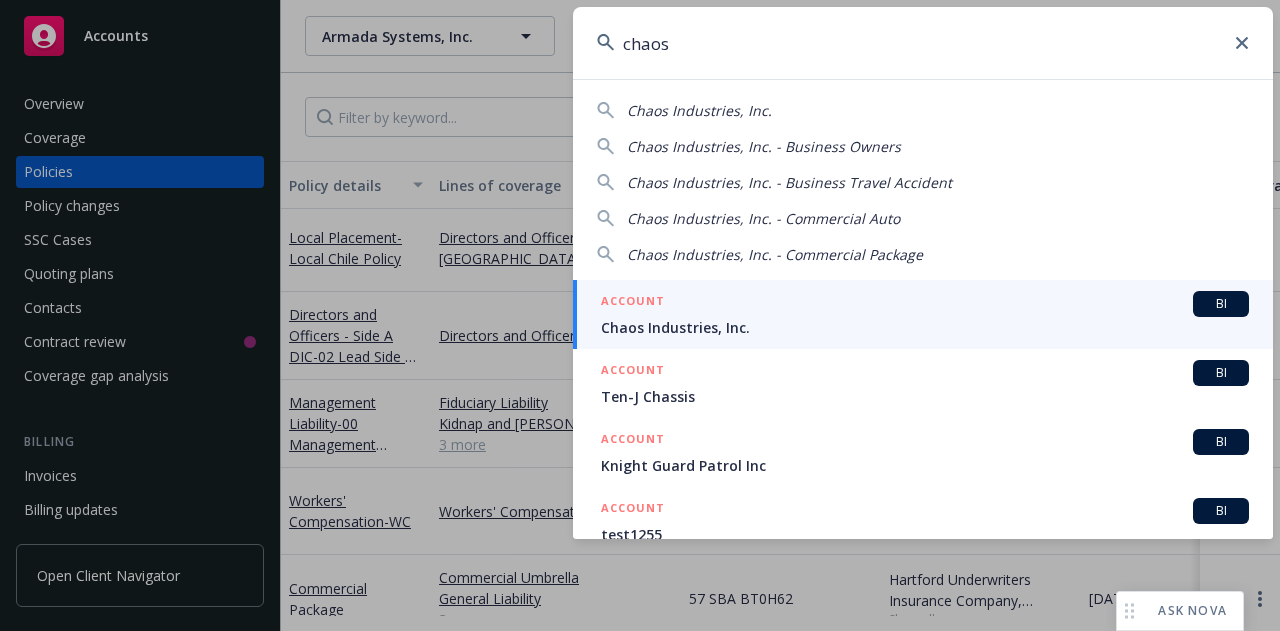 click on "Chaos Industries, Inc." at bounding box center [925, 327] 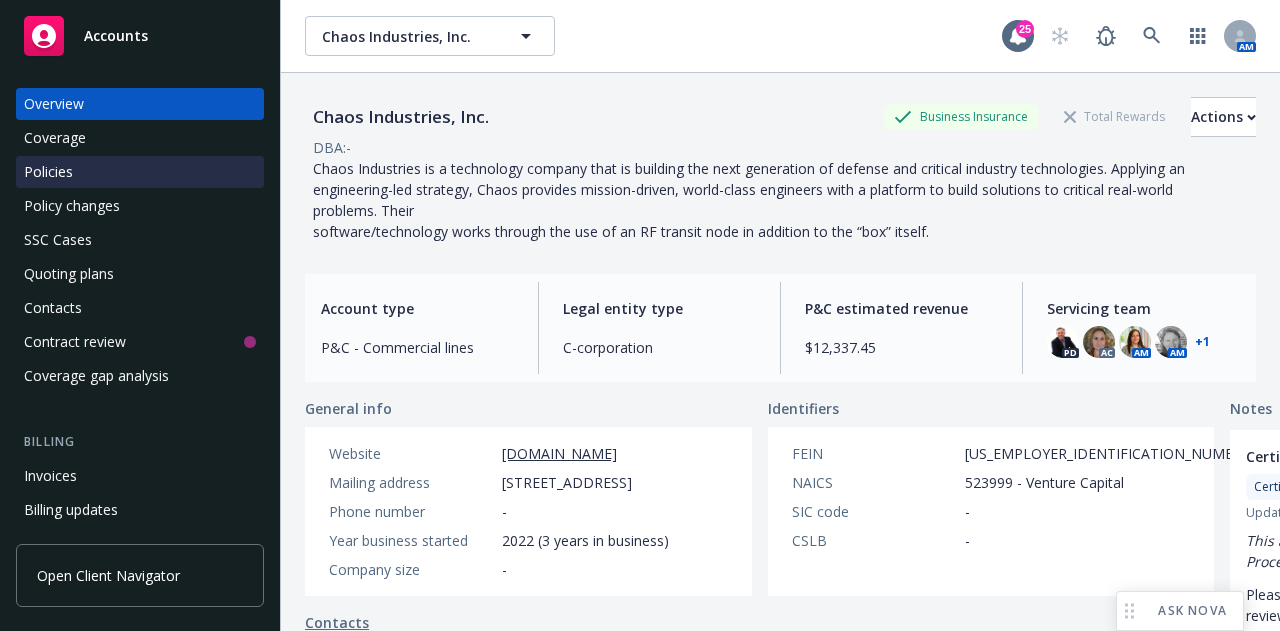 click on "Policies" at bounding box center (48, 172) 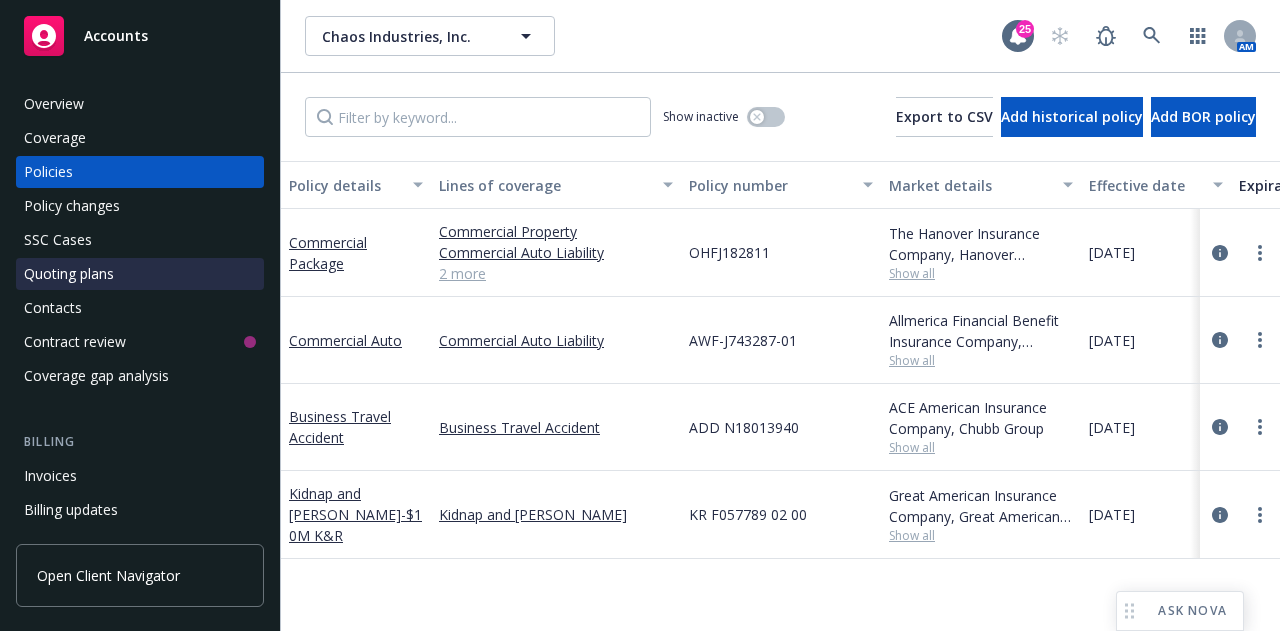 click on "Quoting plans" at bounding box center [69, 274] 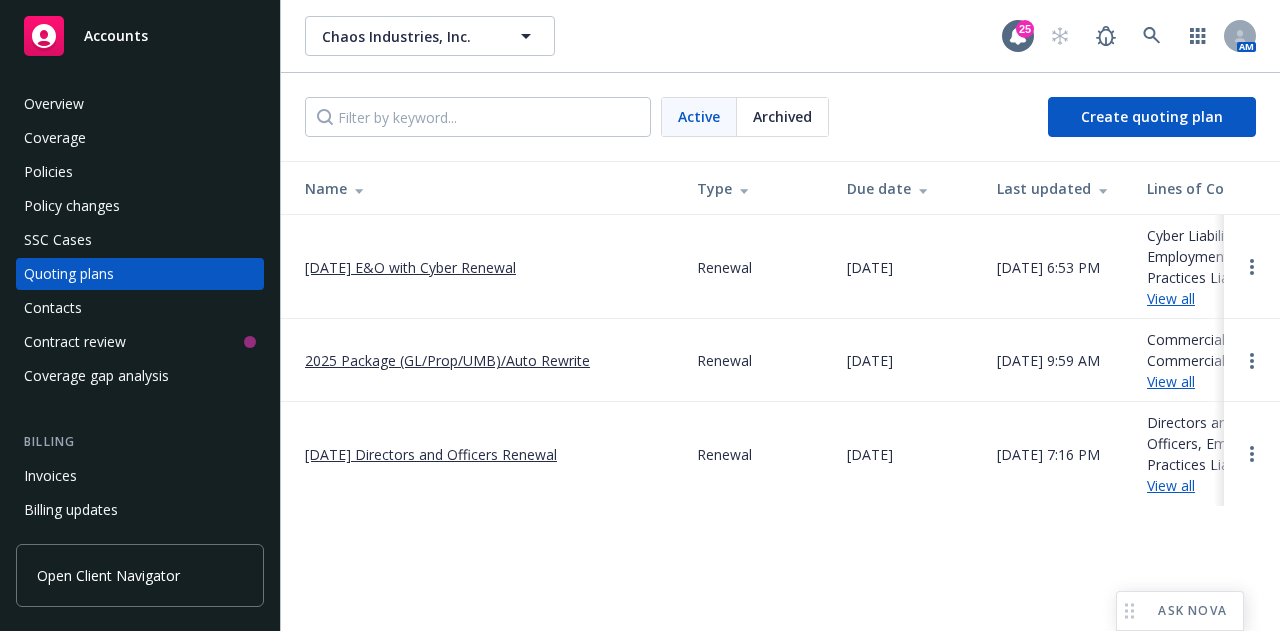 click on "[DATE] Directors and Officers Renewal" at bounding box center (431, 454) 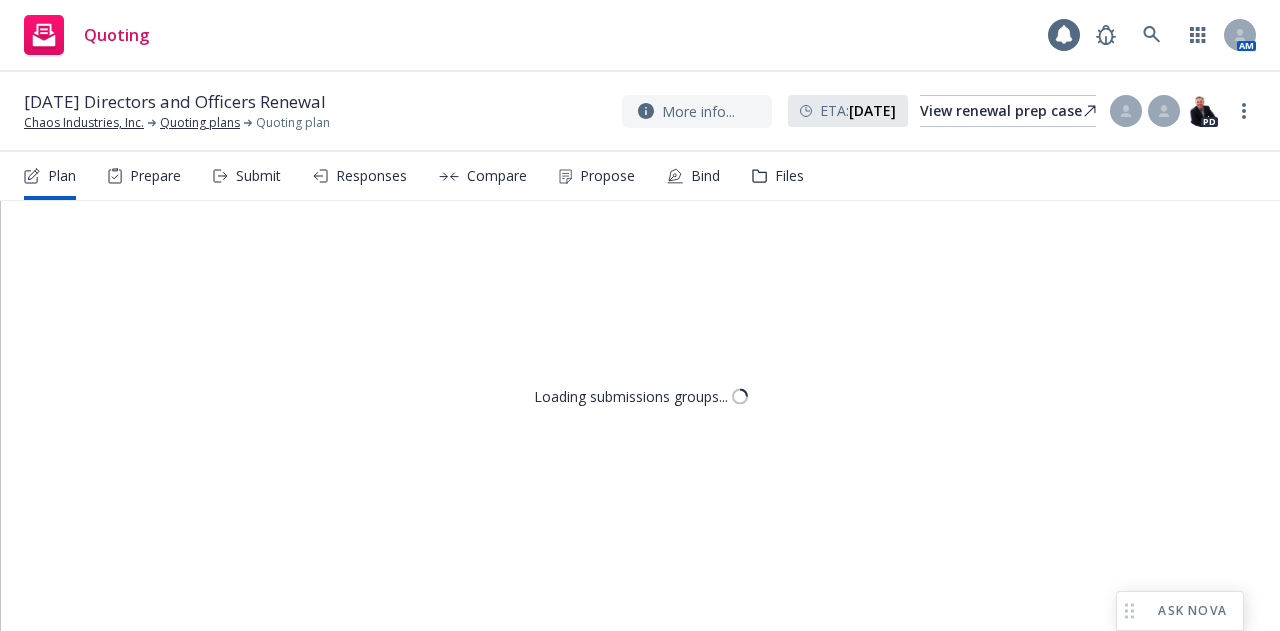 scroll, scrollTop: 0, scrollLeft: 0, axis: both 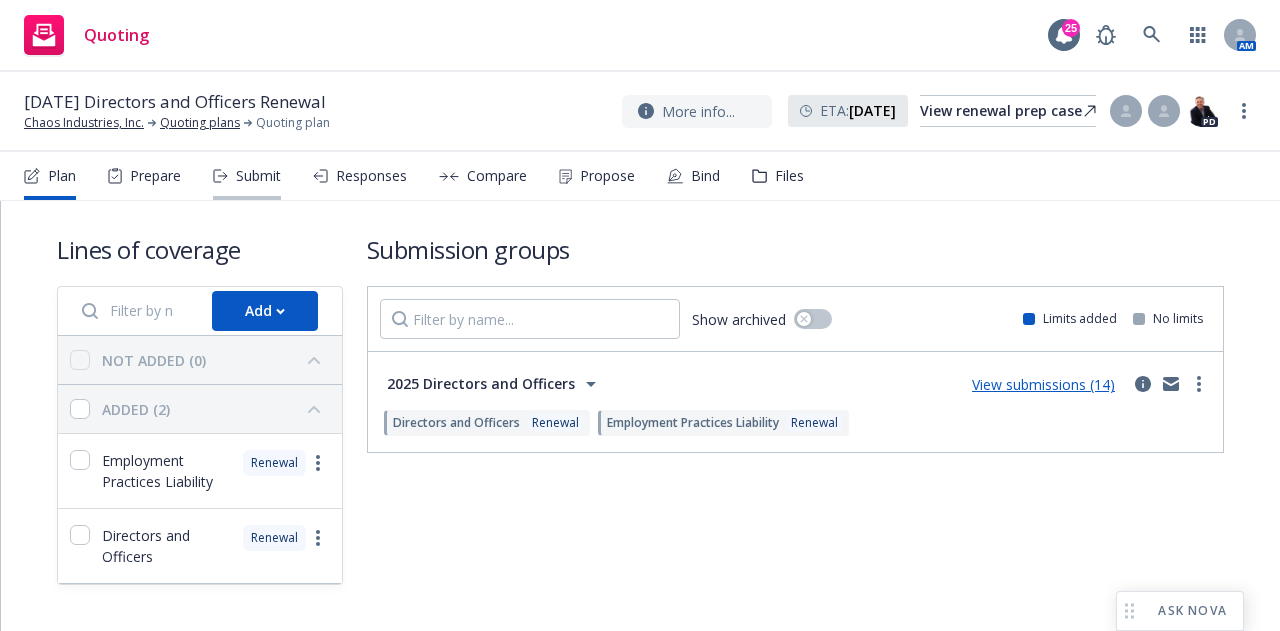 click on "Submit" at bounding box center (247, 176) 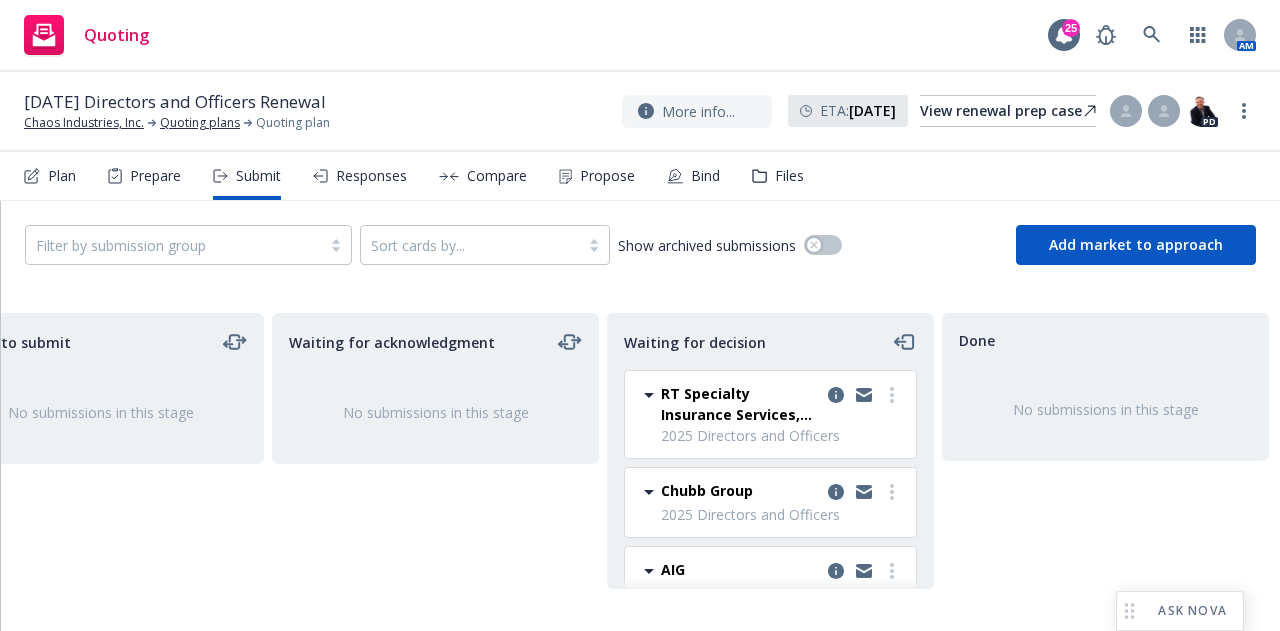 scroll, scrollTop: 0, scrollLeft: 424, axis: horizontal 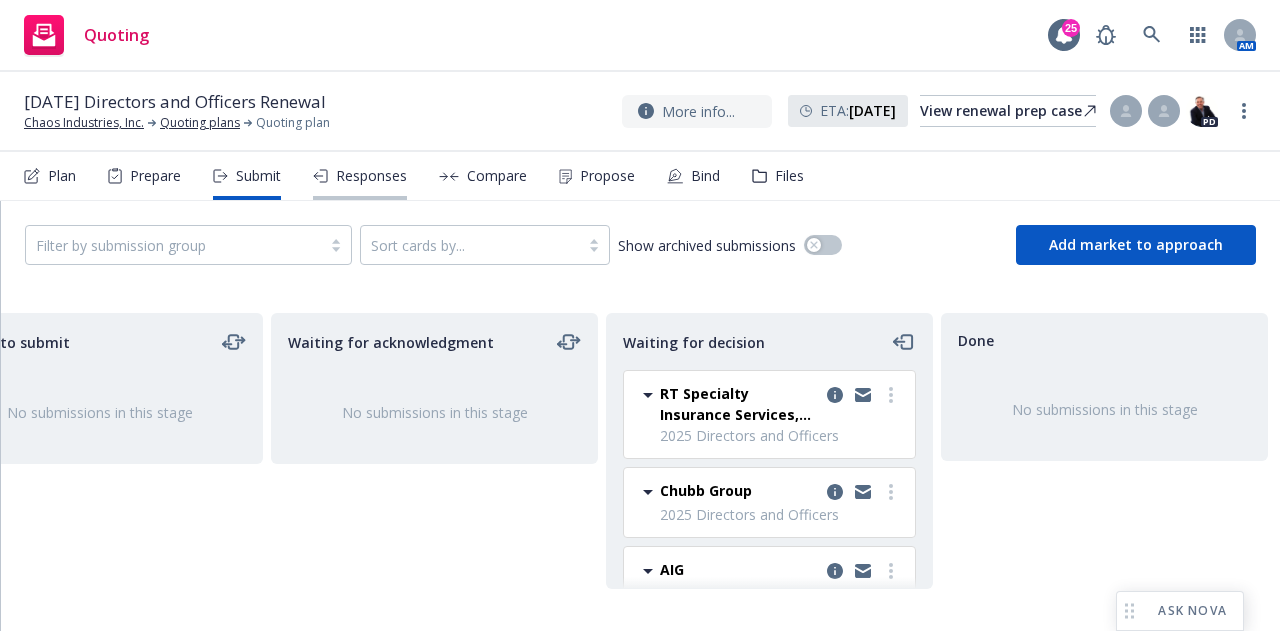 click on "Responses" at bounding box center [371, 176] 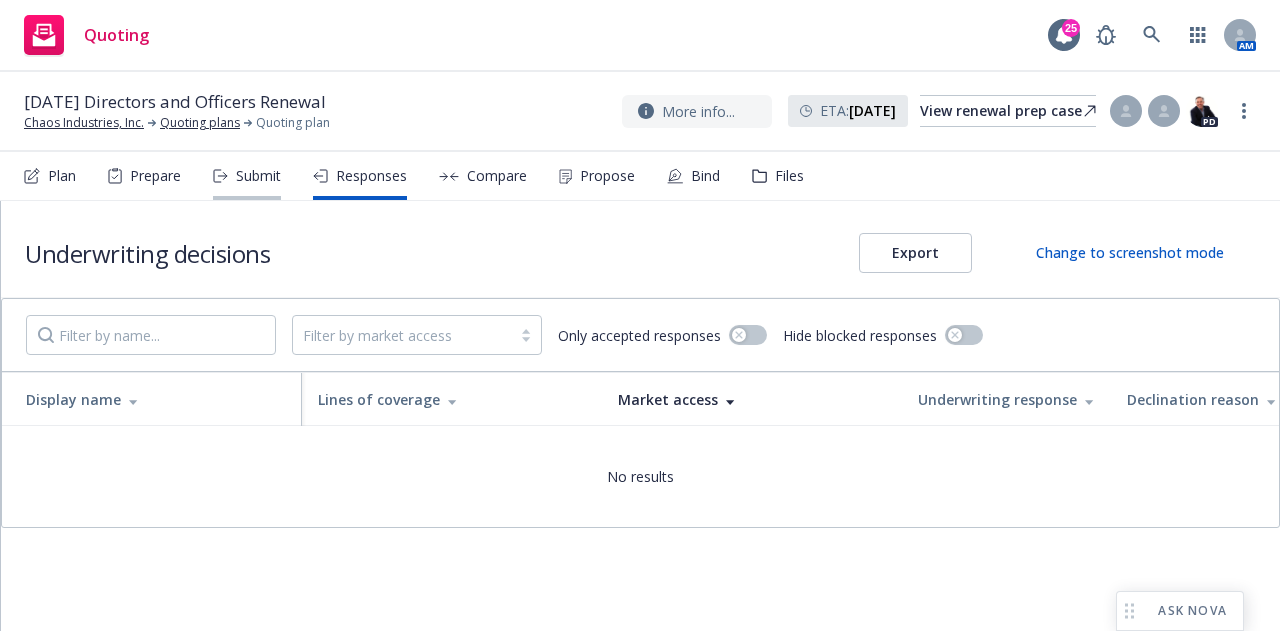 click on "Submit" at bounding box center [258, 176] 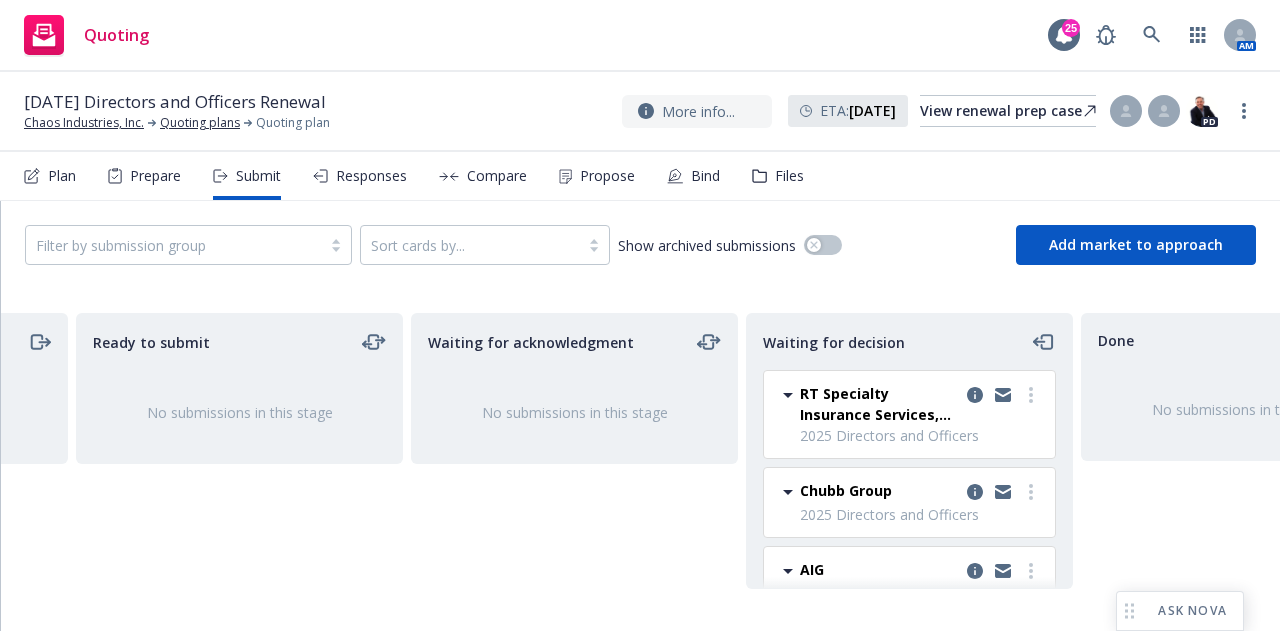 scroll, scrollTop: 0, scrollLeft: 317, axis: horizontal 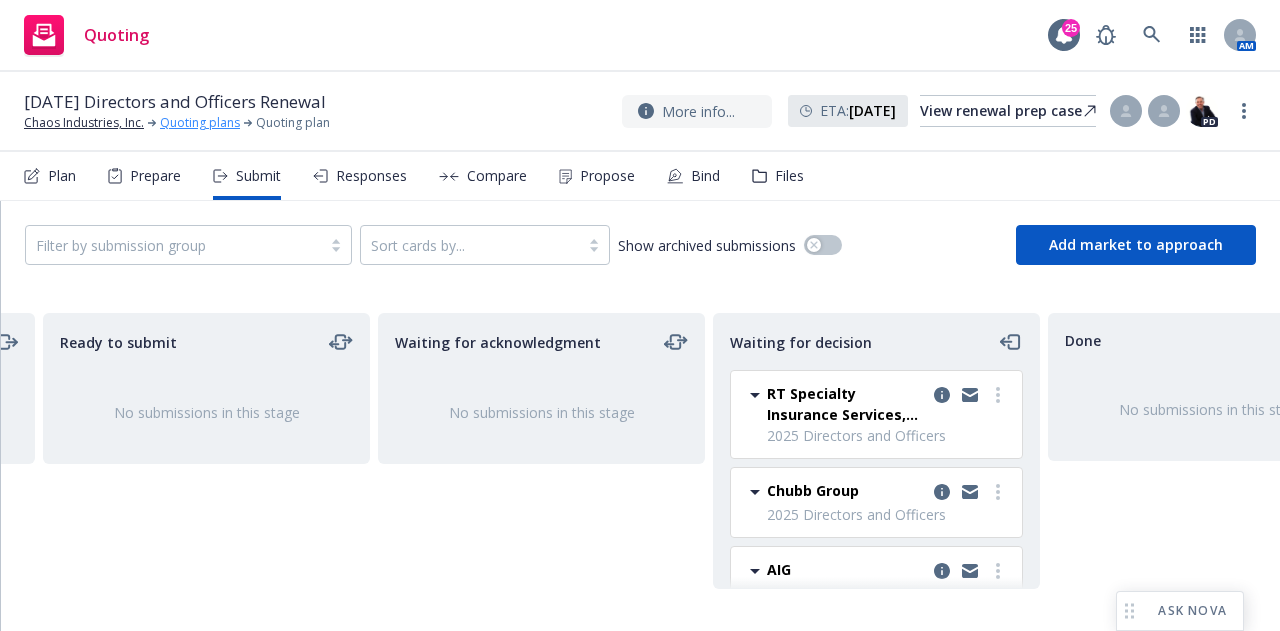 click on "Quoting plans" at bounding box center [200, 123] 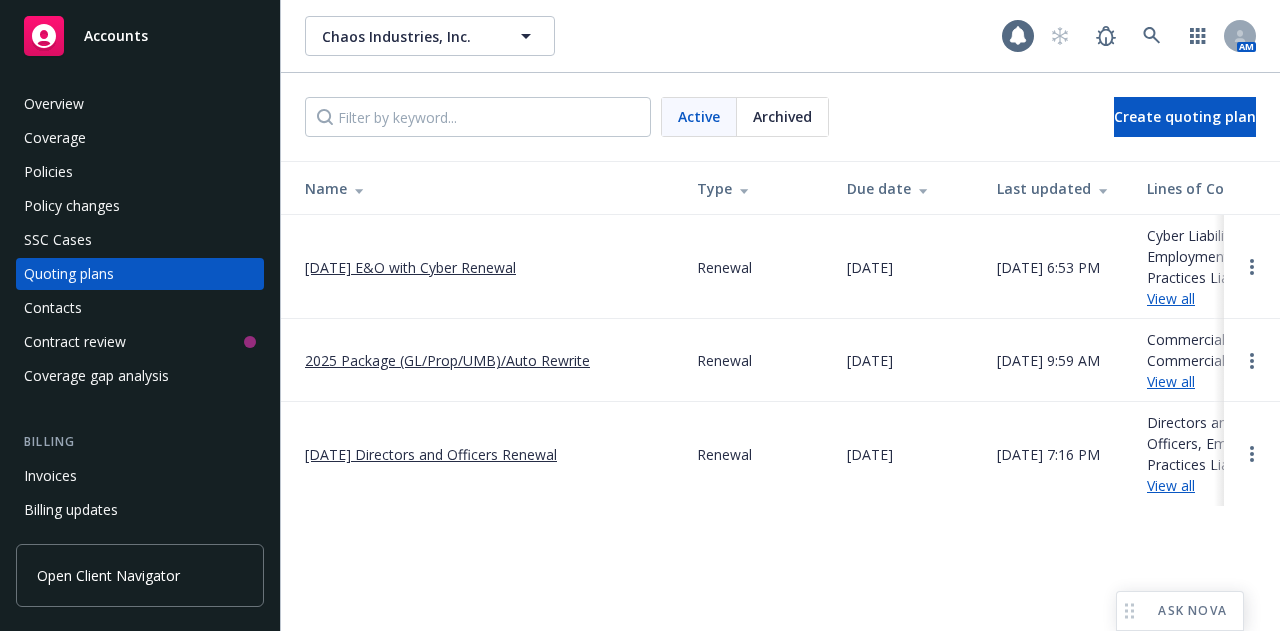 scroll, scrollTop: 0, scrollLeft: 0, axis: both 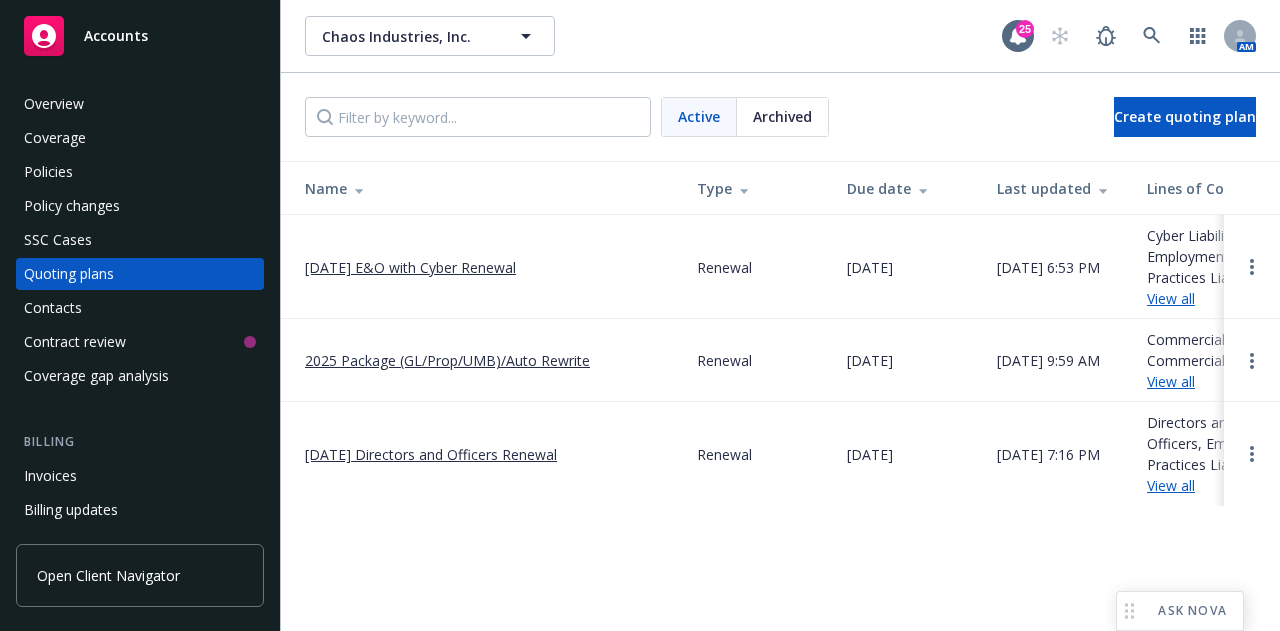click on "[DATE] Directors and Officers Renewal" at bounding box center (431, 454) 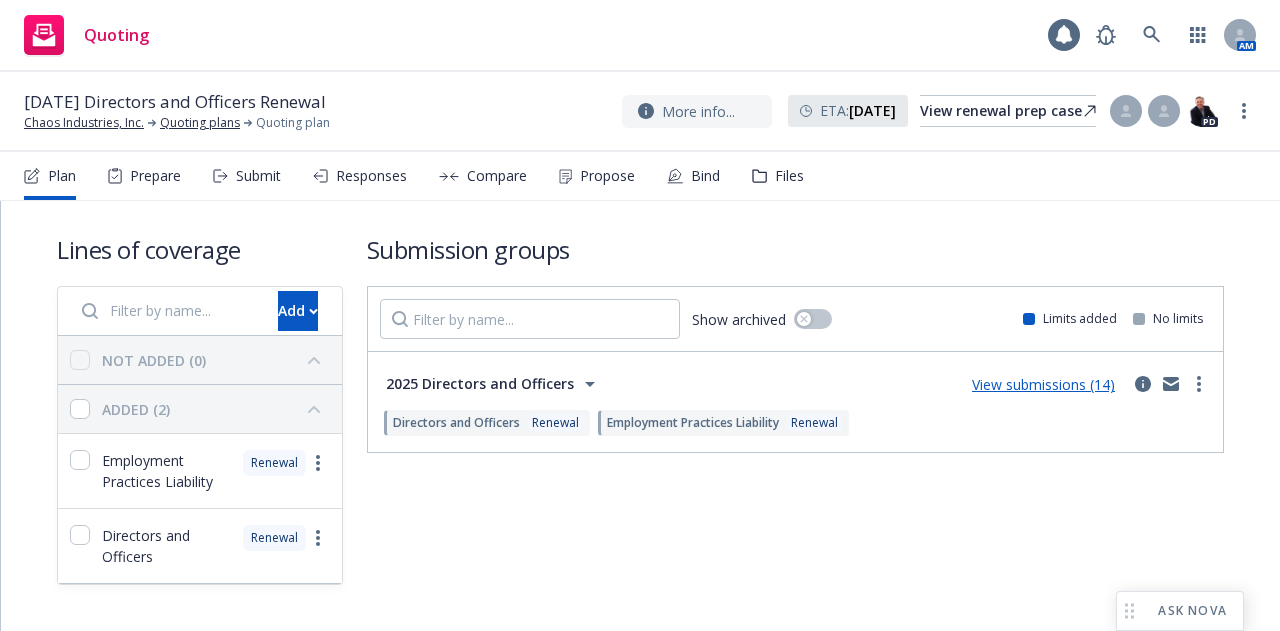 scroll, scrollTop: 0, scrollLeft: 0, axis: both 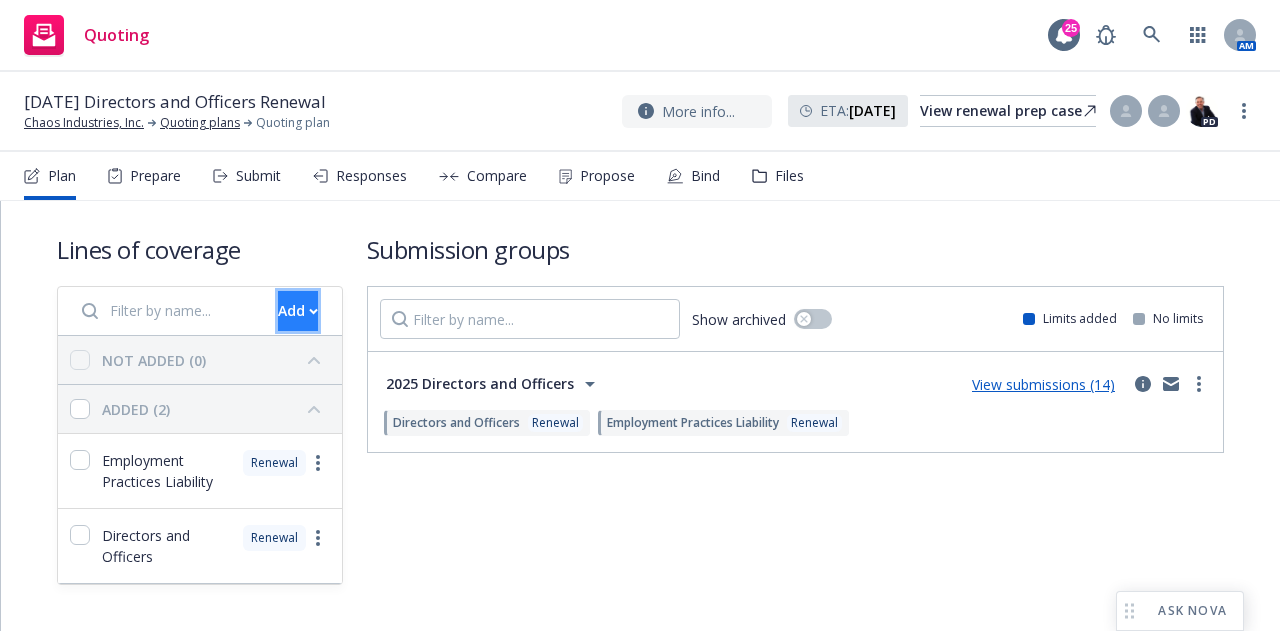 click on "Add" at bounding box center [298, 311] 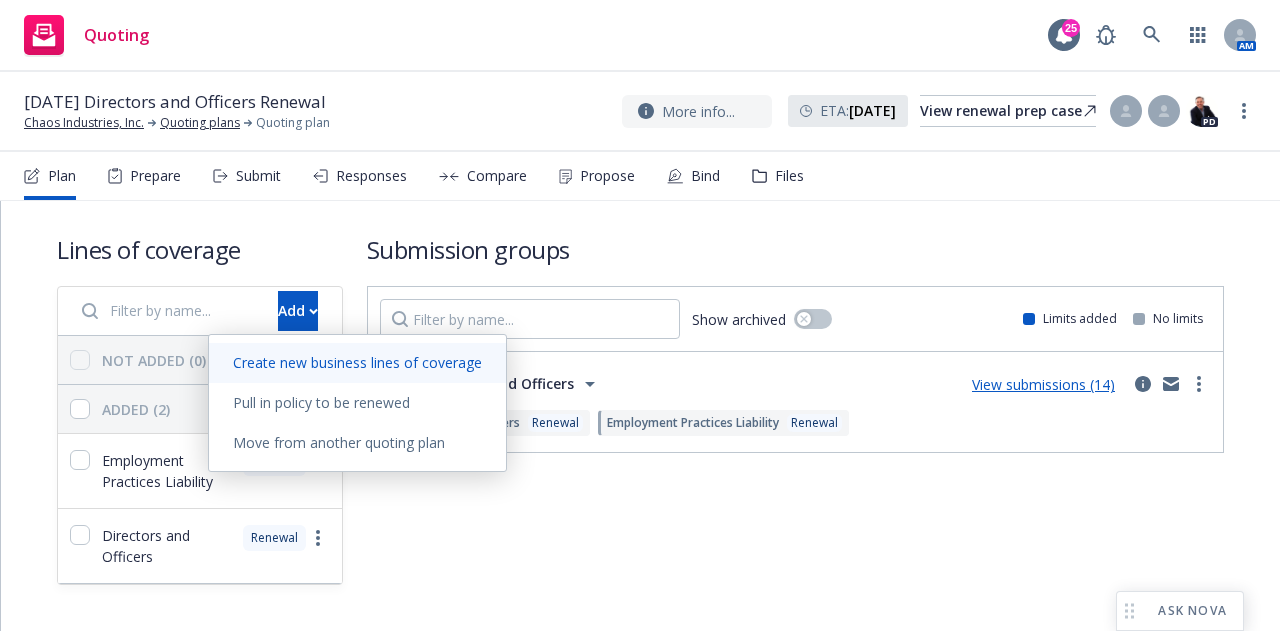click on "Create new business lines of coverage" at bounding box center [357, 362] 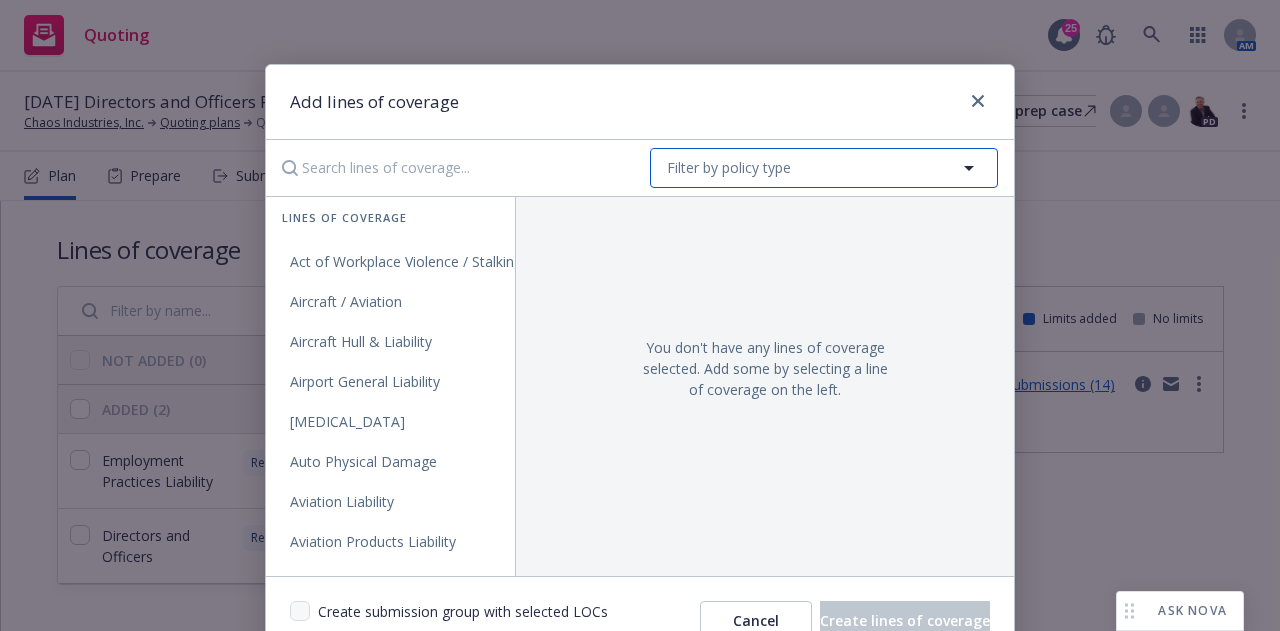 click on "Filter by policy type" at bounding box center [824, 168] 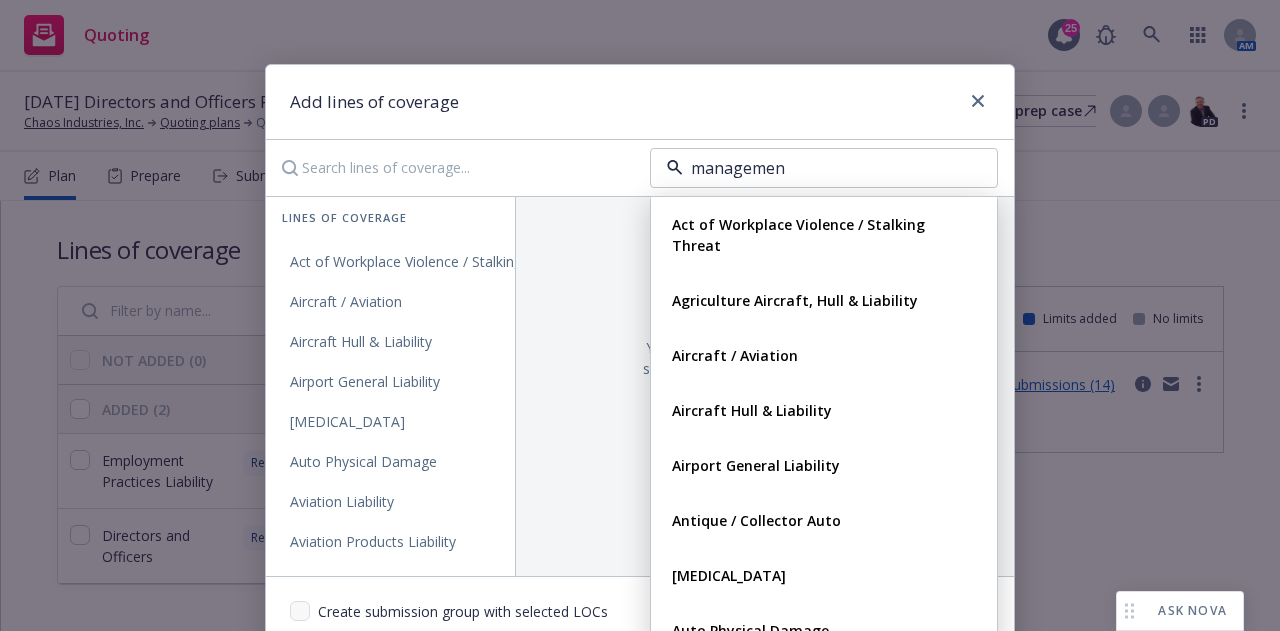type on "management" 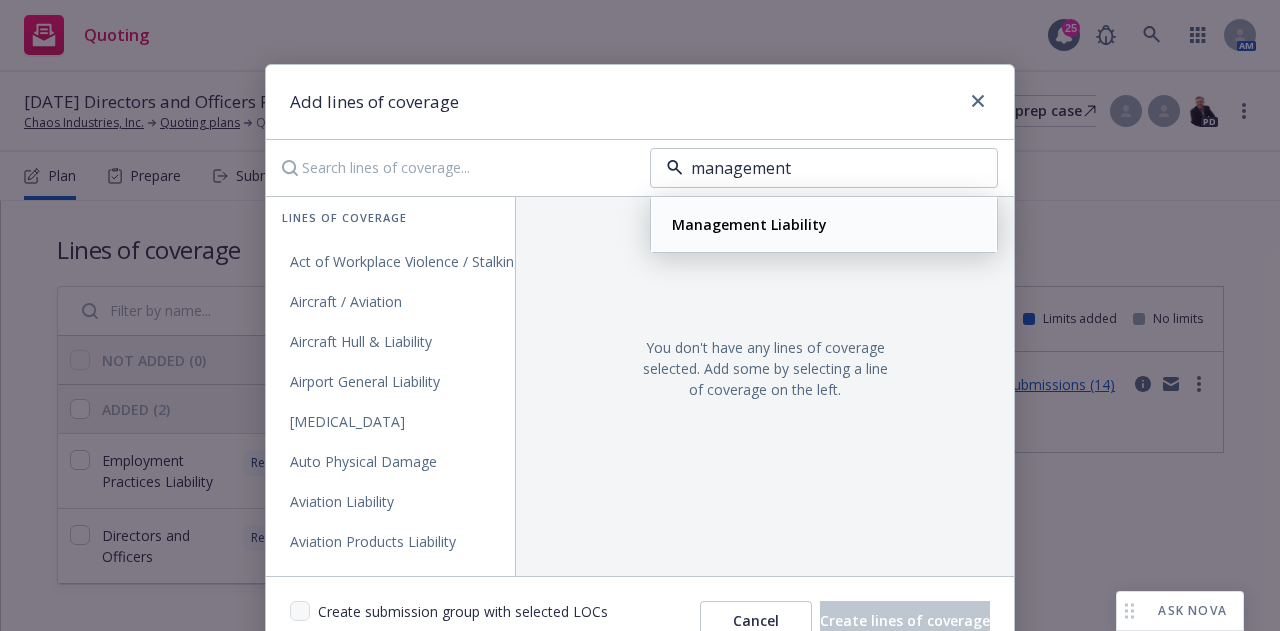 click on "Management Liability" at bounding box center [749, 224] 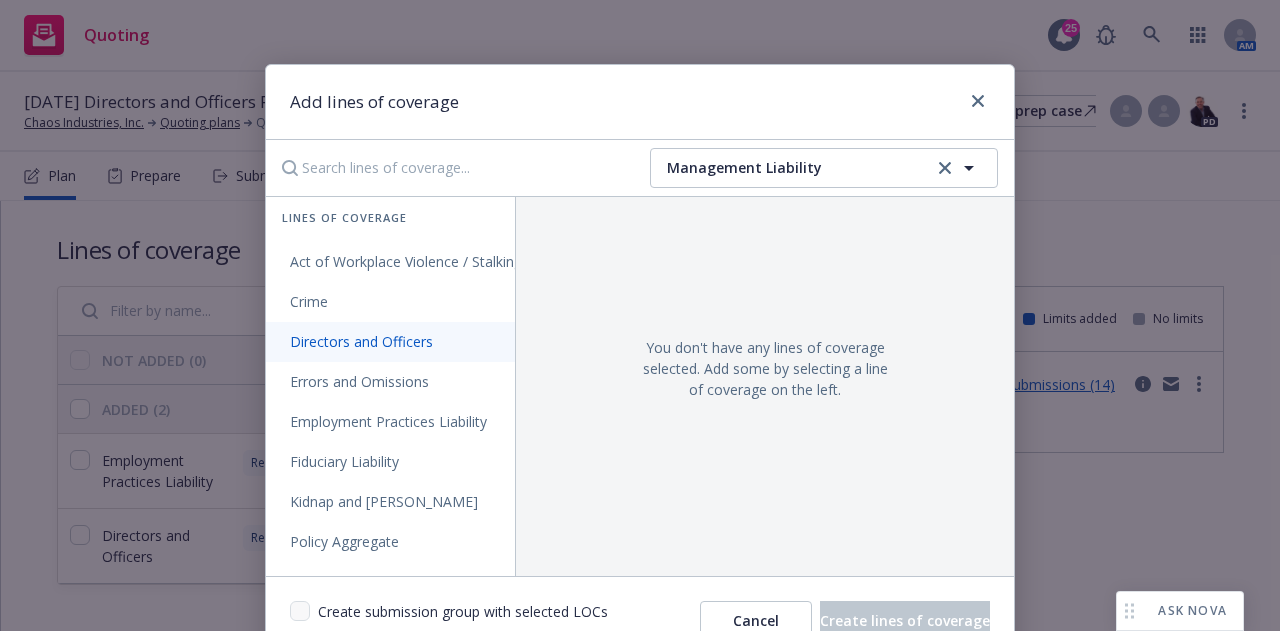click on "Directors and Officers" at bounding box center [361, 341] 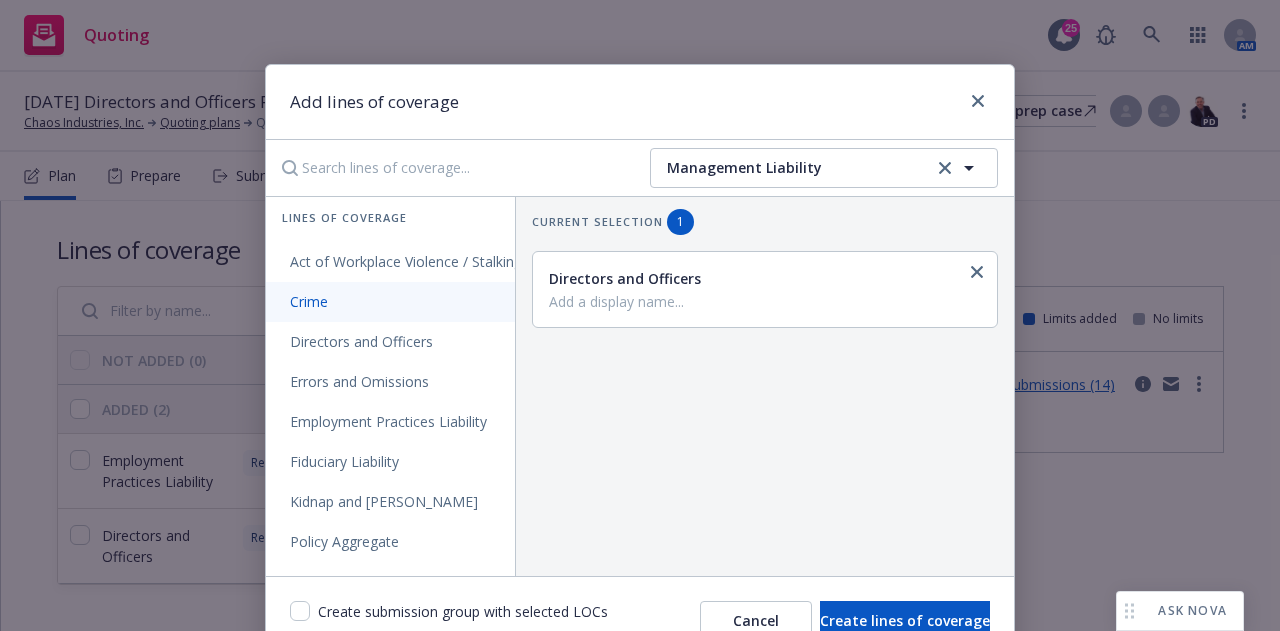 click on "Crime" at bounding box center [429, 302] 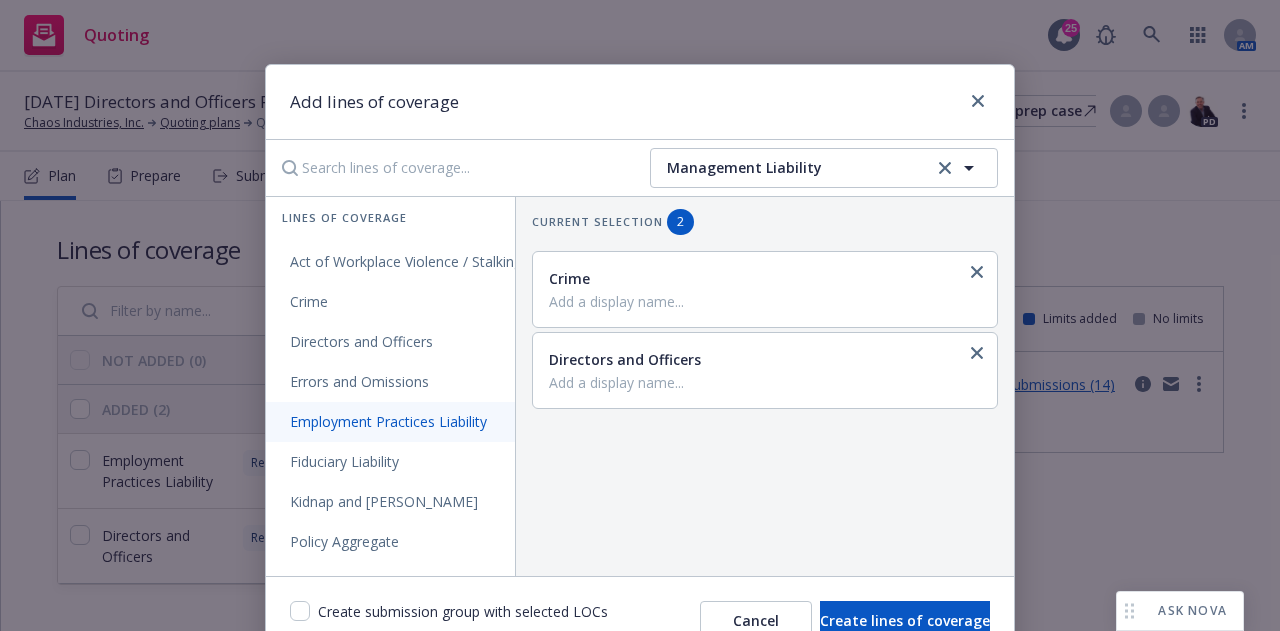 click on "Employment Practices Liability" at bounding box center [388, 421] 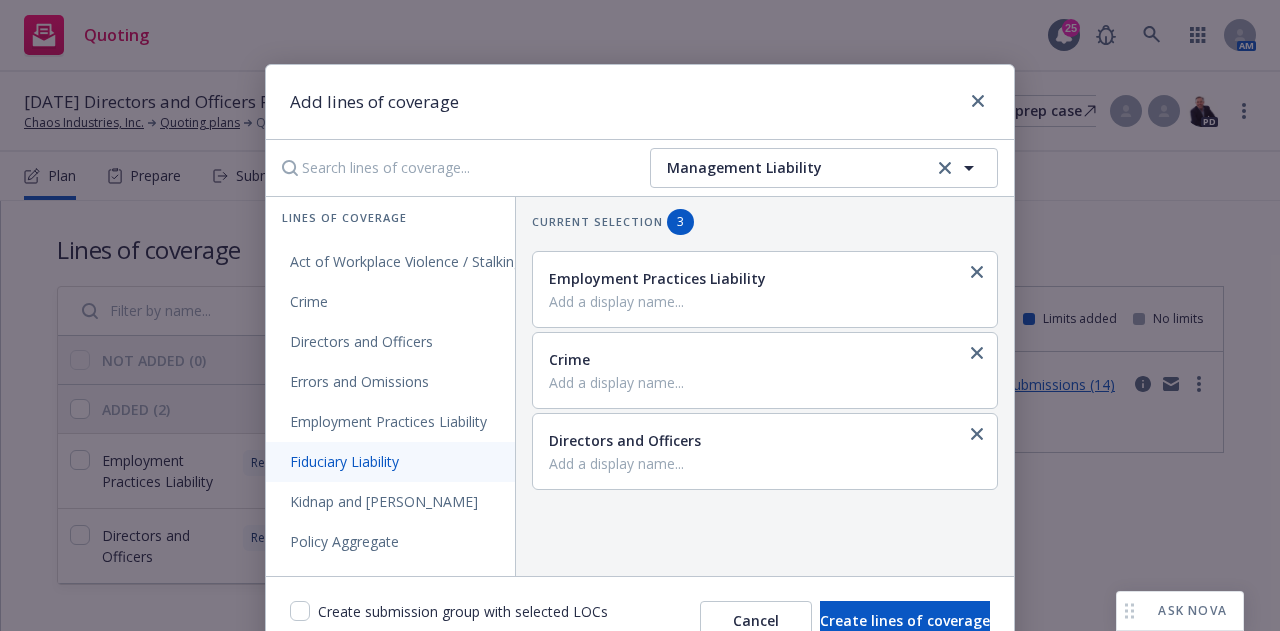click on "Fiduciary Liability" at bounding box center [344, 461] 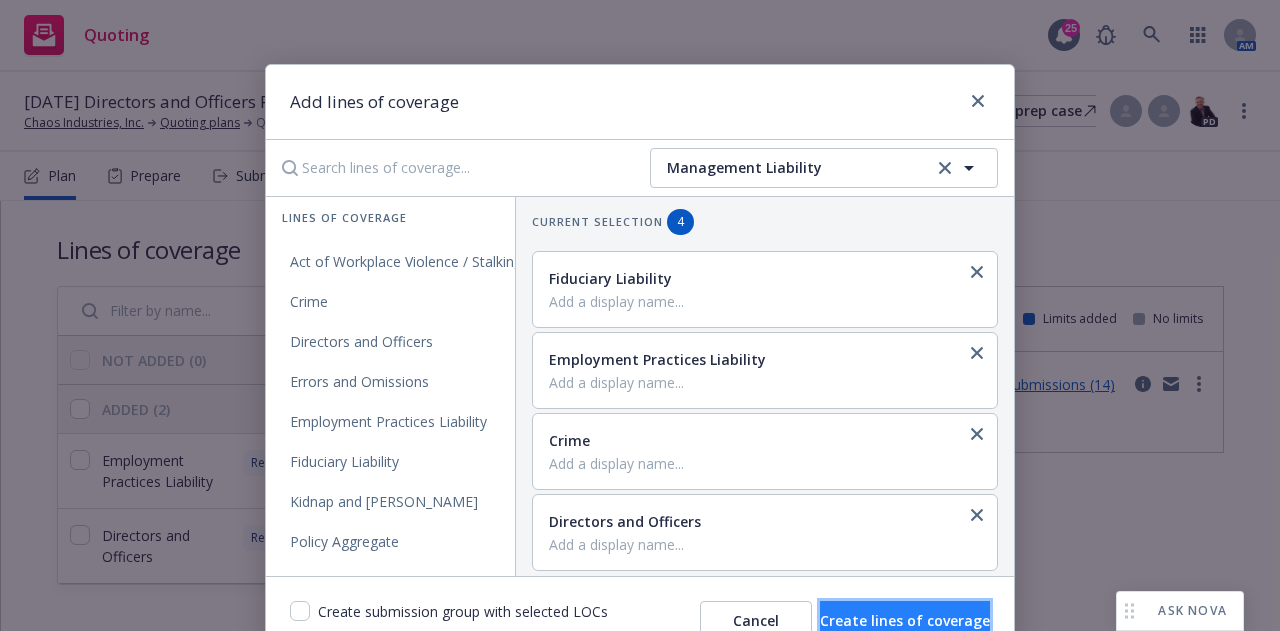 click on "Create lines of coverage" at bounding box center [905, 620] 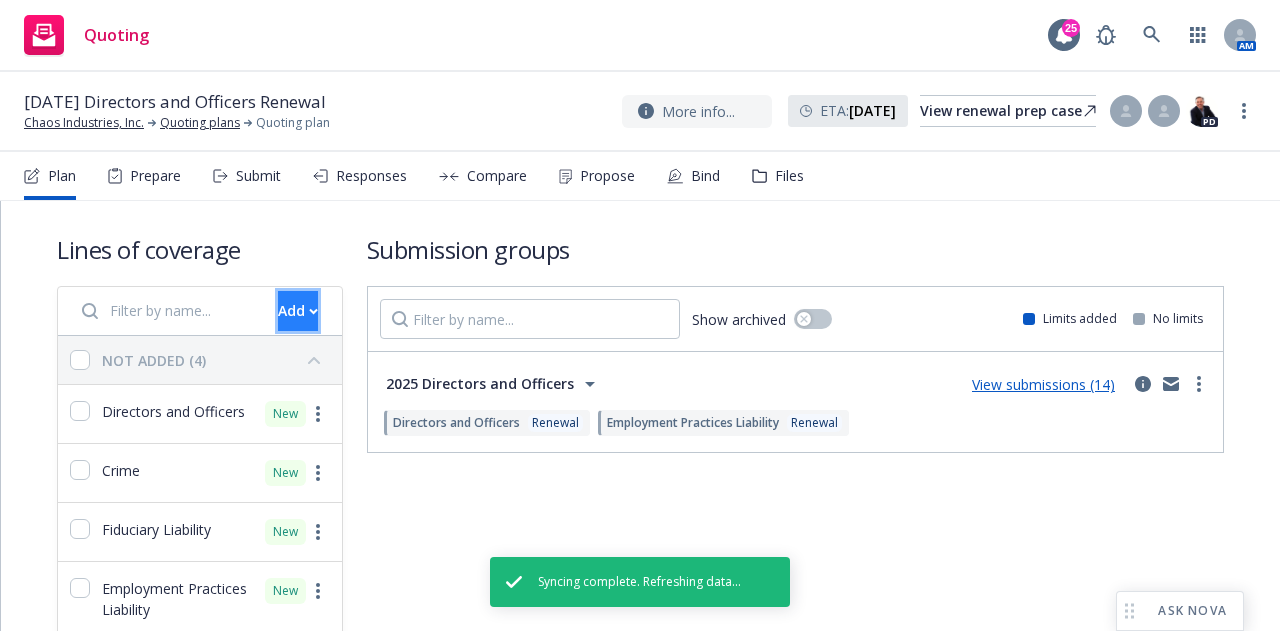 click on "Add" at bounding box center (298, 311) 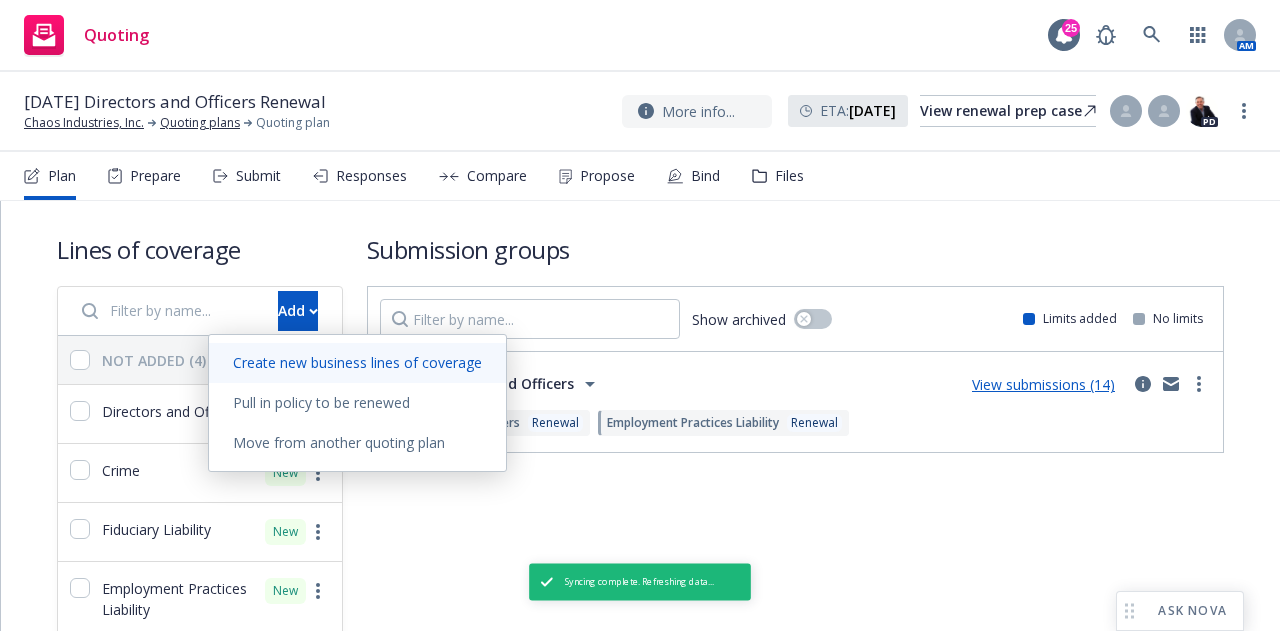 click on "Create new business lines of coverage" at bounding box center (357, 362) 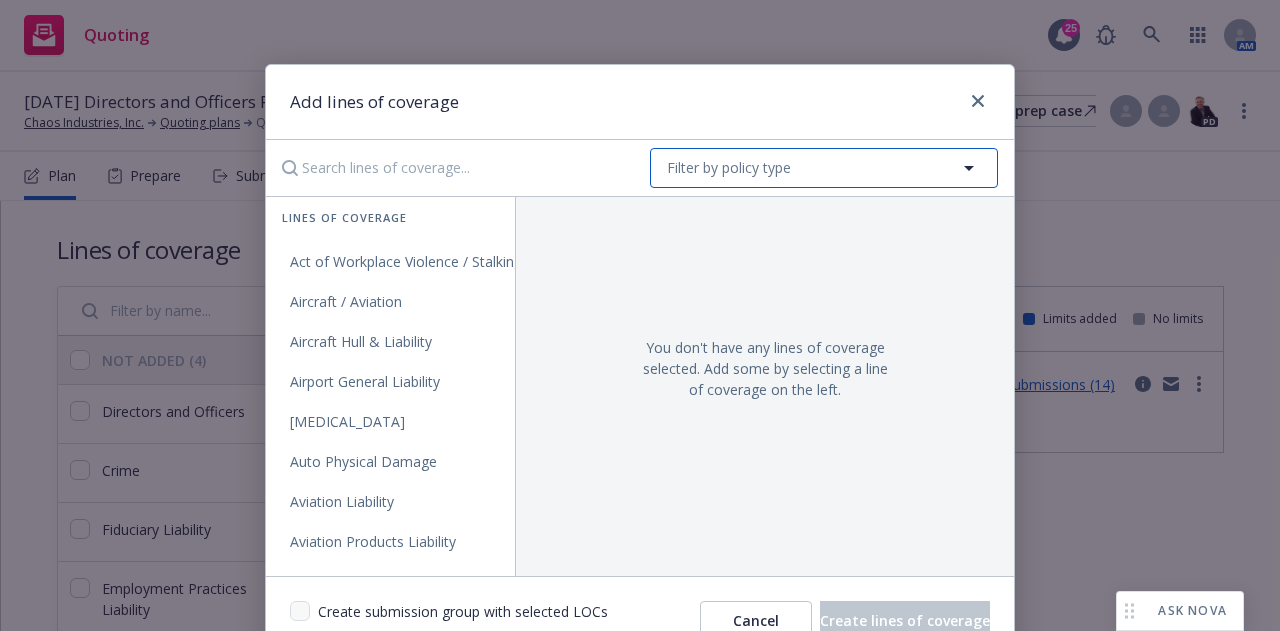 click on "Filter by policy type" at bounding box center [729, 167] 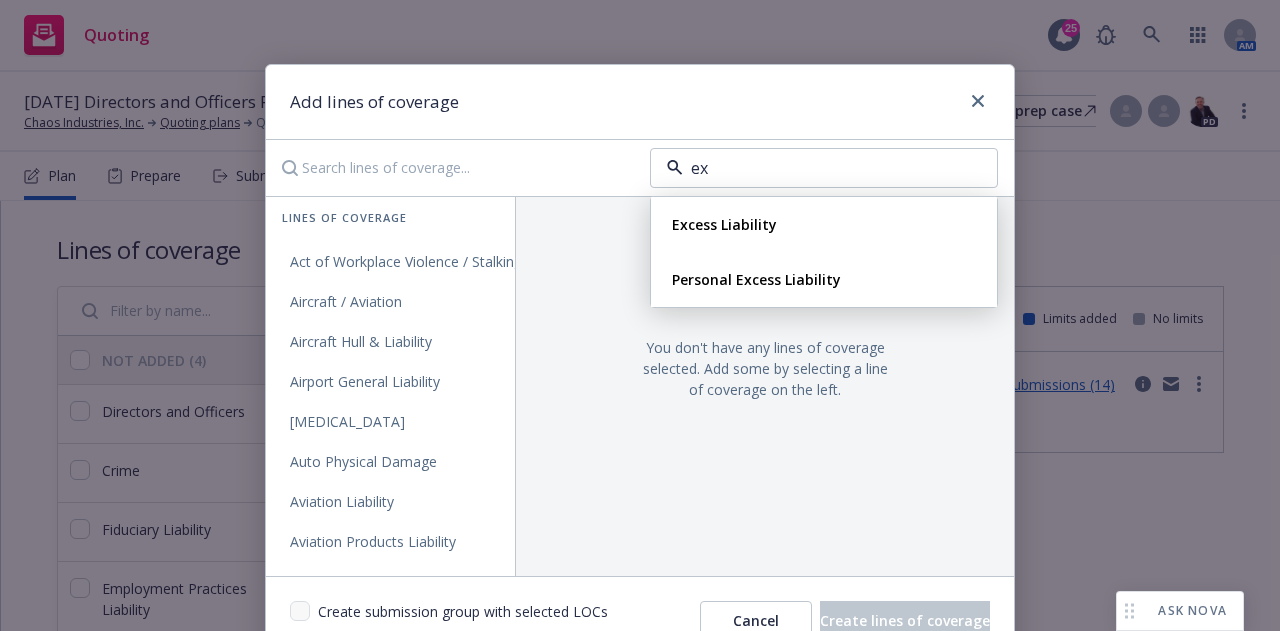 type on "e" 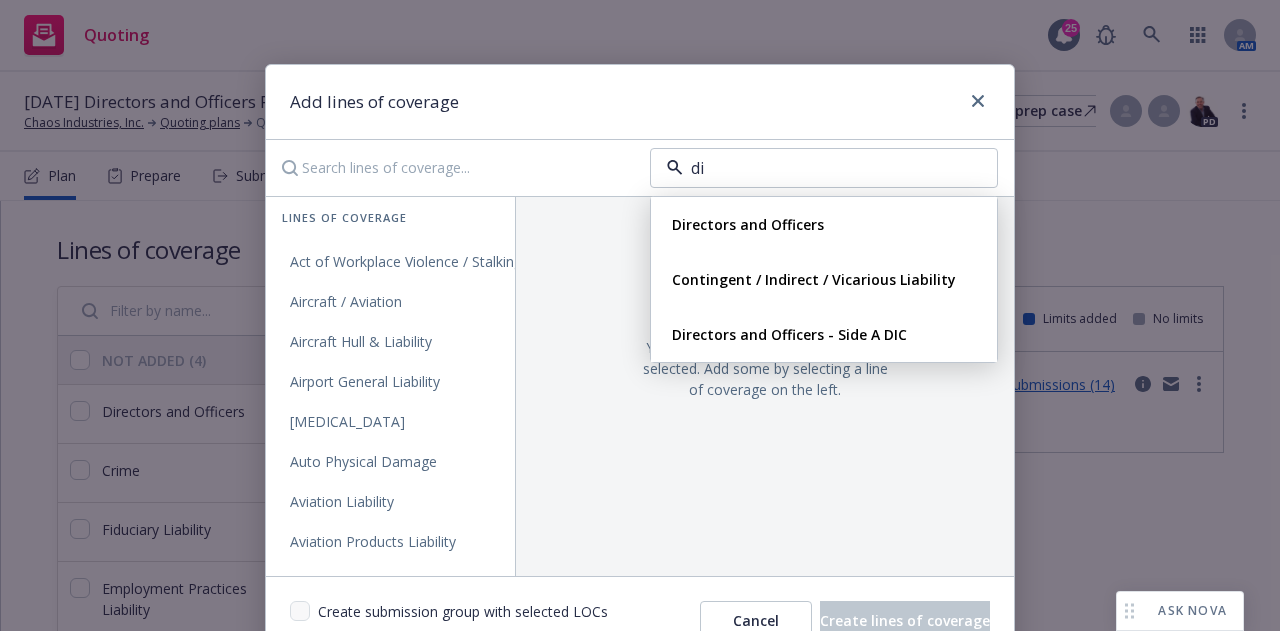 type on "d" 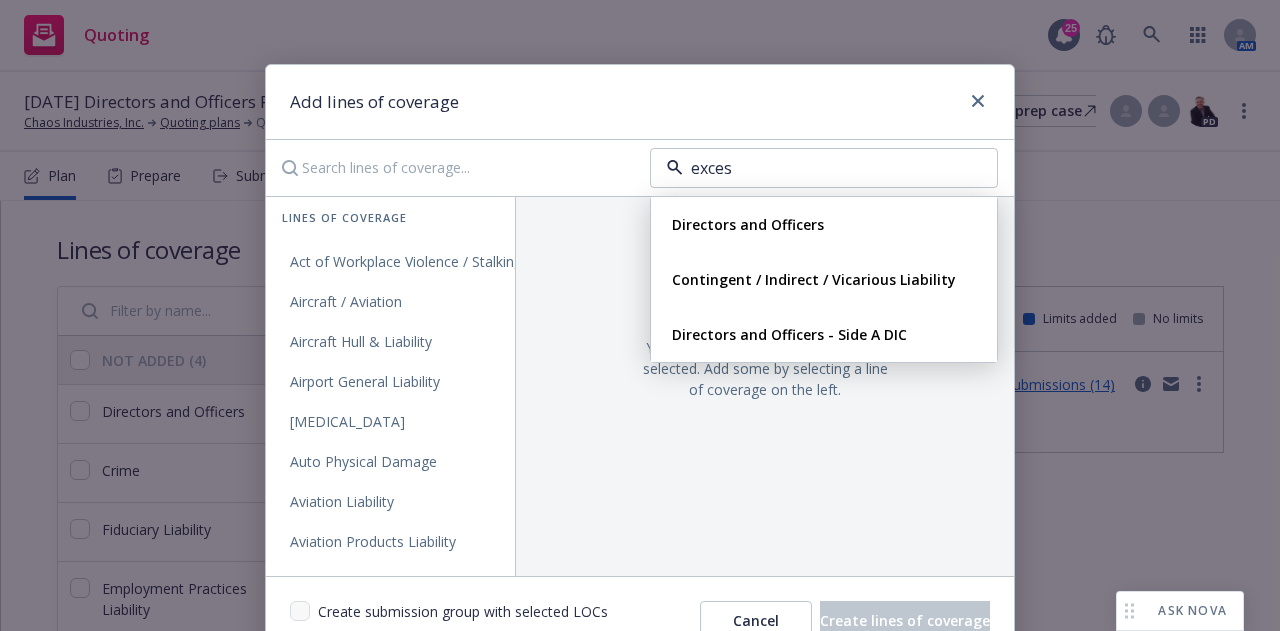 type on "excess" 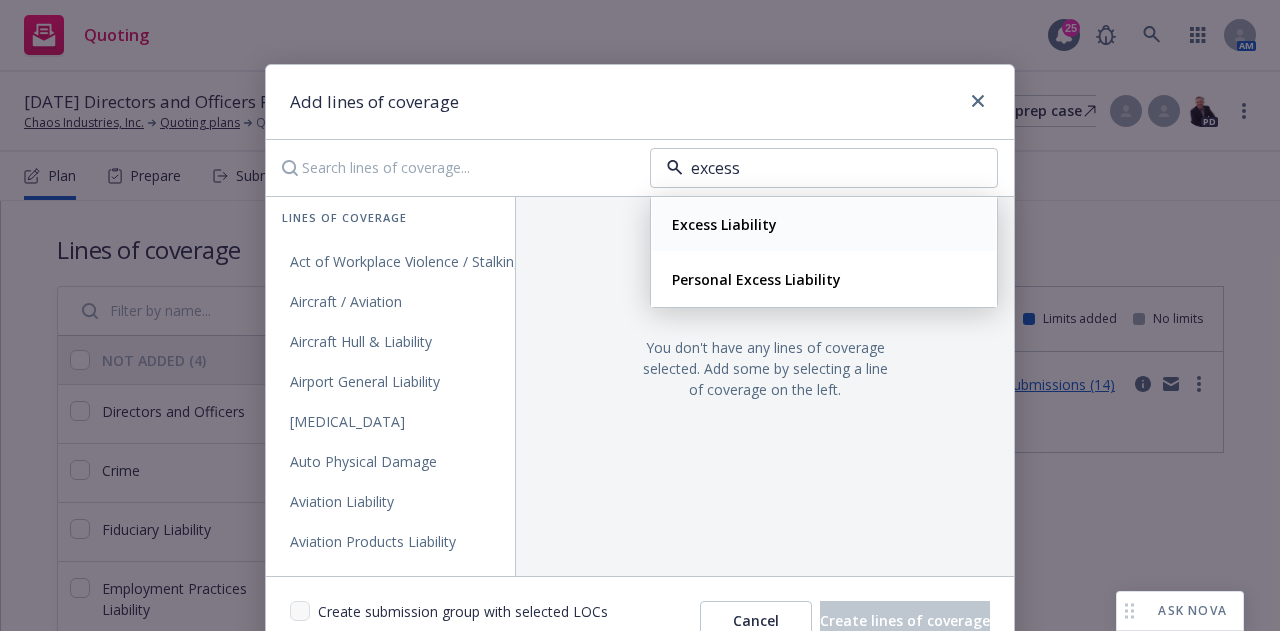 click on "Excess Liability" at bounding box center (722, 224) 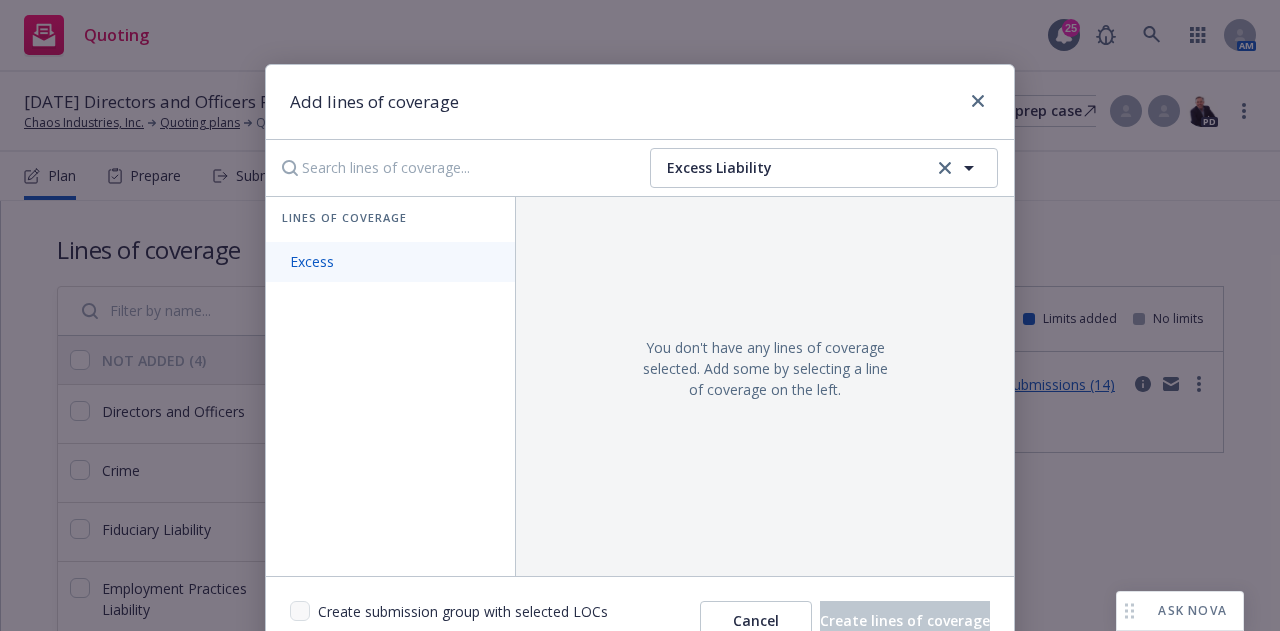 click on "Excess" at bounding box center (390, 262) 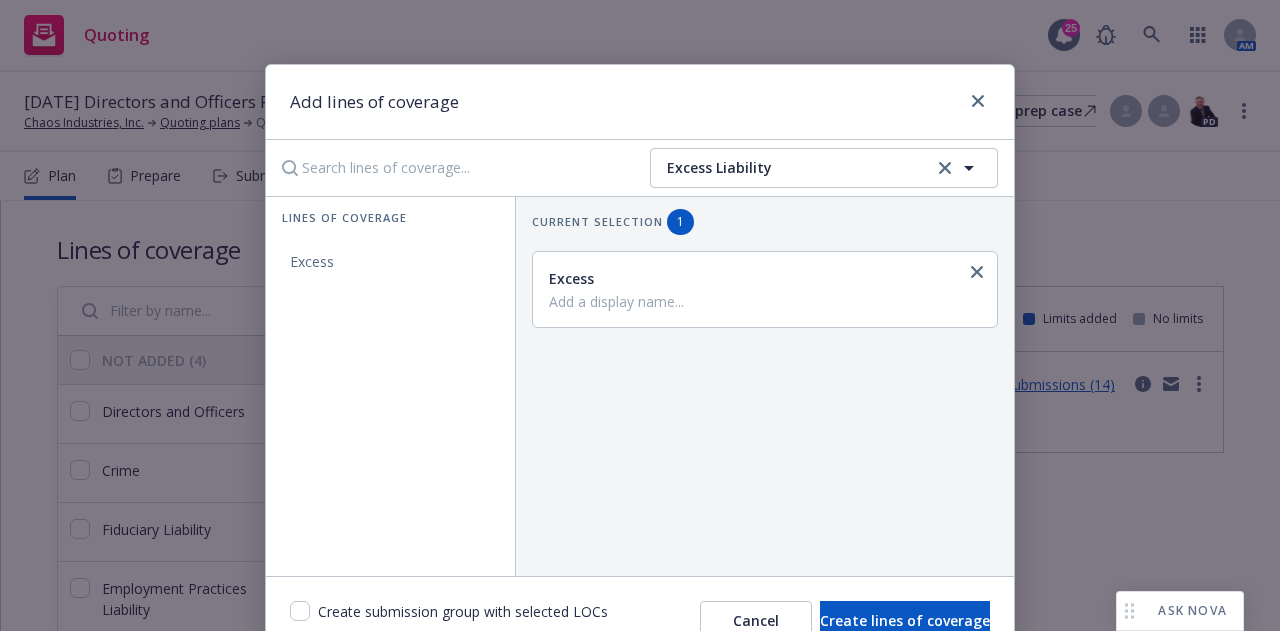 click at bounding box center (763, 302) 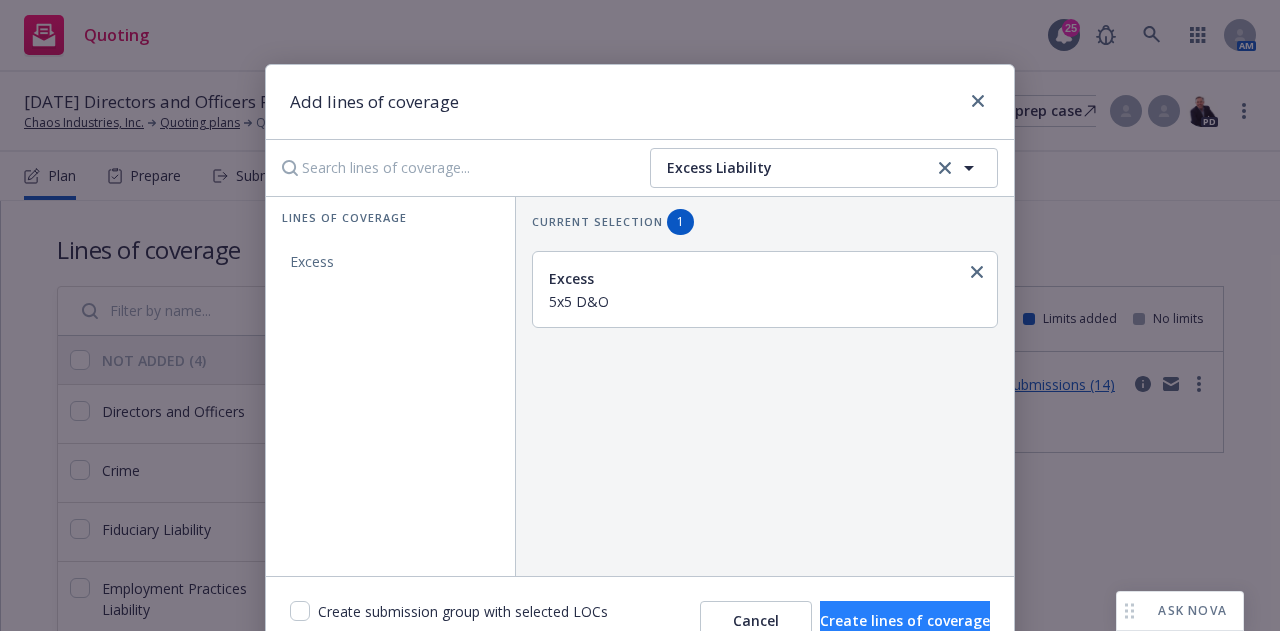 type on "5x5 D&O" 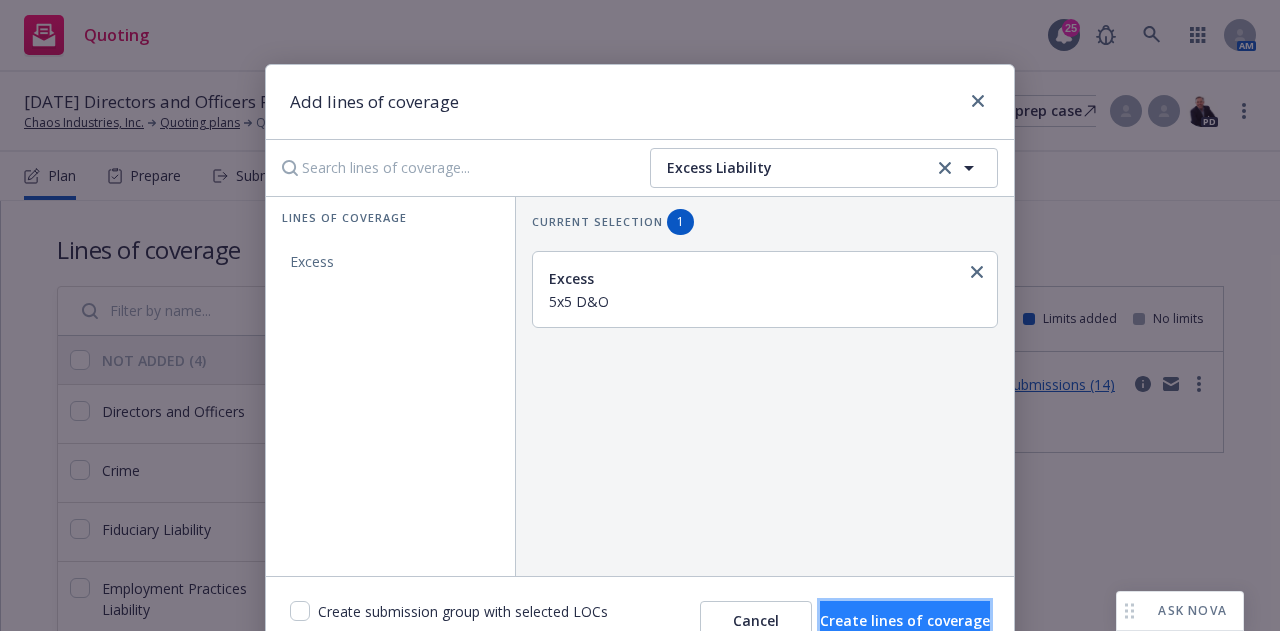 click on "Create lines of coverage" at bounding box center [905, 621] 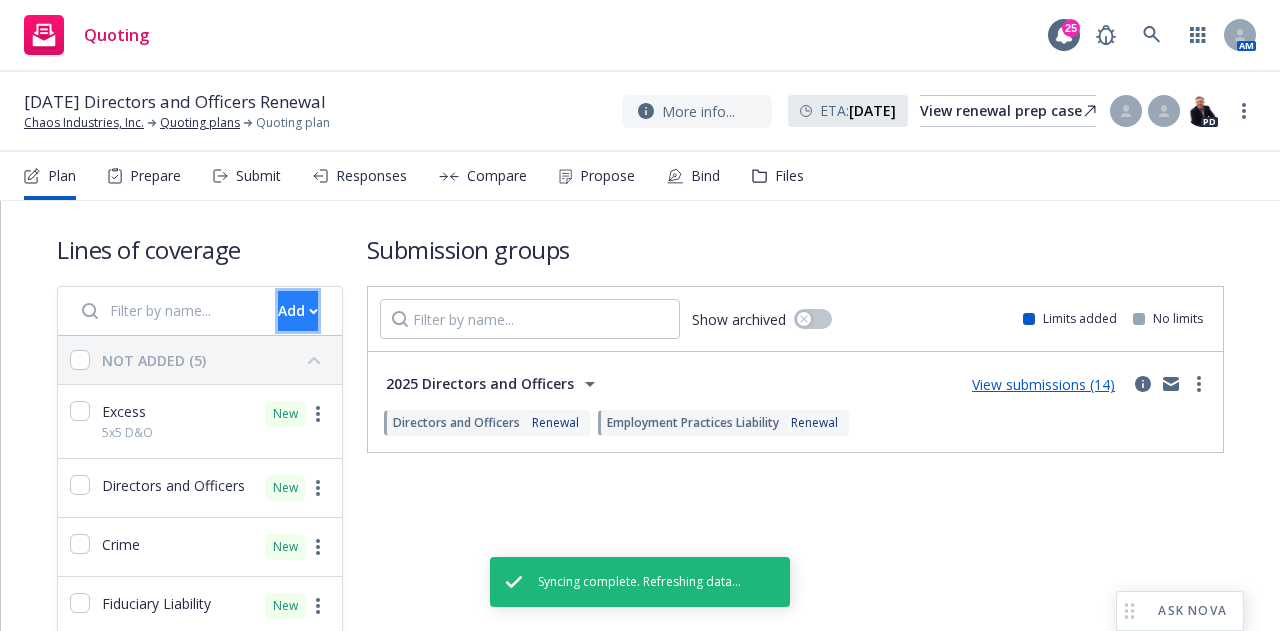 click on "Add" at bounding box center [298, 311] 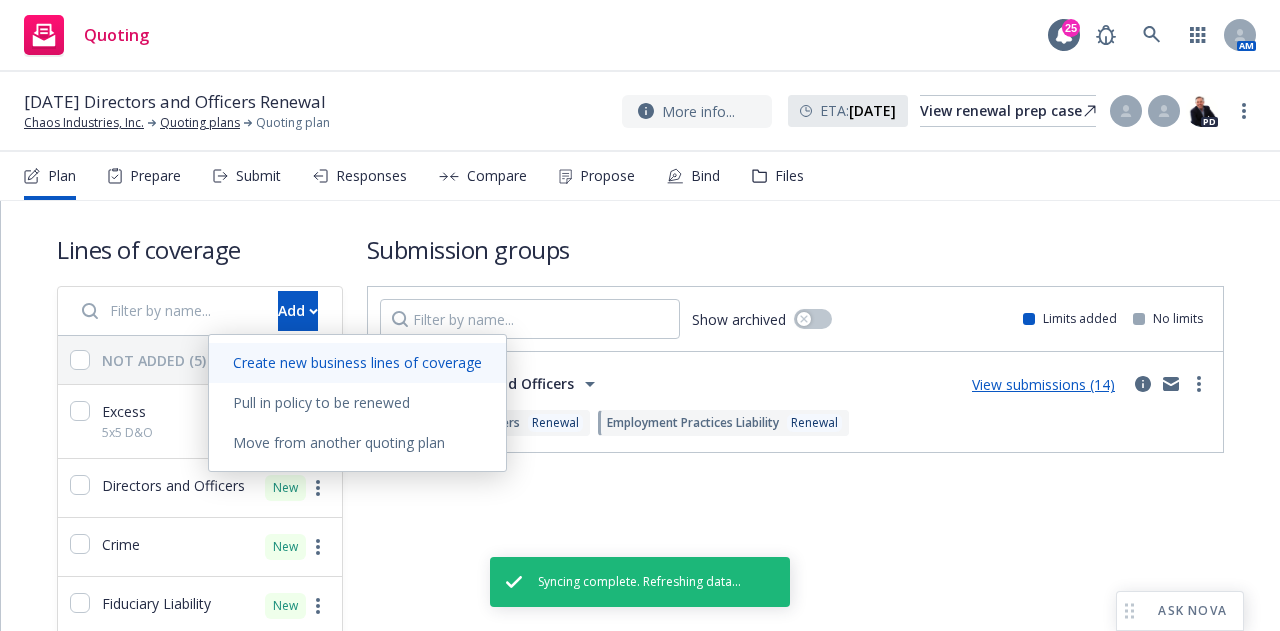 click on "Create new business lines of coverage" at bounding box center (357, 362) 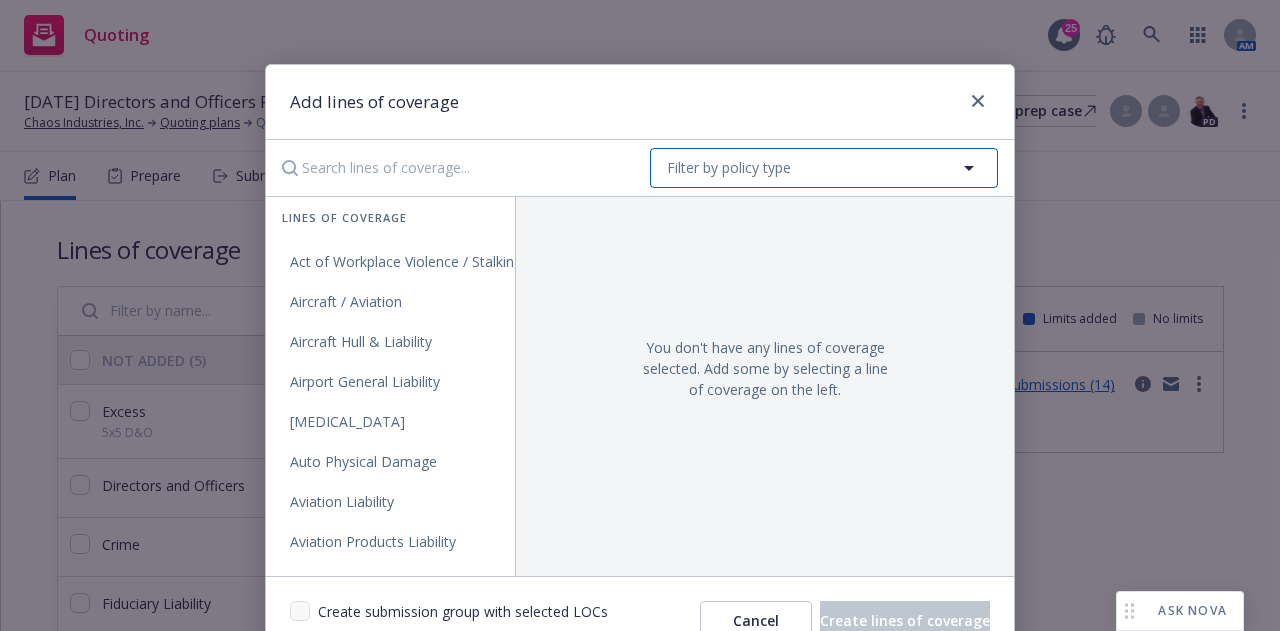 click on "Filter by policy type" at bounding box center [729, 167] 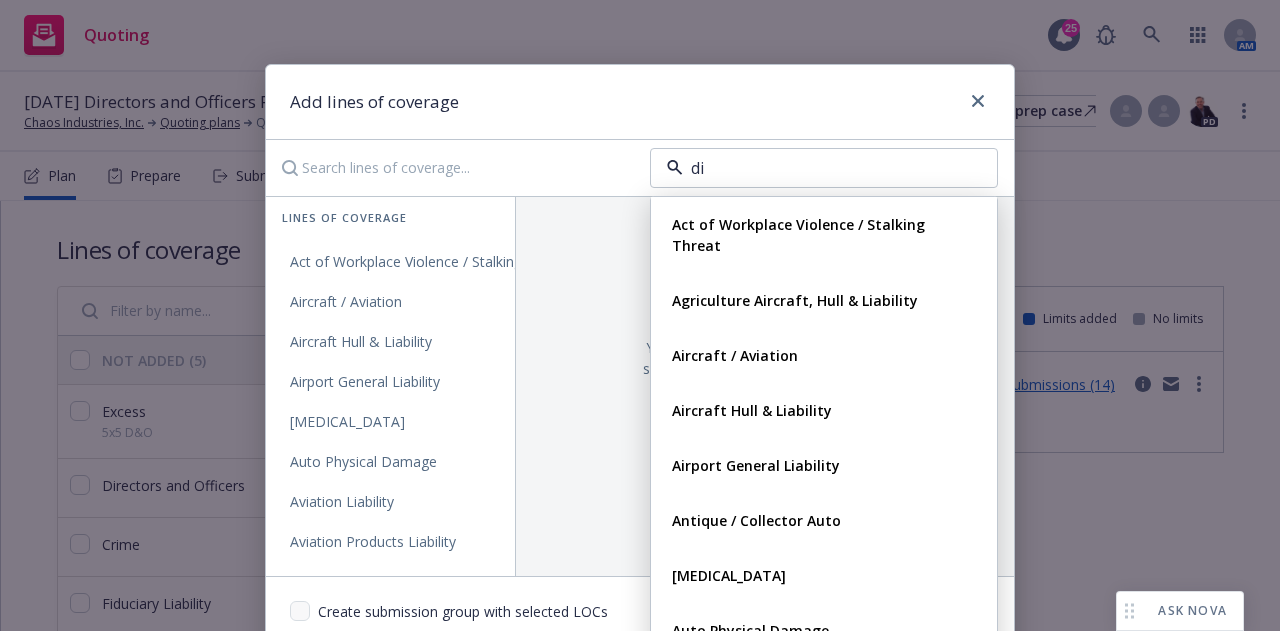 type on "dir" 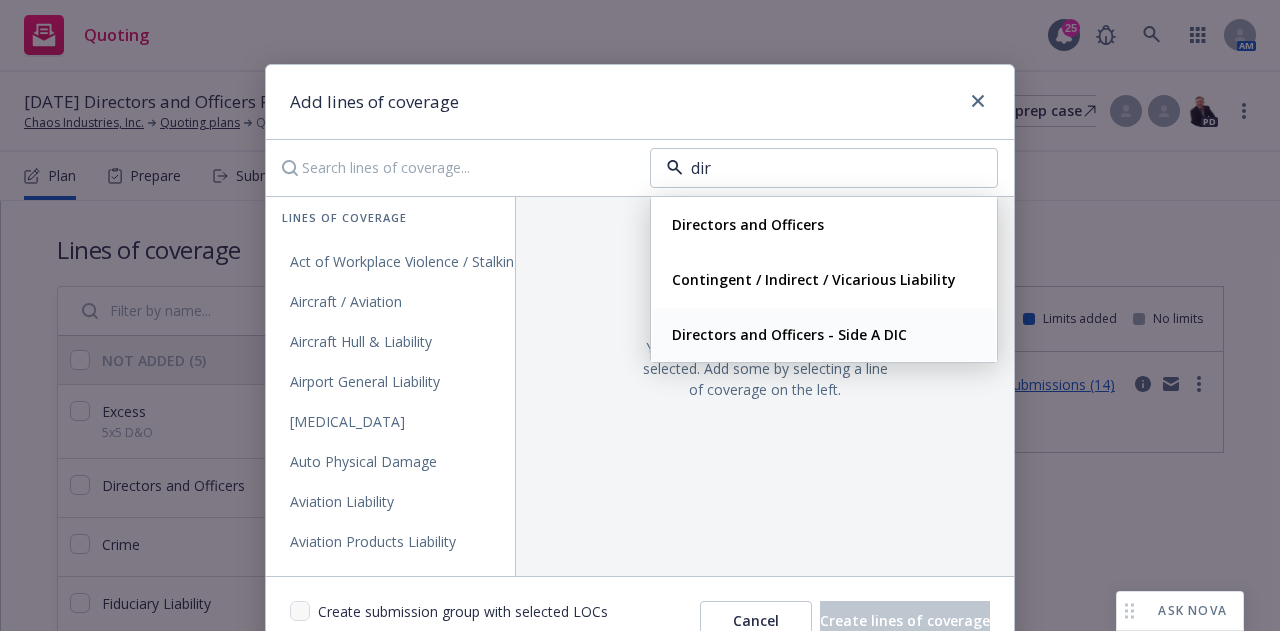 click on "Directors and Officers - Side A DIC" at bounding box center [824, 334] 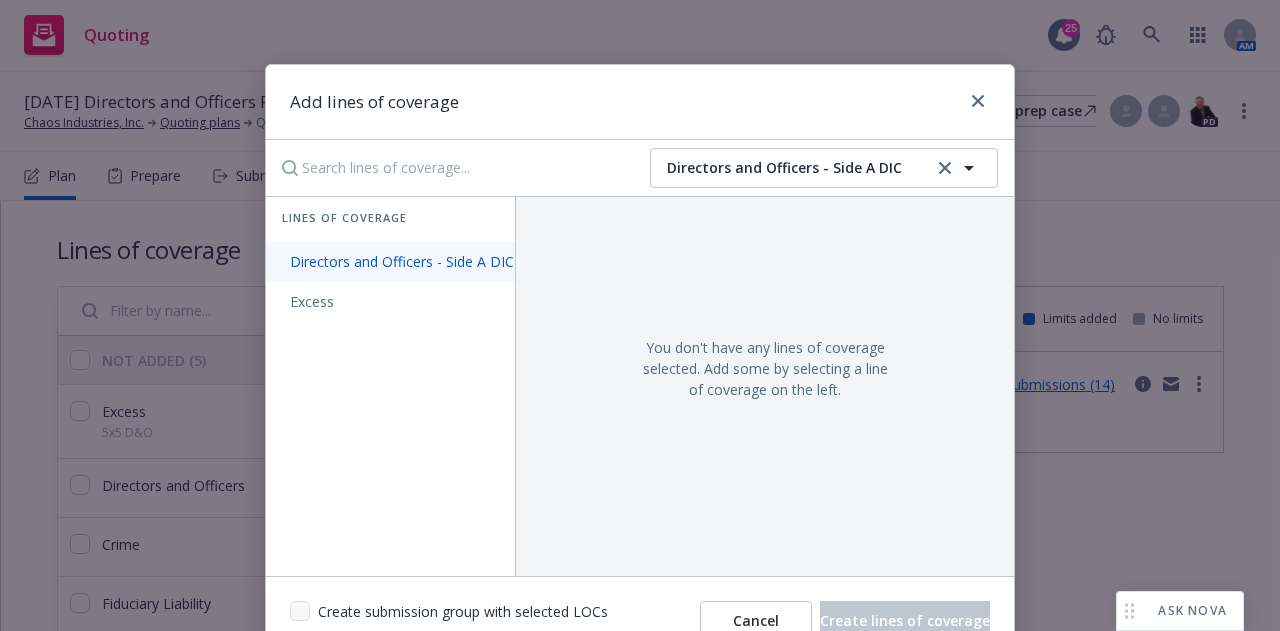 click on "Directors and Officers - Side A DIC" at bounding box center [402, 261] 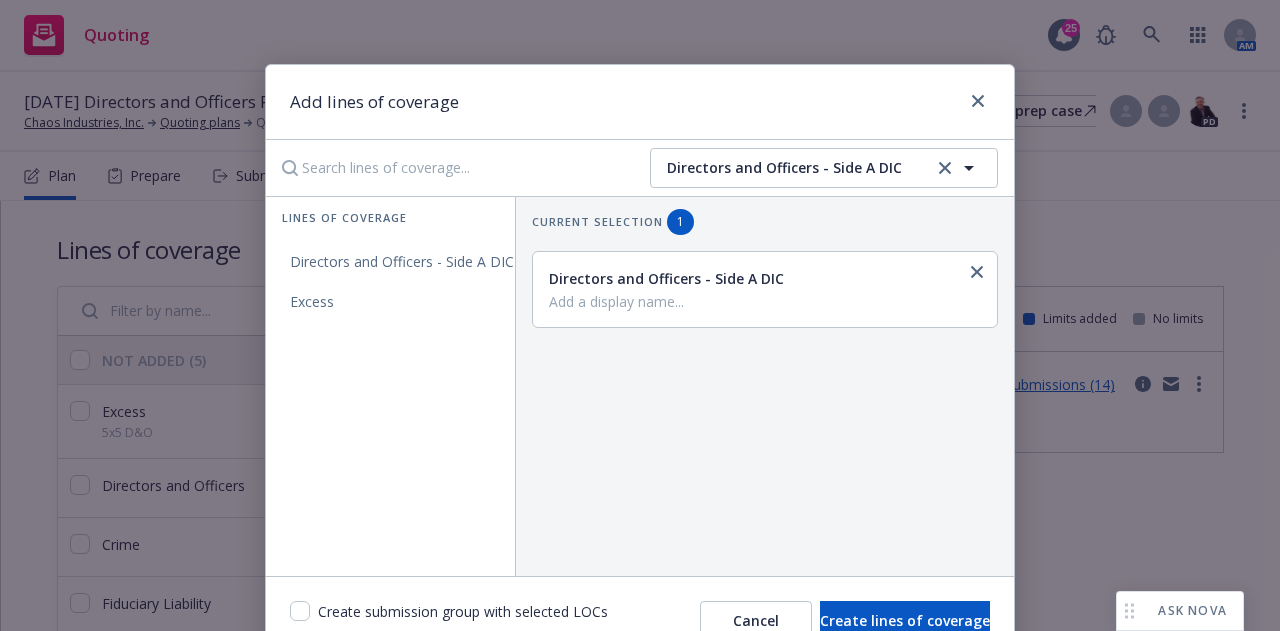 click at bounding box center [763, 302] 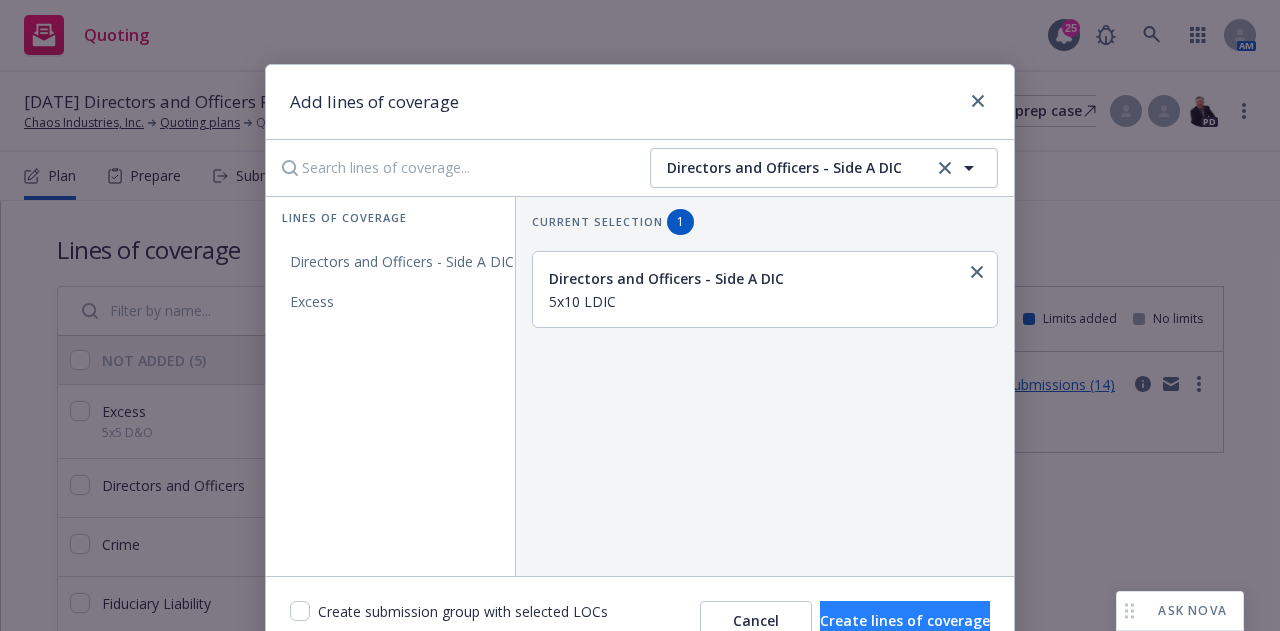 type on "5x10 LDIC" 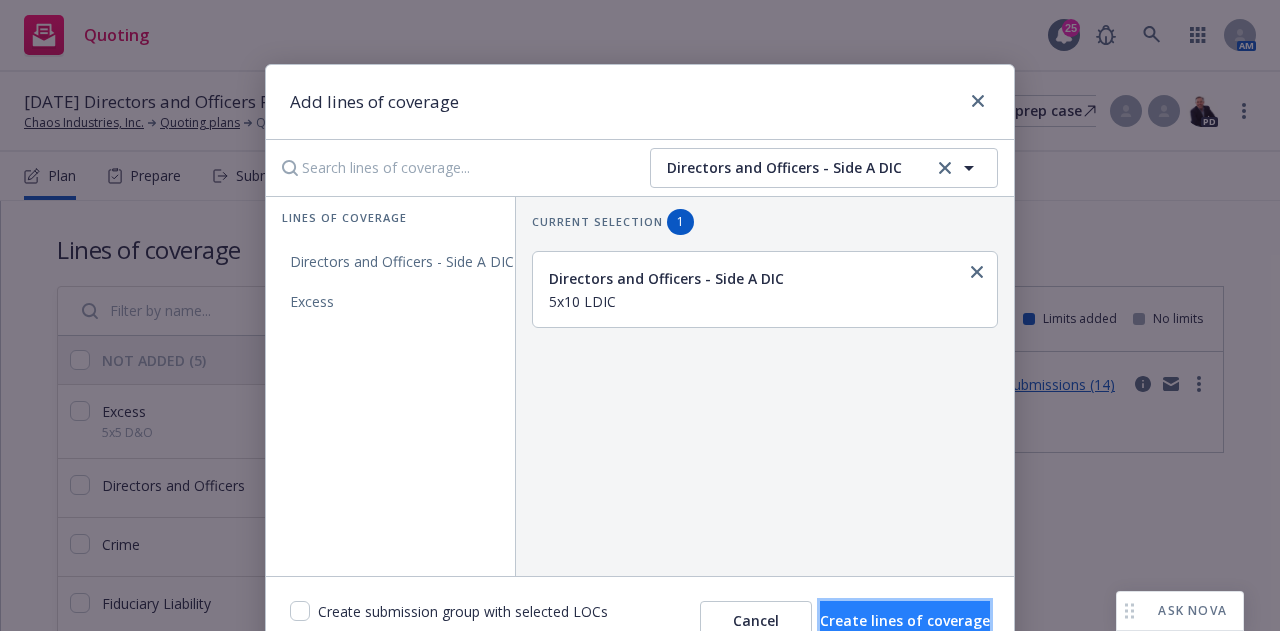 click on "Create lines of coverage" at bounding box center [905, 620] 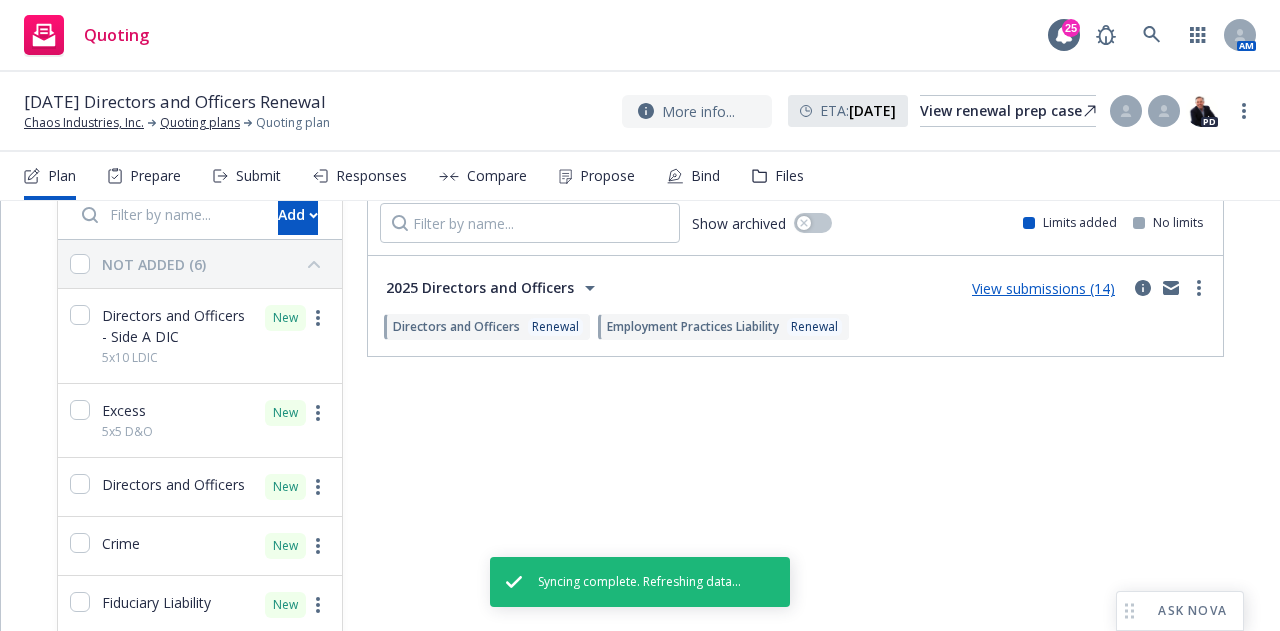 scroll, scrollTop: 97, scrollLeft: 0, axis: vertical 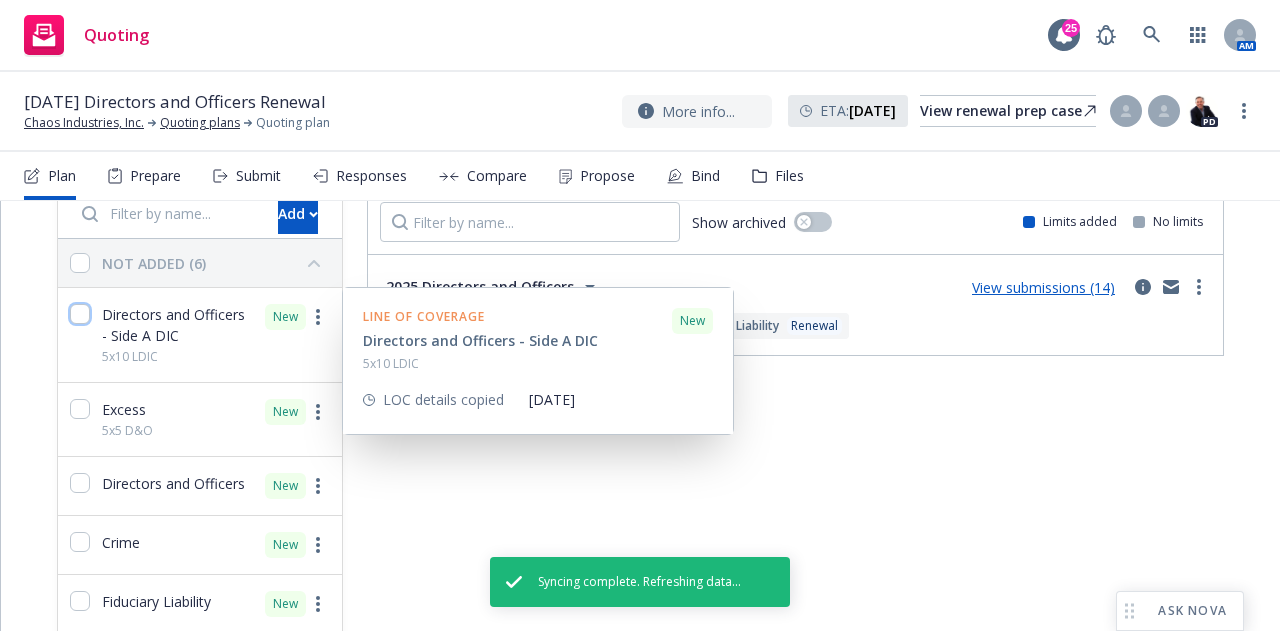 click at bounding box center (80, 314) 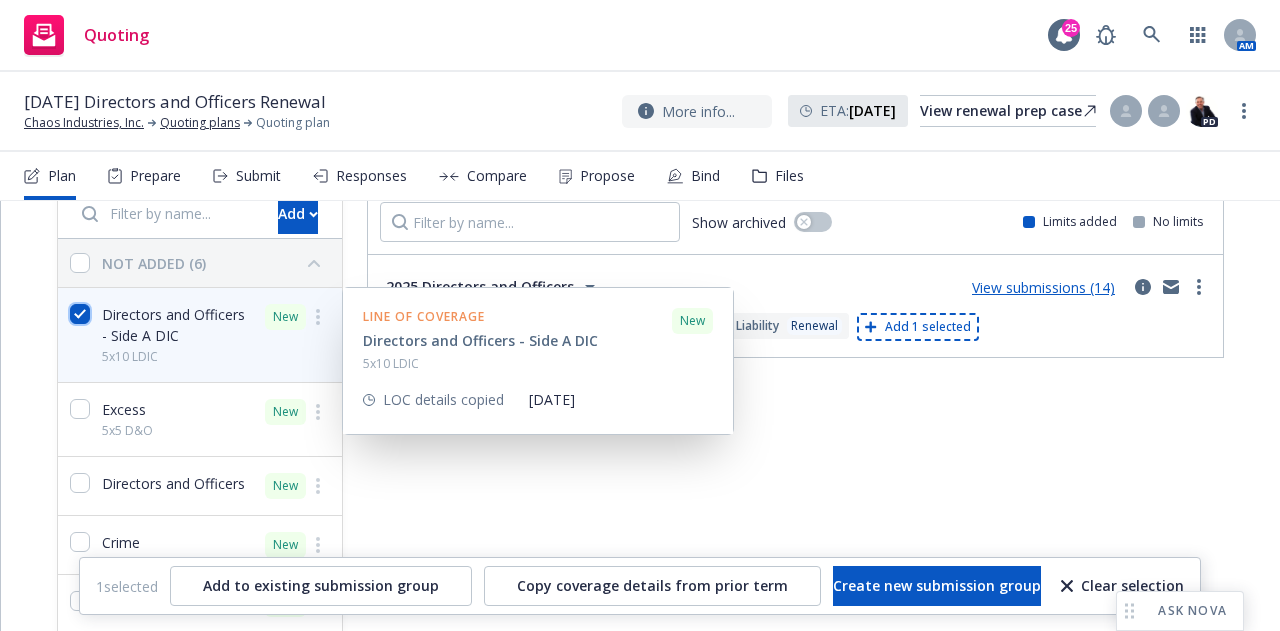click at bounding box center (80, 314) 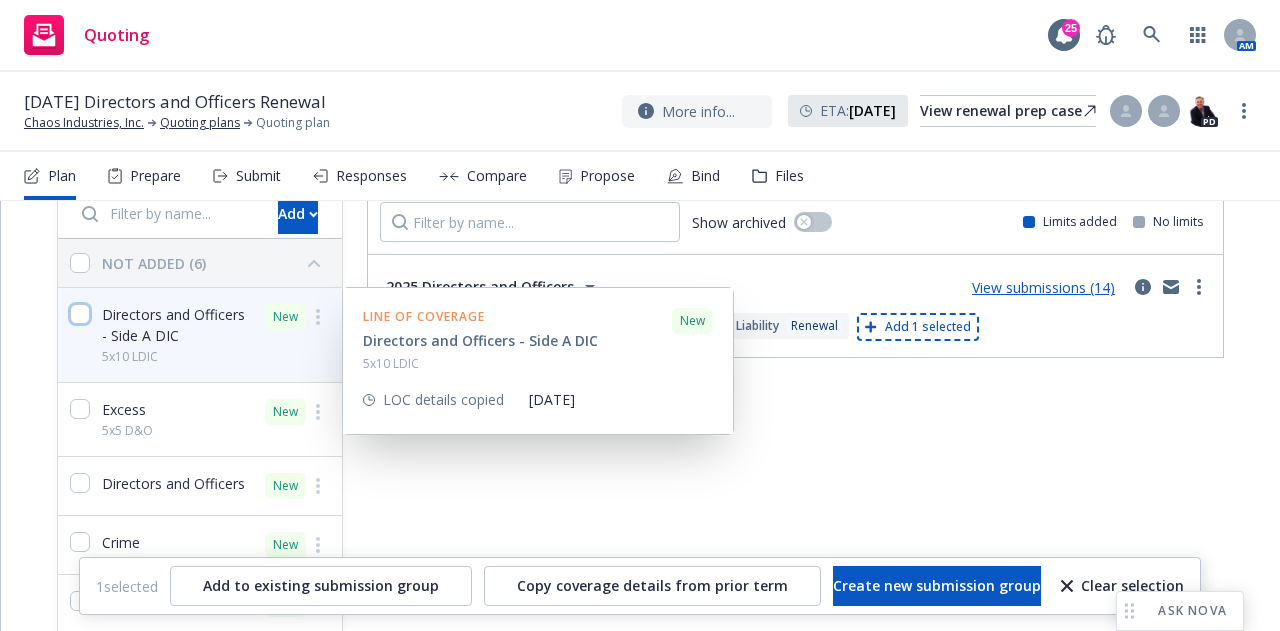 checkbox on "false" 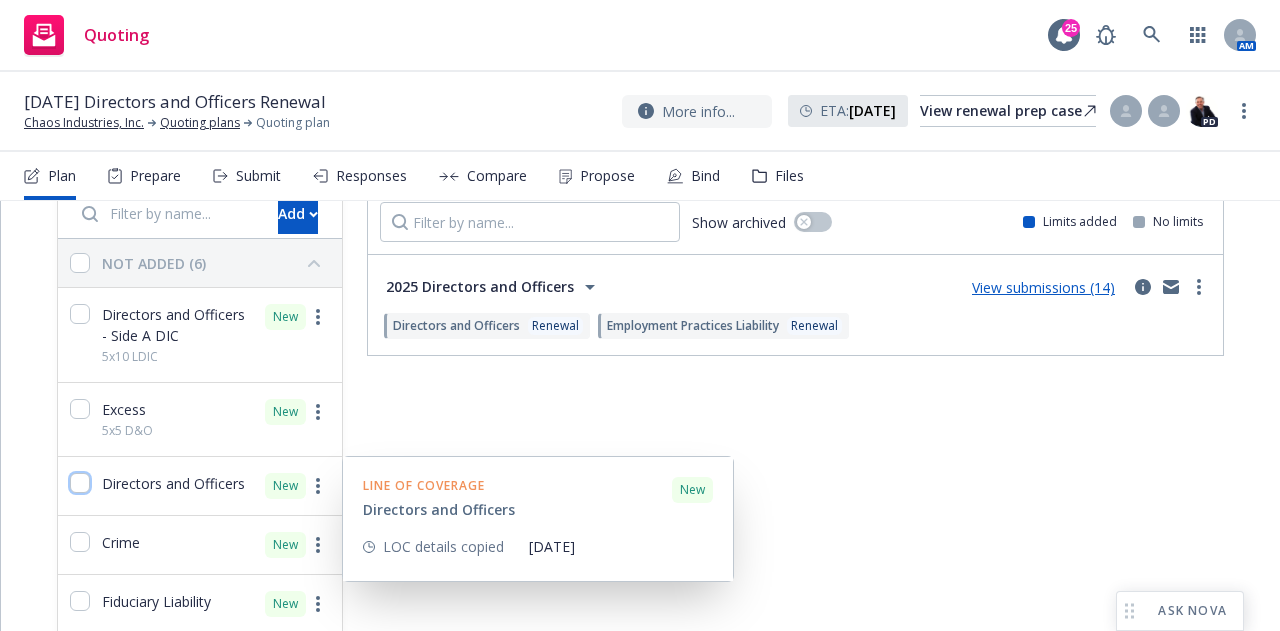 click at bounding box center (80, 483) 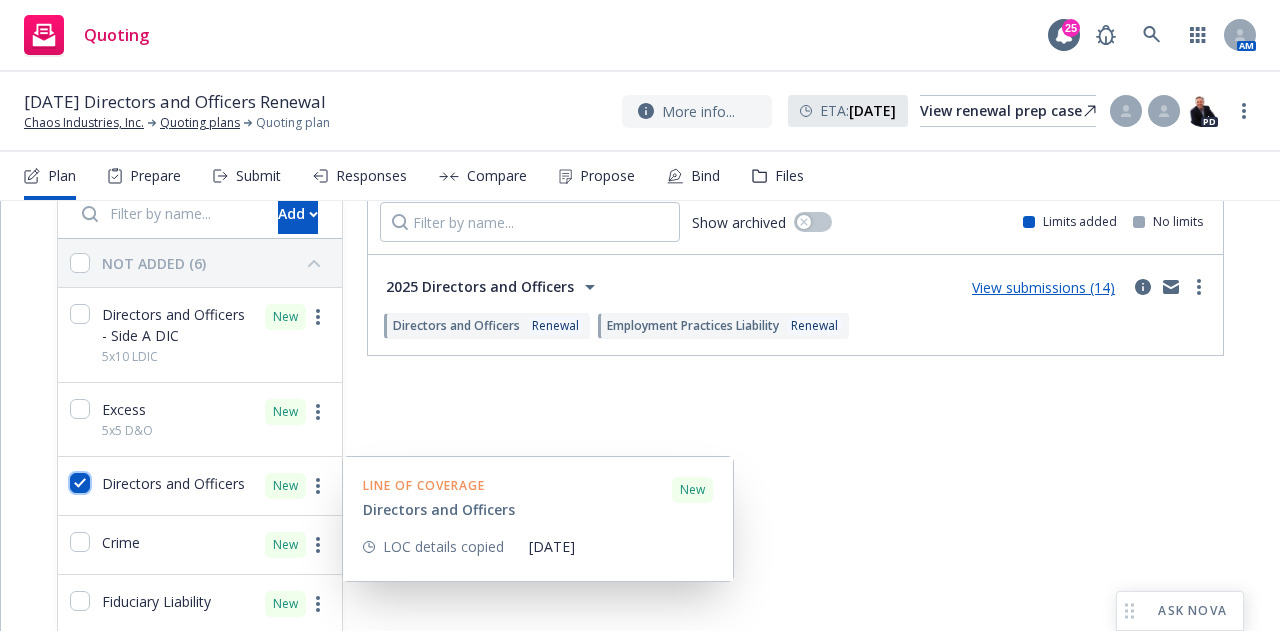 checkbox on "true" 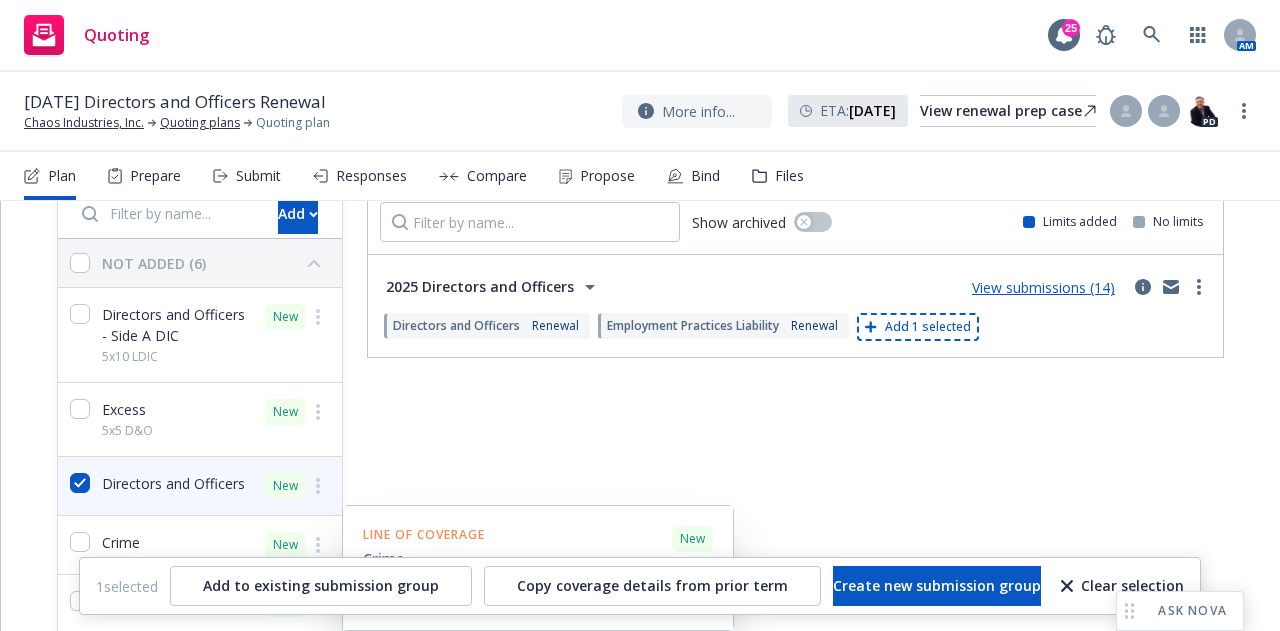 click on "Crime" at bounding box center [99, 545] 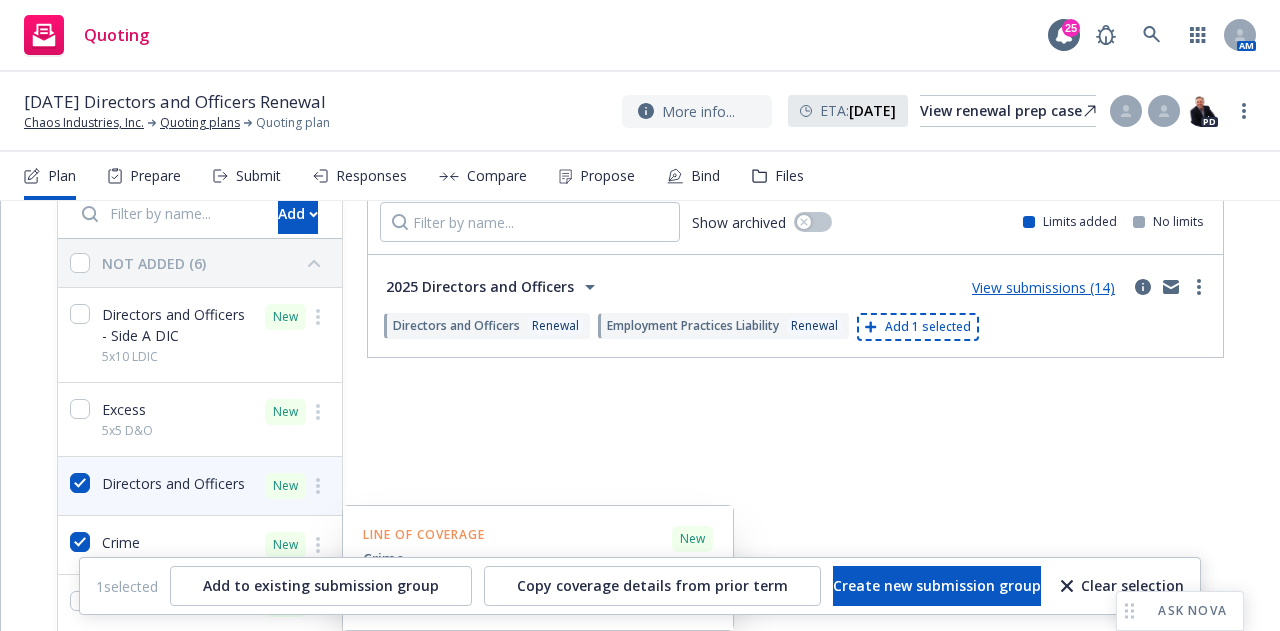 checkbox on "true" 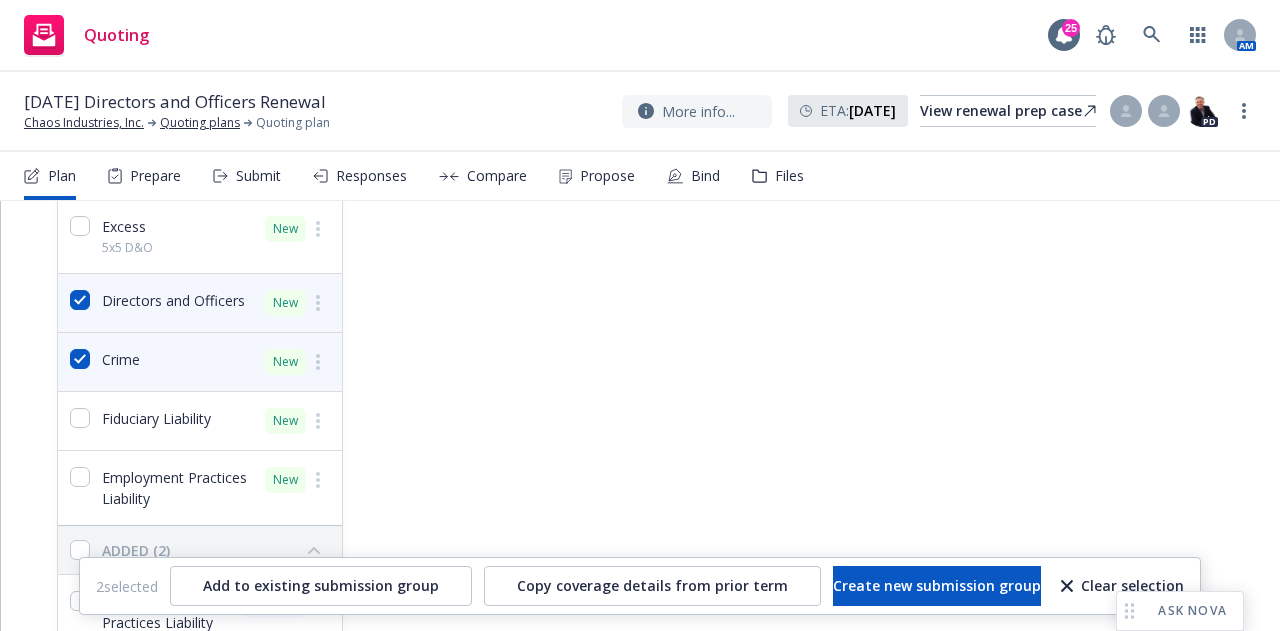 scroll, scrollTop: 281, scrollLeft: 0, axis: vertical 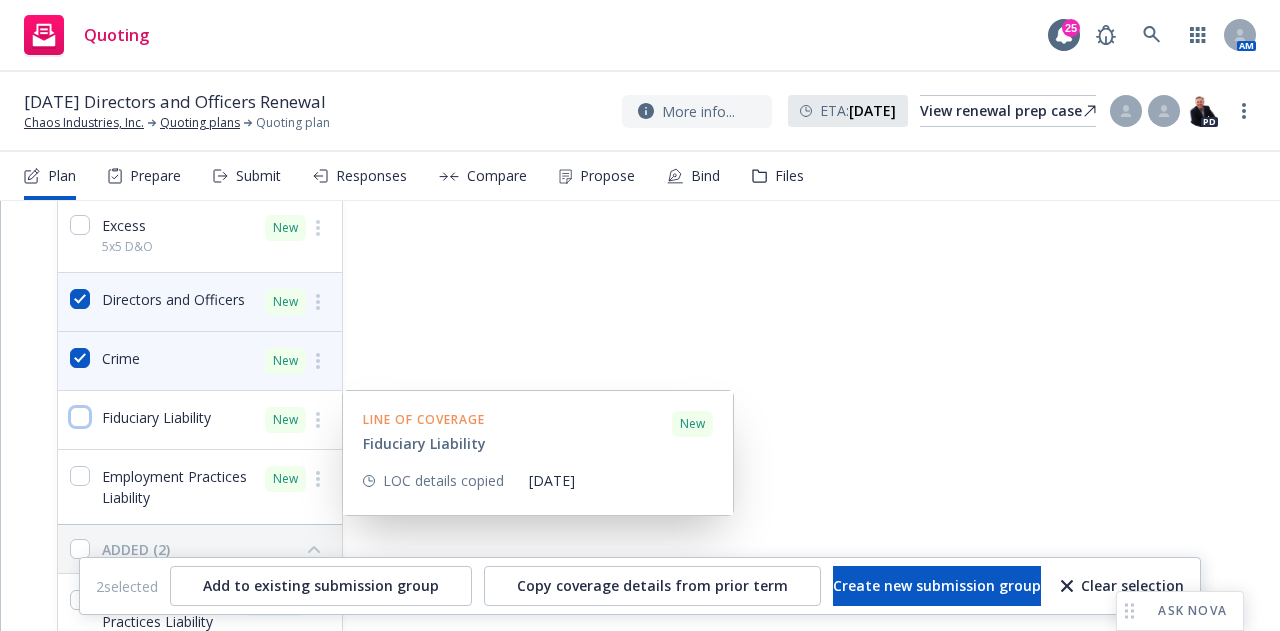 click at bounding box center [80, 417] 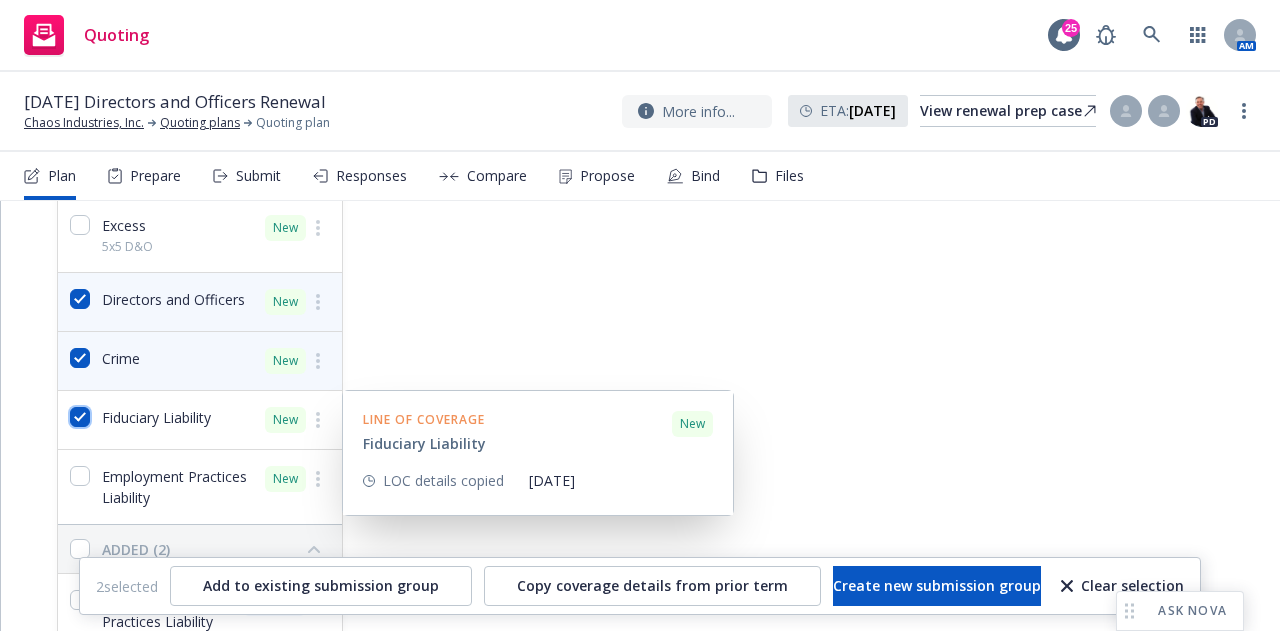 checkbox on "true" 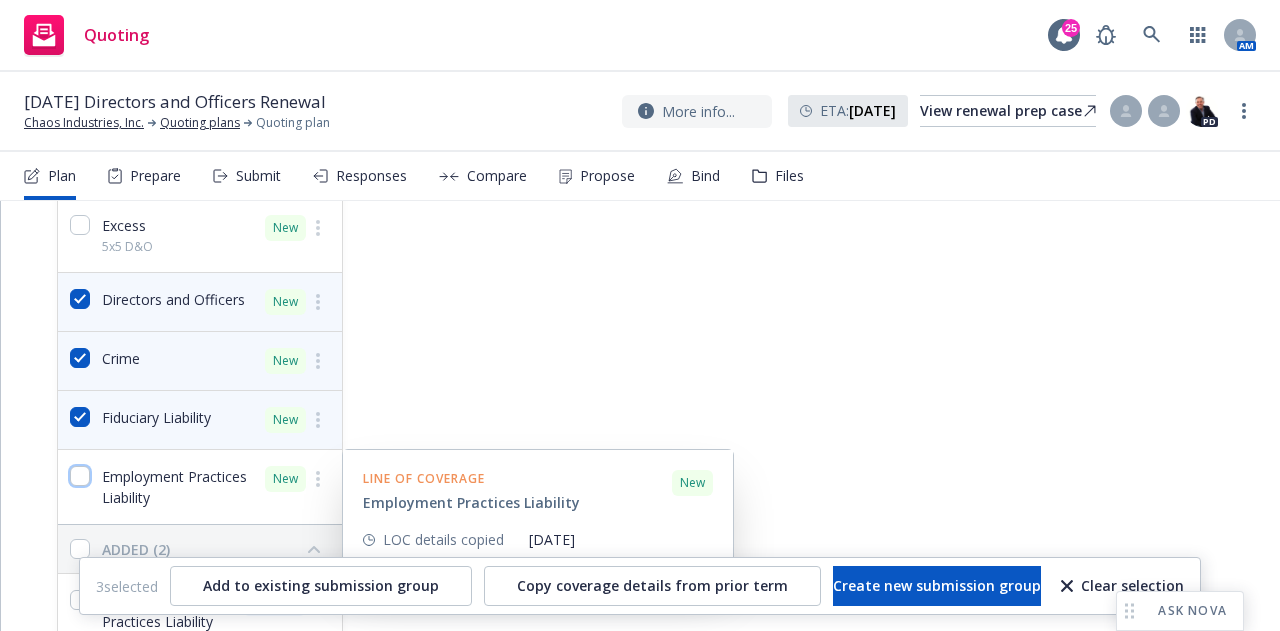 click at bounding box center (80, 476) 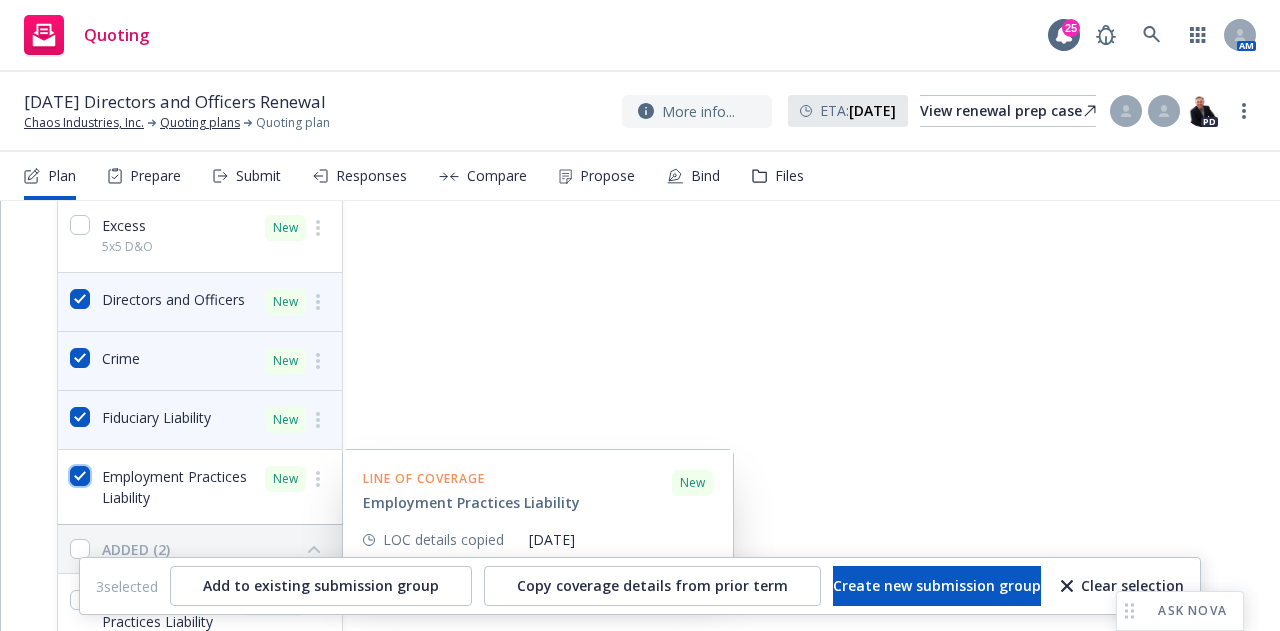 checkbox on "true" 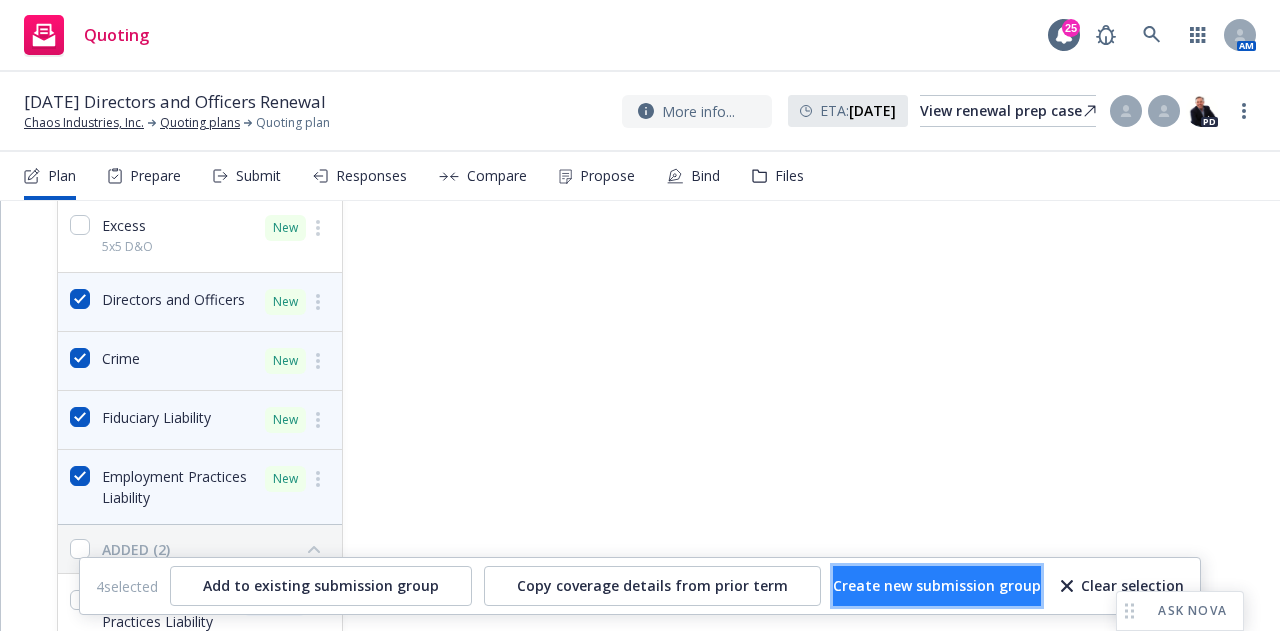 click on "Create new submission group" at bounding box center [937, 585] 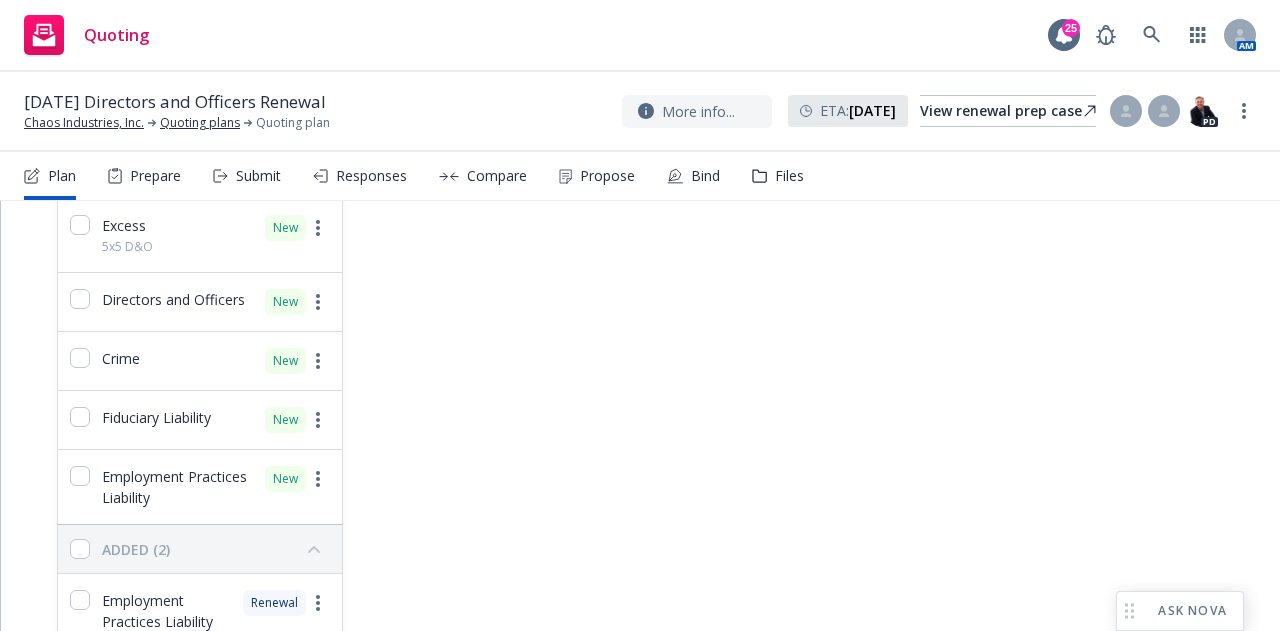 checkbox on "false" 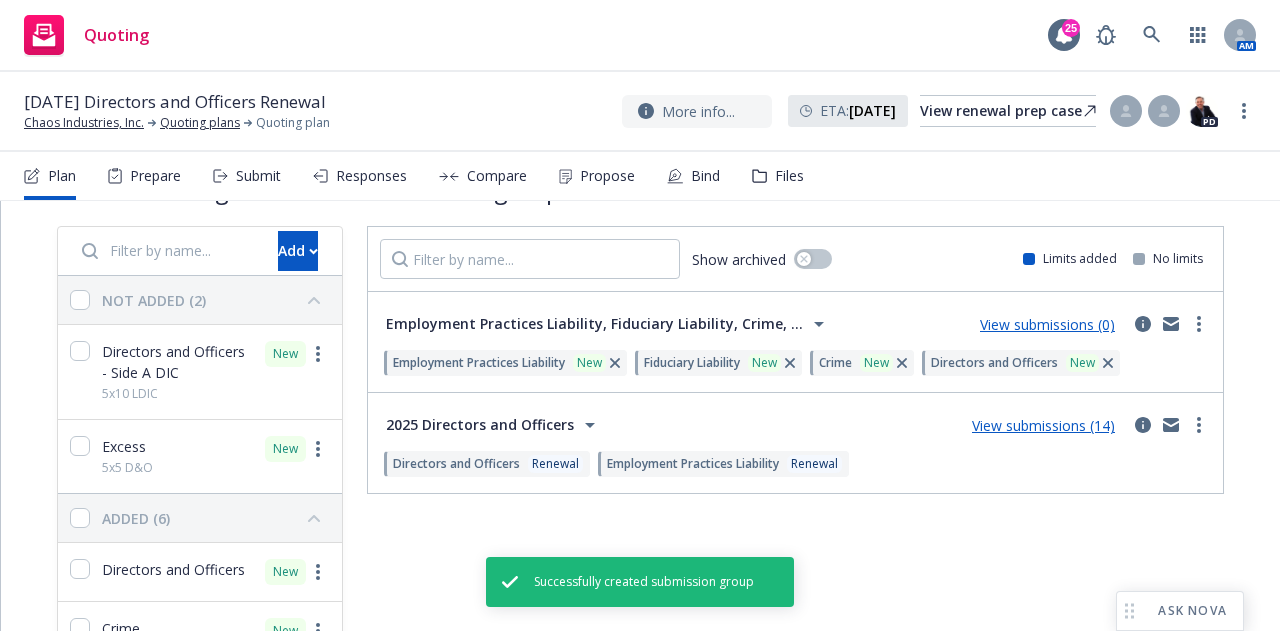 scroll, scrollTop: 59, scrollLeft: 0, axis: vertical 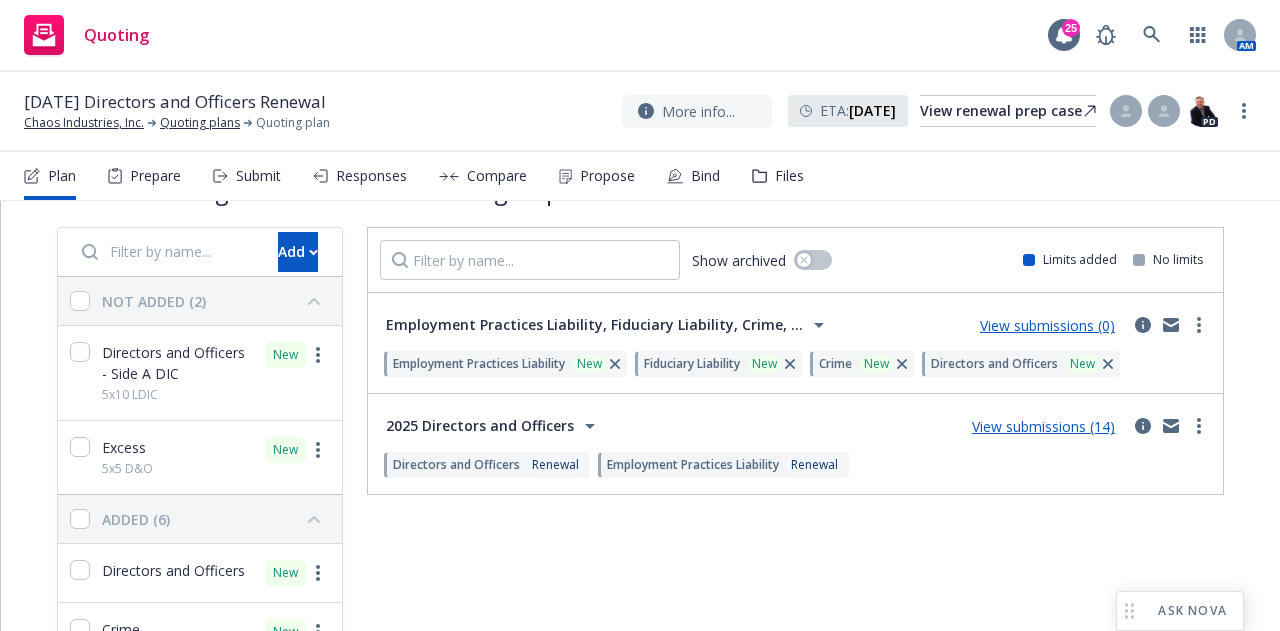 click on "View submissions (0)" at bounding box center [1047, 325] 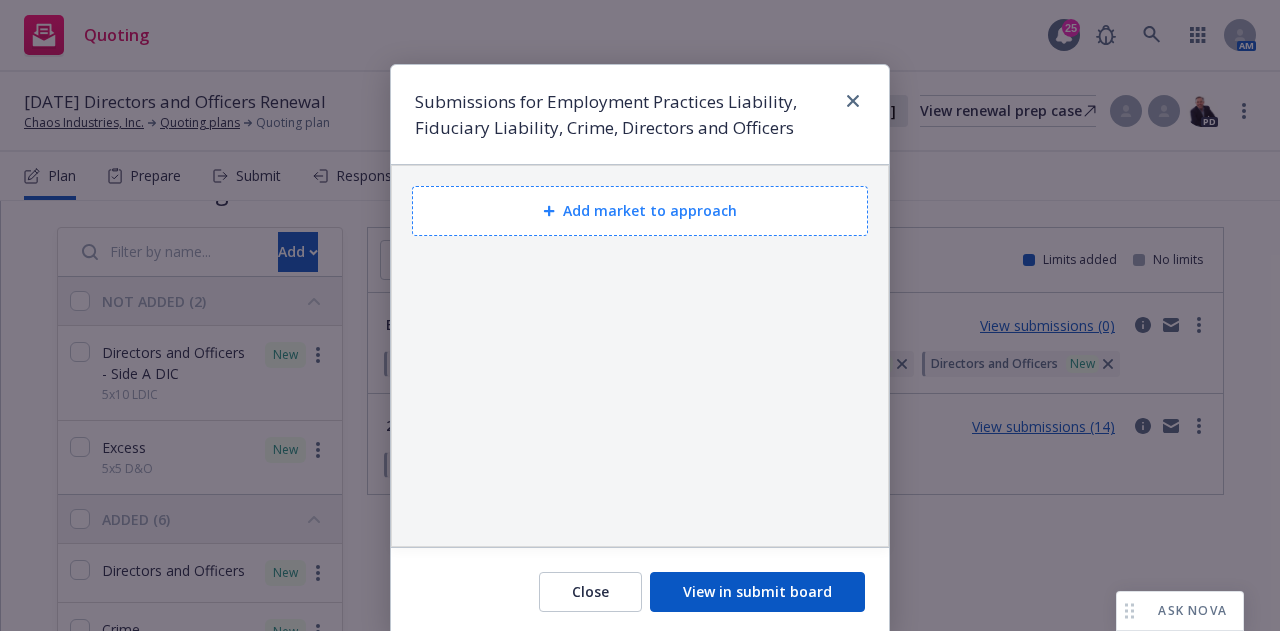 click on "Add market to approach" at bounding box center (640, 211) 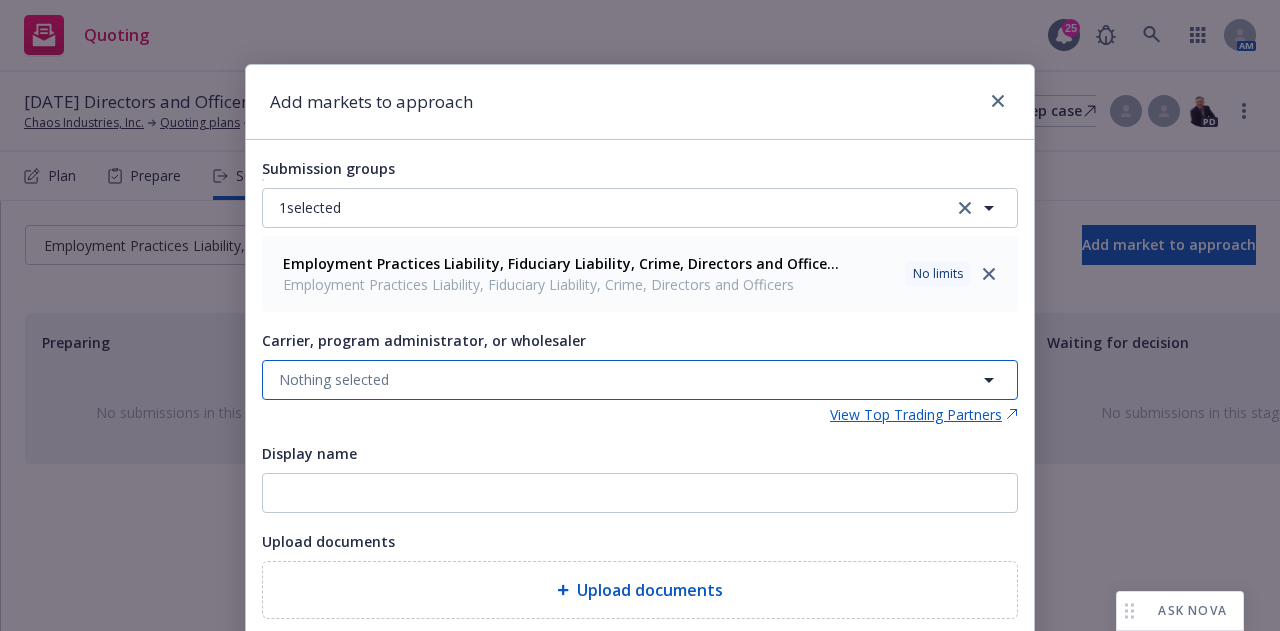click on "Nothing selected" at bounding box center (640, 380) 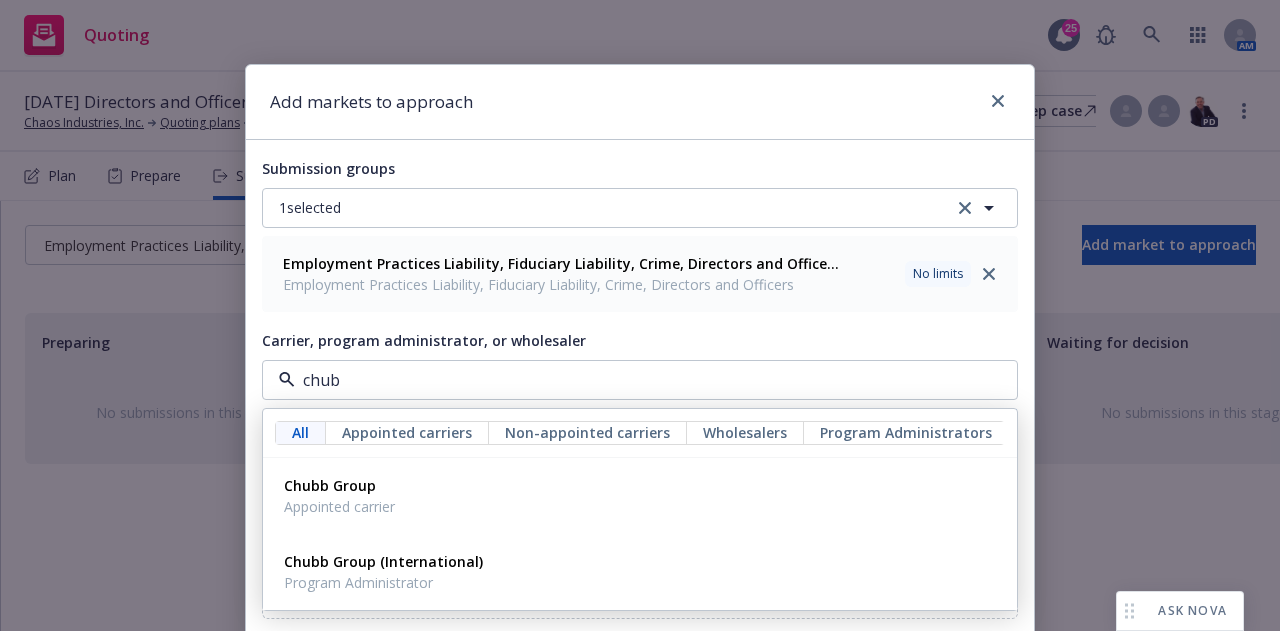 type on "chubb" 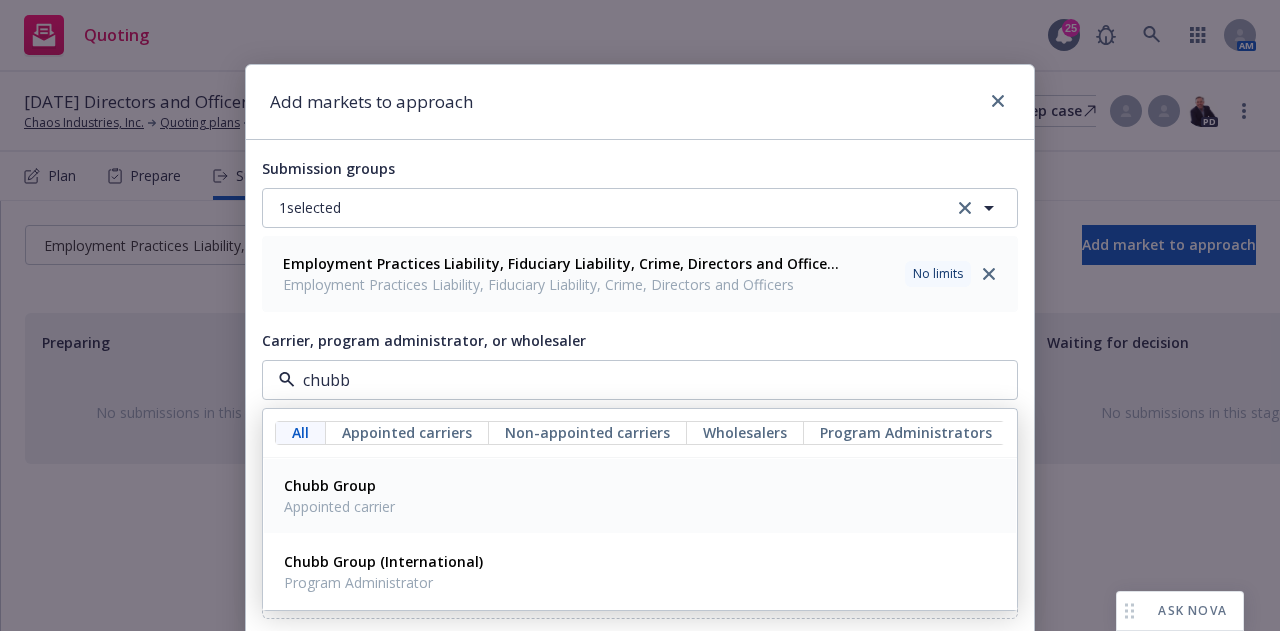 click on "Appointed carrier" at bounding box center (339, 506) 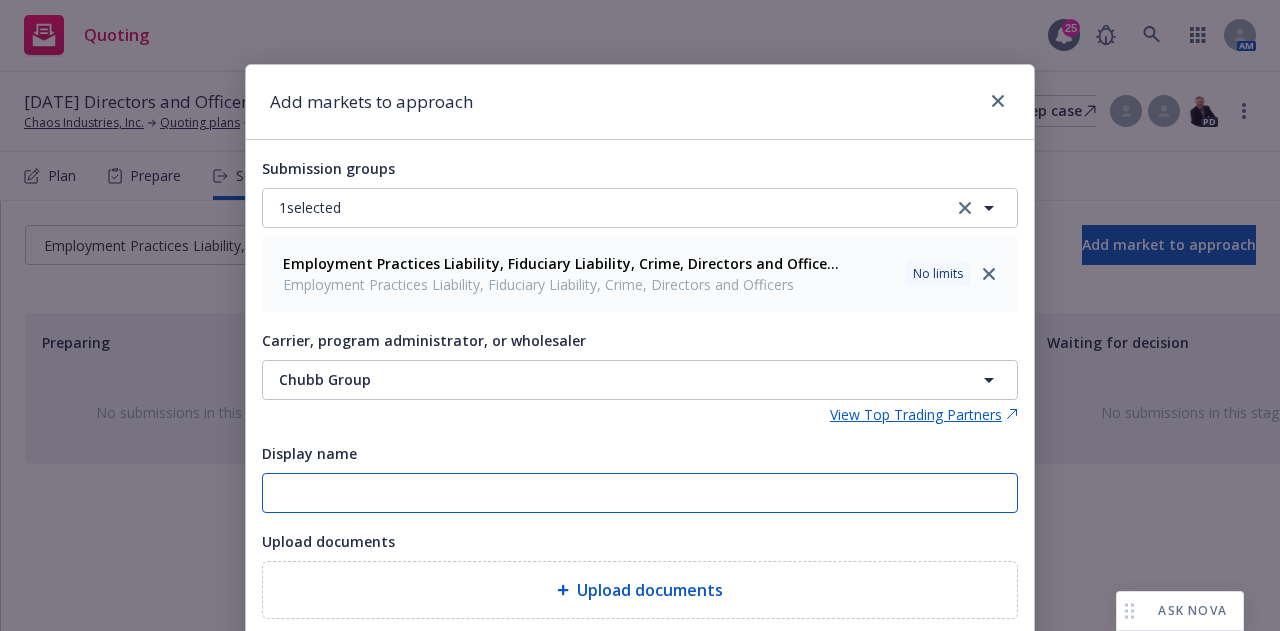 click on "Display name" at bounding box center (640, 493) 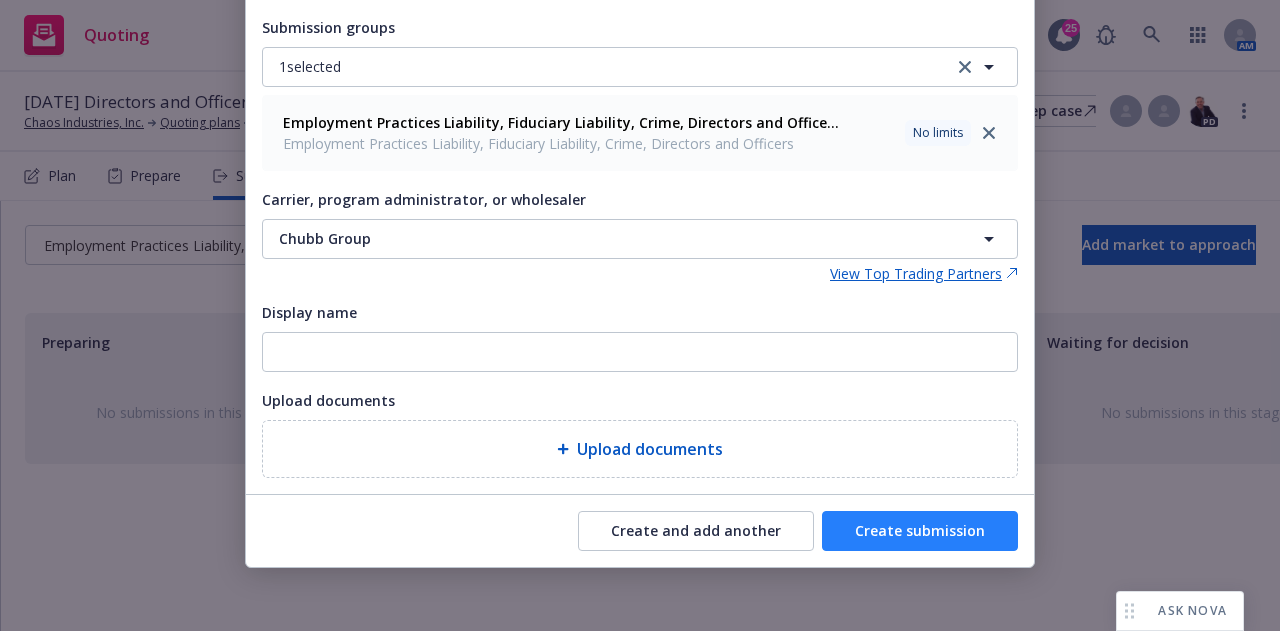 click on "Create submission" at bounding box center [920, 531] 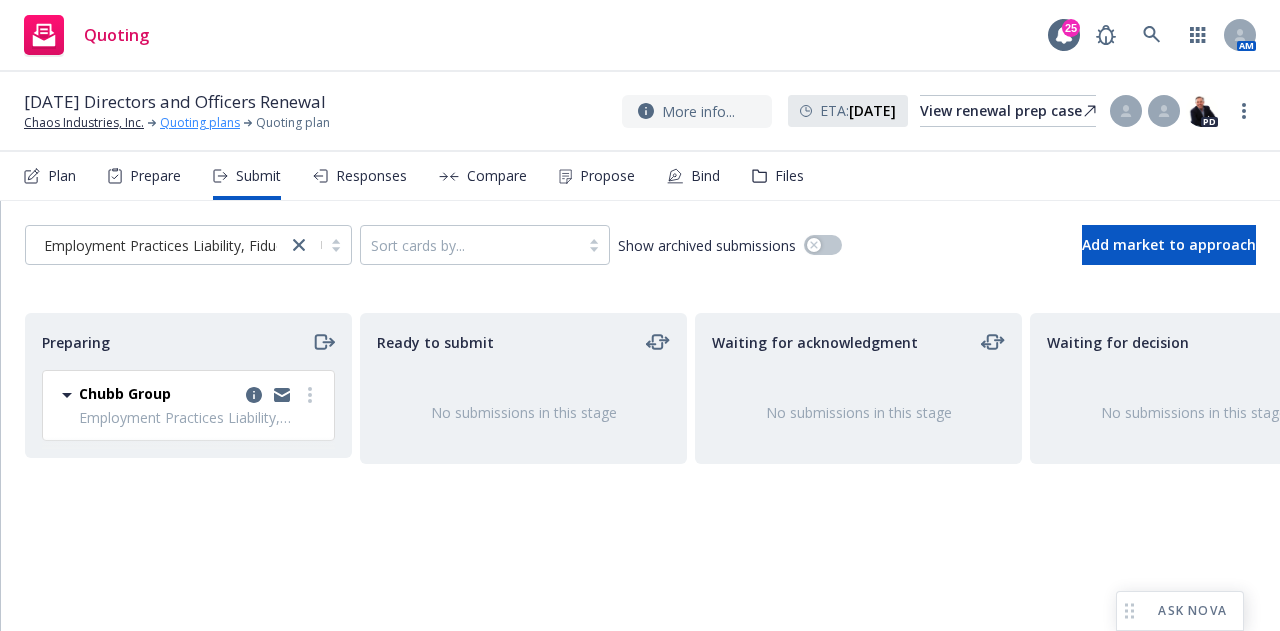 click on "Quoting plans" at bounding box center [200, 123] 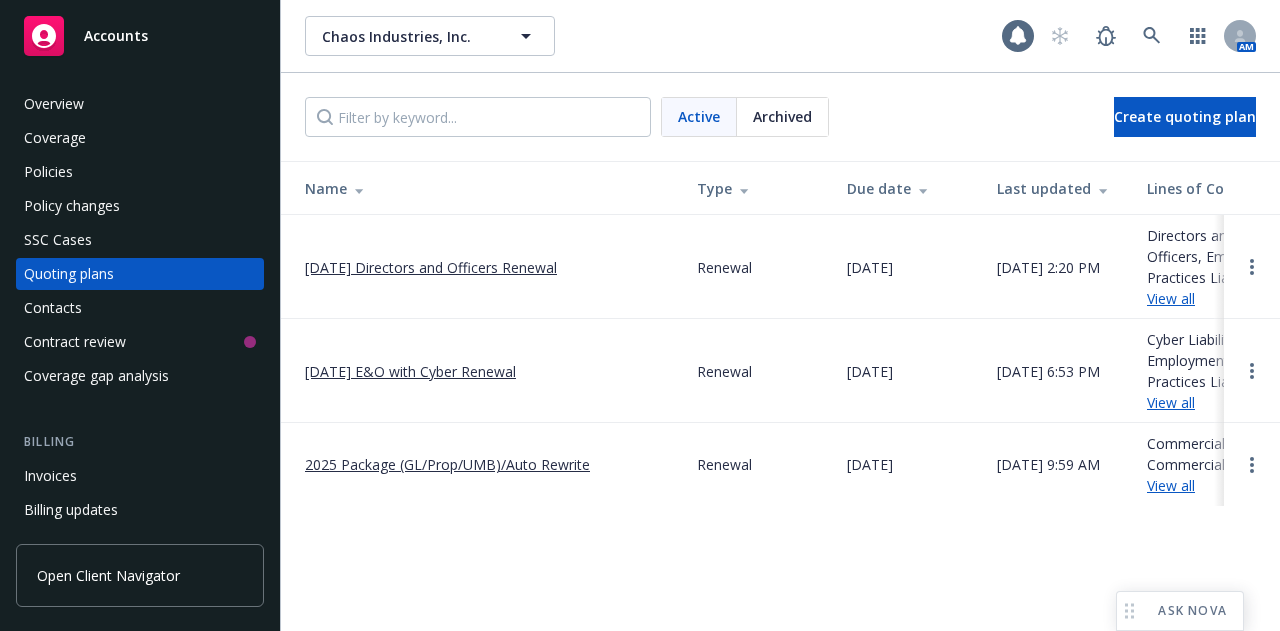 scroll, scrollTop: 0, scrollLeft: 0, axis: both 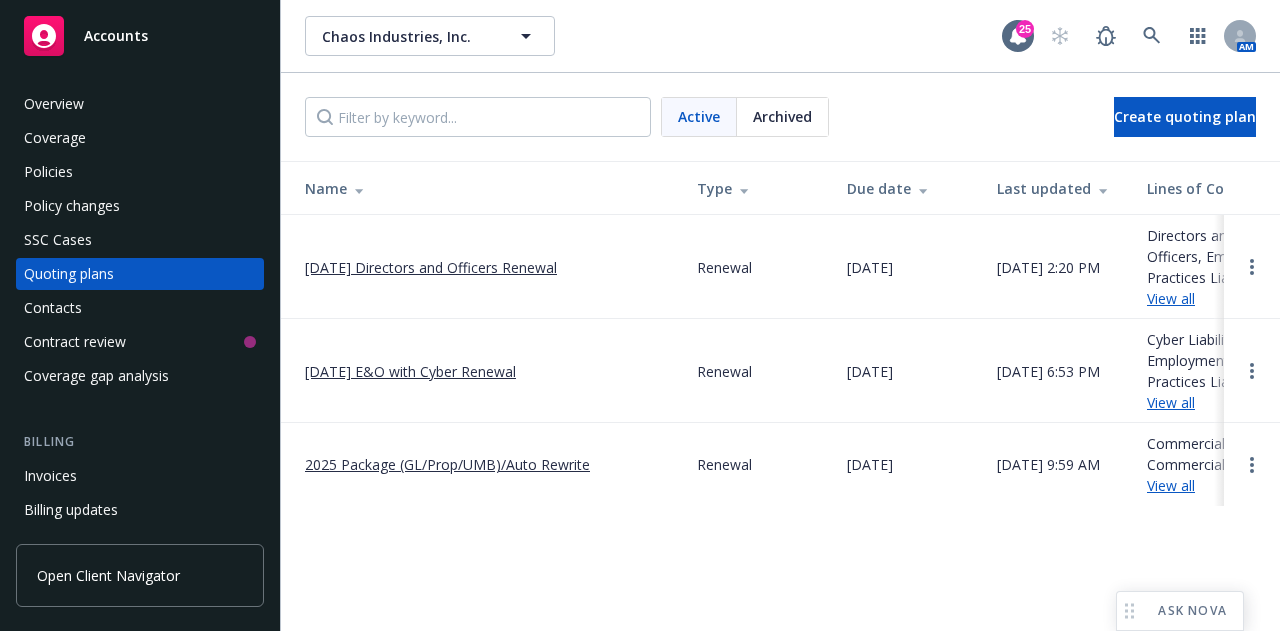 click on "[DATE] Directors and Officers Renewal" at bounding box center [431, 267] 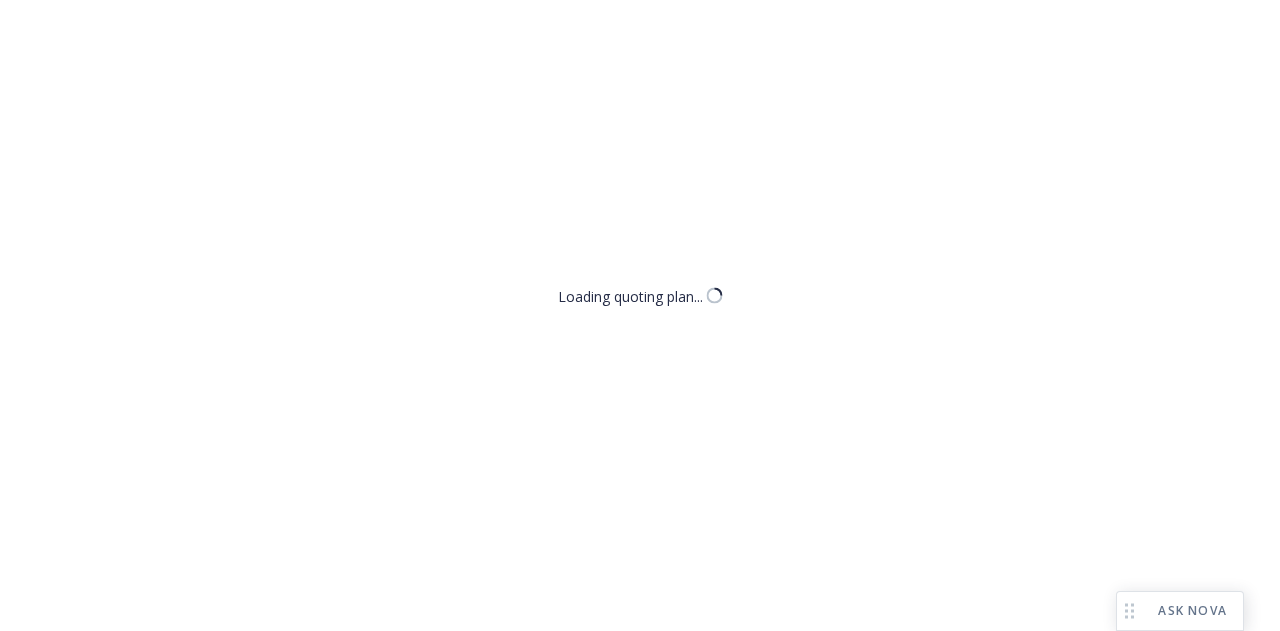 scroll, scrollTop: 0, scrollLeft: 0, axis: both 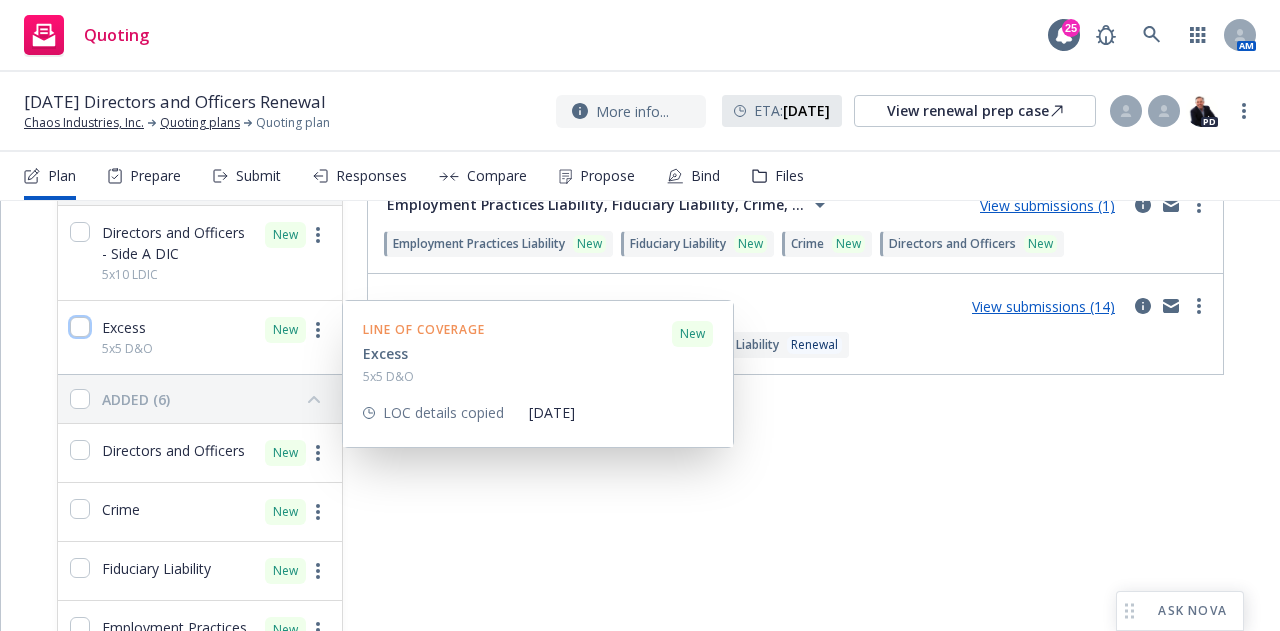click at bounding box center (80, 327) 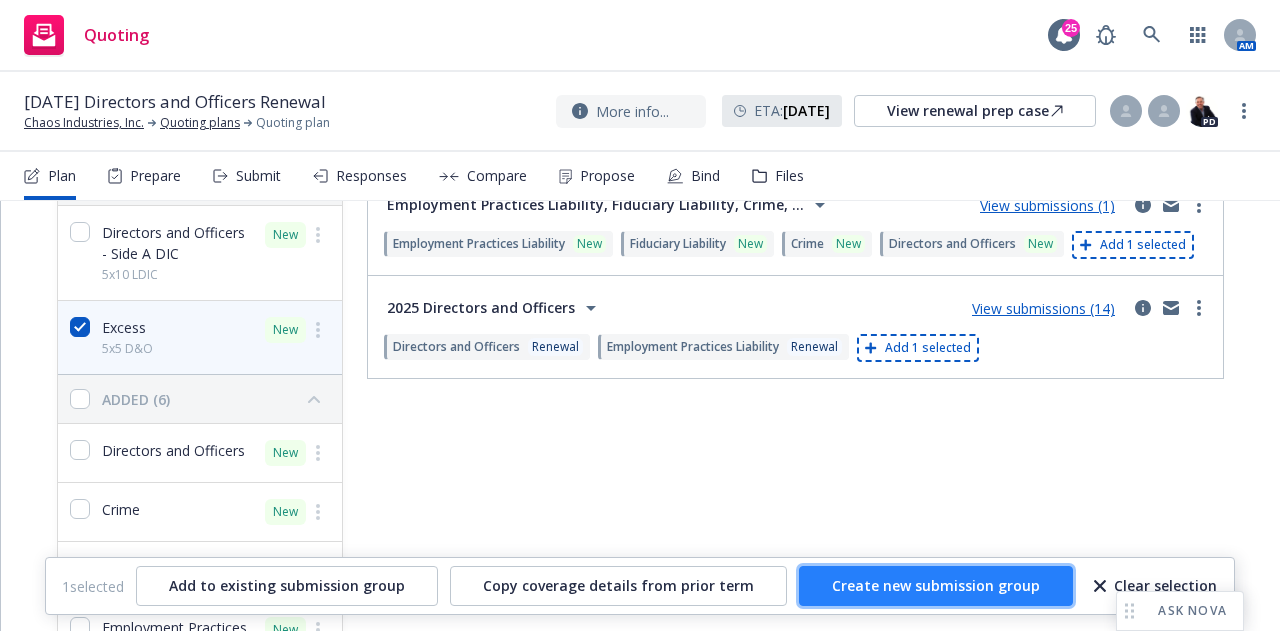 click on "Create new submission group" at bounding box center [936, 585] 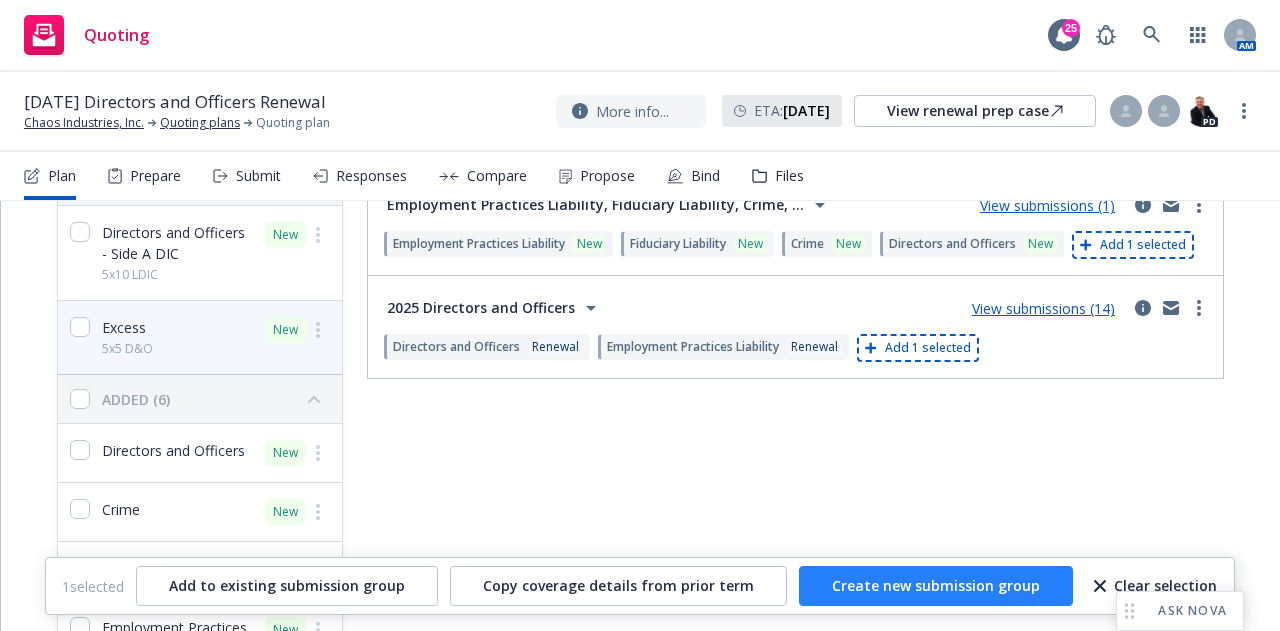 checkbox on "false" 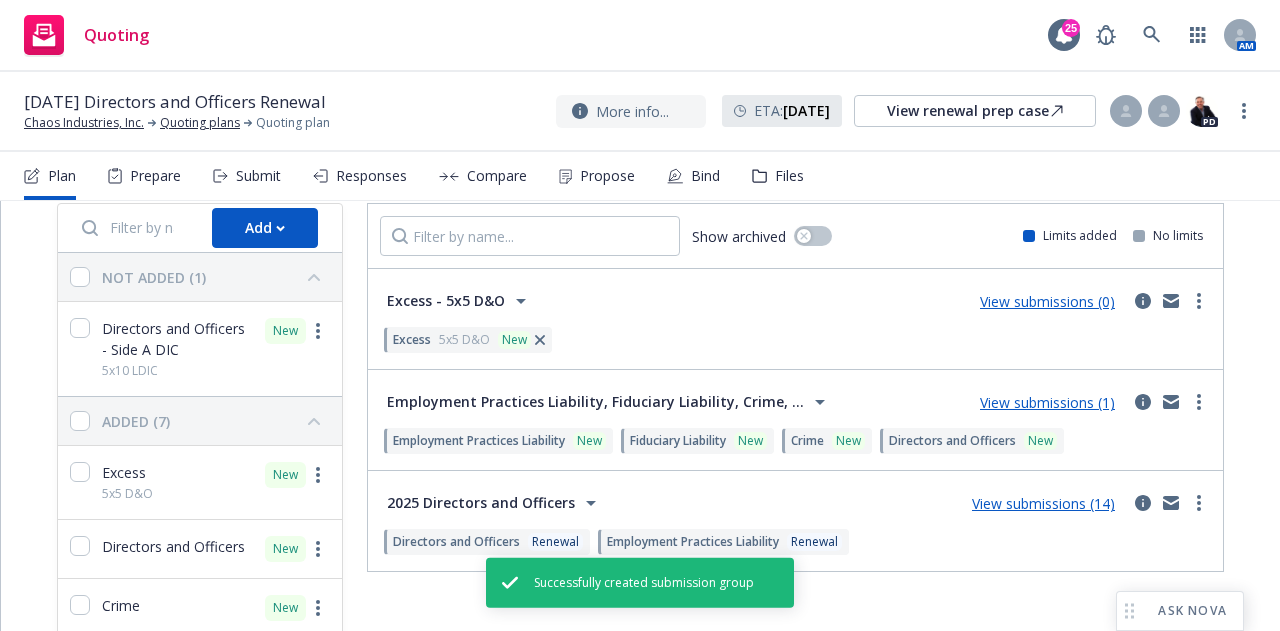 scroll, scrollTop: 82, scrollLeft: 0, axis: vertical 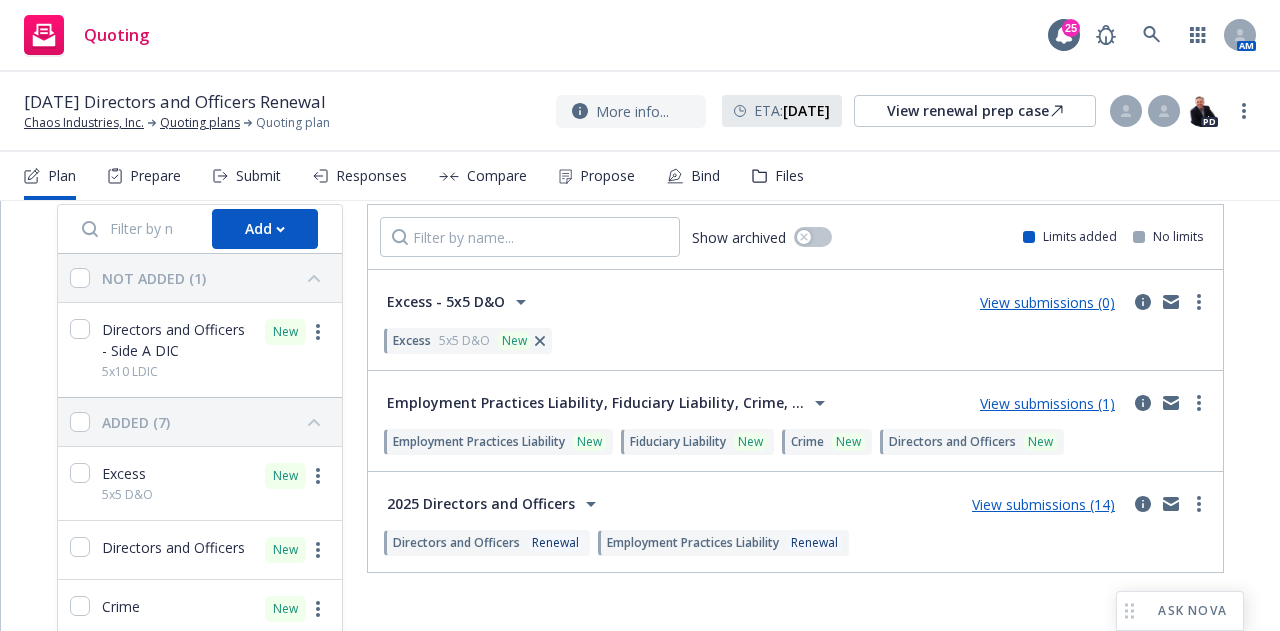 click on "View submissions (0)" at bounding box center (1047, 302) 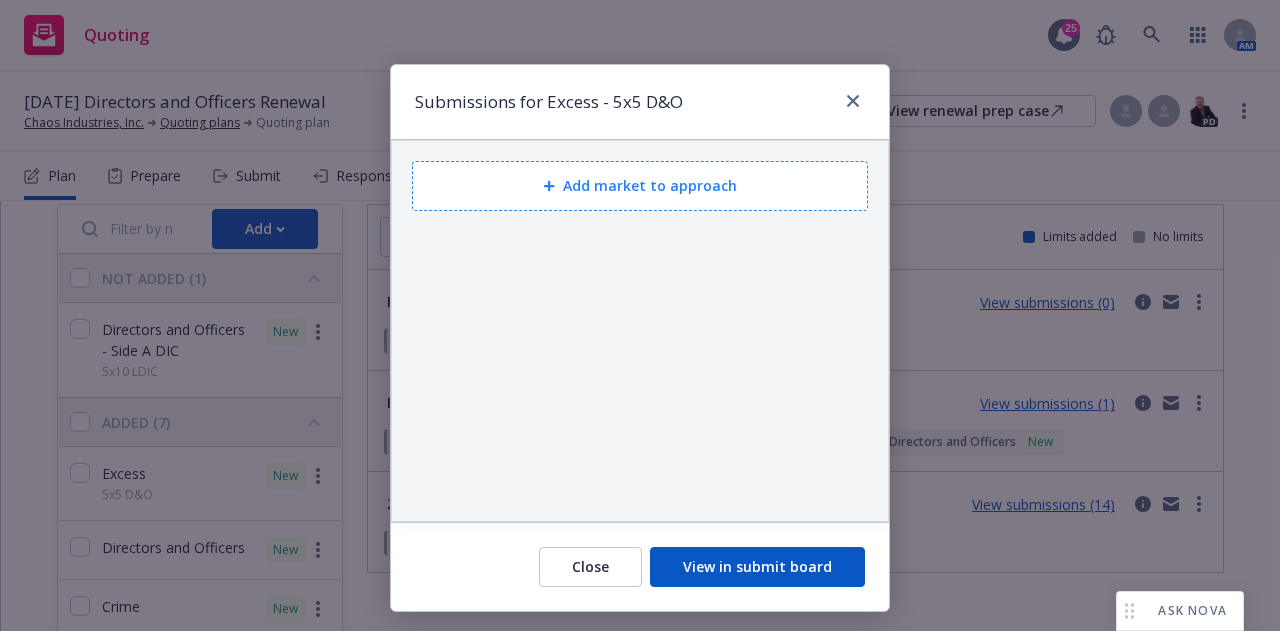 click on "Add market to approach" at bounding box center [640, 186] 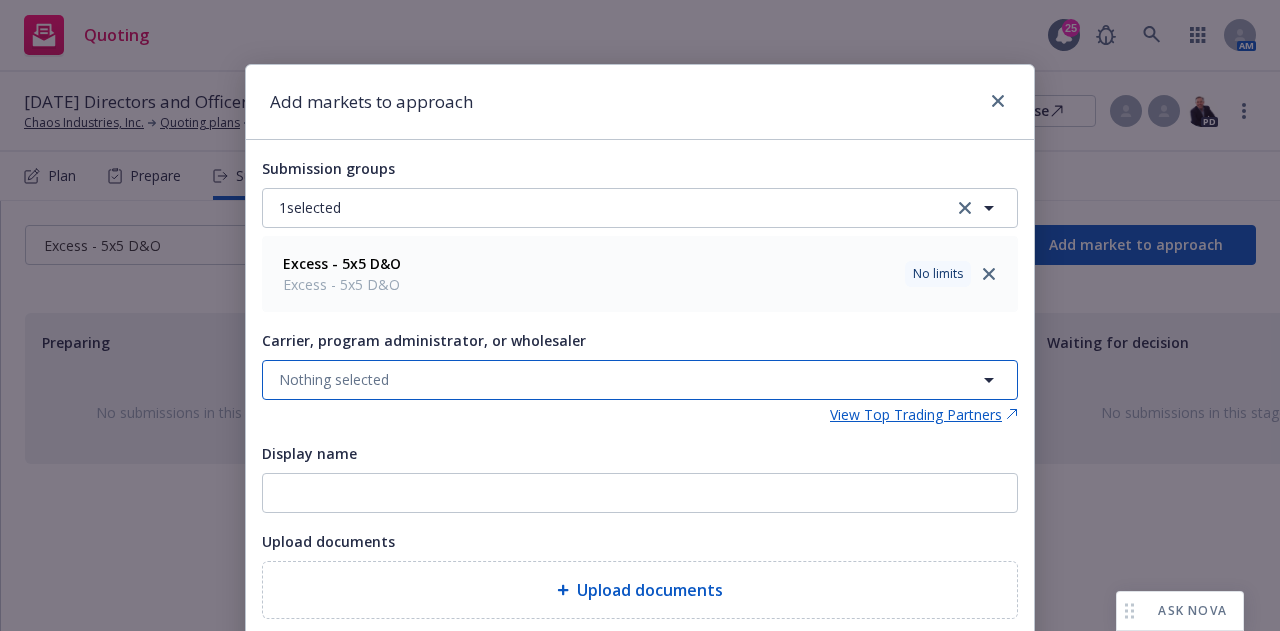 click on "Nothing selected" at bounding box center [640, 380] 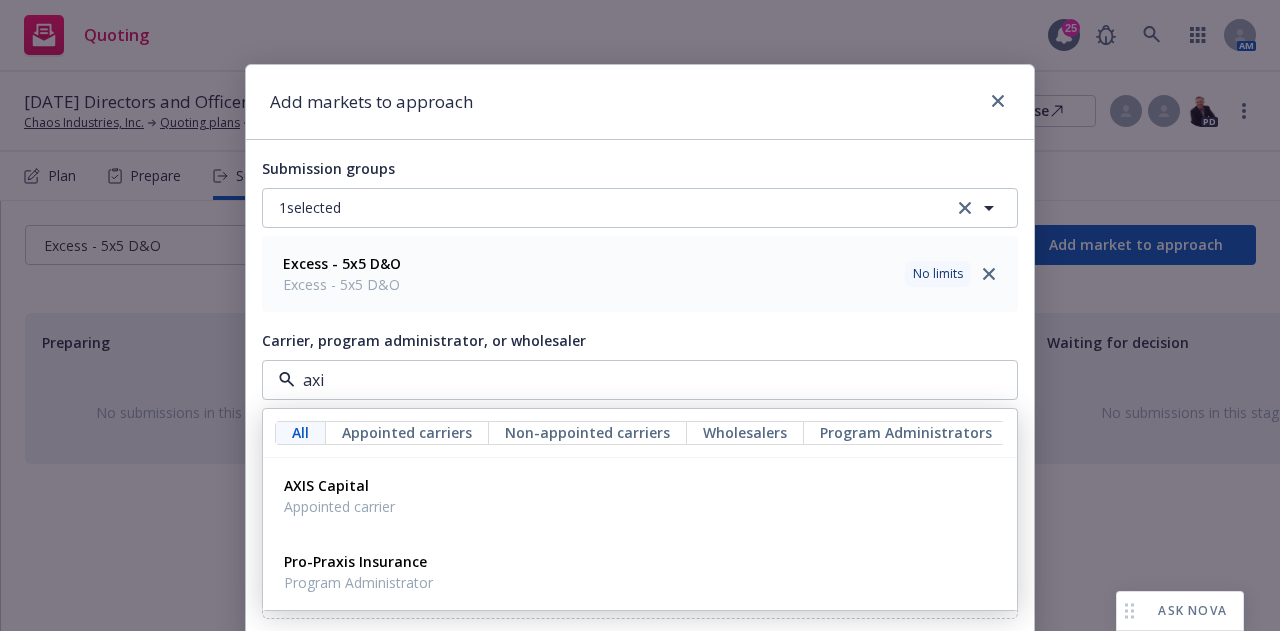 type on "axis" 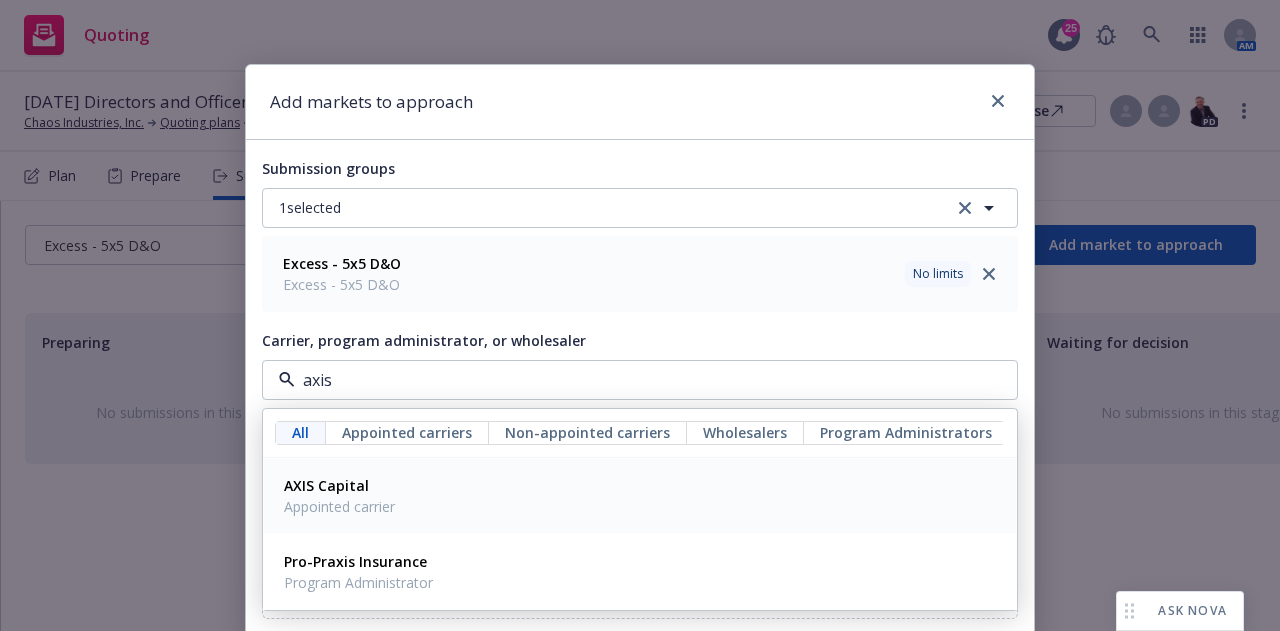 click on "AXIS Capital" at bounding box center [339, 485] 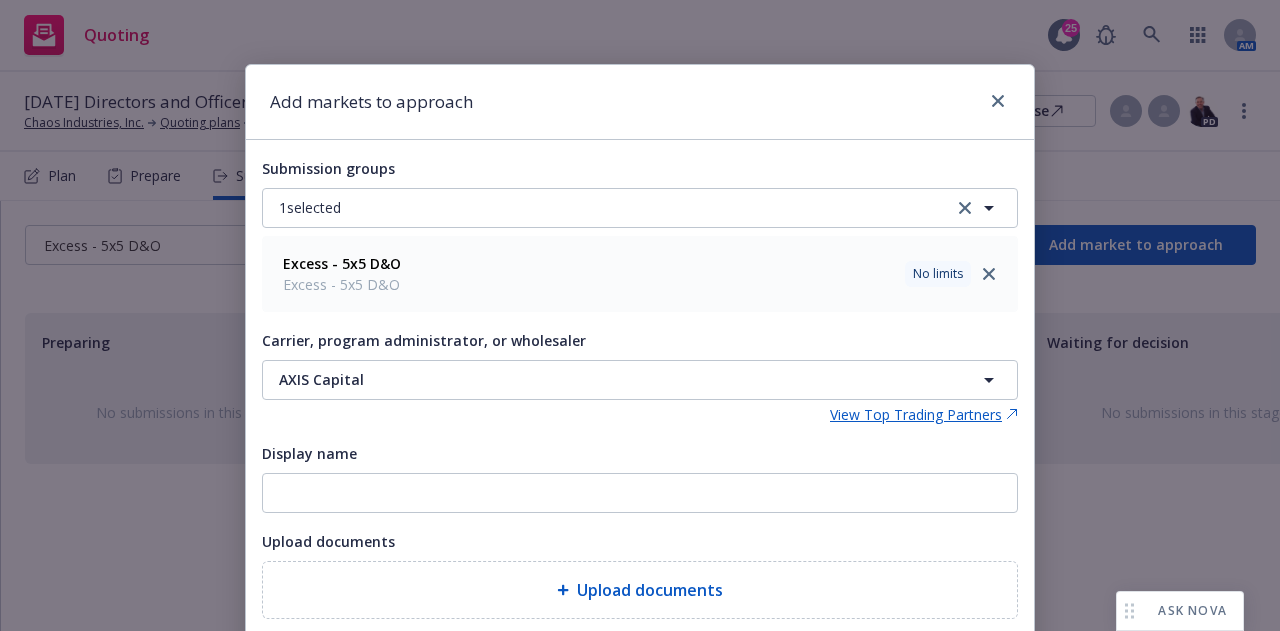 scroll, scrollTop: 141, scrollLeft: 0, axis: vertical 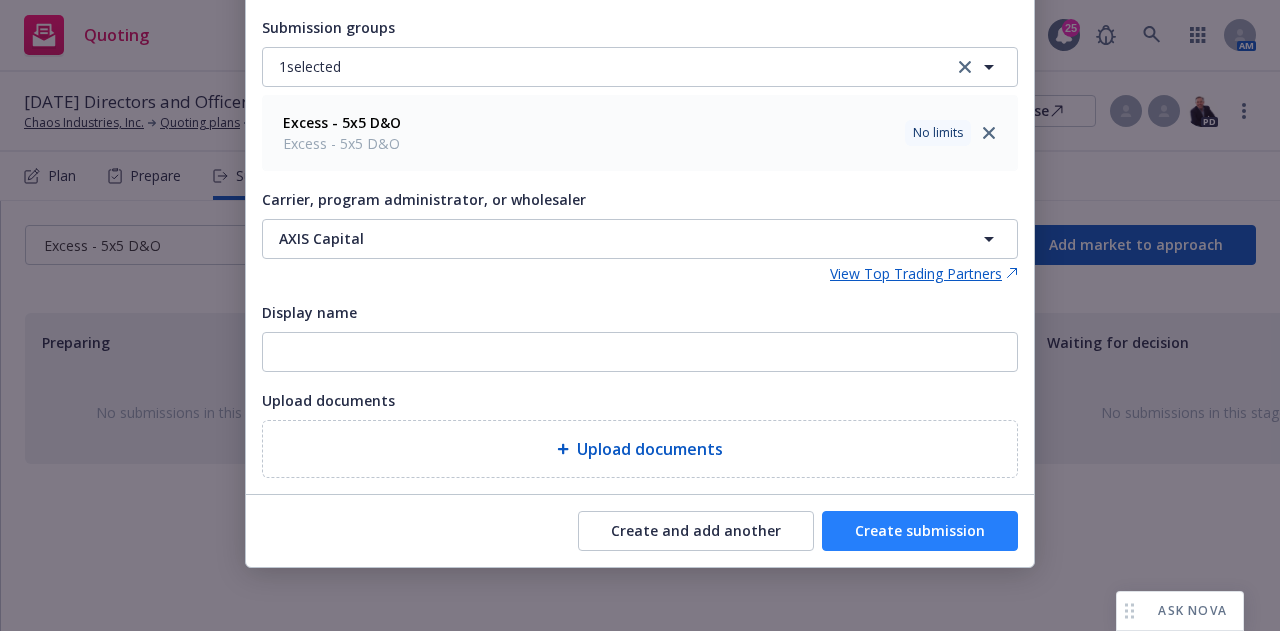 click on "Create submission" at bounding box center [920, 531] 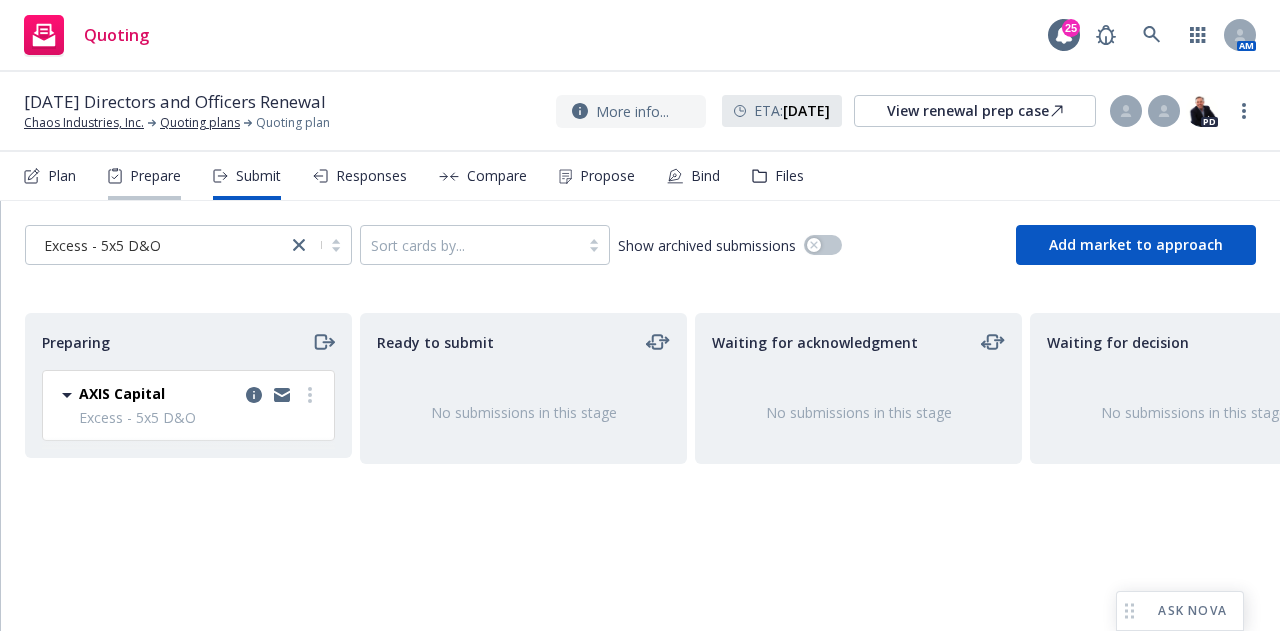 click on "Prepare" at bounding box center [144, 176] 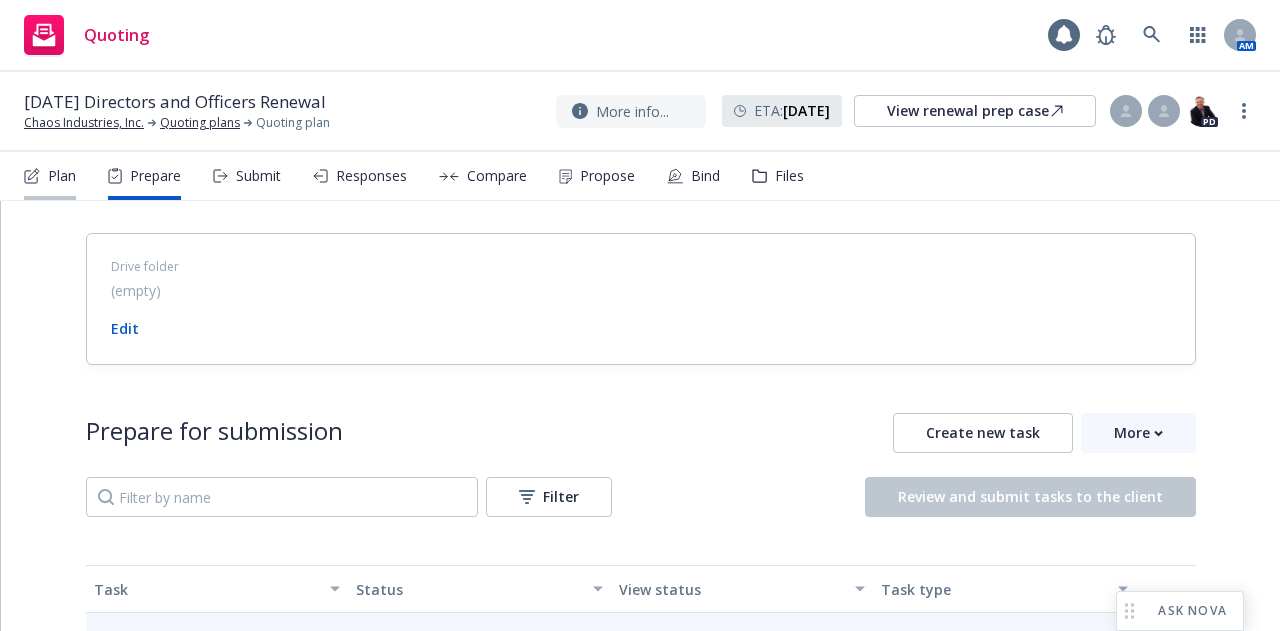 click on "Plan" at bounding box center [62, 176] 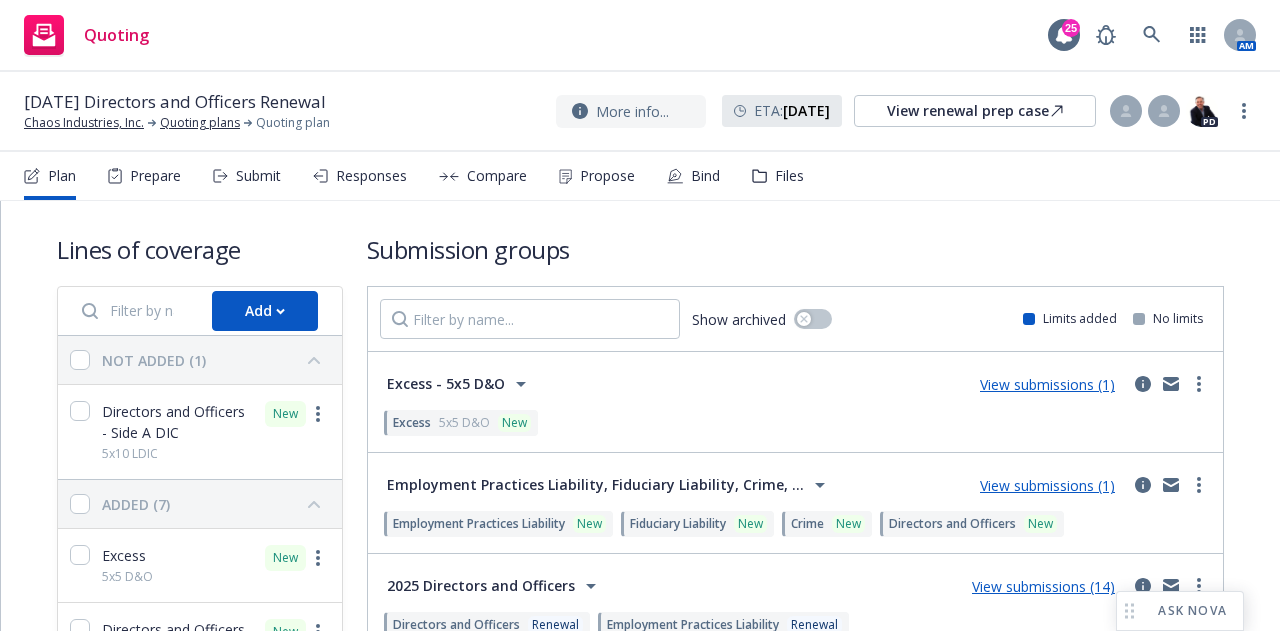 scroll, scrollTop: 105, scrollLeft: 0, axis: vertical 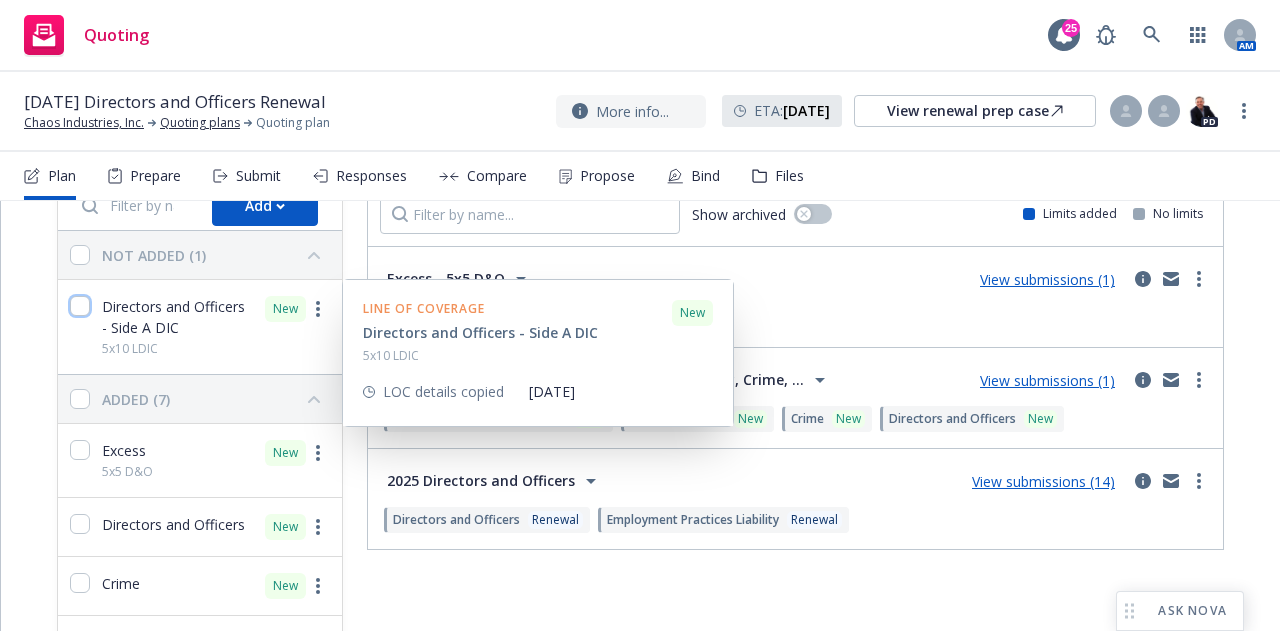 click at bounding box center (80, 306) 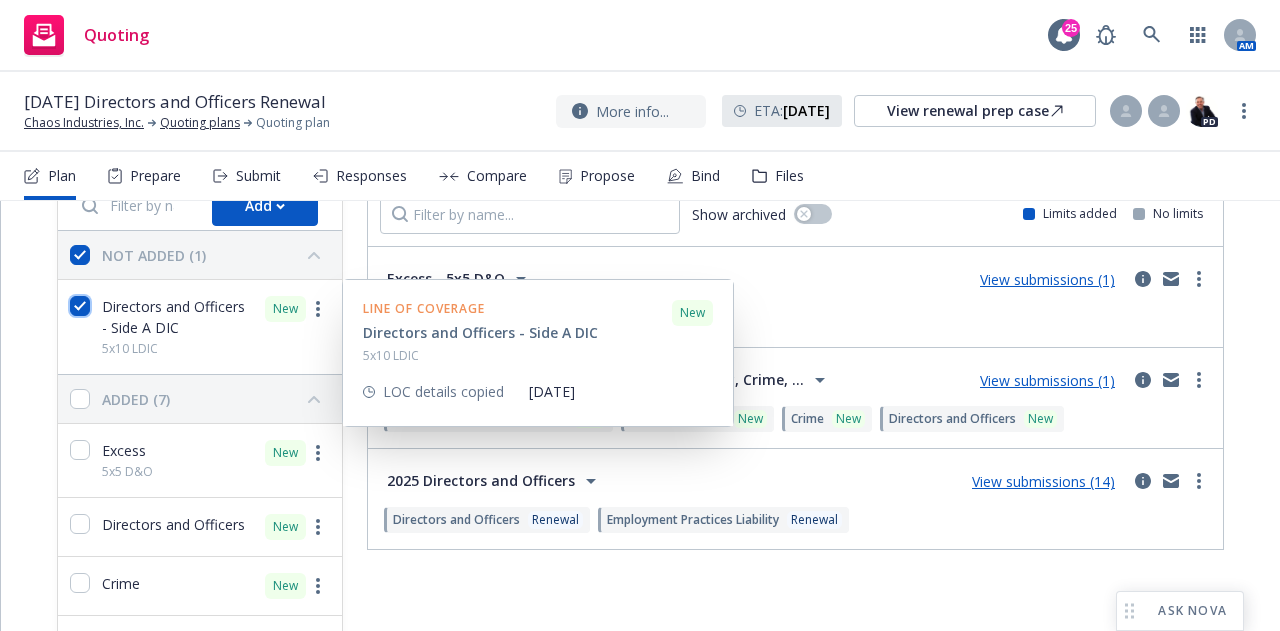 checkbox on "true" 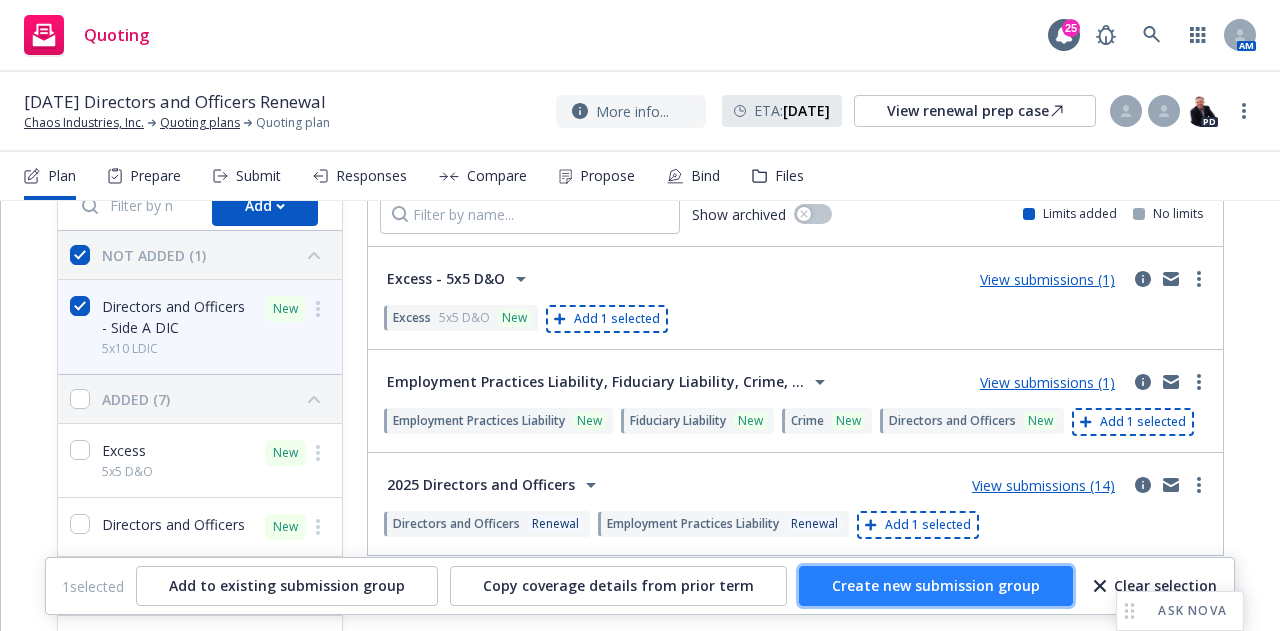 click on "Create new submission group" at bounding box center [936, 585] 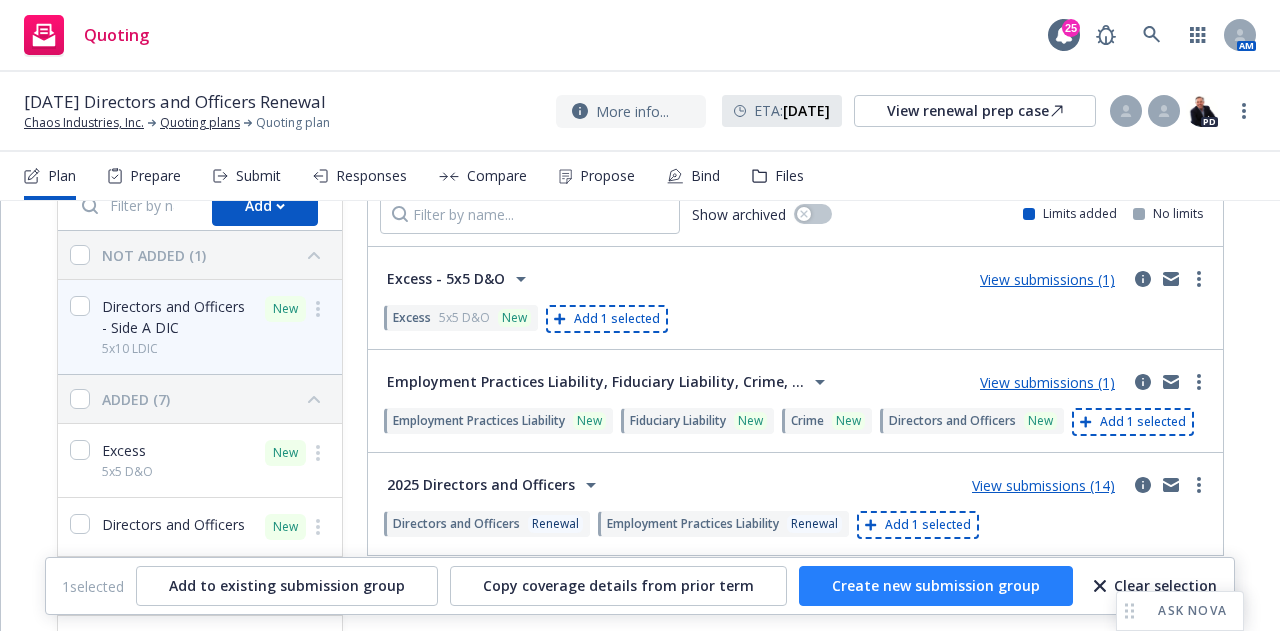 checkbox on "false" 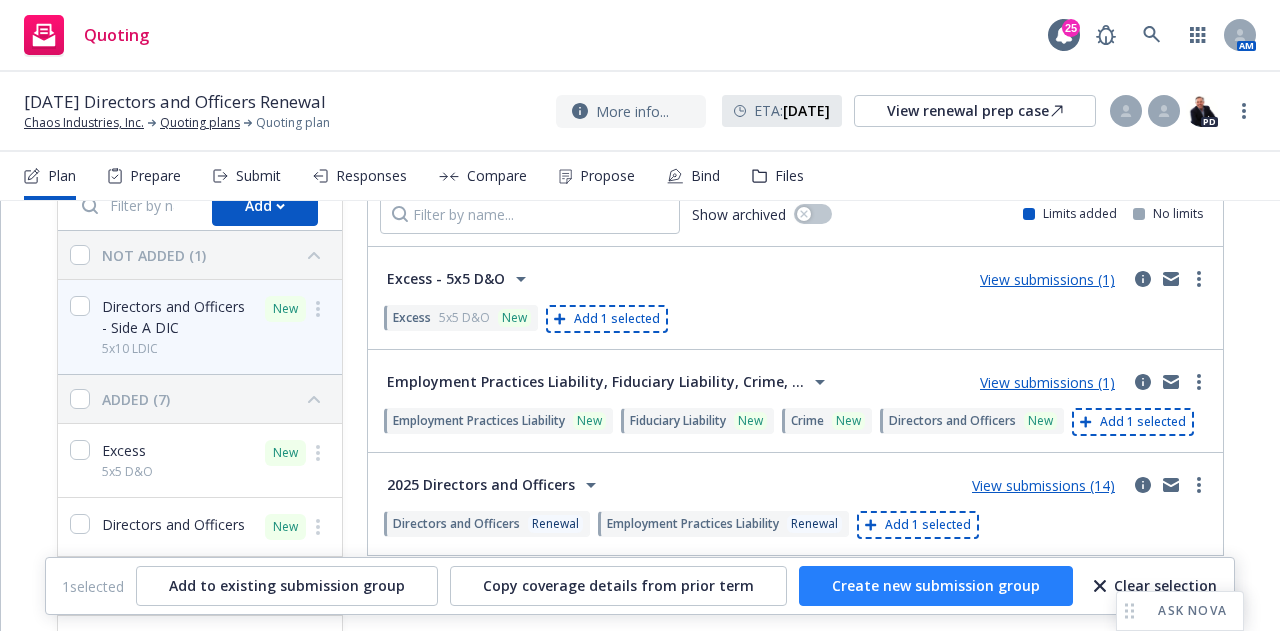 checkbox on "false" 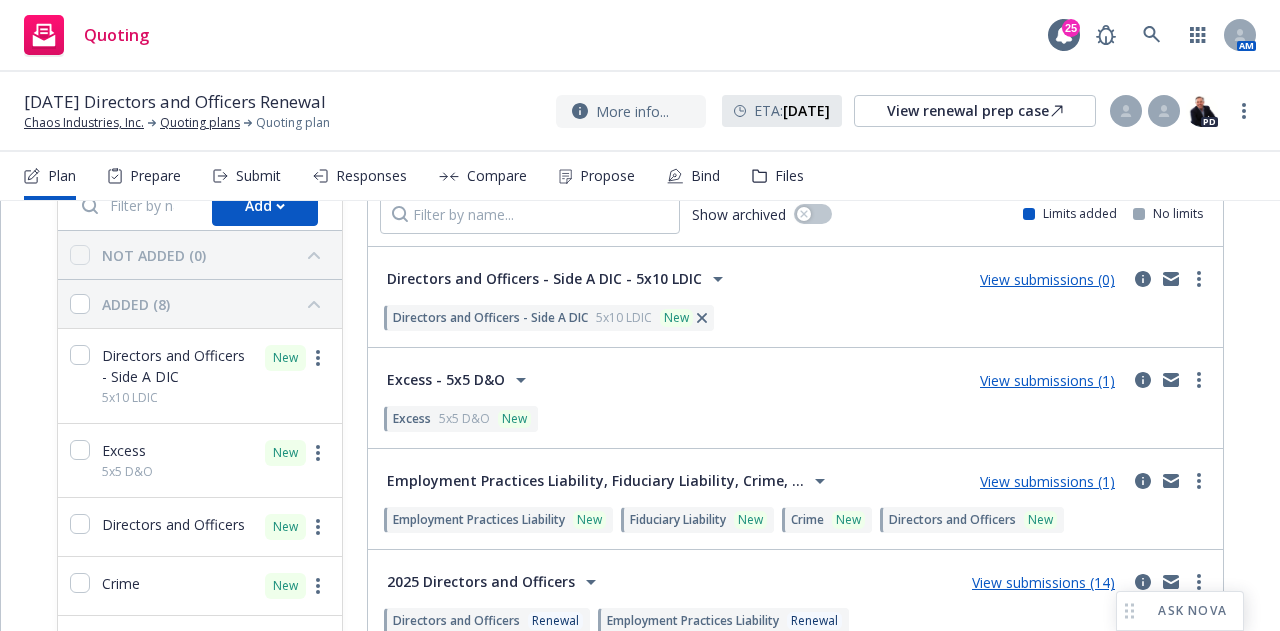 click on "View submissions (0)" at bounding box center (1047, 279) 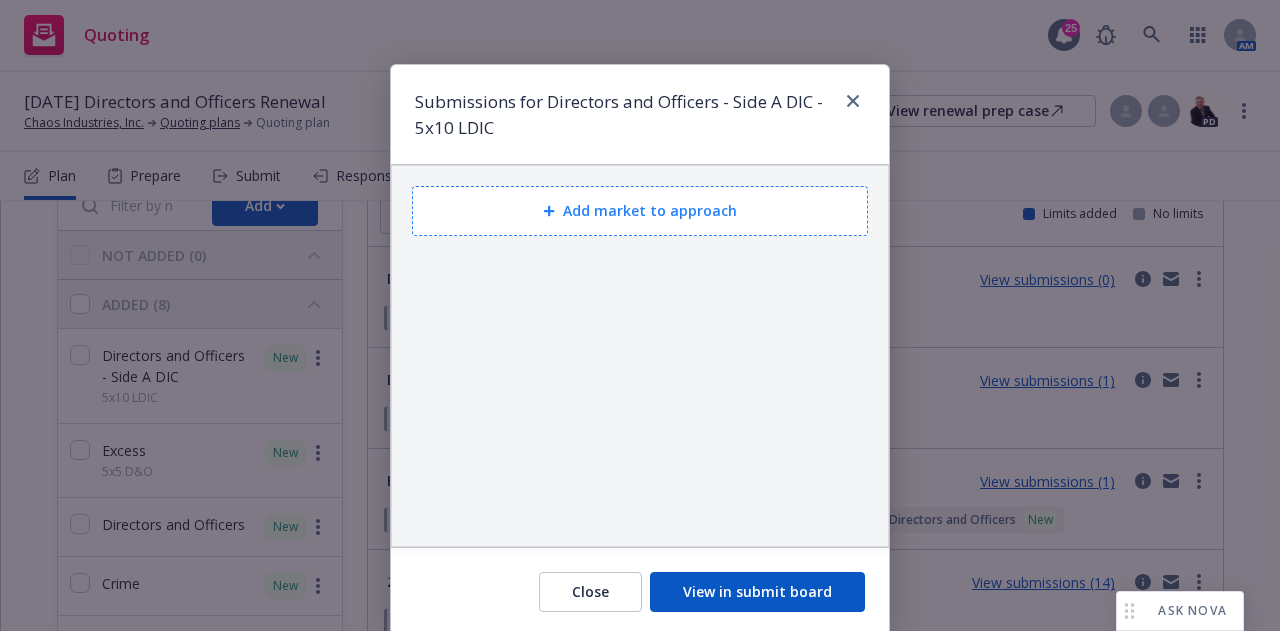 click on "Add market to approach" at bounding box center [640, 211] 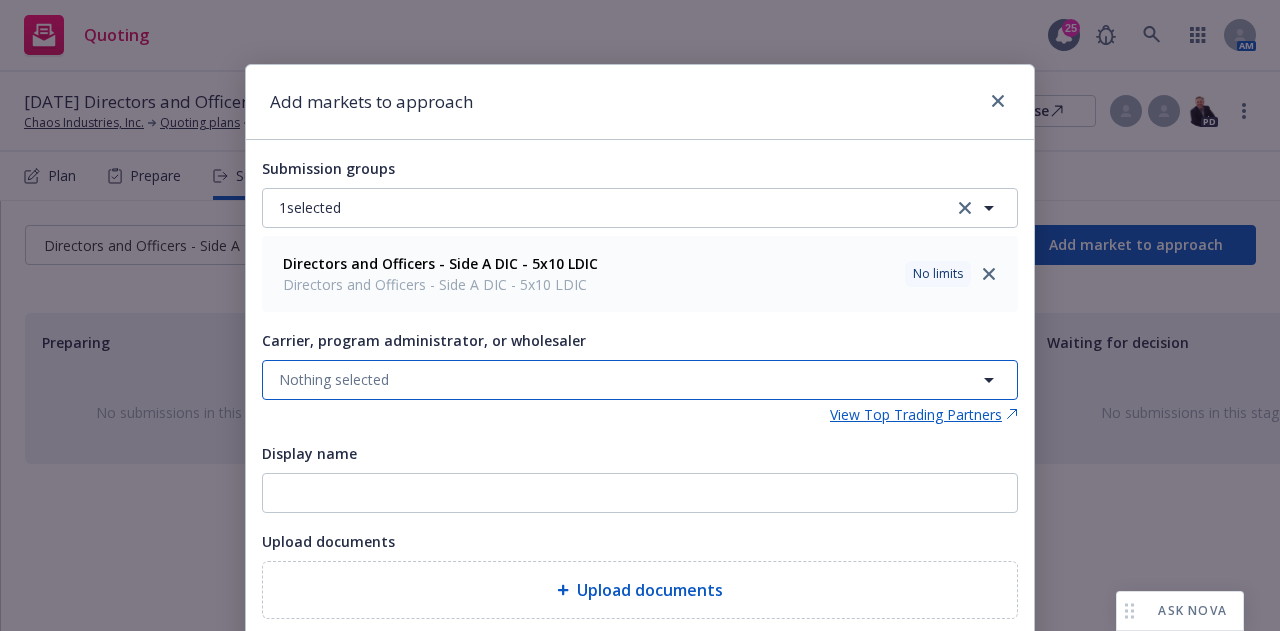 click on "Nothing selected" at bounding box center [640, 380] 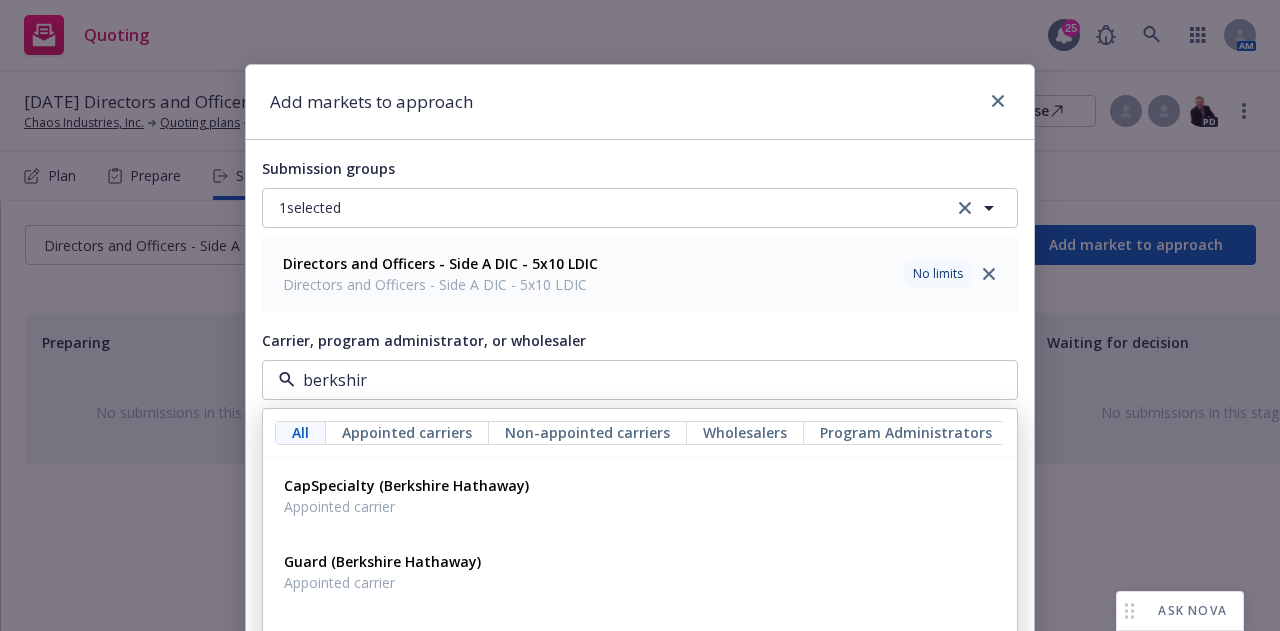 type on "berkshire" 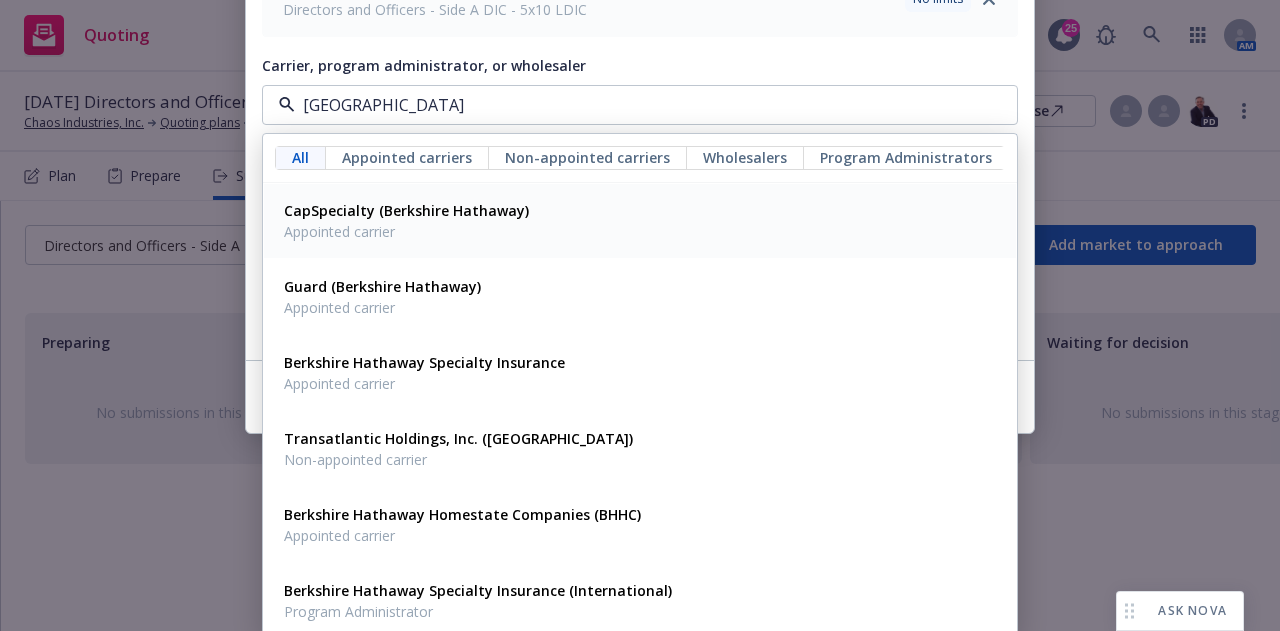 scroll, scrollTop: 283, scrollLeft: 0, axis: vertical 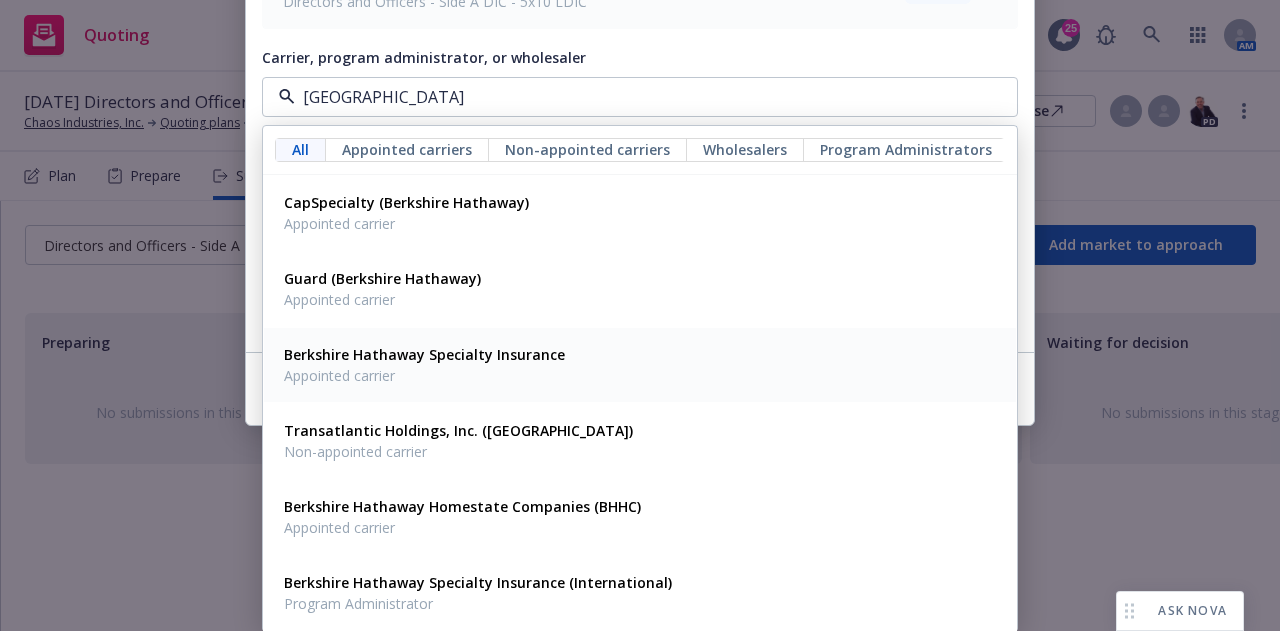 click on "Appointed carrier" at bounding box center [424, 375] 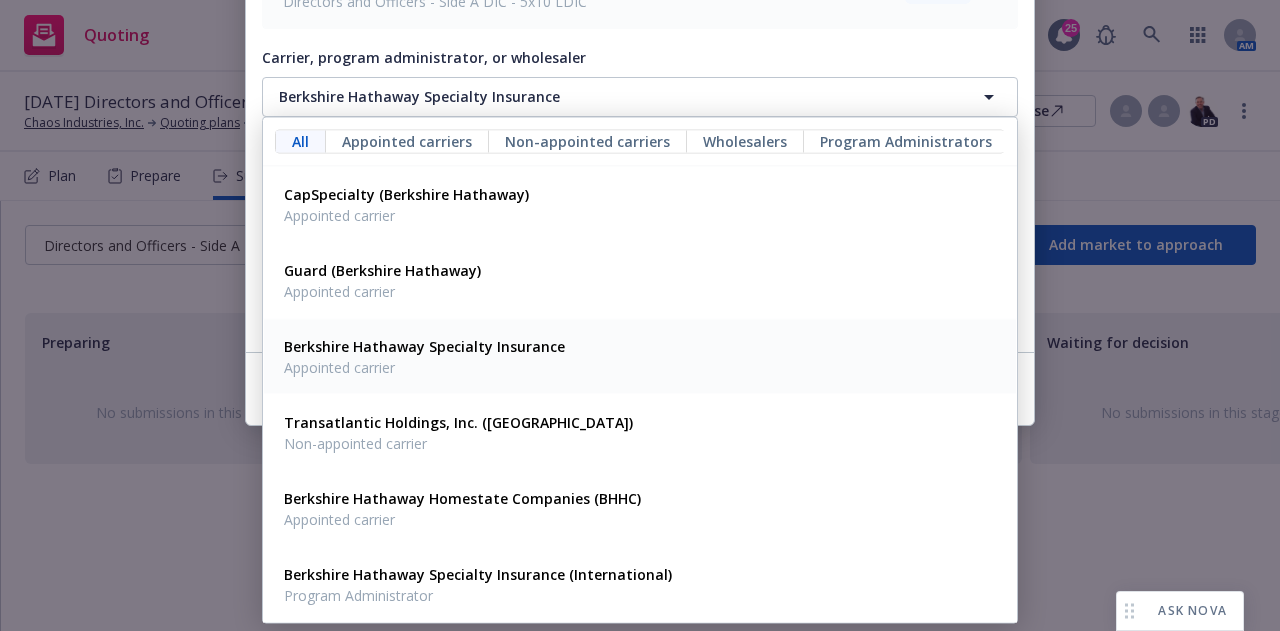 scroll, scrollTop: 141, scrollLeft: 0, axis: vertical 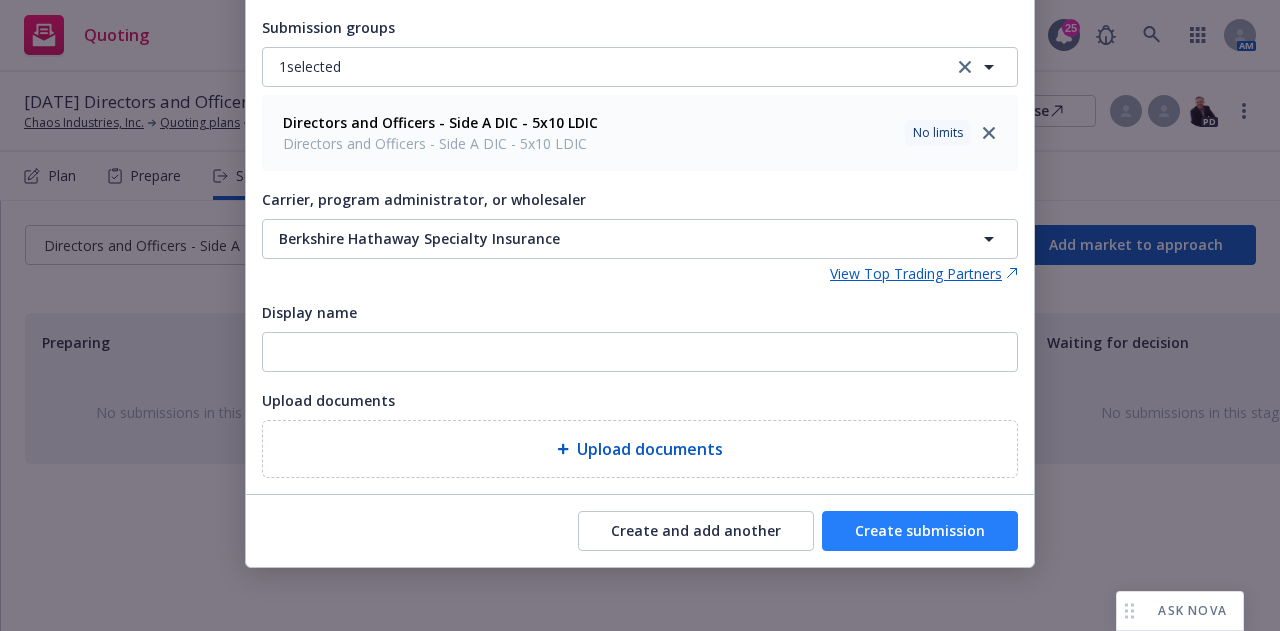 click on "Create submission" at bounding box center (920, 531) 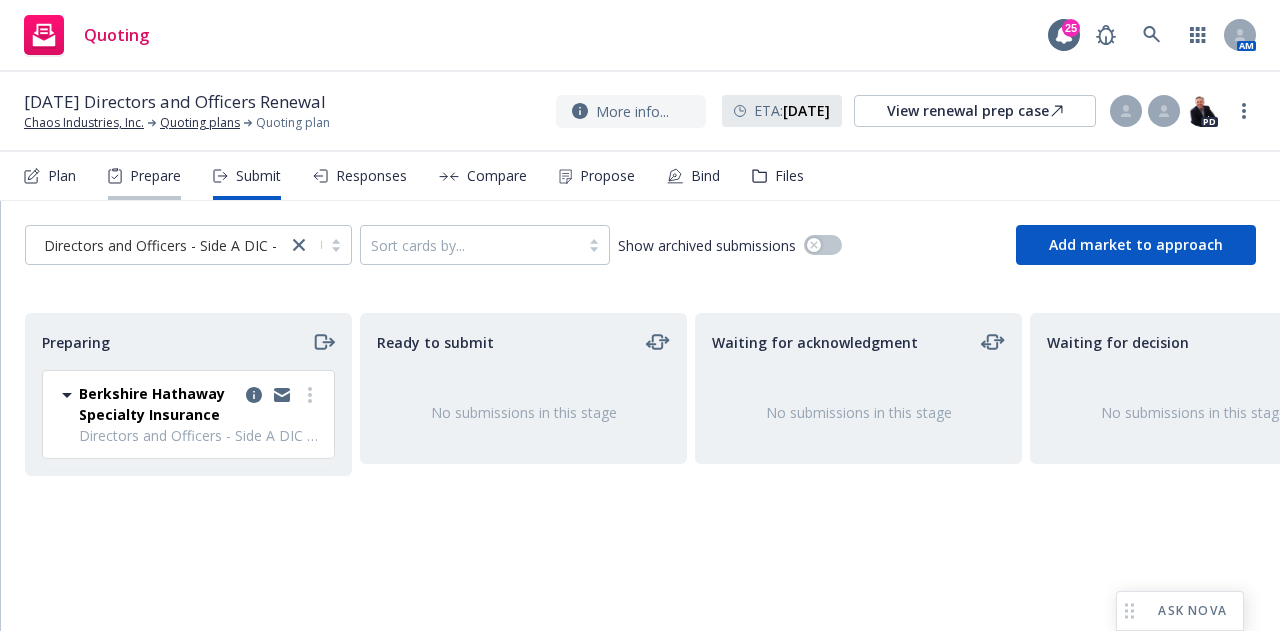 click on "Prepare" at bounding box center [155, 176] 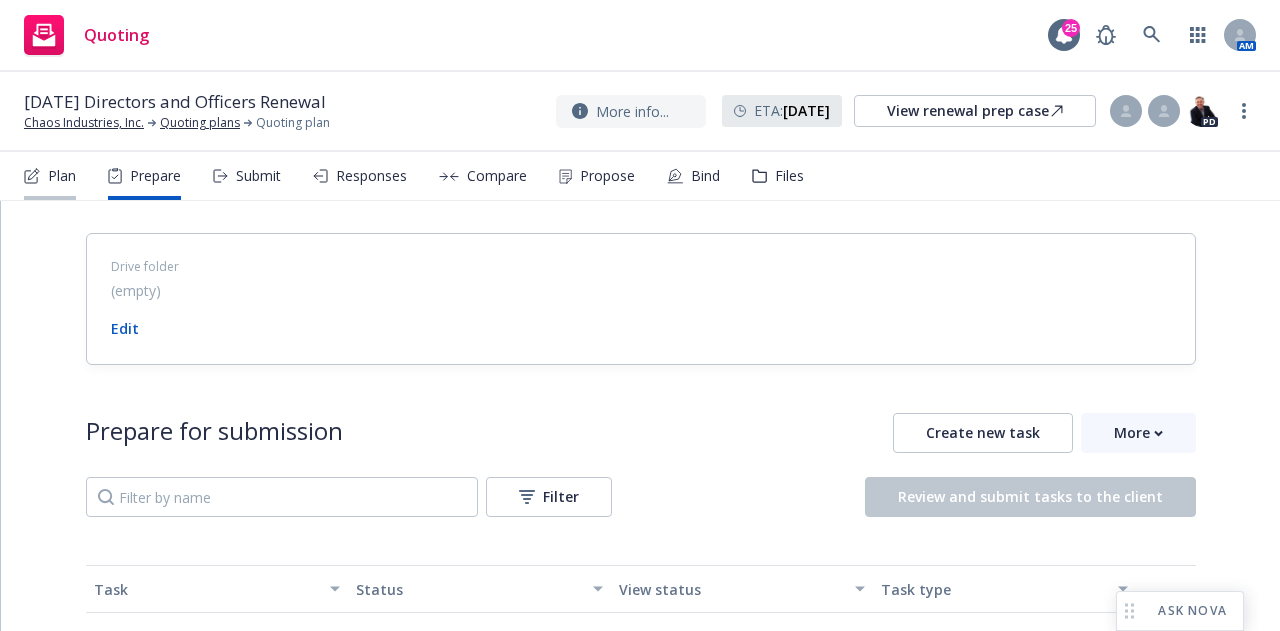 click on "Plan" at bounding box center [50, 176] 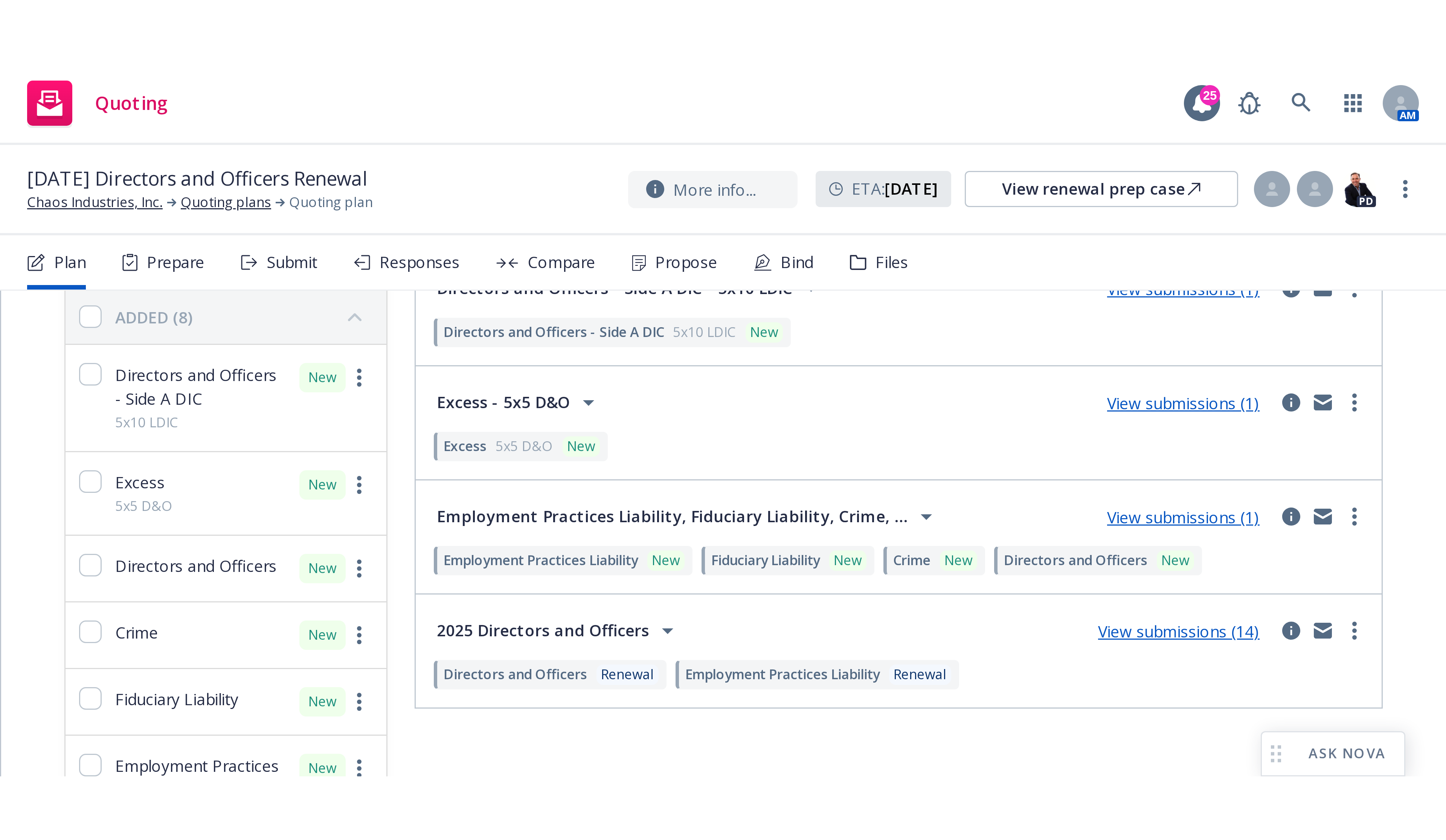 scroll, scrollTop: 70, scrollLeft: 0, axis: vertical 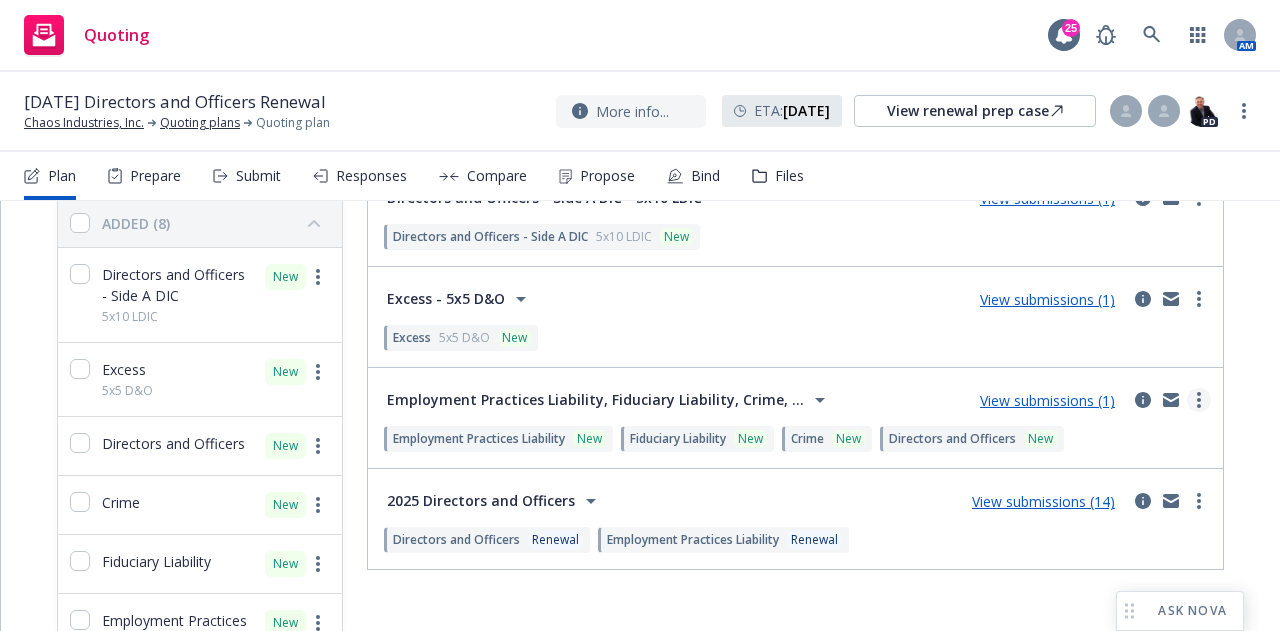 click at bounding box center (1199, 400) 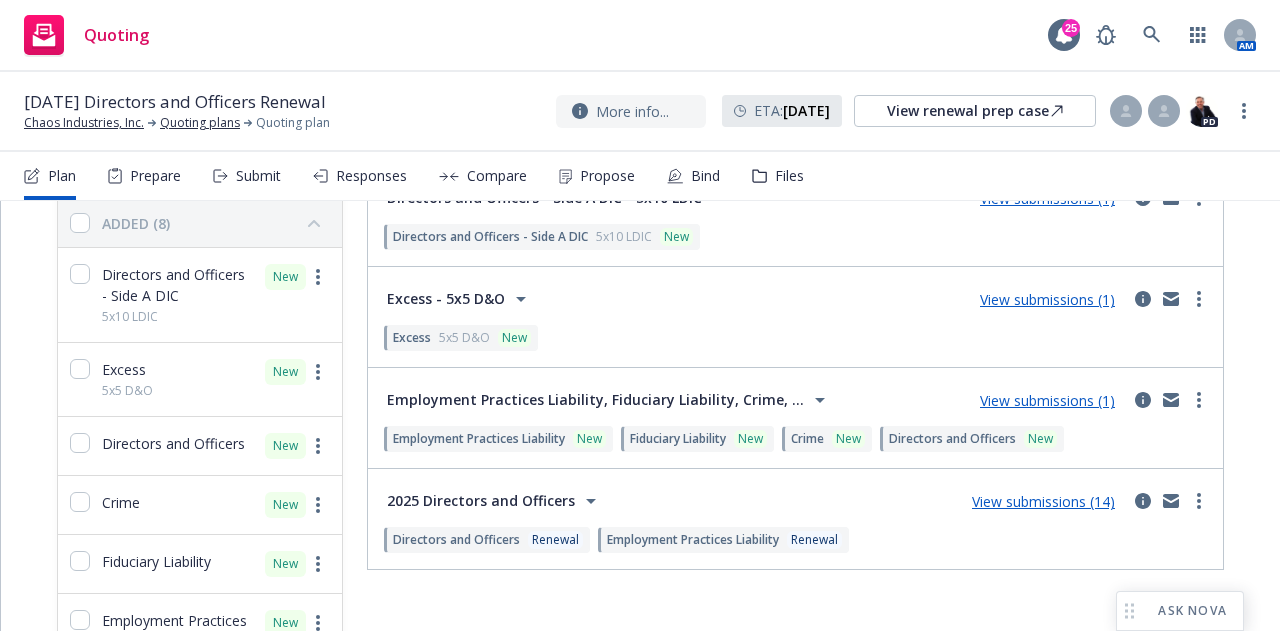 drag, startPoint x: 1243, startPoint y: 427, endPoint x: 1212, endPoint y: 475, distance: 57.14018 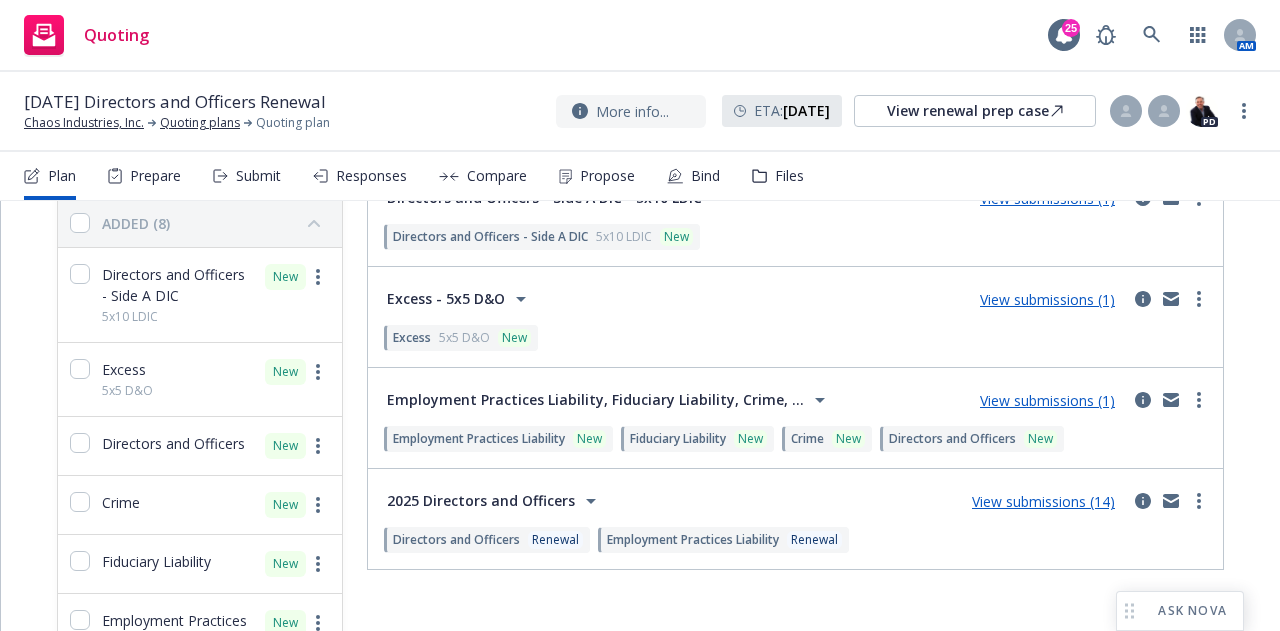 click on "Lines of coverage Add NOT ADDED (0) ADDED (8) Directors and Officers - Side A DIC 5x10 LDIC New Excess 5x5 D&O New Directors and Officers New Crime New Fiduciary Liability New Employment Practices Liability New Employment Practices Liability Renewal Directors and Officers Renewal Submission groups Show archived Limits added No limits Directors and Officers - Side A DIC - 5x10 LDIC View submissions (1) Directors and Officers - Side A DIC 5x10 LDIC New Line of coverage Directors and Officers - Side A DIC 5x10 LDIC New LOC details copied 07/15/2025 Excess - 5x5 D&O View submissions (1) Excess 5x5 D&O New Line of coverage Excess 5x5 D&O New LOC details copied 07/15/2025 Employment Practices Liability, Fiduciary Liability, Crime, ... View submissions (1) Employment Practices Liability New Fiduciary Liability New Crime New Directors and Officers New Line of coverage Employment Practices Liability New LOC details copied 07/15/2025 Line of coverage Fiduciary Liability New LOC details copied 07/15/2025 Crime New New" at bounding box center (640, 461) 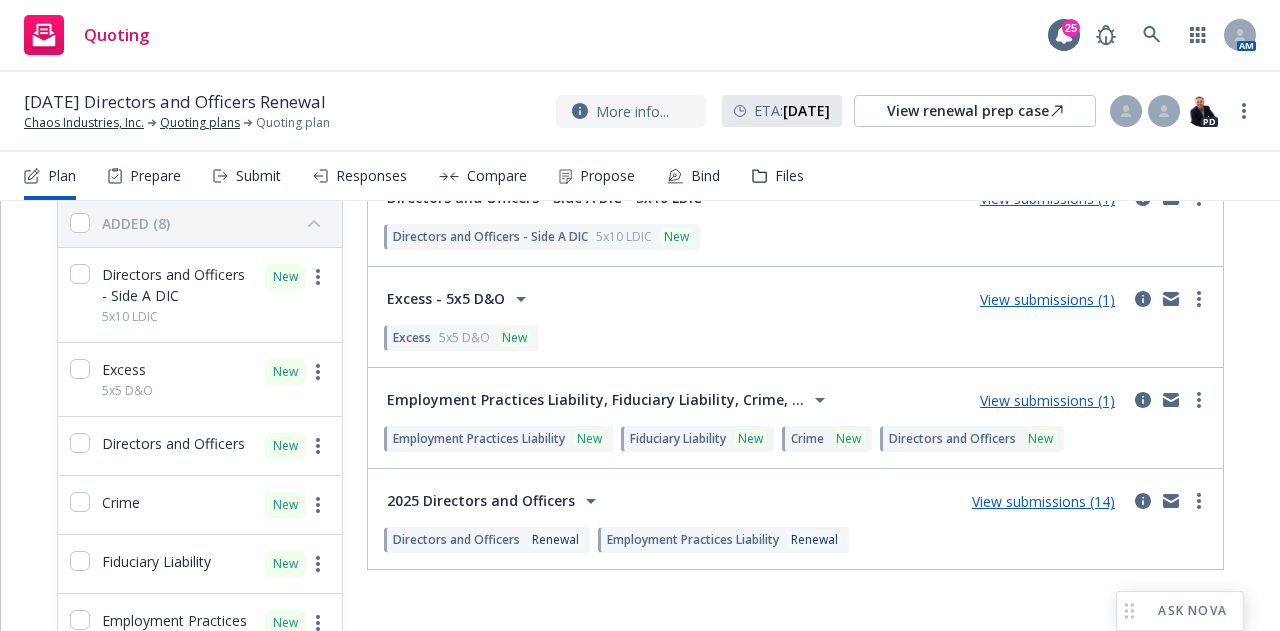 scroll, scrollTop: 185, scrollLeft: 0, axis: vertical 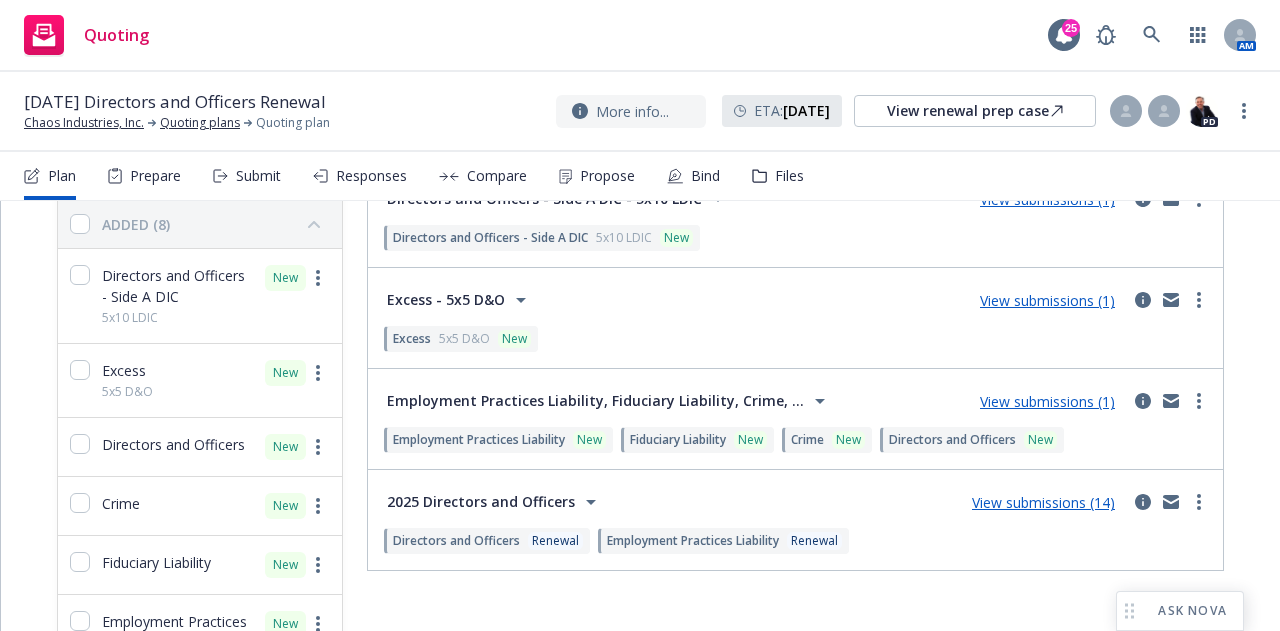 click on "View submissions (1)" at bounding box center (1047, 401) 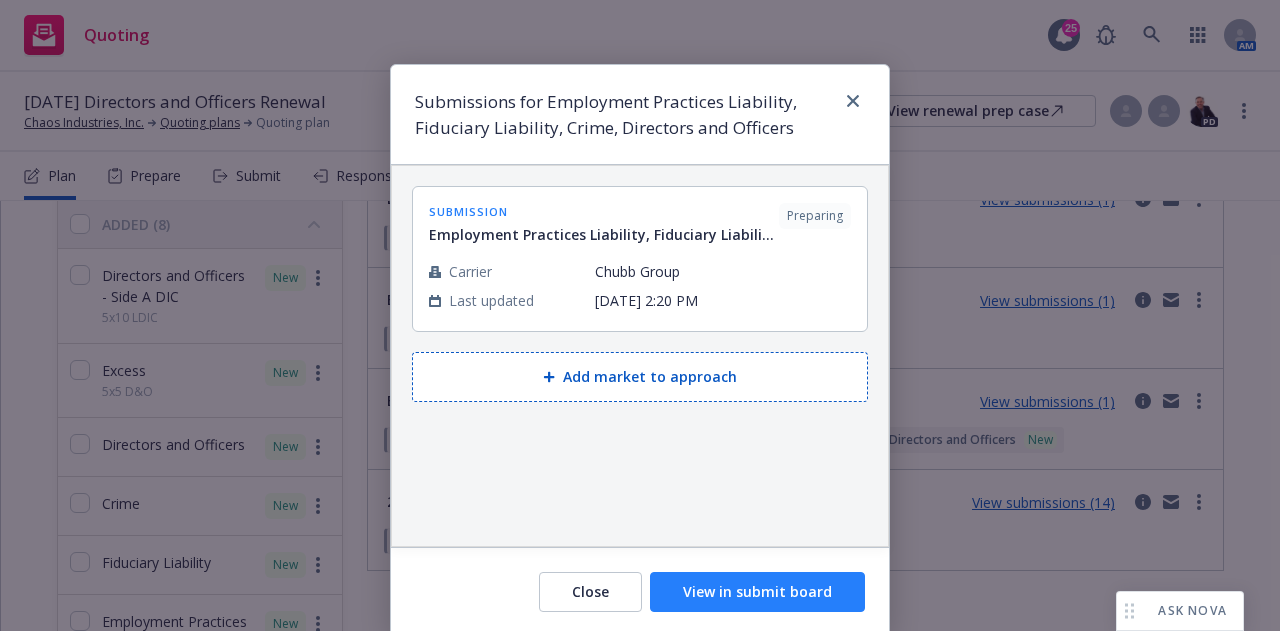 click on "View in submit board" at bounding box center [757, 592] 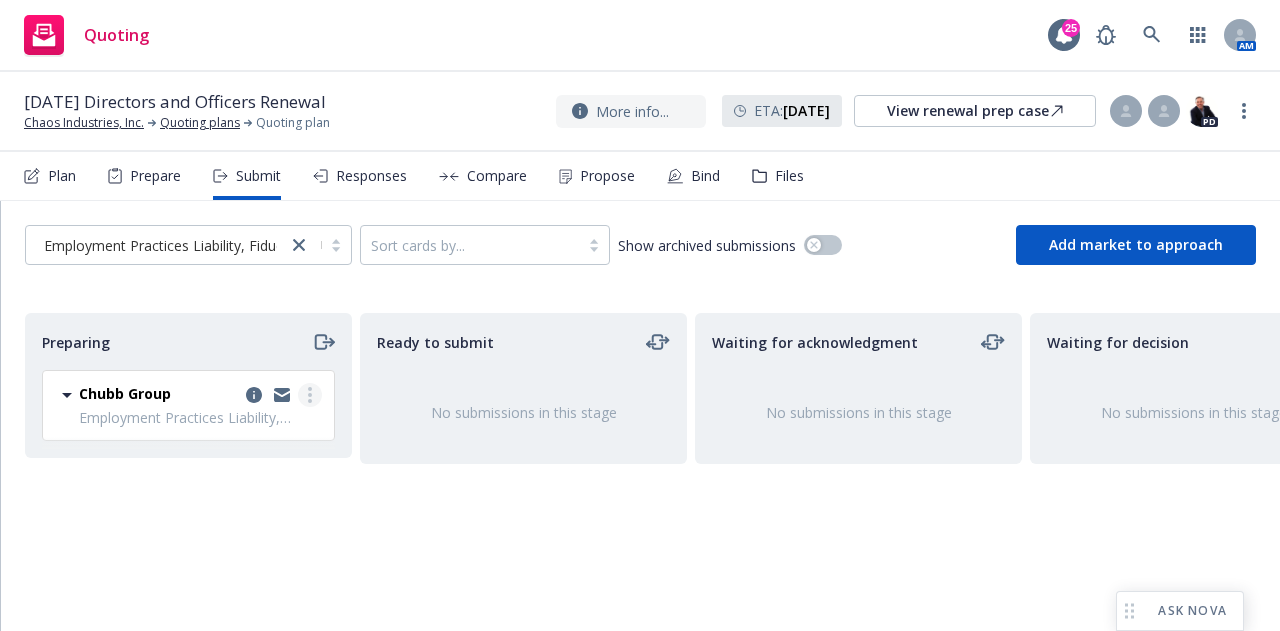 click at bounding box center [310, 395] 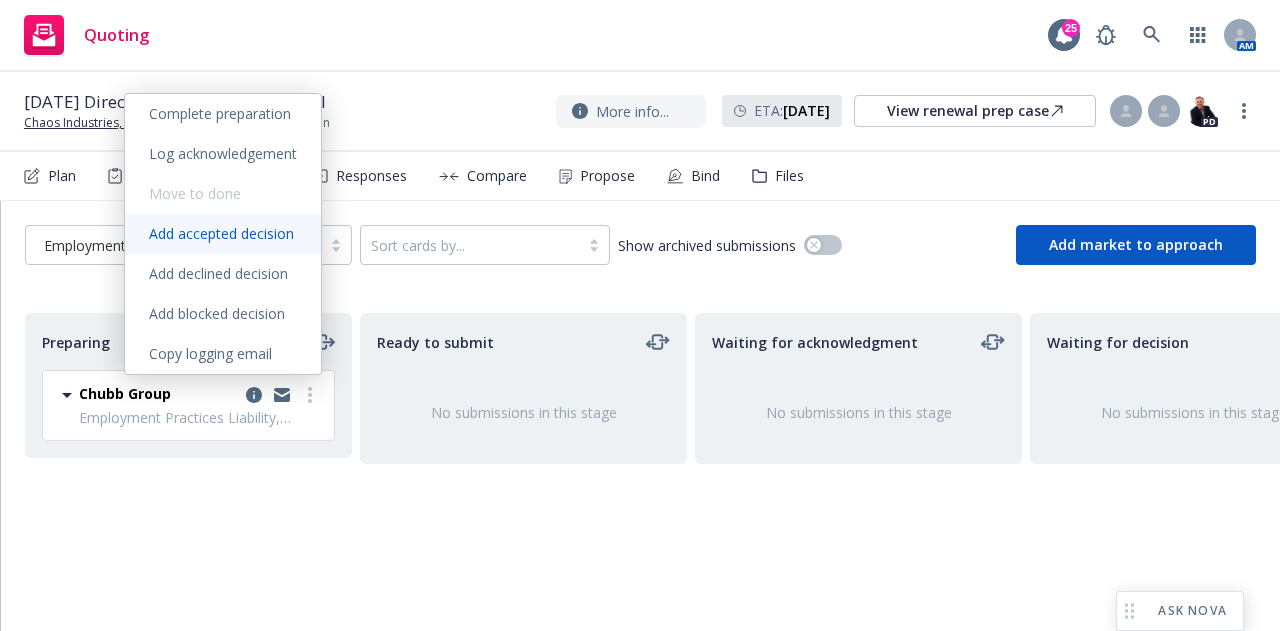 click on "Add accepted decision" at bounding box center [221, 233] 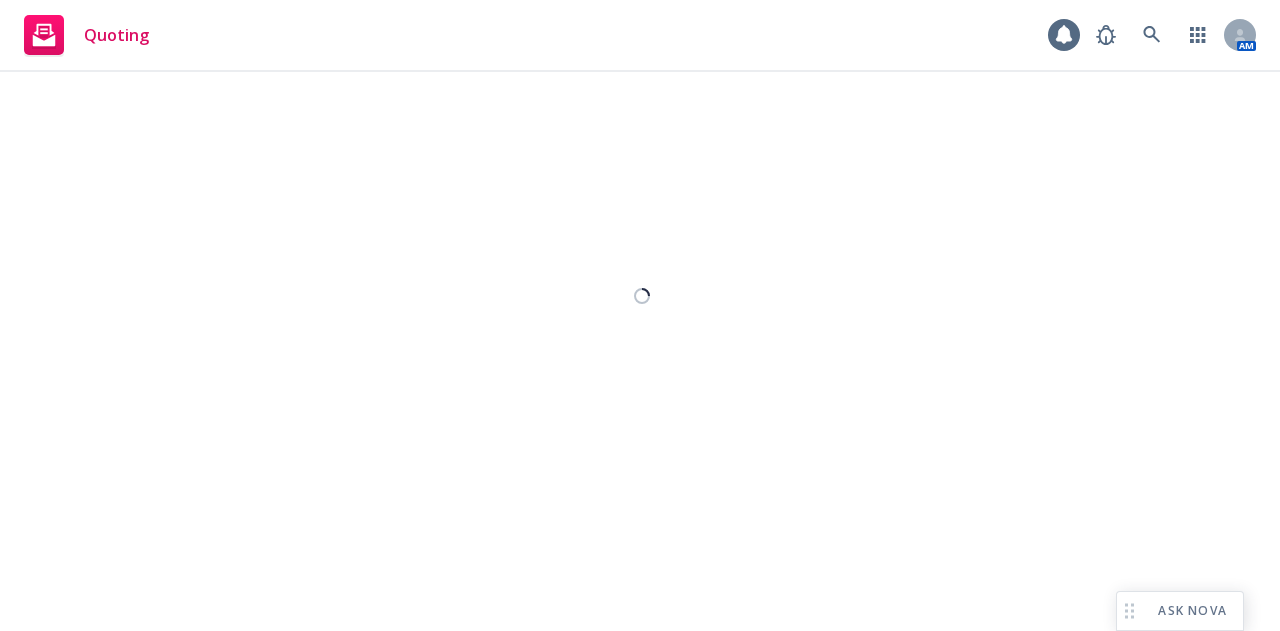 select on "12" 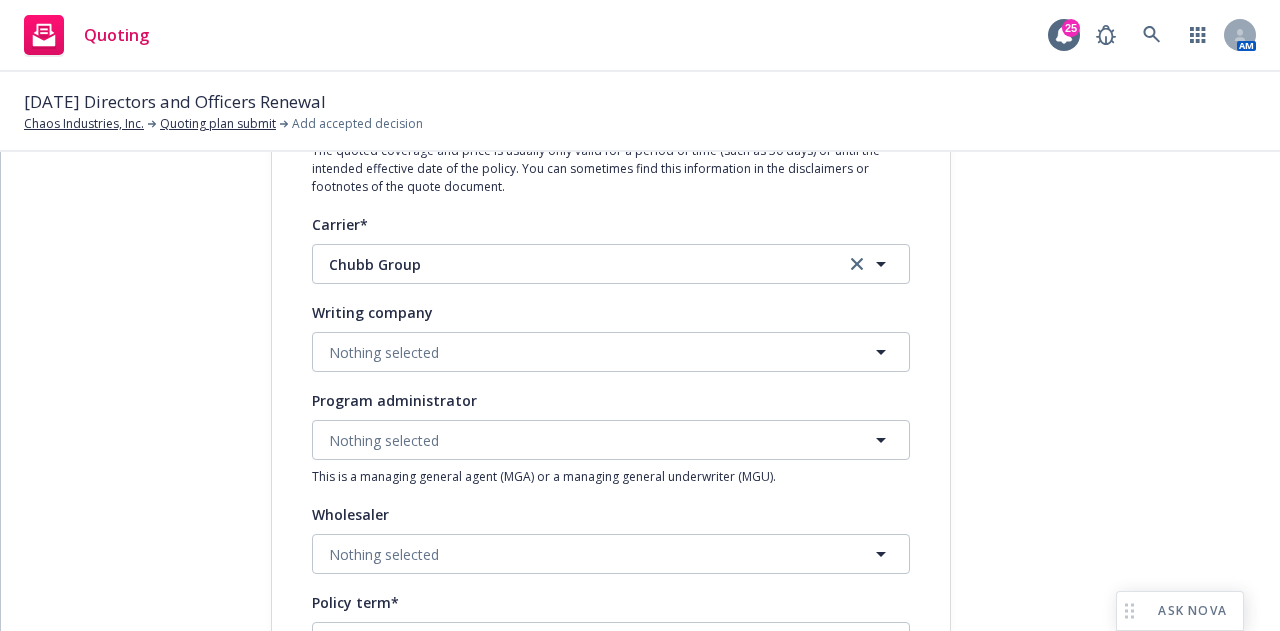scroll, scrollTop: 426, scrollLeft: 0, axis: vertical 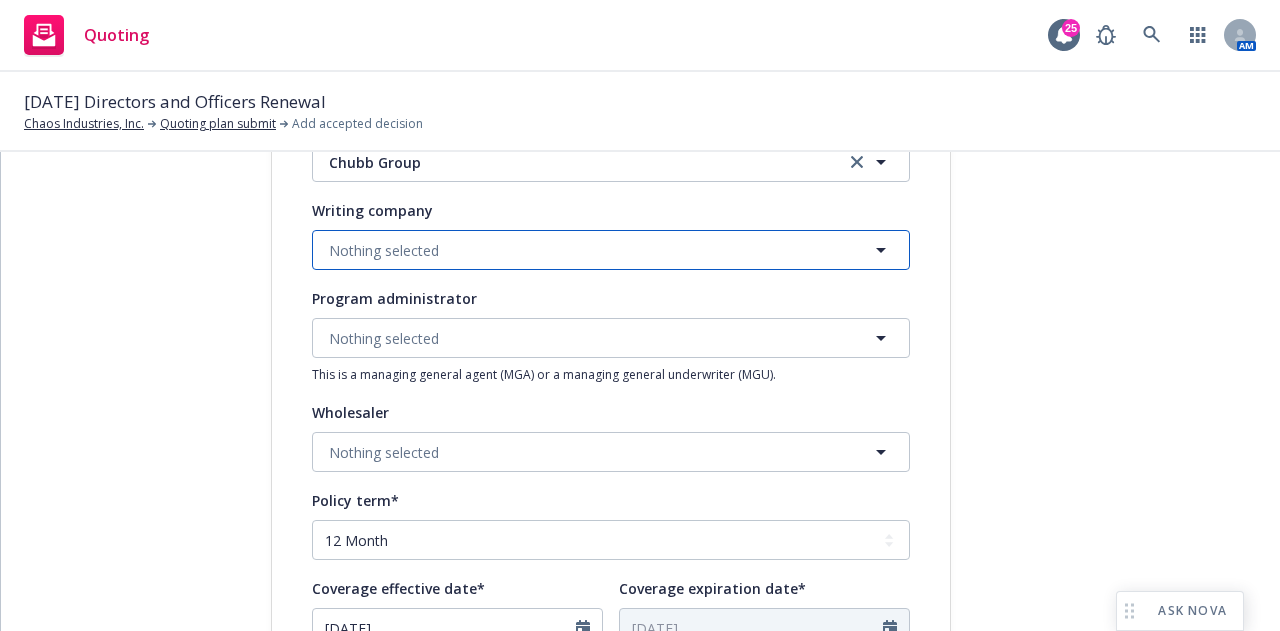 click on "Nothing selected" at bounding box center [384, 250] 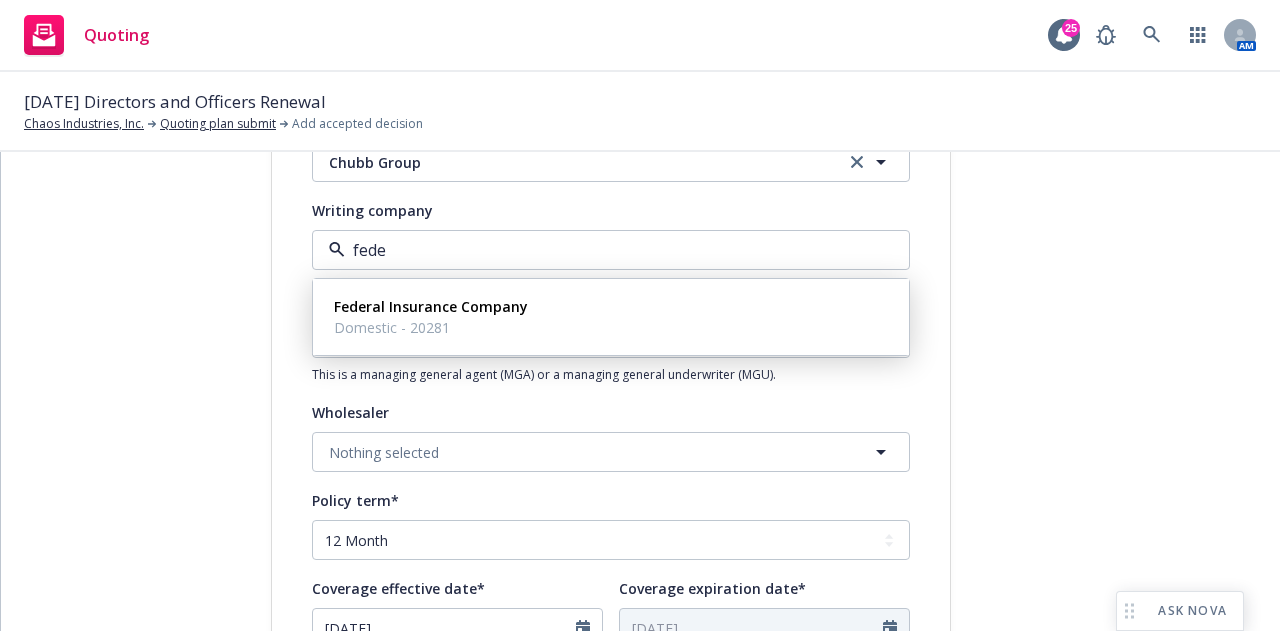 type on "feder" 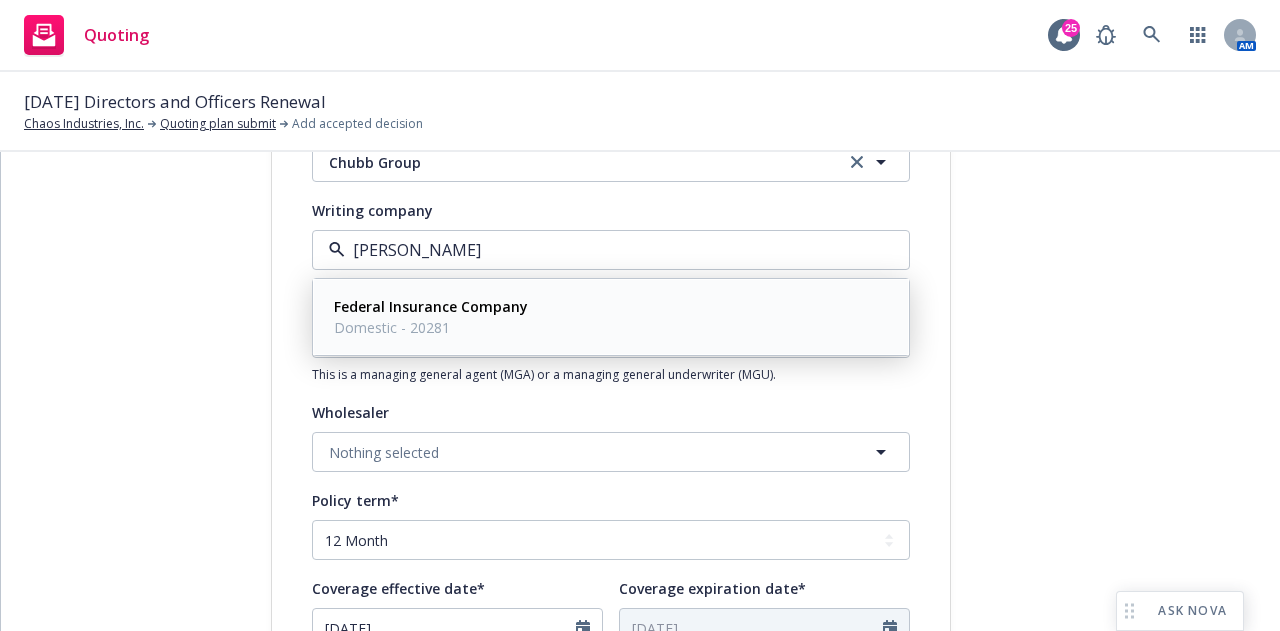click on "Domestic - 20281" at bounding box center (431, 327) 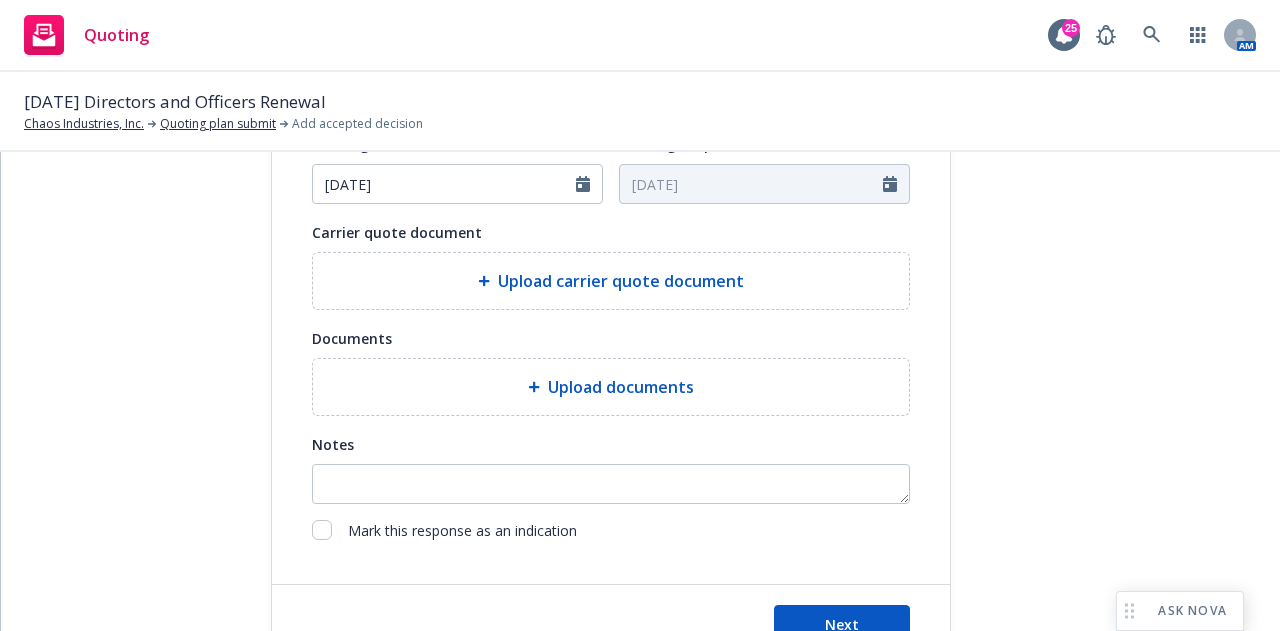 scroll, scrollTop: 945, scrollLeft: 0, axis: vertical 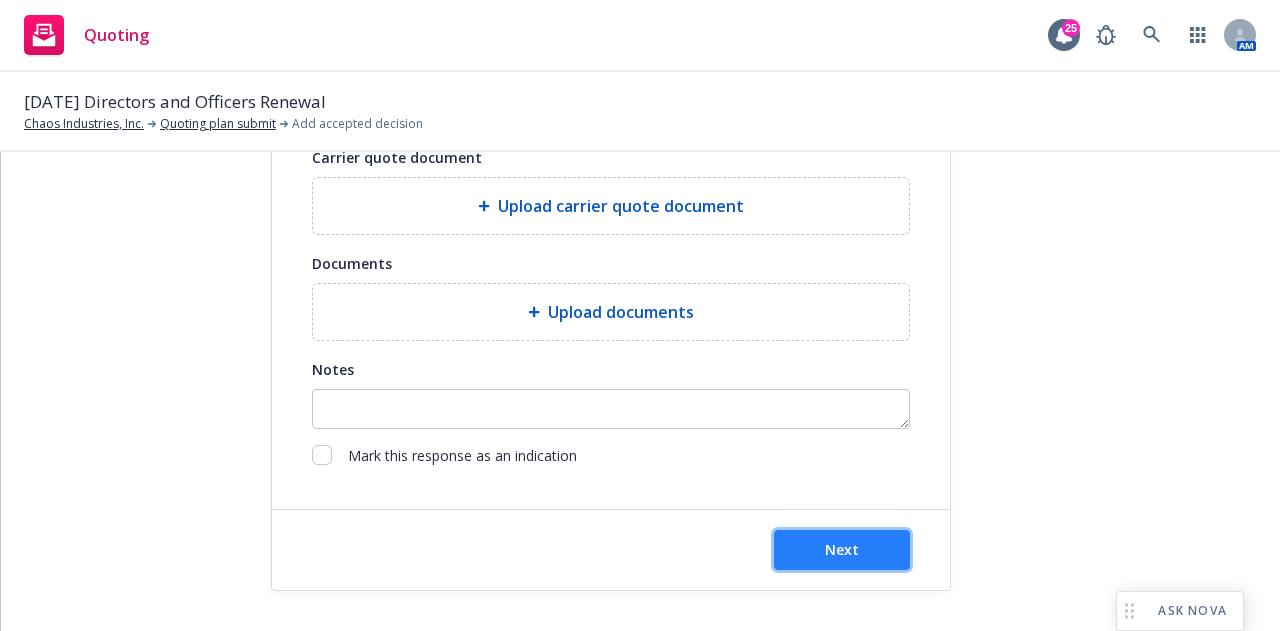 click on "Next" at bounding box center (842, 549) 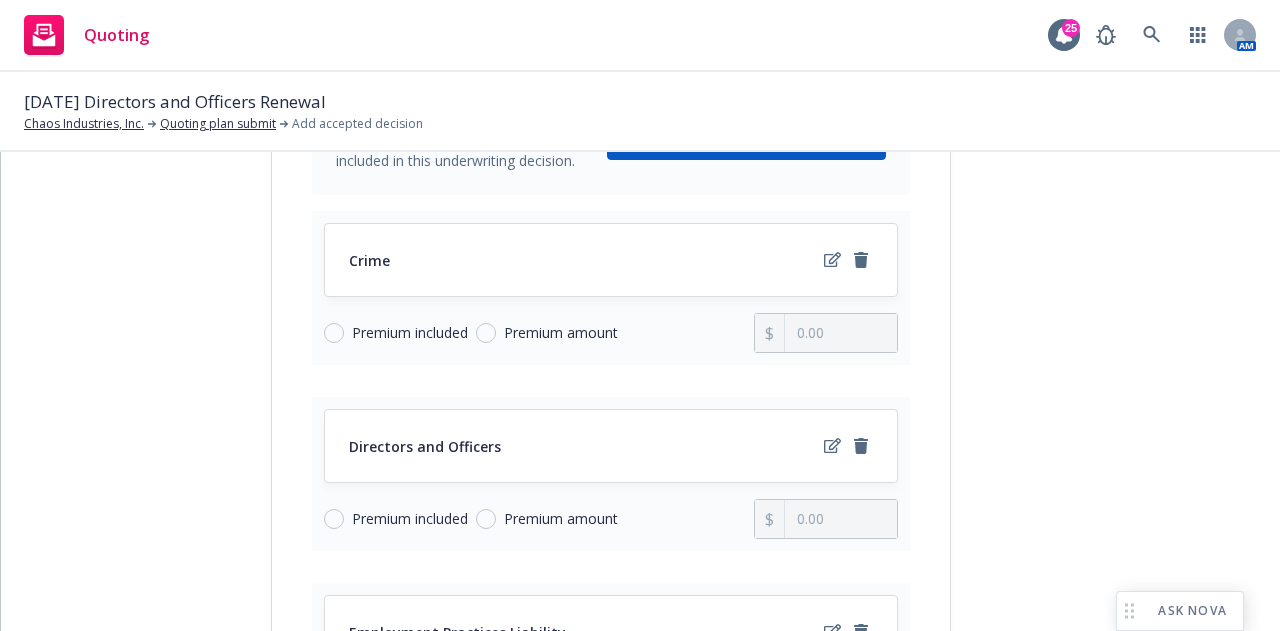 scroll, scrollTop: 212, scrollLeft: 0, axis: vertical 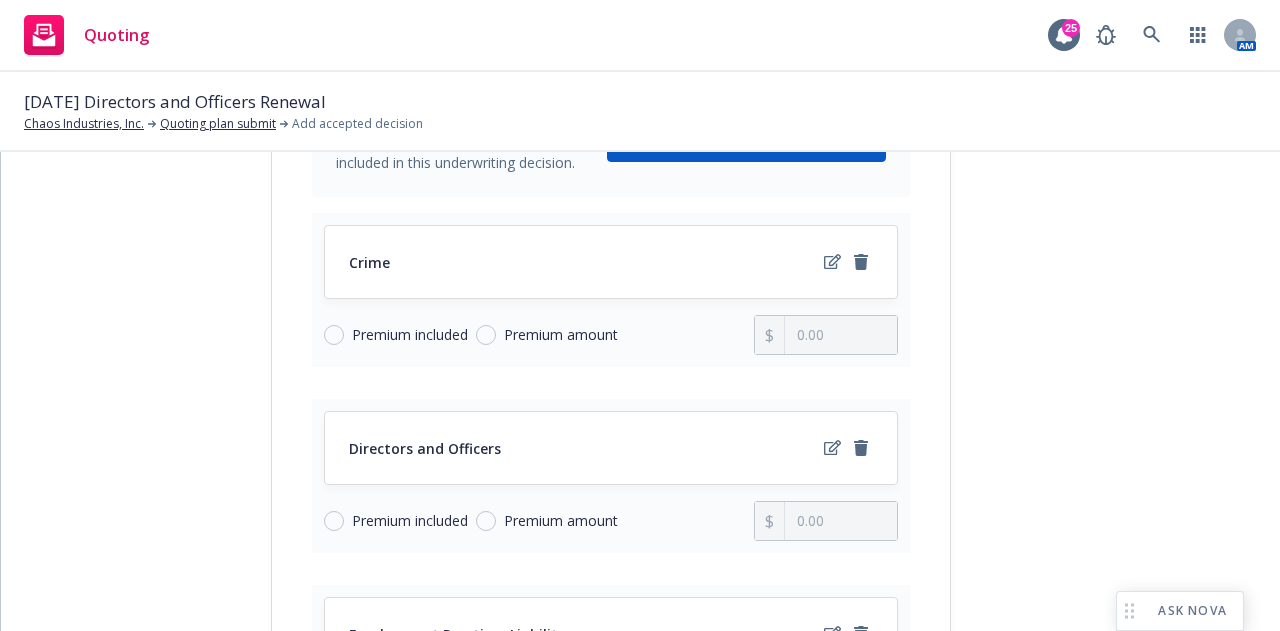click on "Quote initiation 2 Coverage selection 3 Billing info" at bounding box center [121, 595] 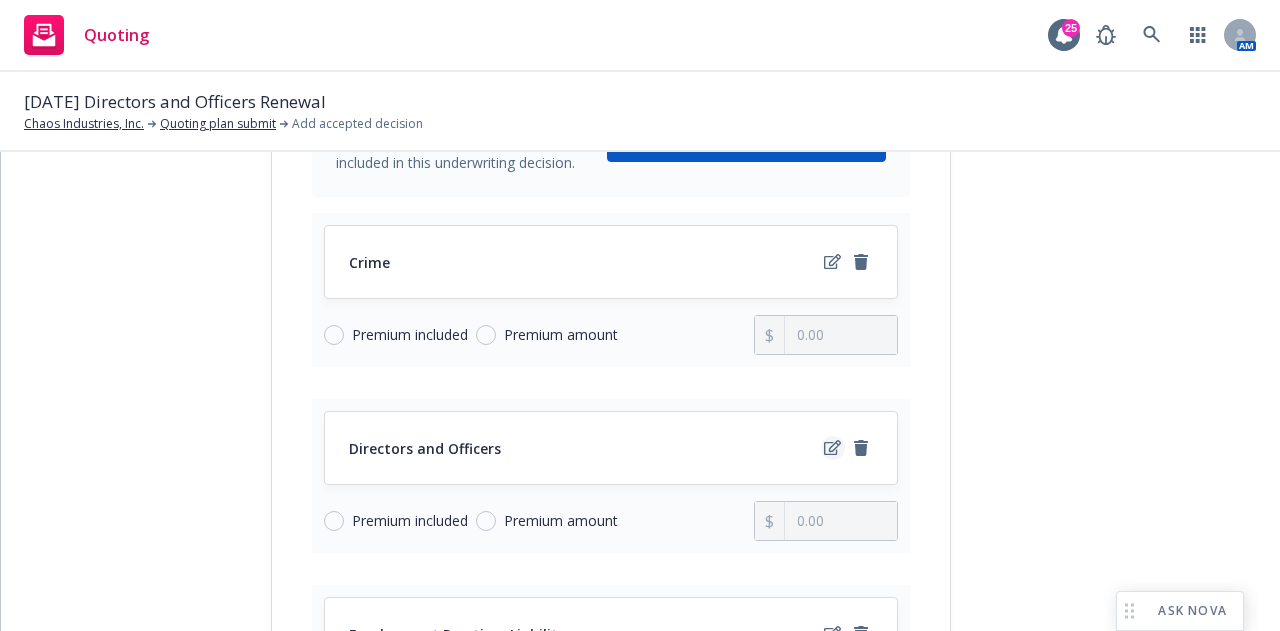 click 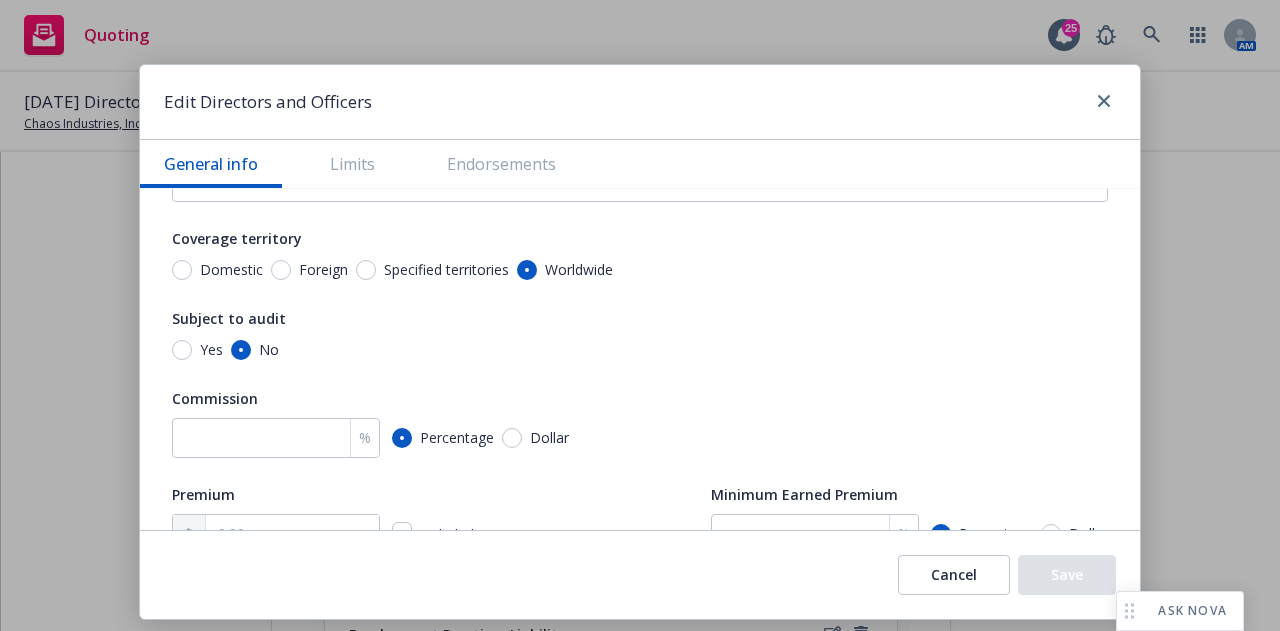 scroll, scrollTop: 507, scrollLeft: 0, axis: vertical 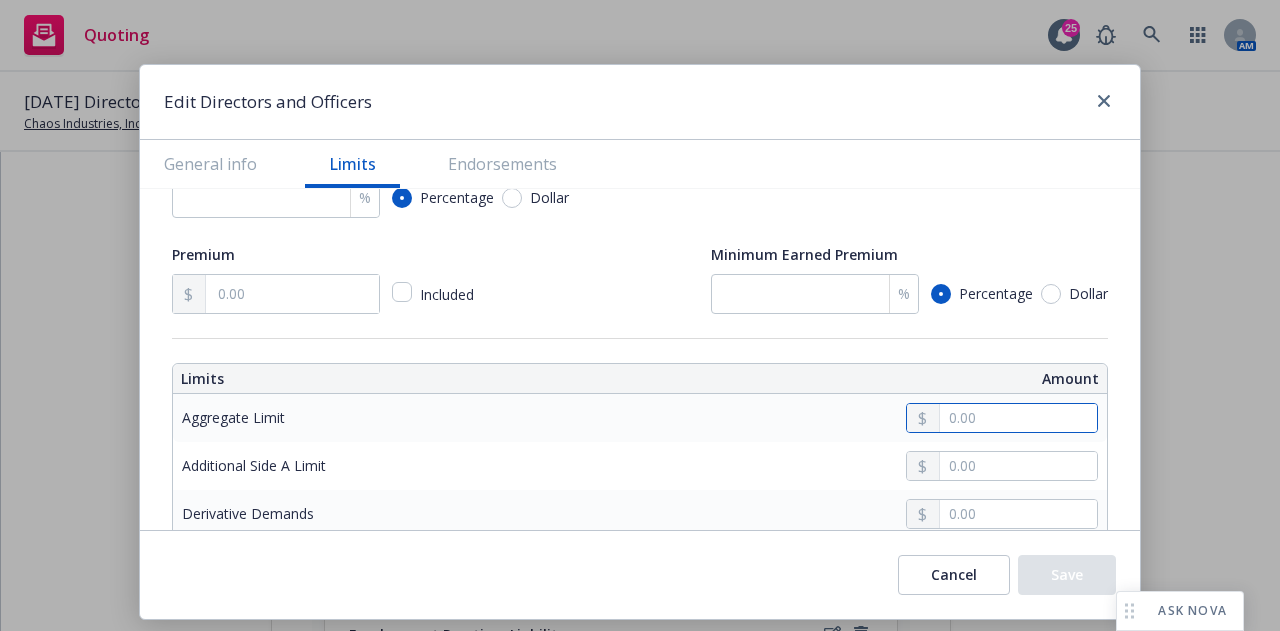 click at bounding box center (1018, 418) 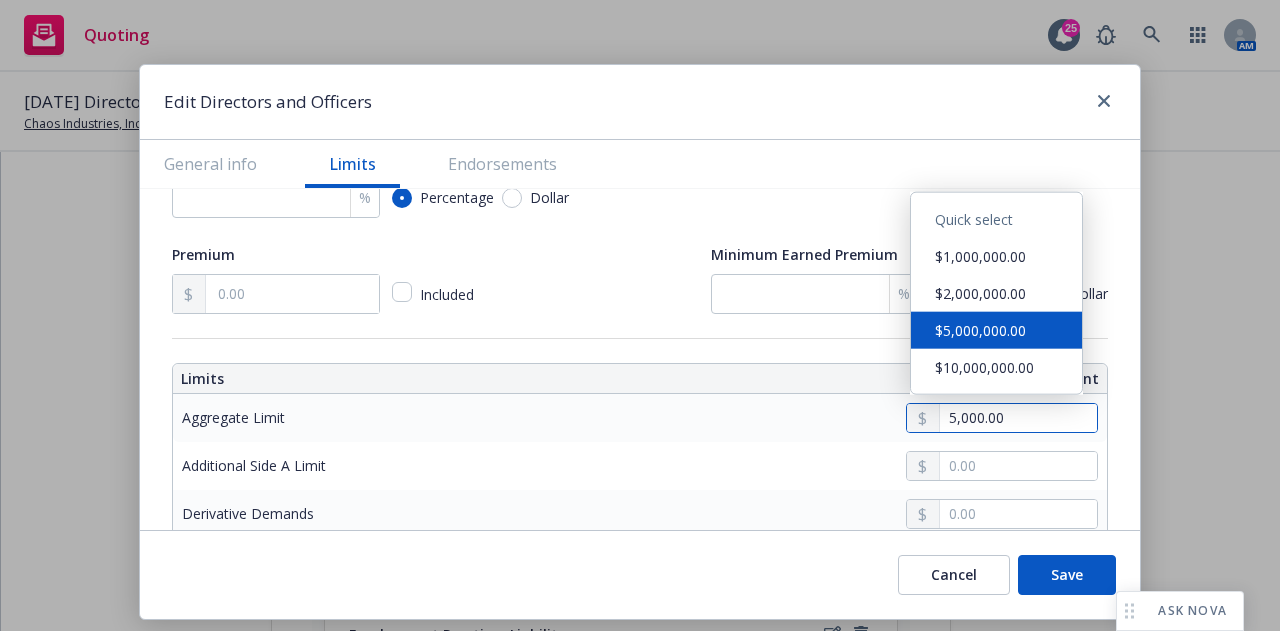 type on "5,000,000.00" 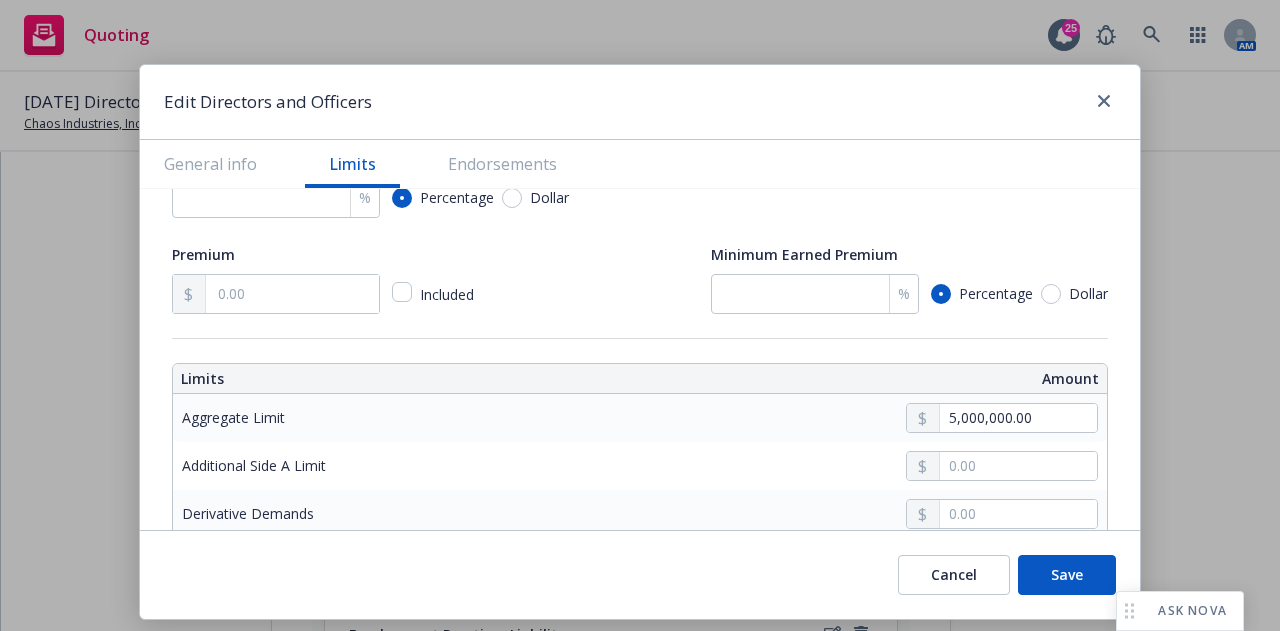 click on "$5,000,000.00" at bounding box center [996, 330] 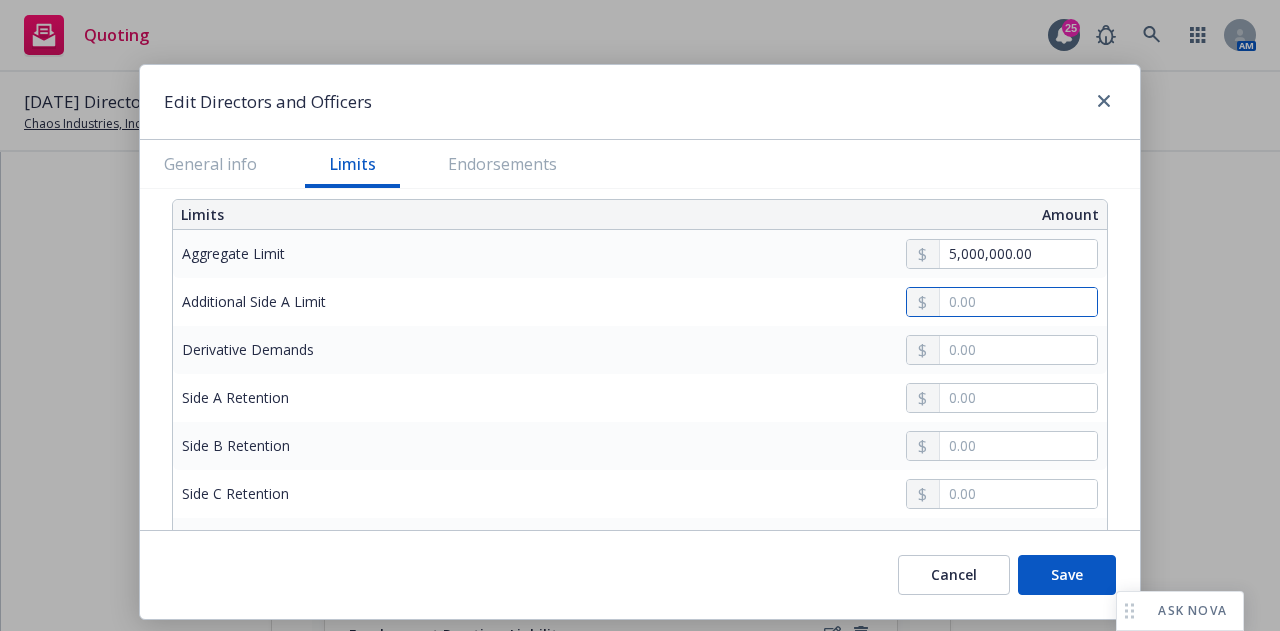 click at bounding box center (1018, 302) 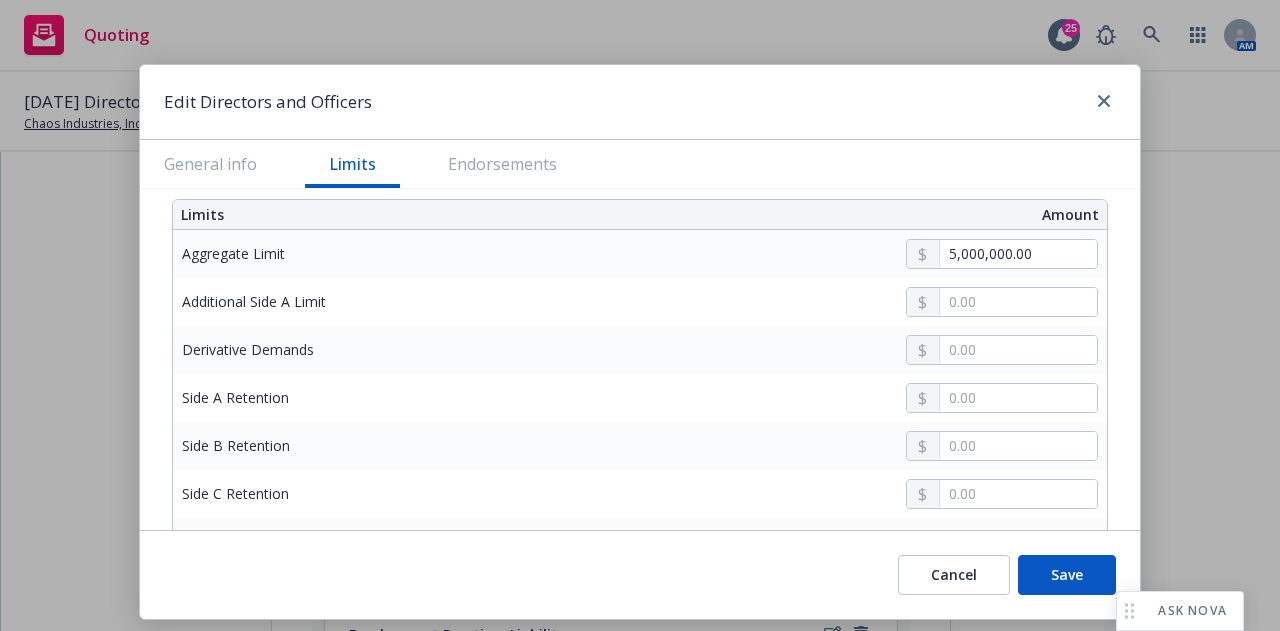 type on "1,000,000.00" 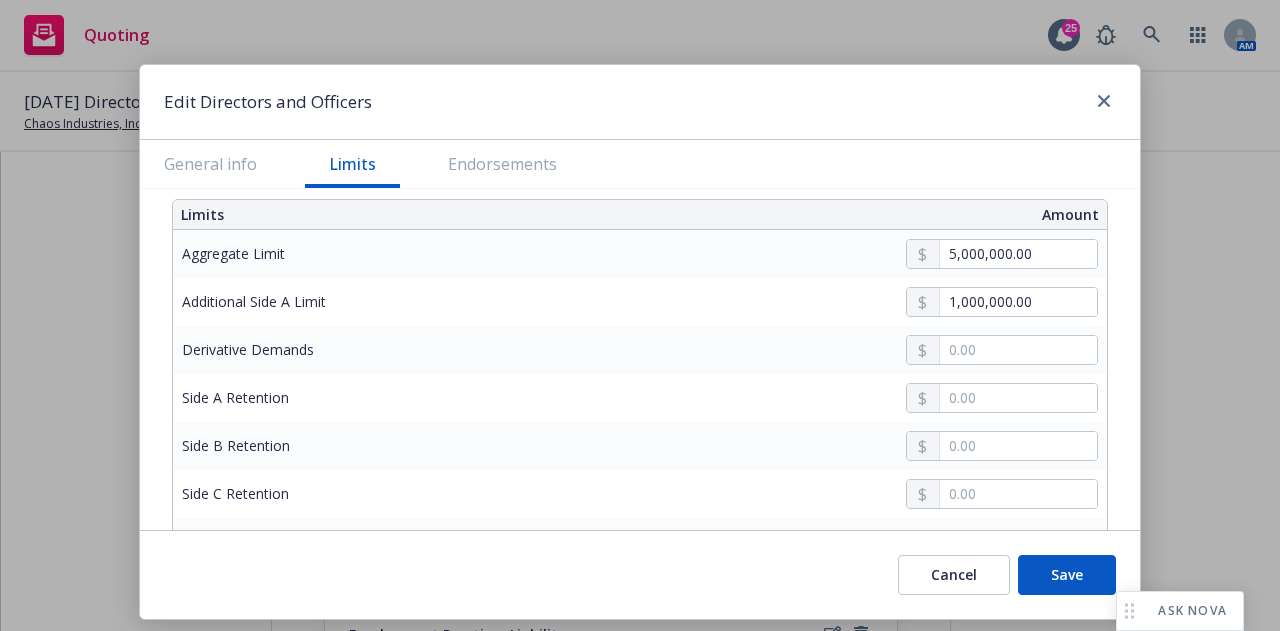 click on "$1,000,000.00" at bounding box center [996, 389] 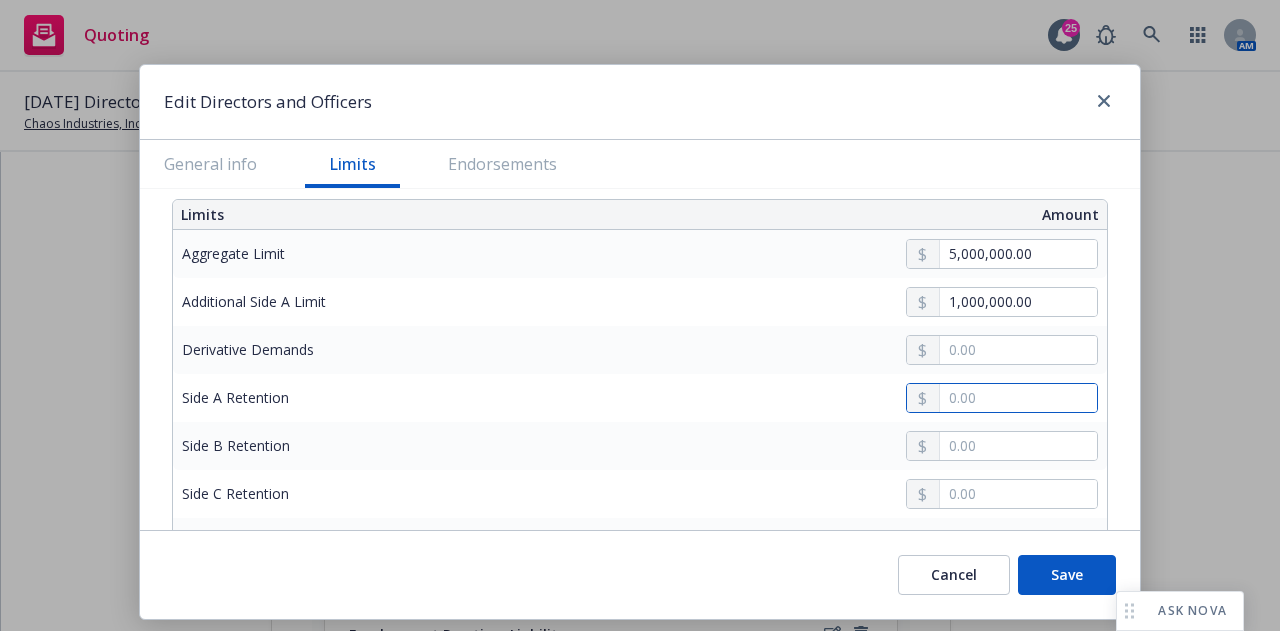click at bounding box center (1018, 398) 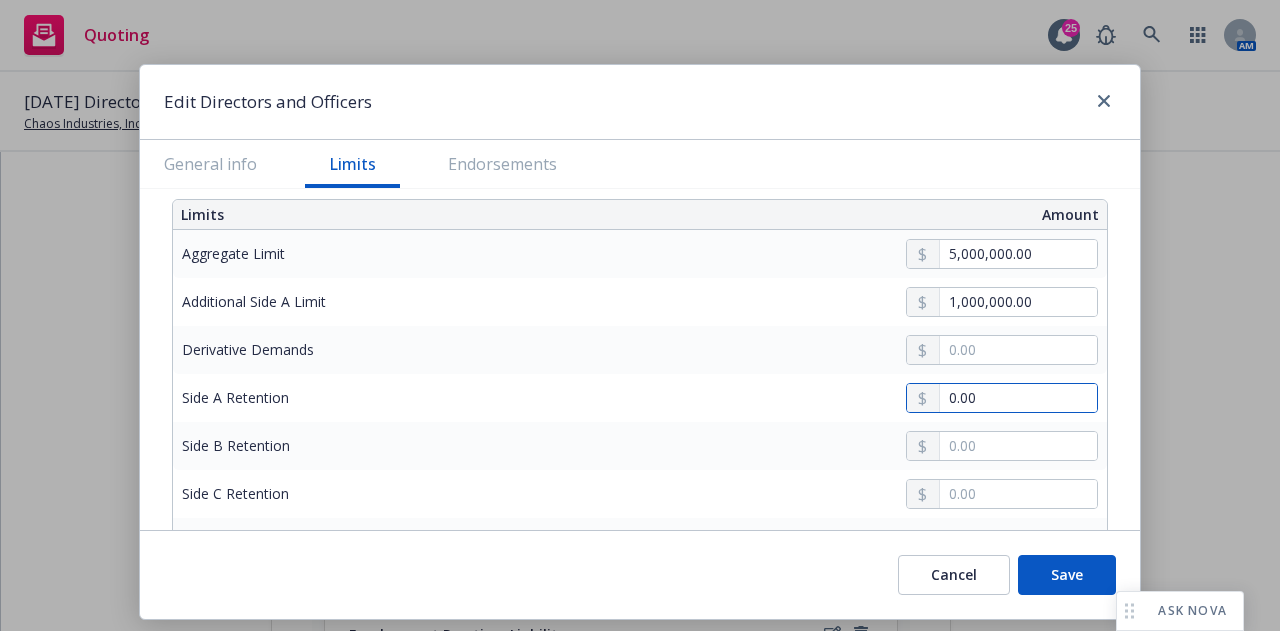 type on "0.00" 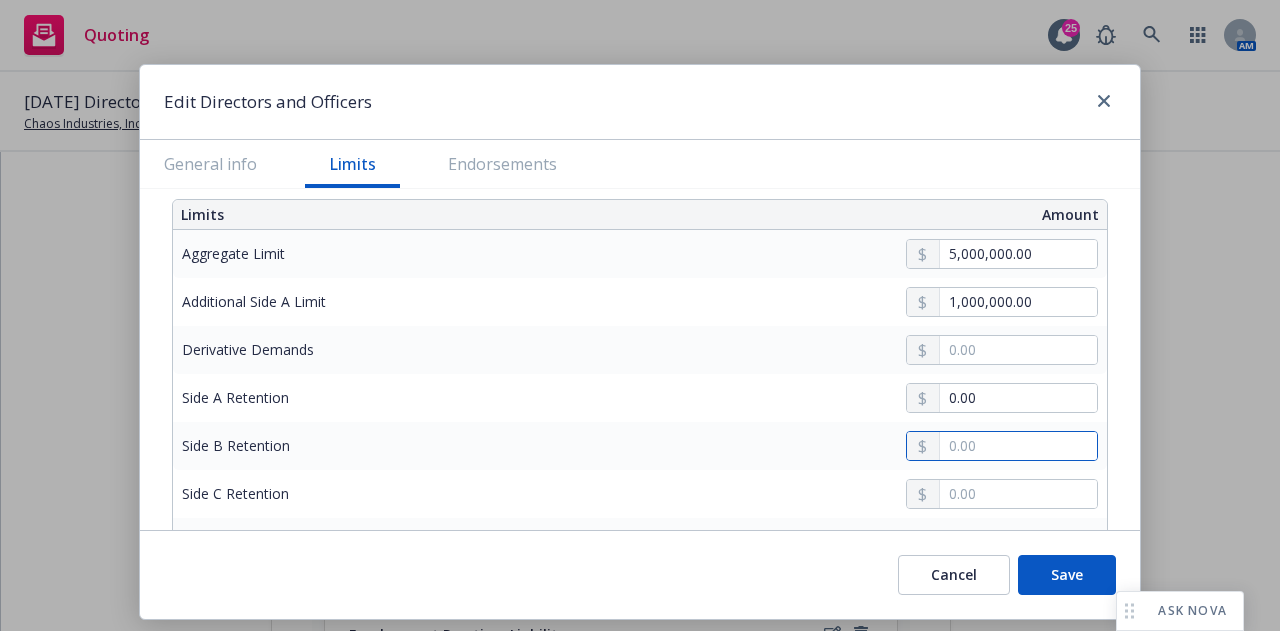 click at bounding box center [1018, 446] 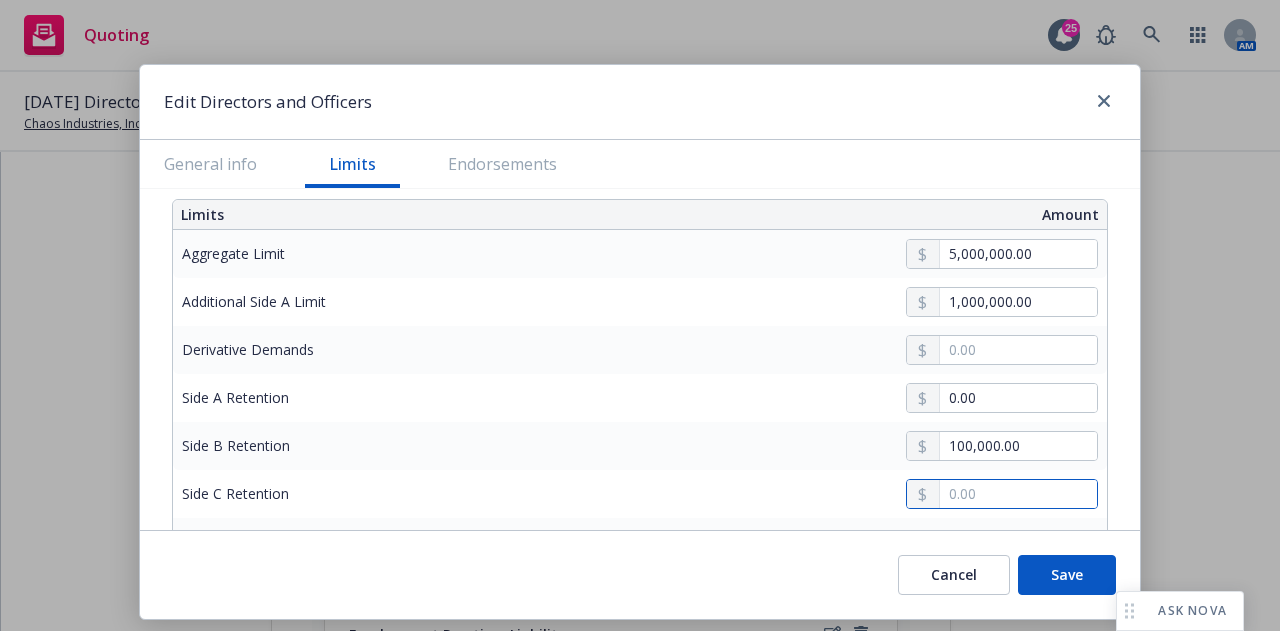 click at bounding box center [1018, 494] 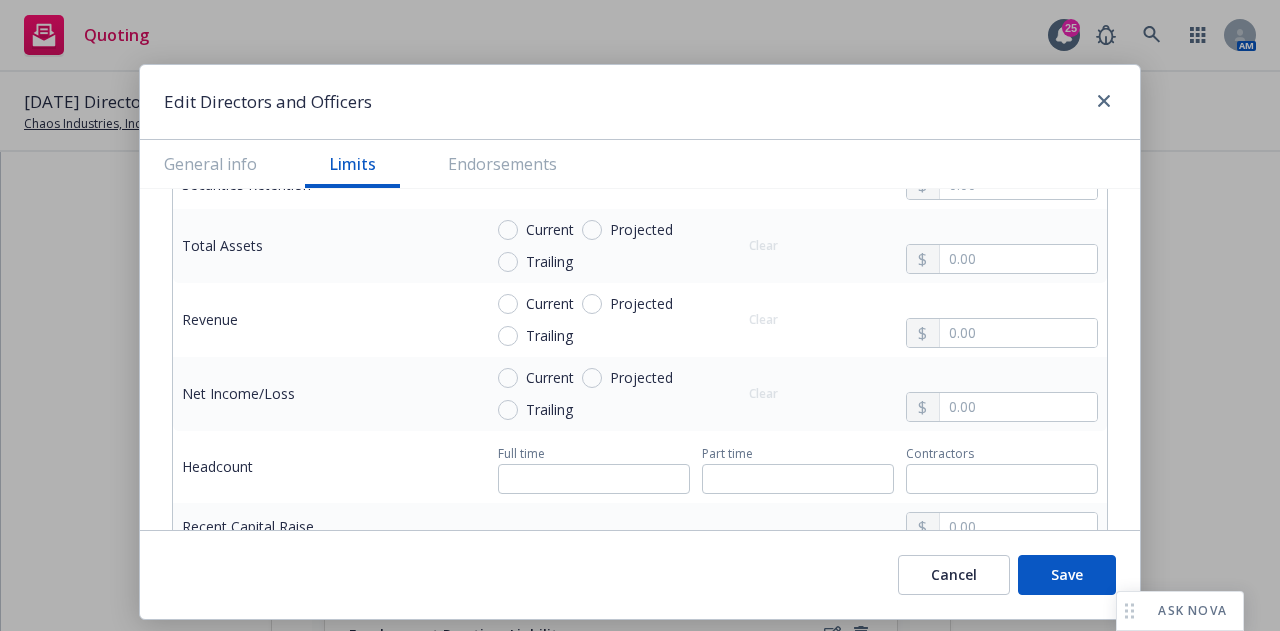 scroll, scrollTop: 1316, scrollLeft: 0, axis: vertical 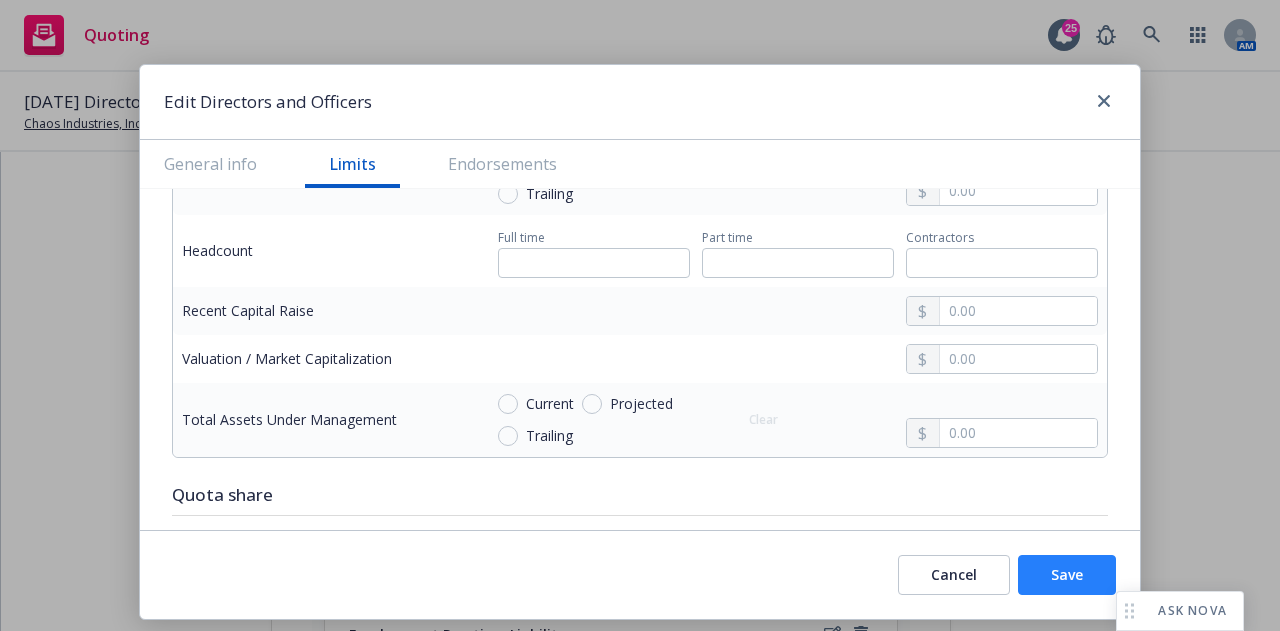 click on "Save" at bounding box center (1067, 575) 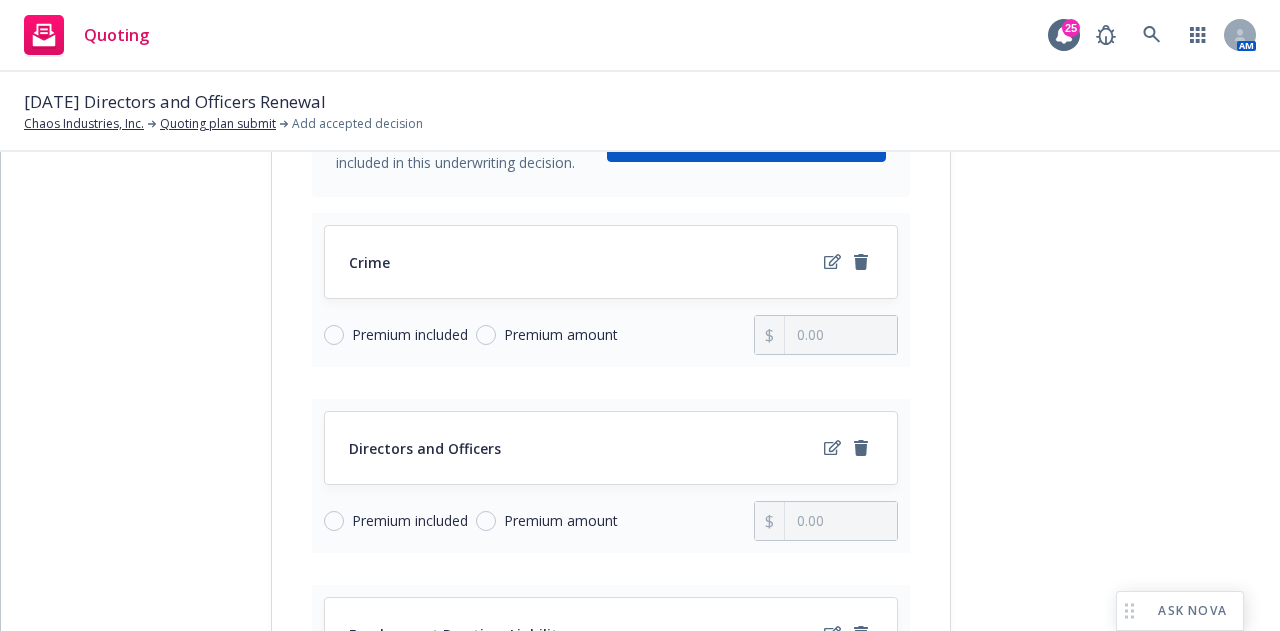 click on "Quote initiation 2 Coverage selection 3 Billing info Coverage selection Lines of coverage* Select the lines of coverage that are included in this underwriting decision. 4 lines of coverage selected Crime Premium included Premium amount Directors and Officers Premium included Premium amount Employment Practices Liability Premium included Premium amount Fiduciary Liability Premium included Premium amount Additional lines of coverage included in carrier’s response No additional lines of coverage added. Add Create quotes individually for each line of coverage Back Next submission Carrier Chubb Group Last updated 7/15, 2:20 PM" at bounding box center [640, 595] 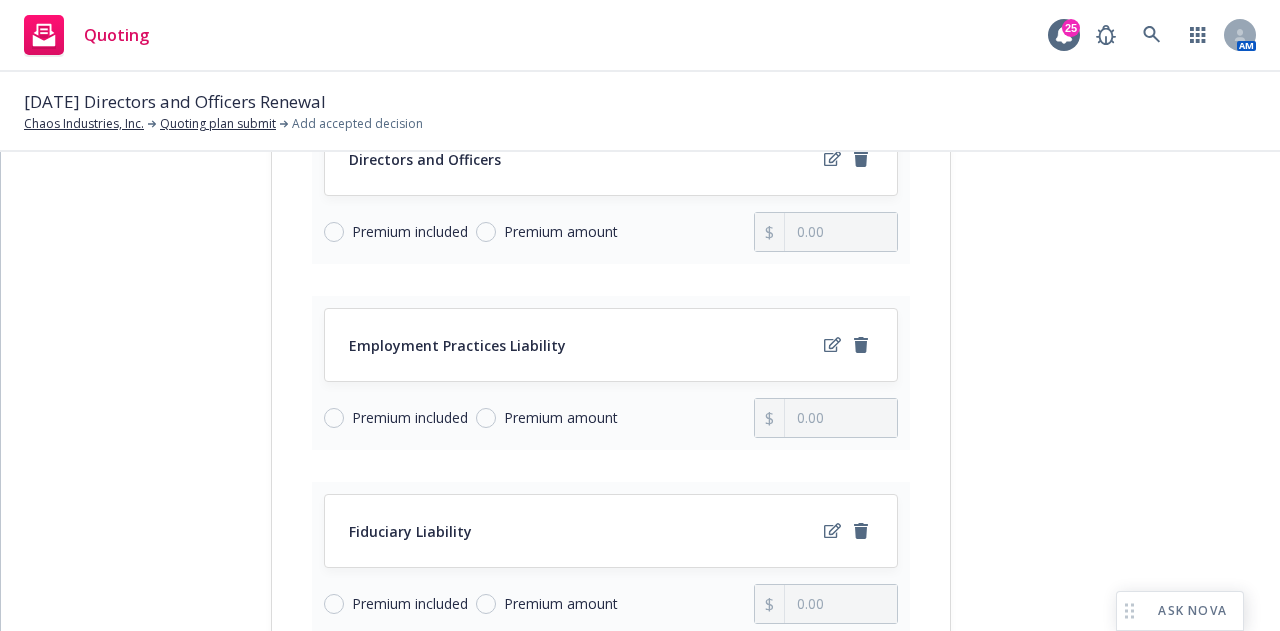 scroll, scrollTop: 519, scrollLeft: 0, axis: vertical 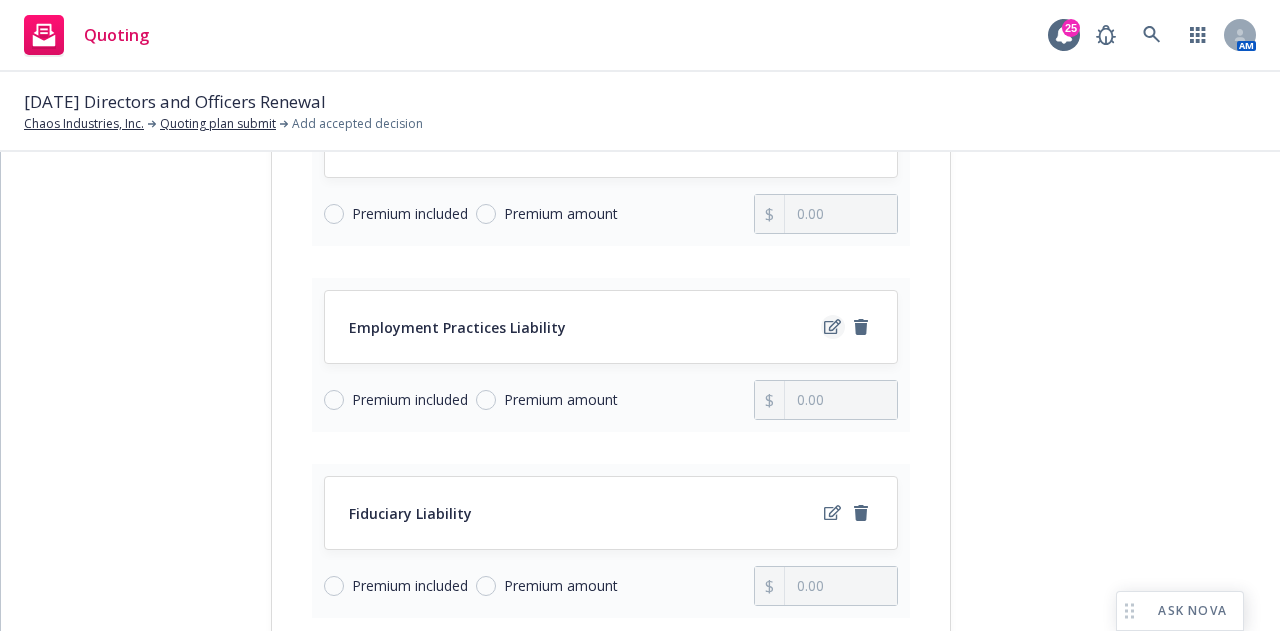 click 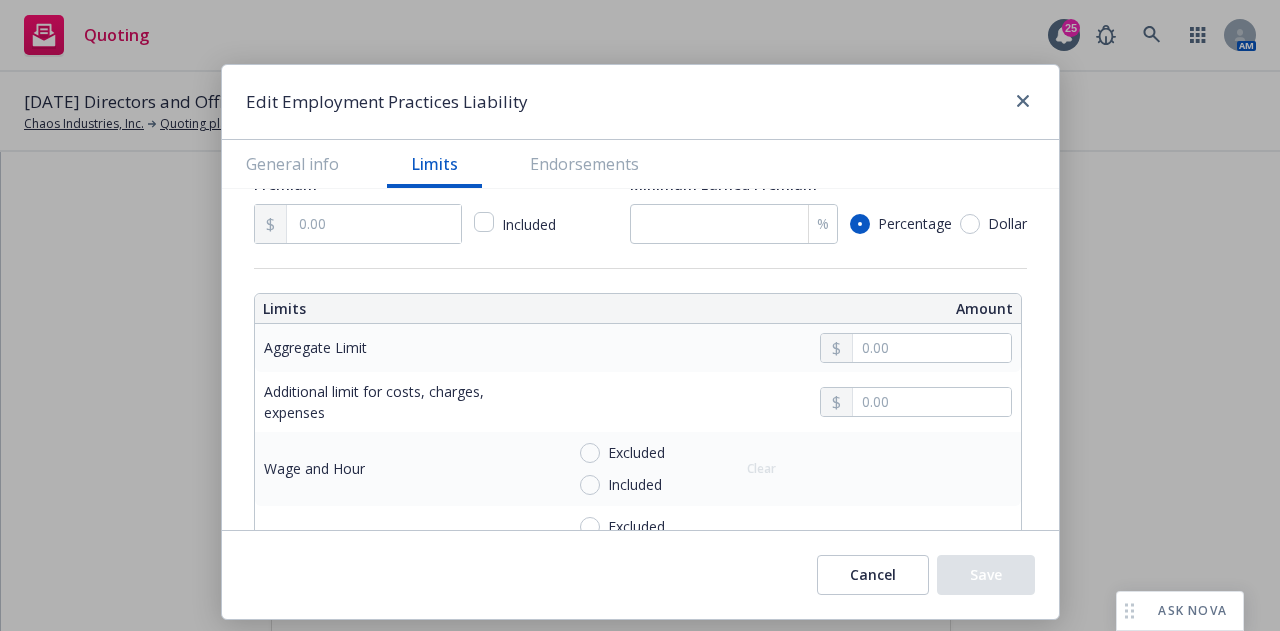 scroll, scrollTop: 594, scrollLeft: 0, axis: vertical 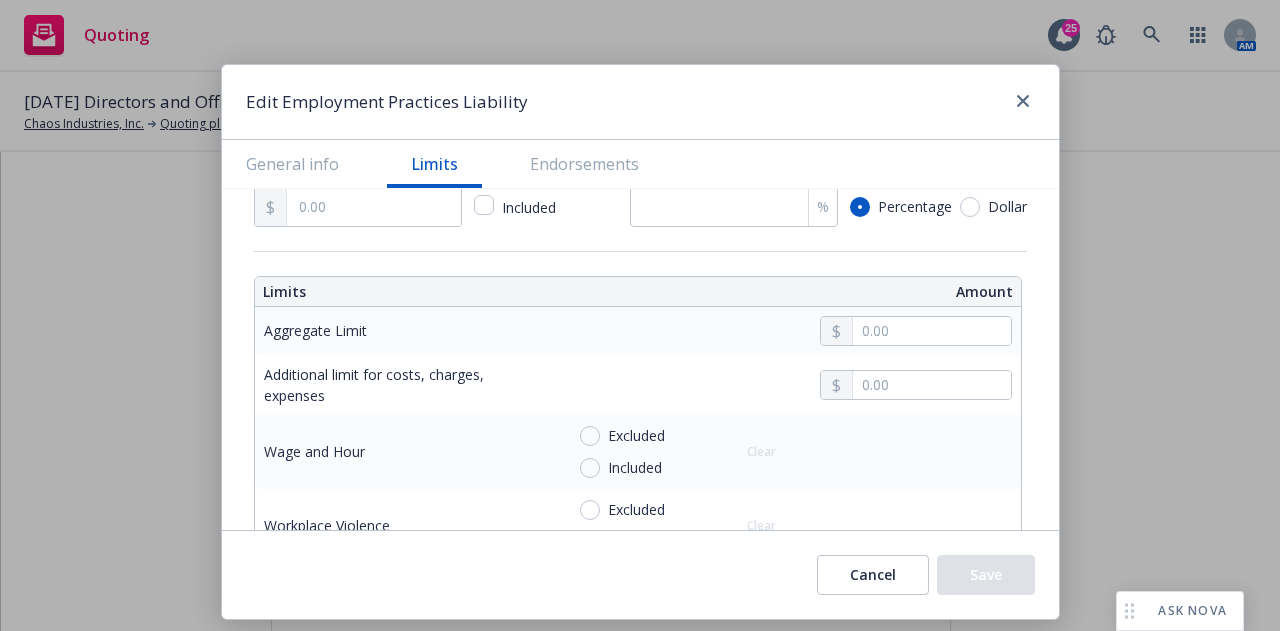 click on "Cancel Save" at bounding box center [640, 574] 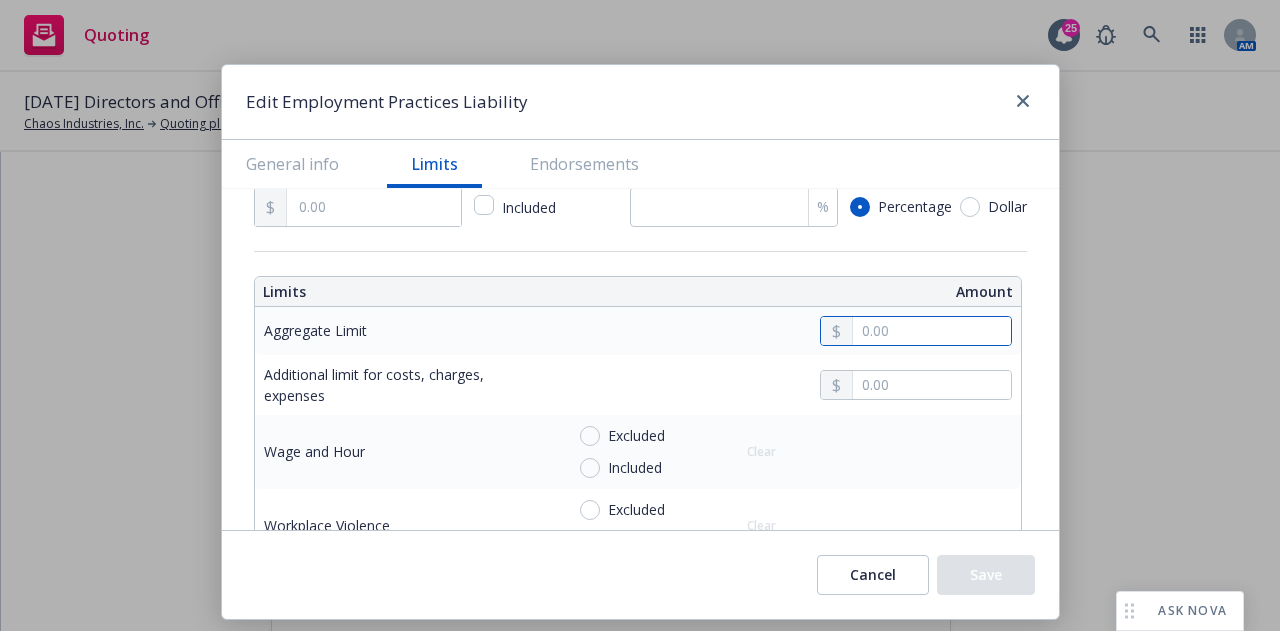 click at bounding box center (931, 331) 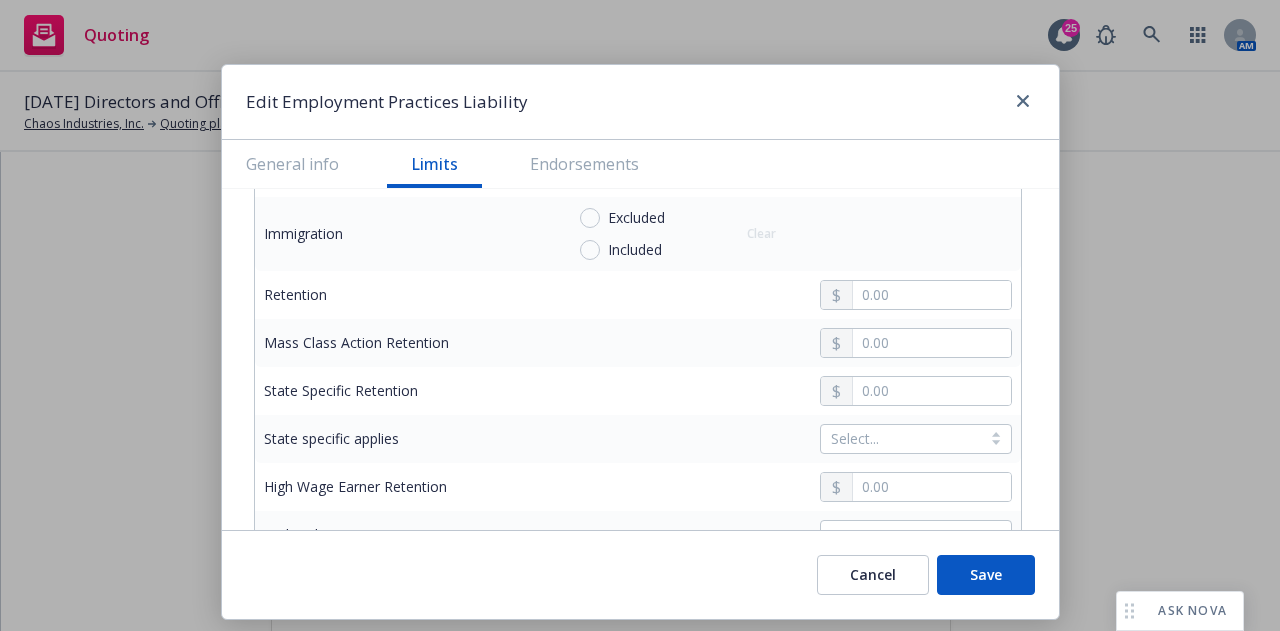 scroll, scrollTop: 961, scrollLeft: 0, axis: vertical 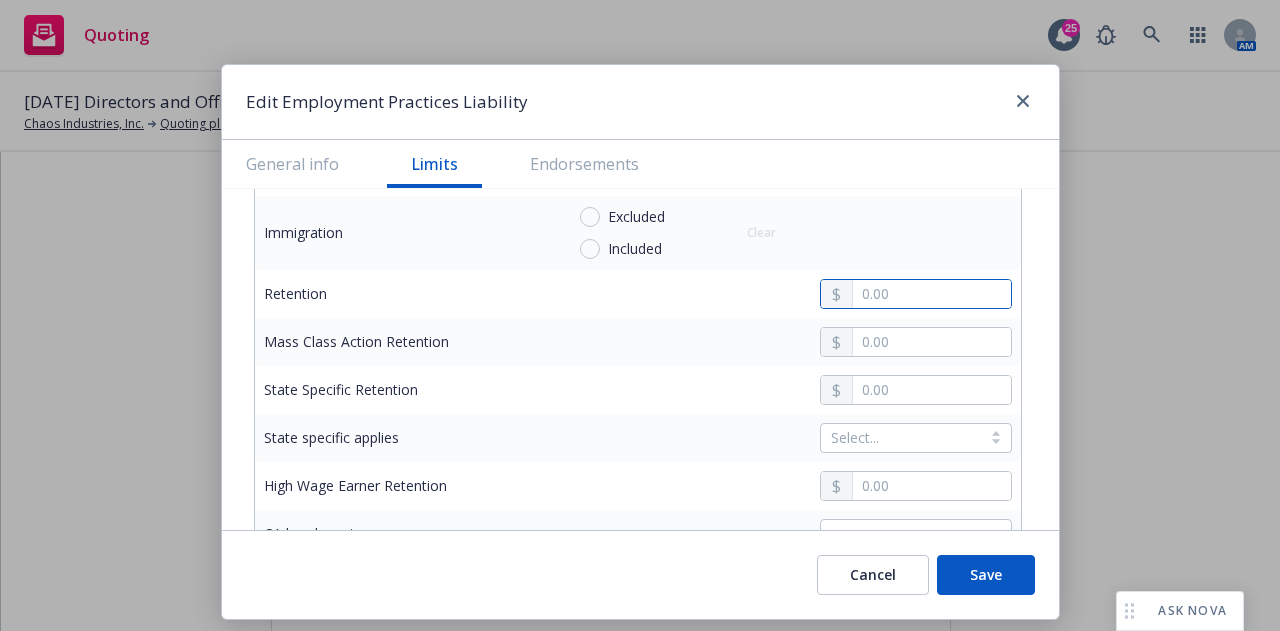 click at bounding box center (931, 294) 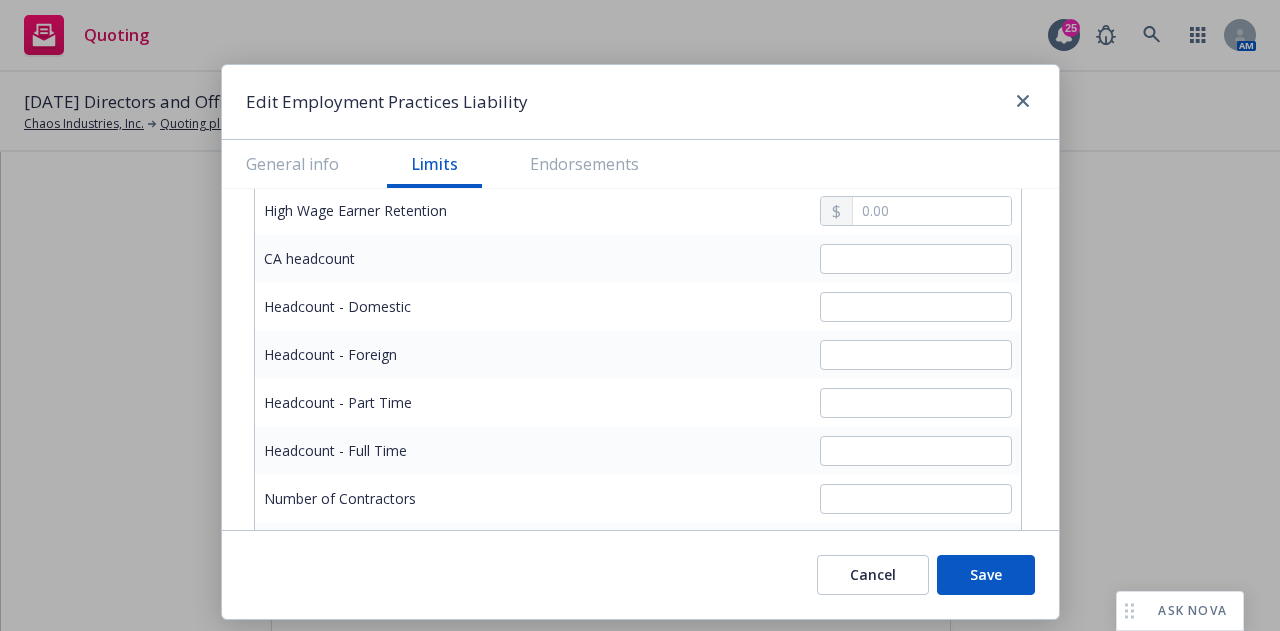 scroll, scrollTop: 1508, scrollLeft: 0, axis: vertical 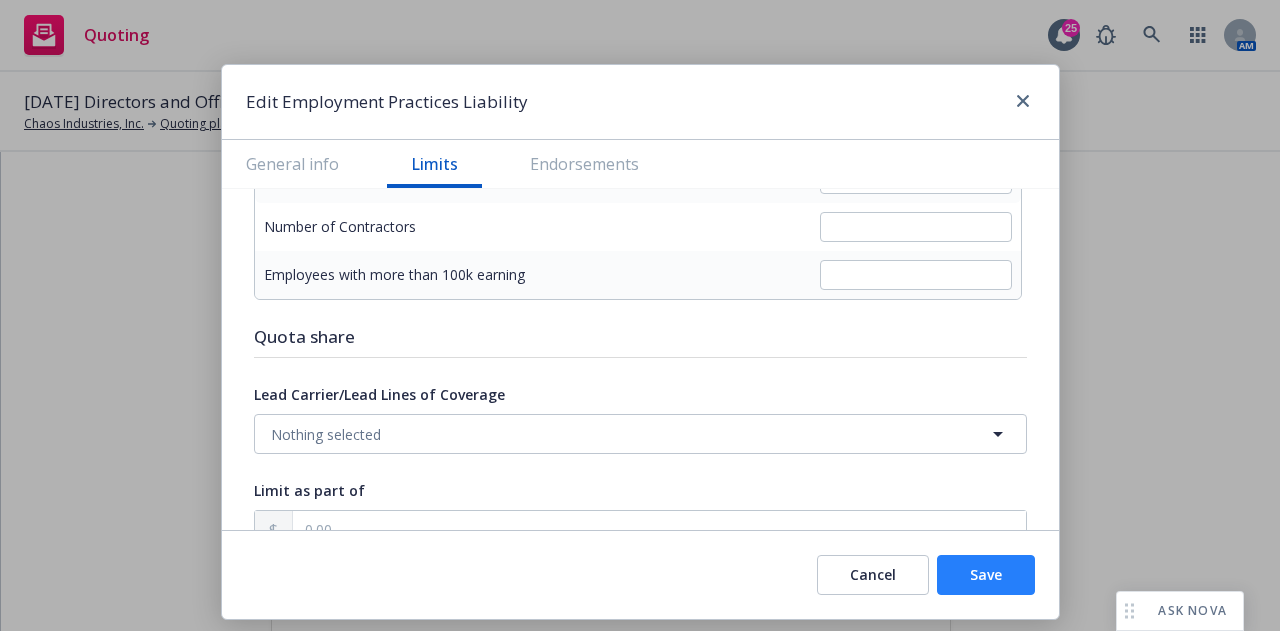 click on "Save" at bounding box center (986, 575) 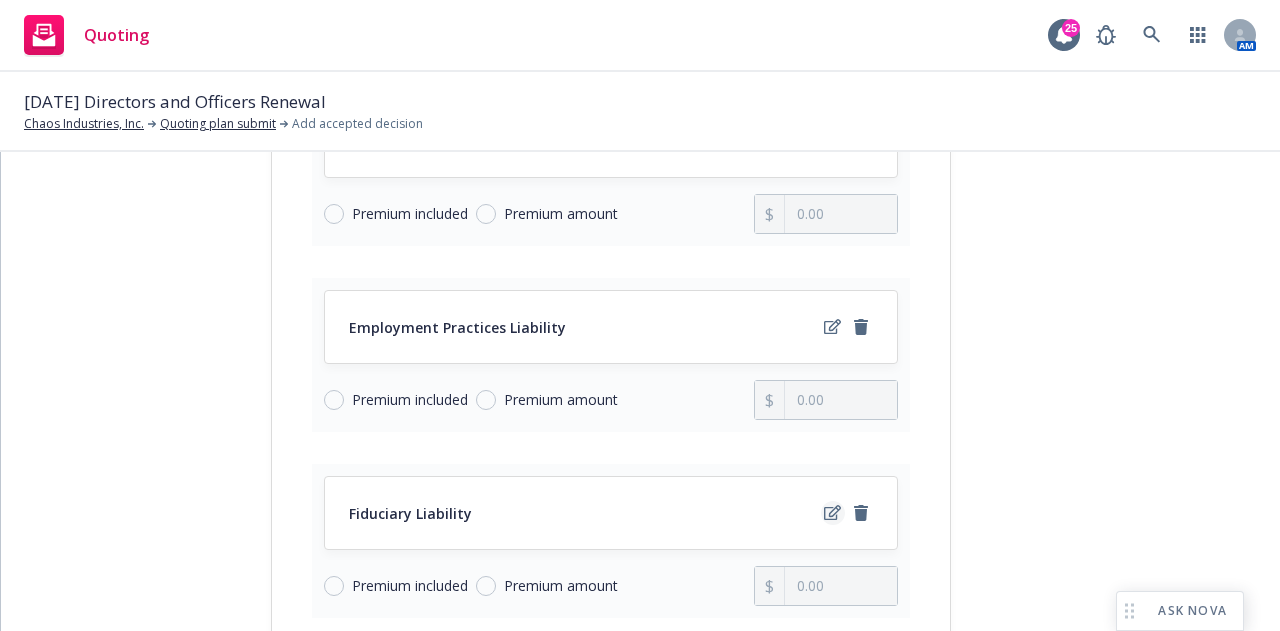 click 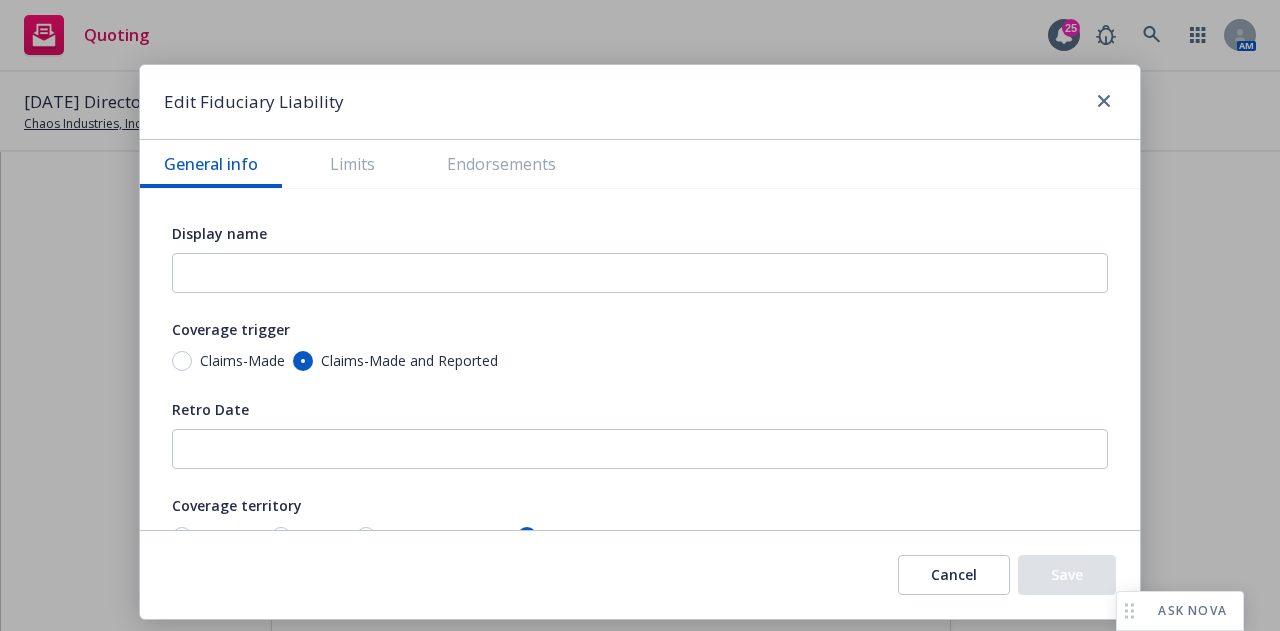 click on "Cancel Save" at bounding box center (640, 574) 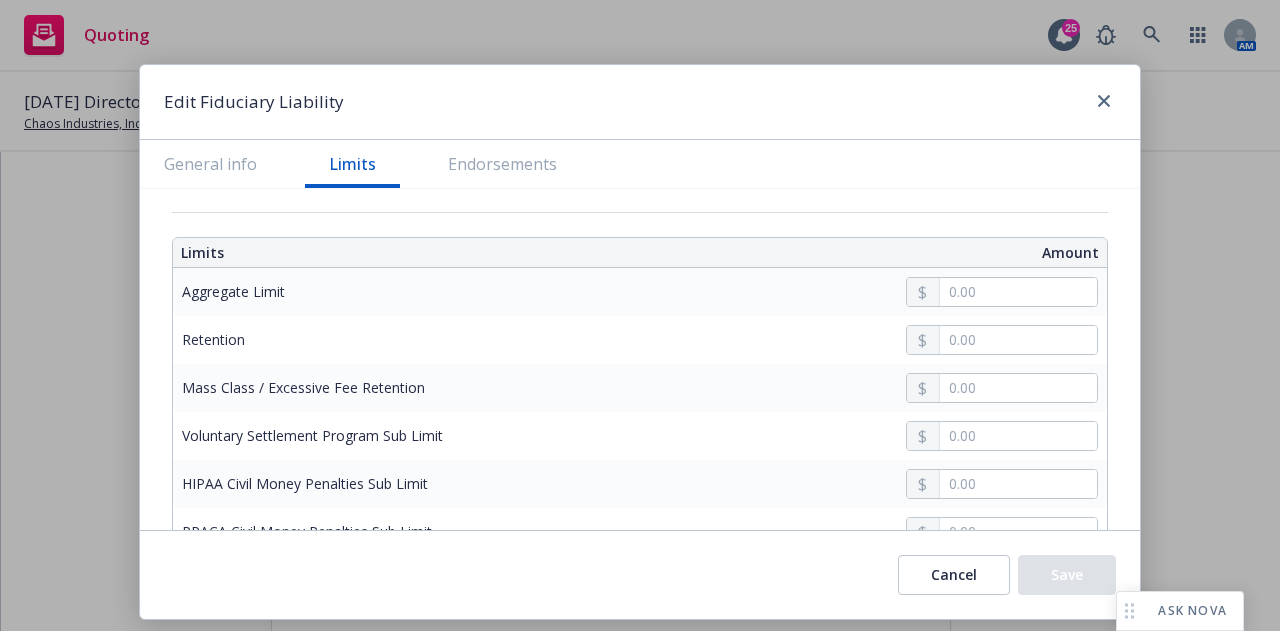 scroll, scrollTop: 634, scrollLeft: 0, axis: vertical 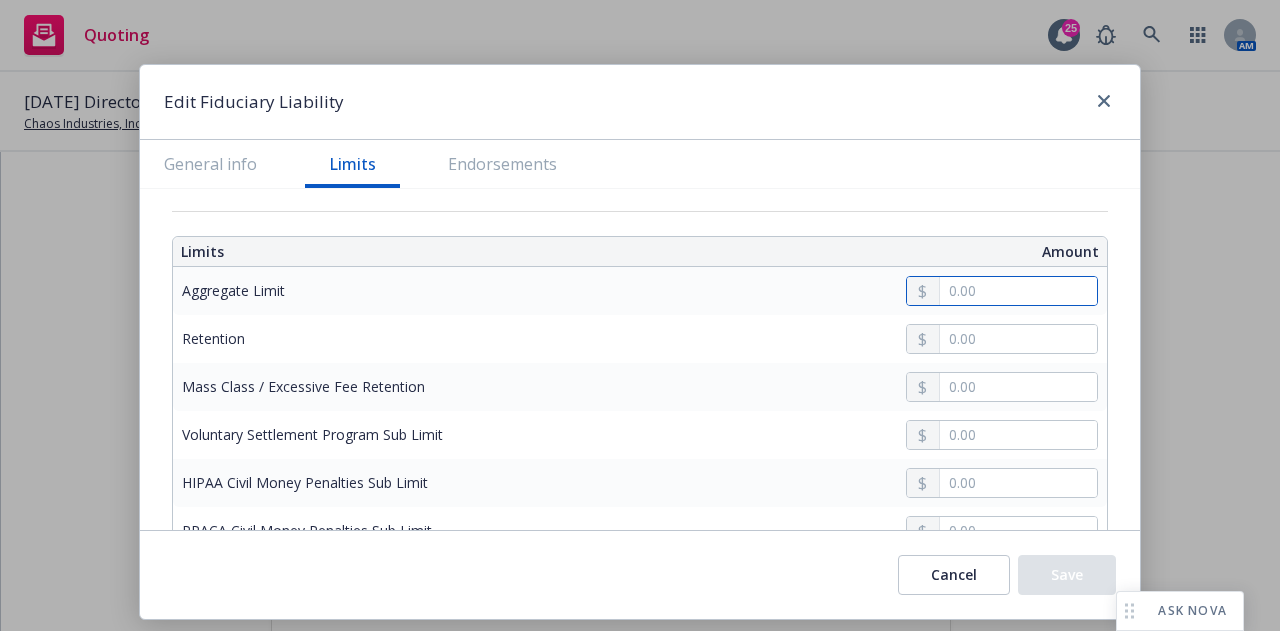 click at bounding box center [1018, 291] 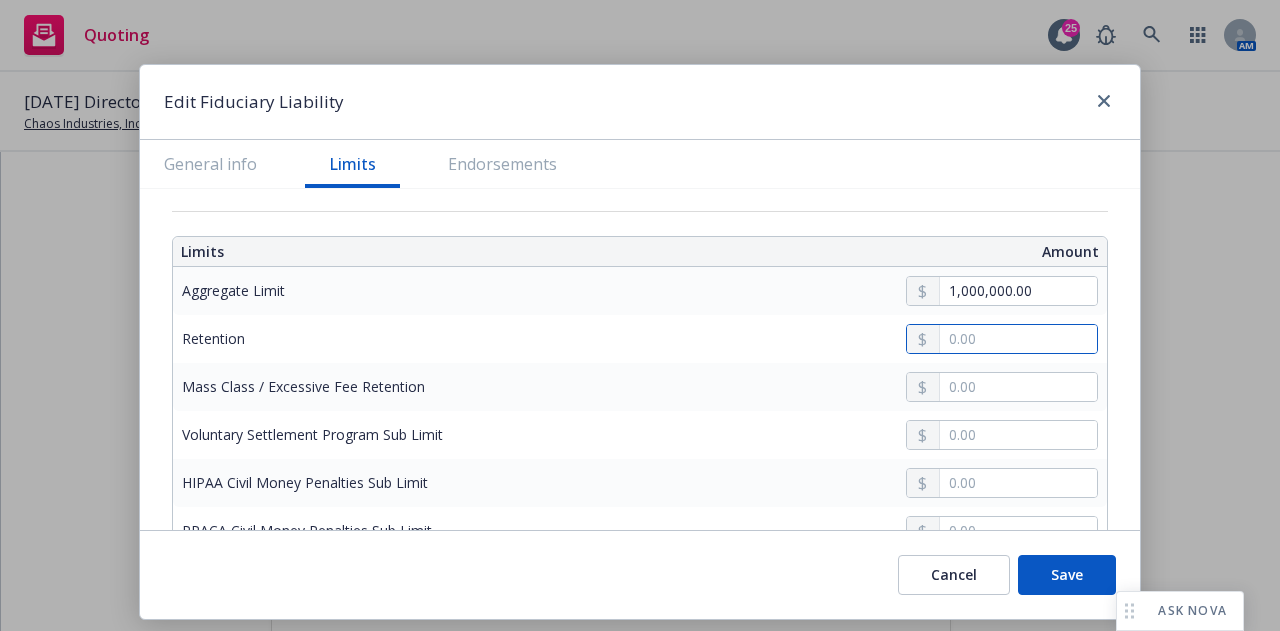 click at bounding box center [1018, 339] 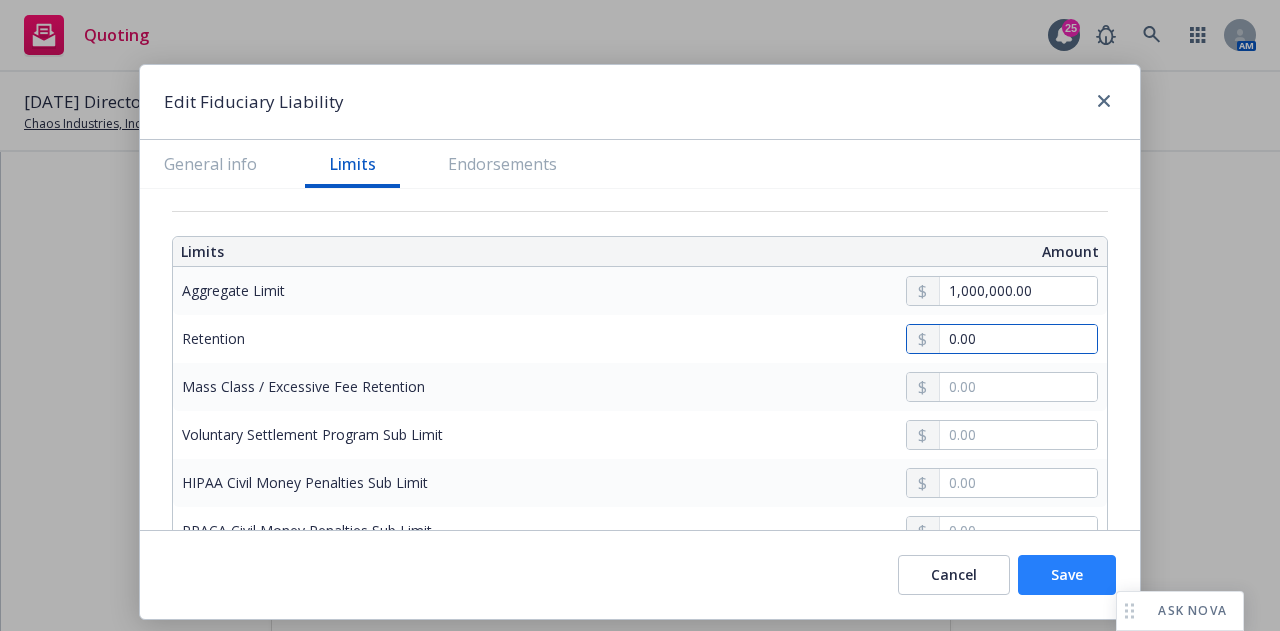 type on "0.00" 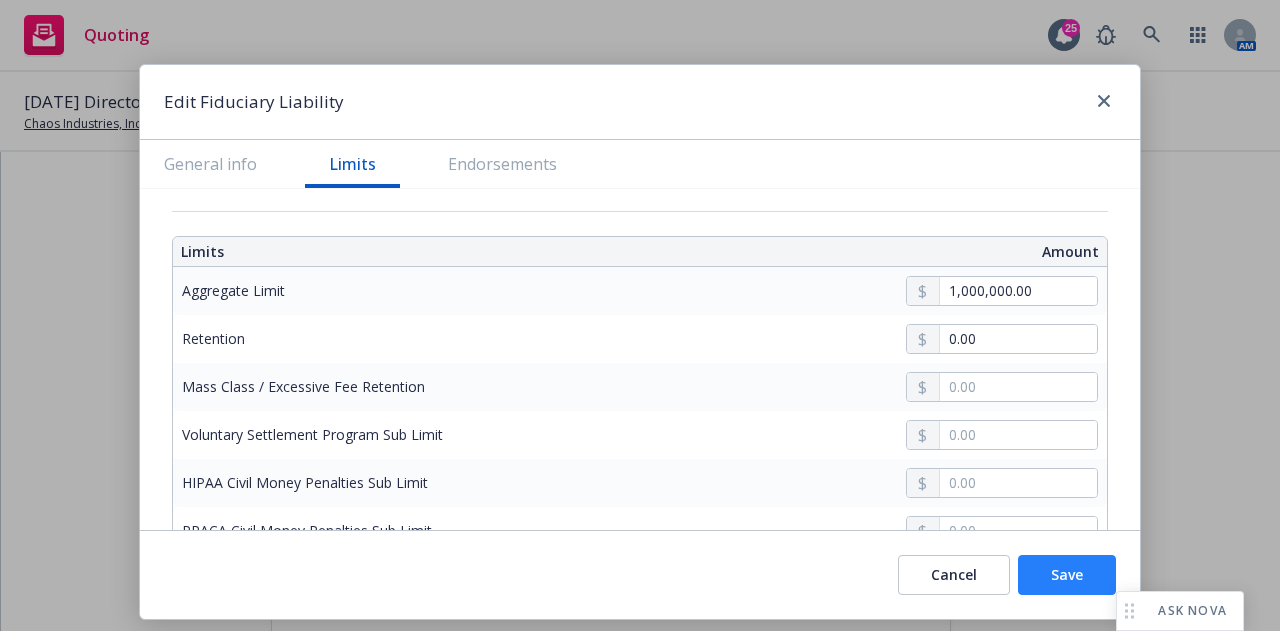 click on "Save" at bounding box center [1067, 575] 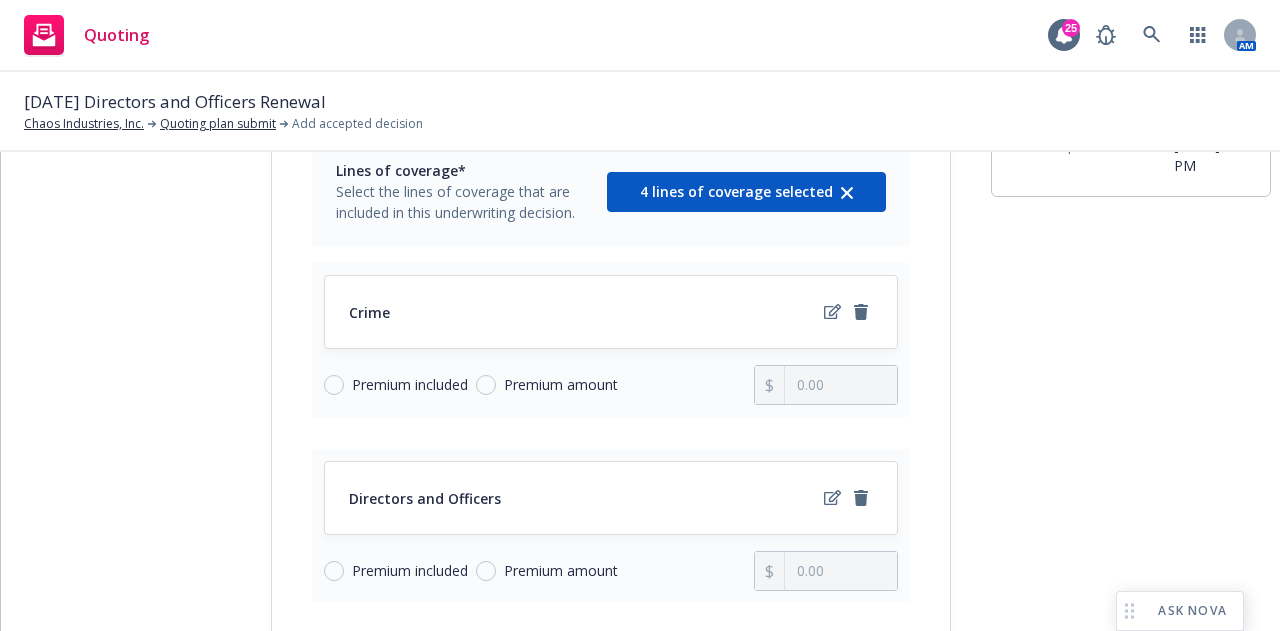 scroll, scrollTop: 161, scrollLeft: 0, axis: vertical 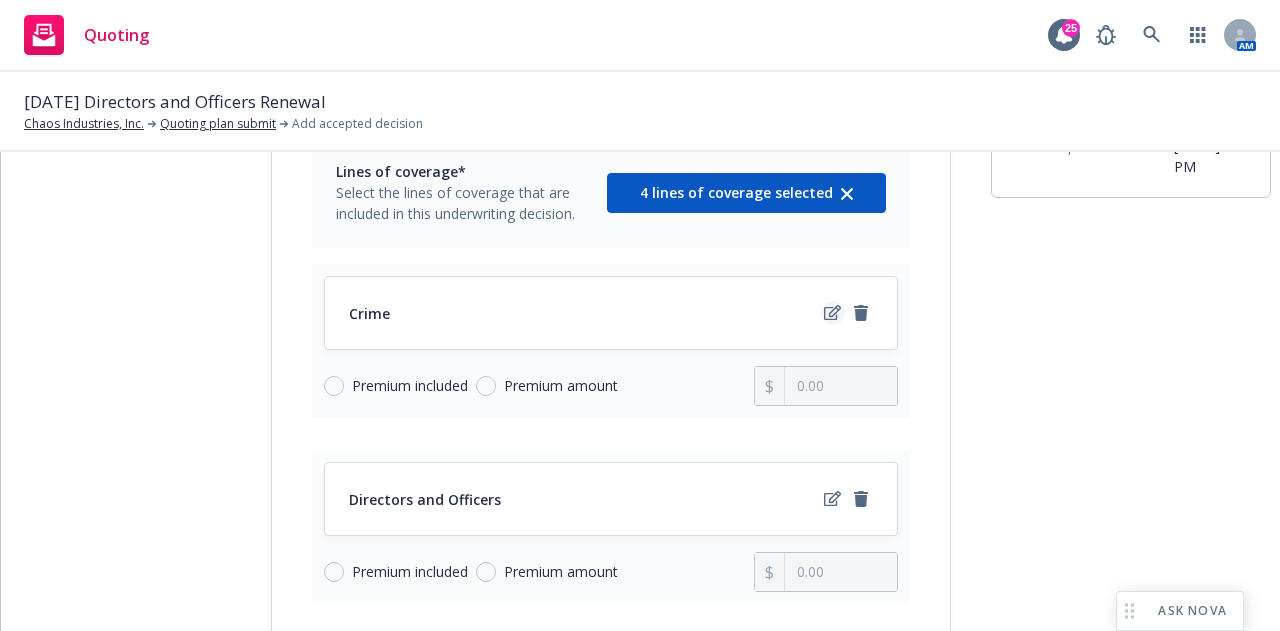 click 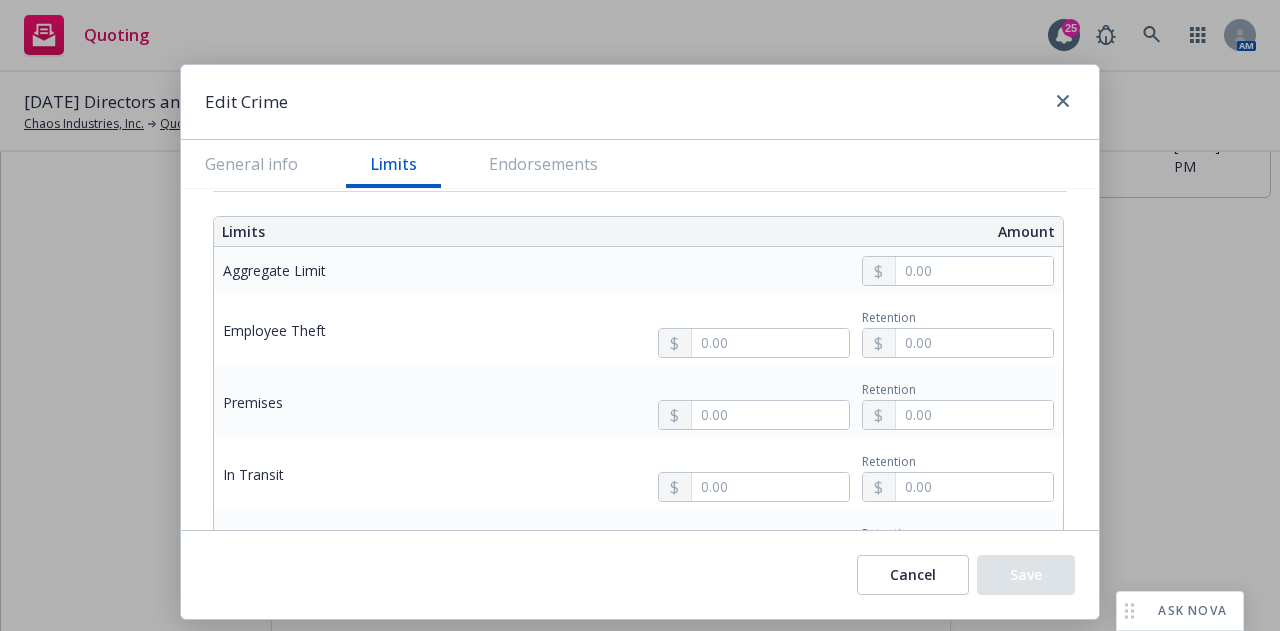 scroll, scrollTop: 559, scrollLeft: 0, axis: vertical 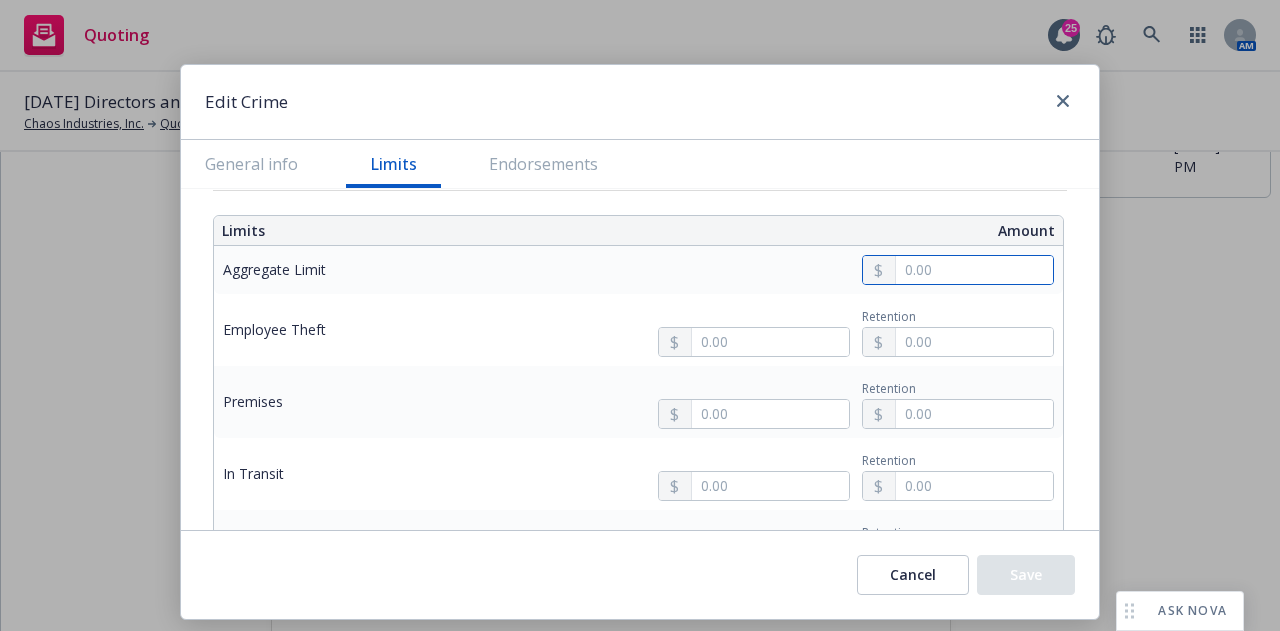 click at bounding box center [974, 270] 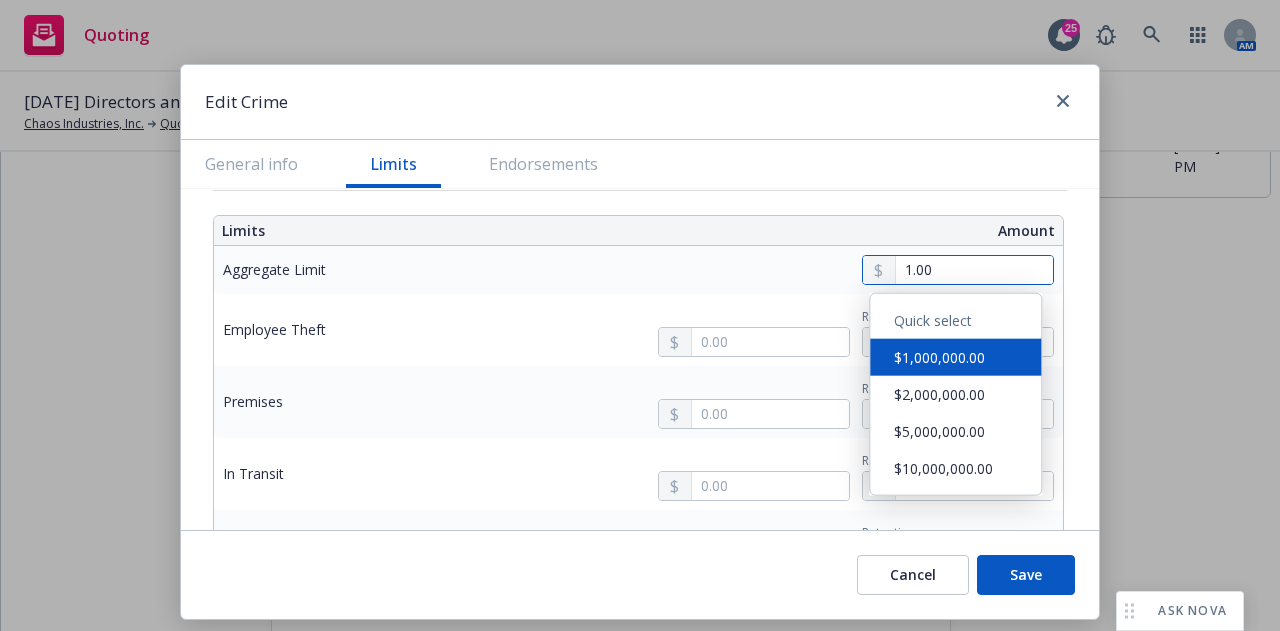 type on "1,000,000.00" 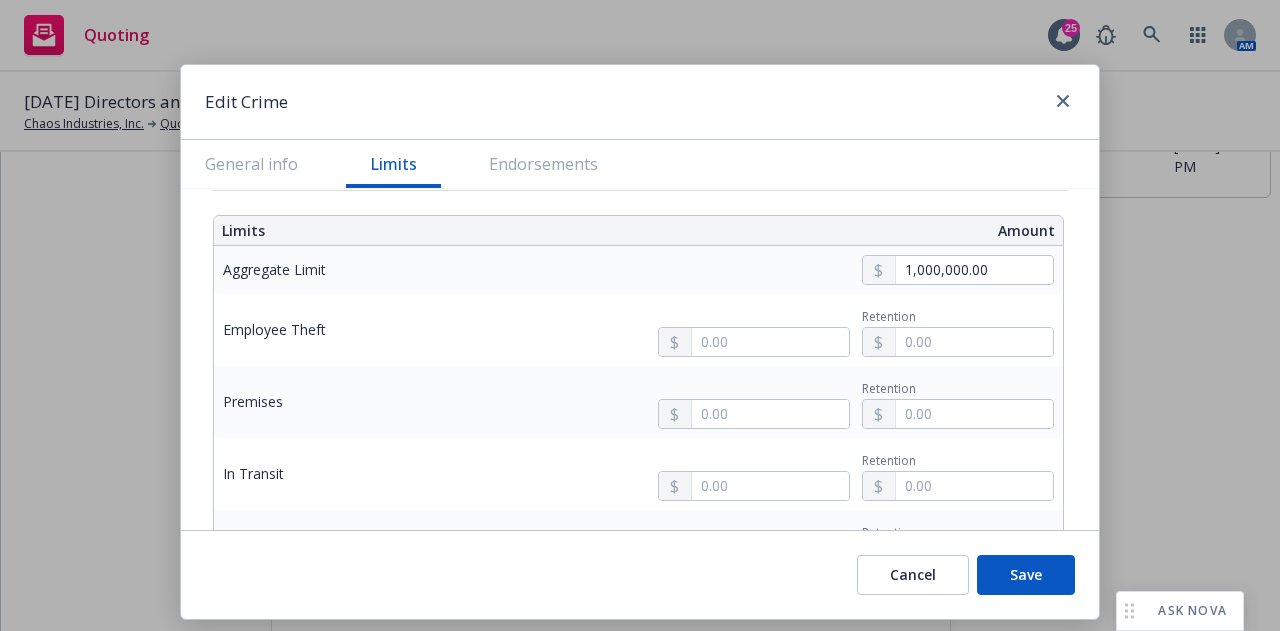 click on "$1,000,000.00" at bounding box center (955, 357) 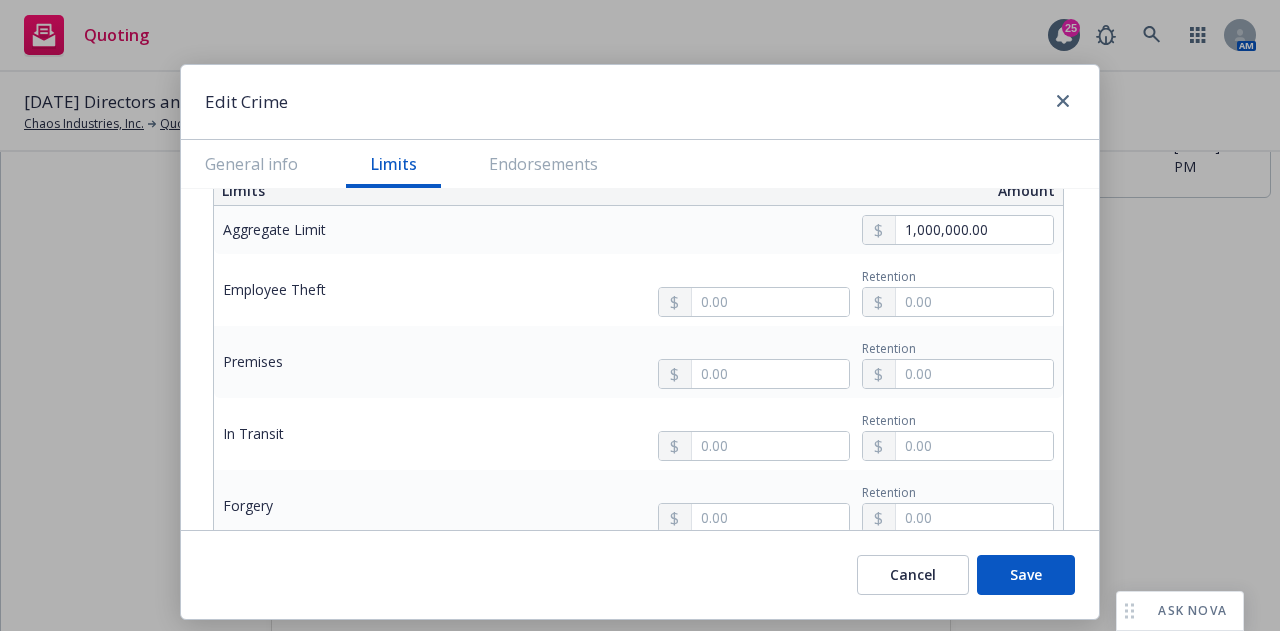 scroll, scrollTop: 600, scrollLeft: 0, axis: vertical 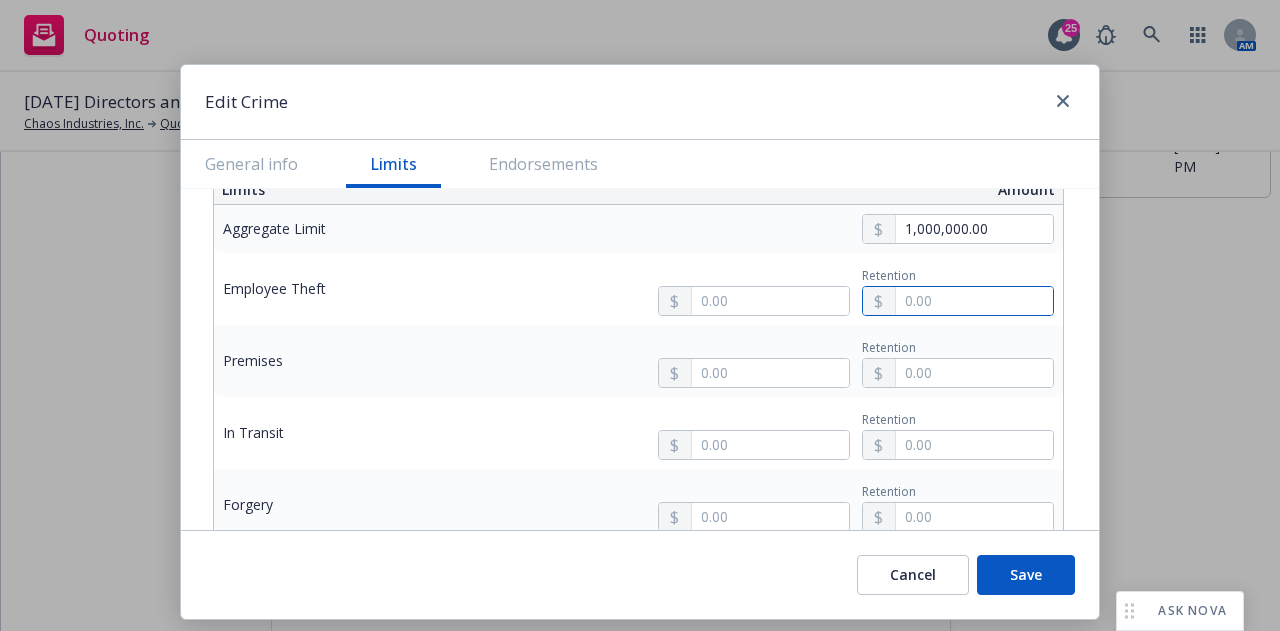 click at bounding box center (974, 301) 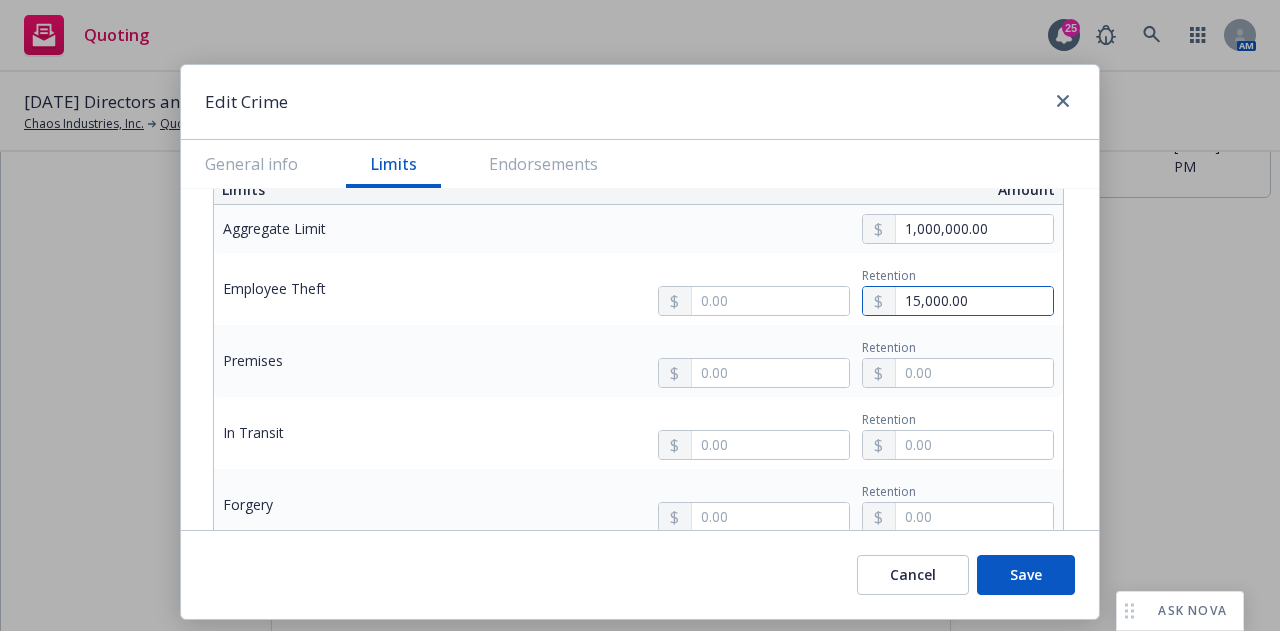 drag, startPoint x: 934, startPoint y: 296, endPoint x: 866, endPoint y: 294, distance: 68.0294 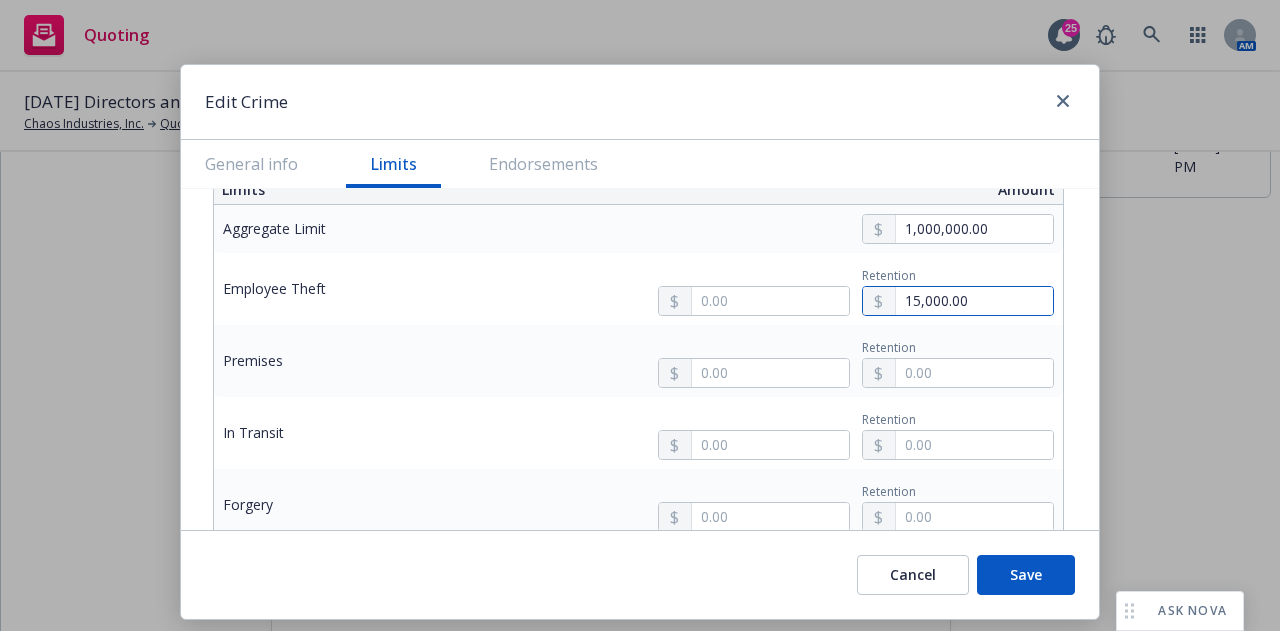 click on "15,000.00" at bounding box center (958, 301) 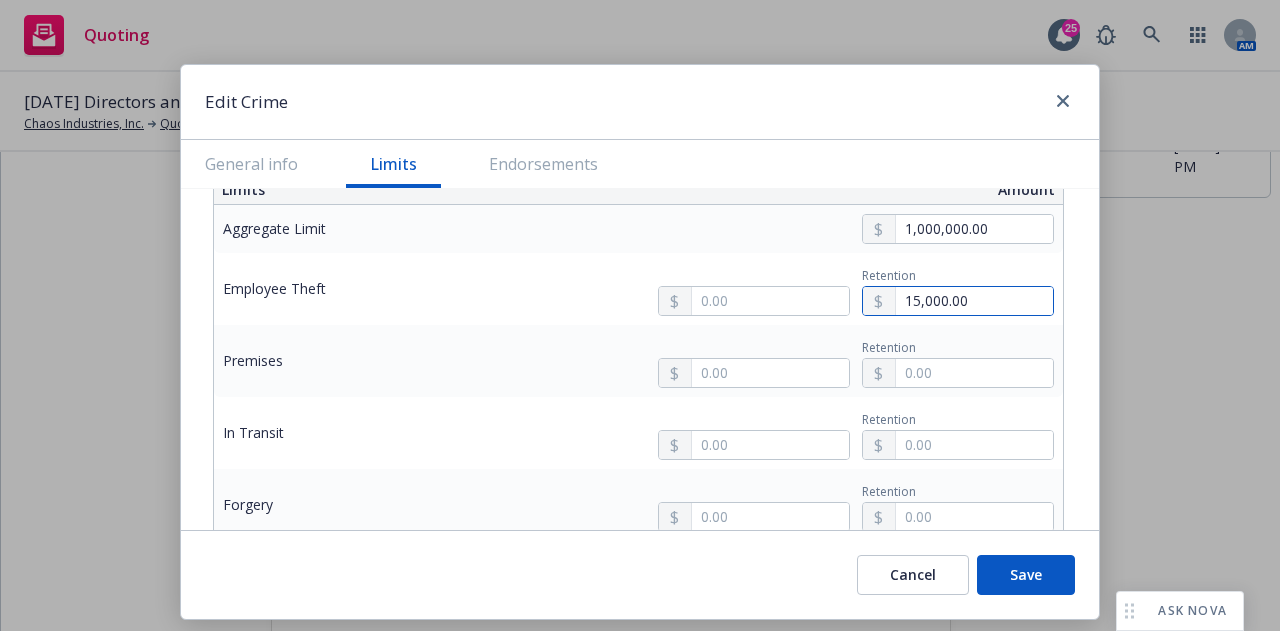 type on "15,000.00" 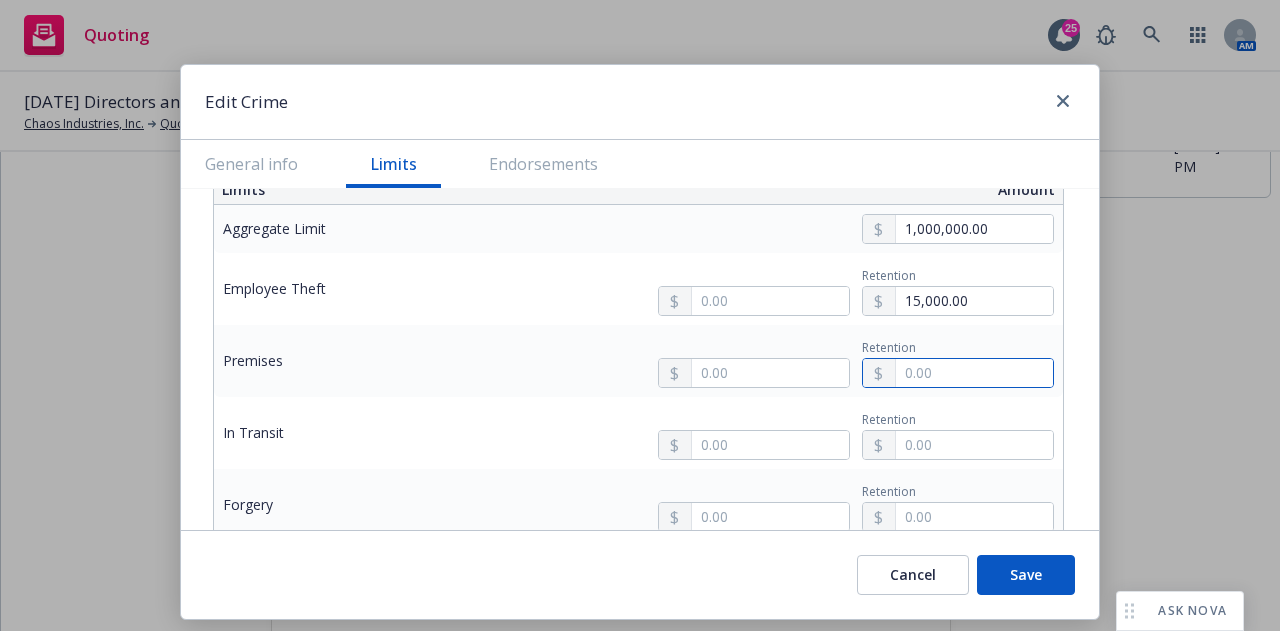 click at bounding box center [974, 373] 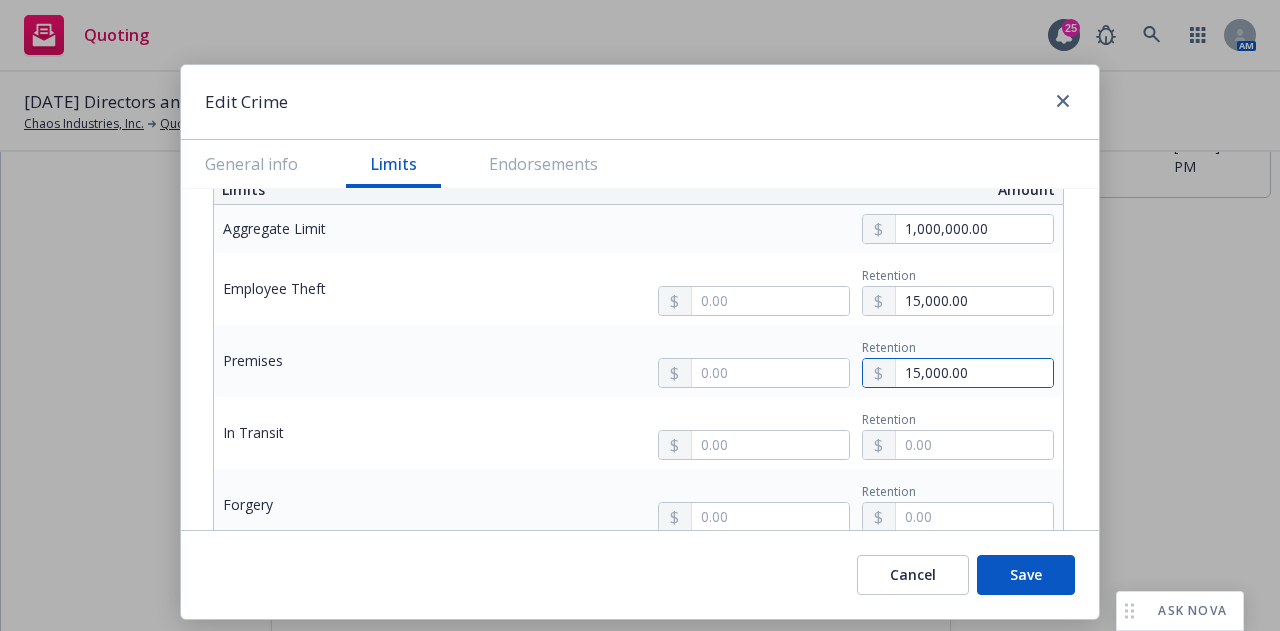 type on "15,000.00" 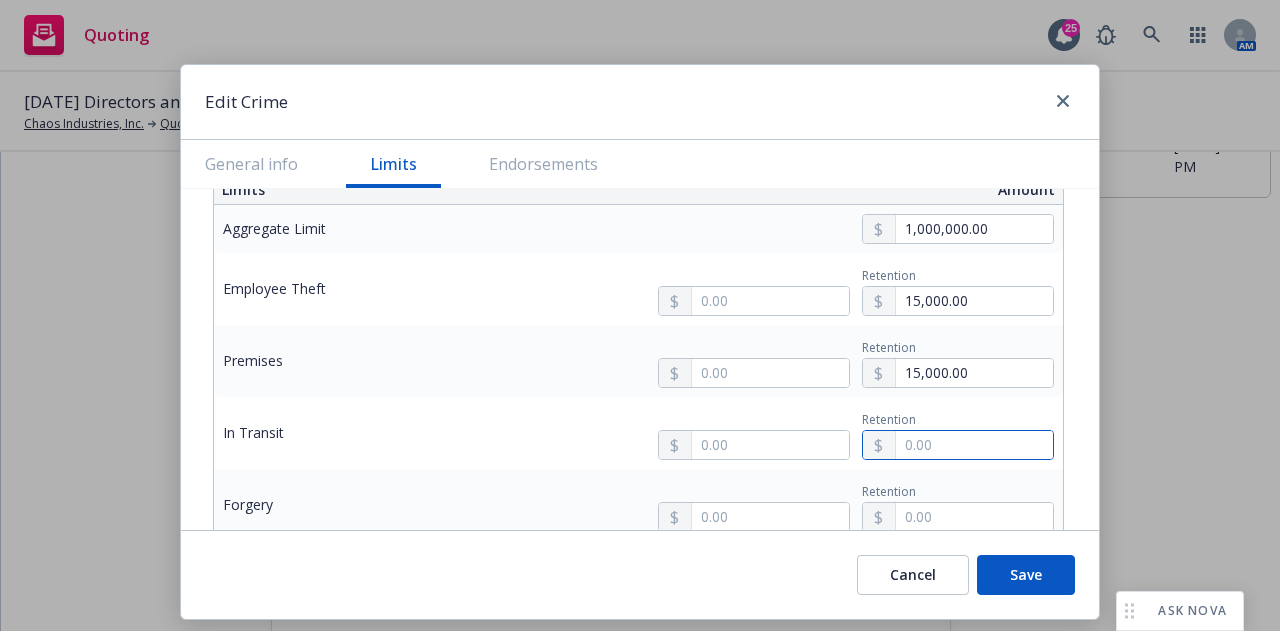 click at bounding box center [974, 445] 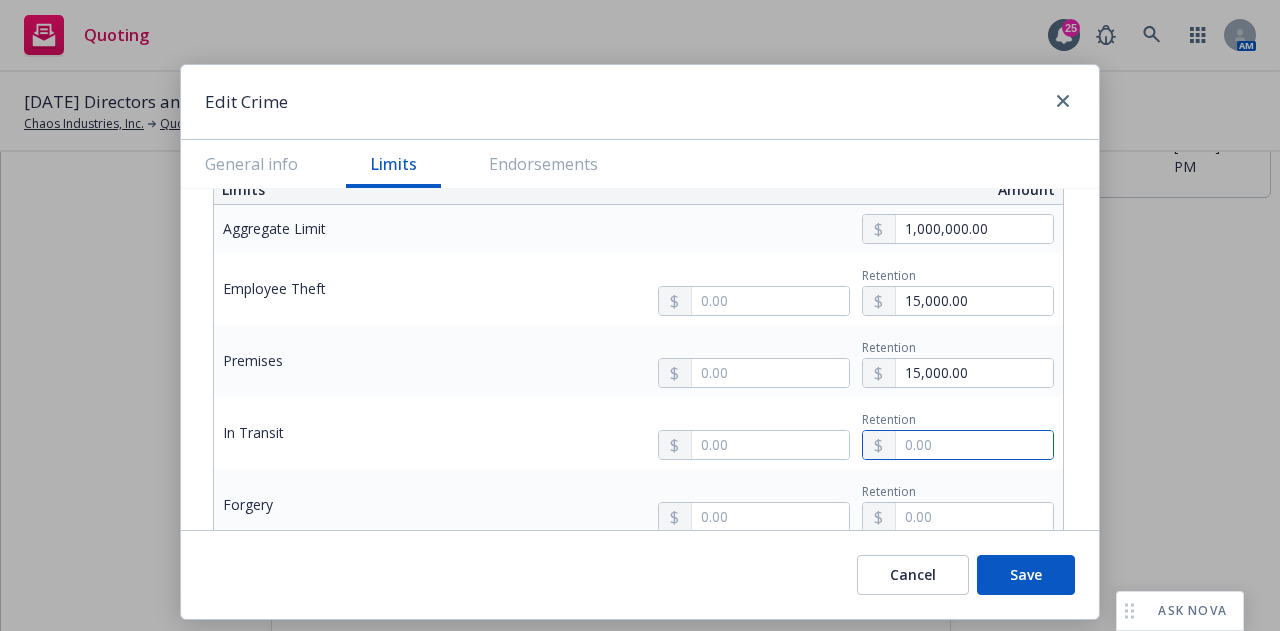 paste on "15,000.00" 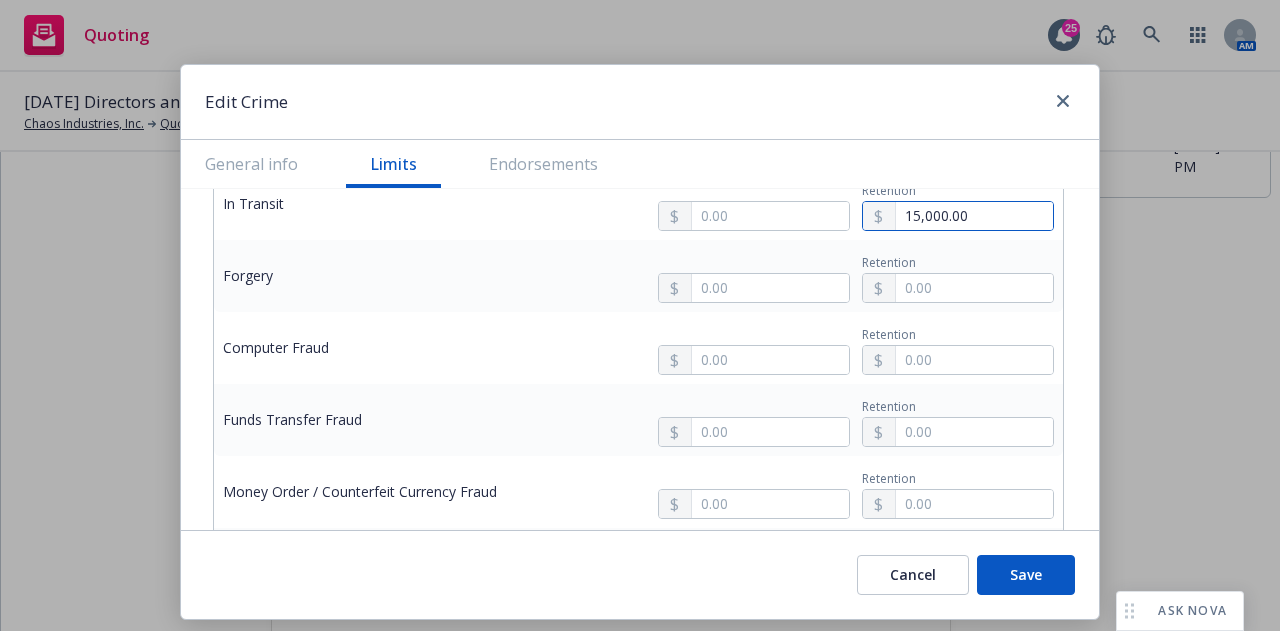 scroll, scrollTop: 830, scrollLeft: 0, axis: vertical 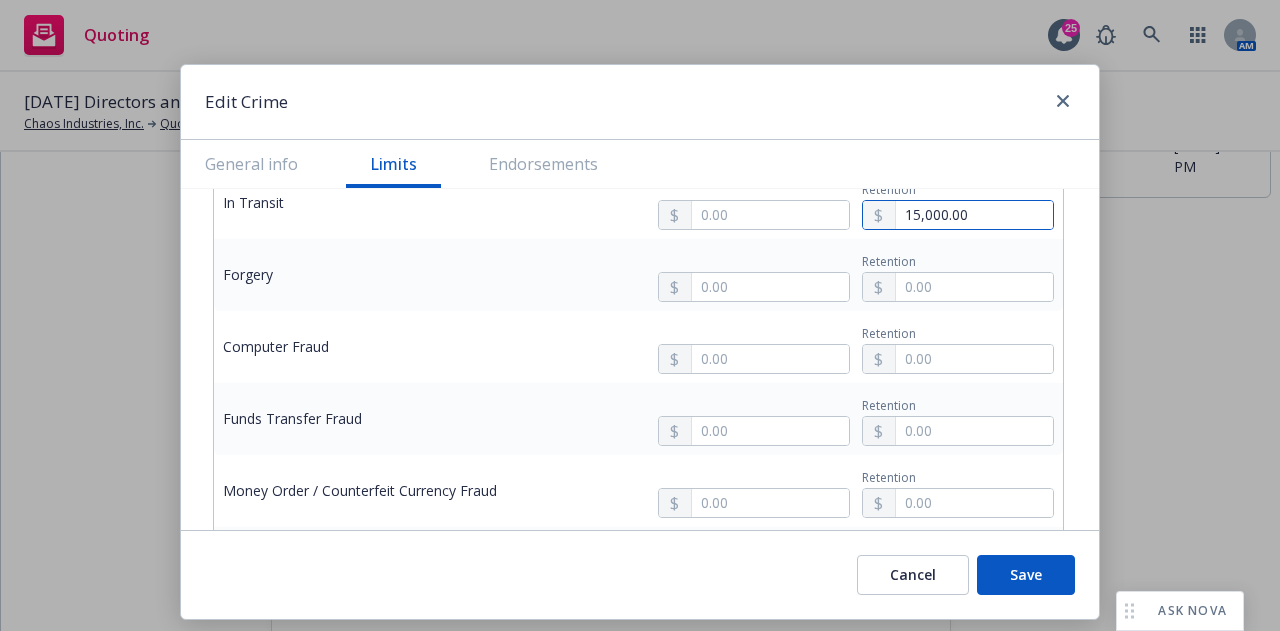 type on "15,000.00" 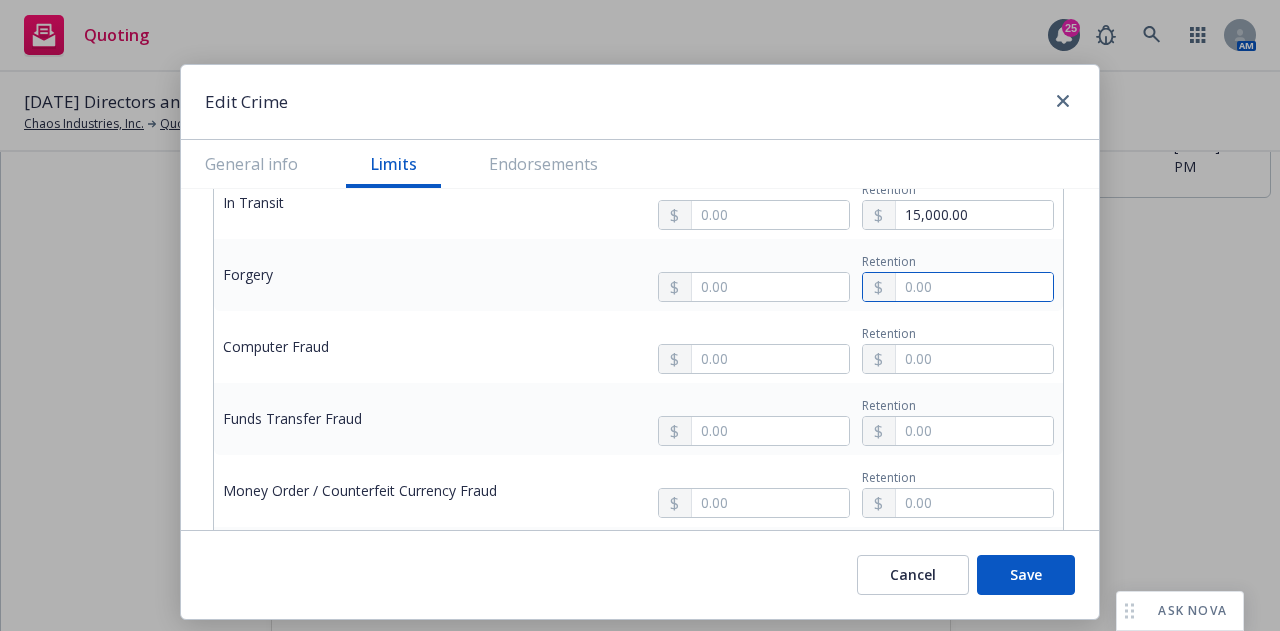 click at bounding box center (974, 287) 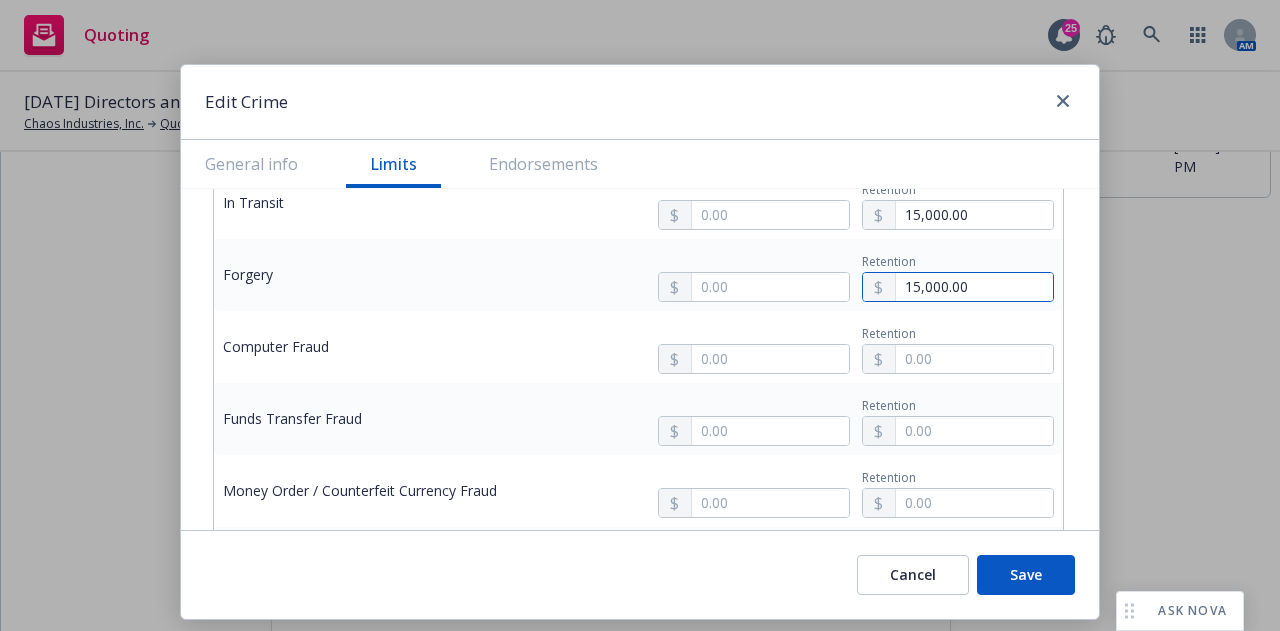 type on "15,000.00" 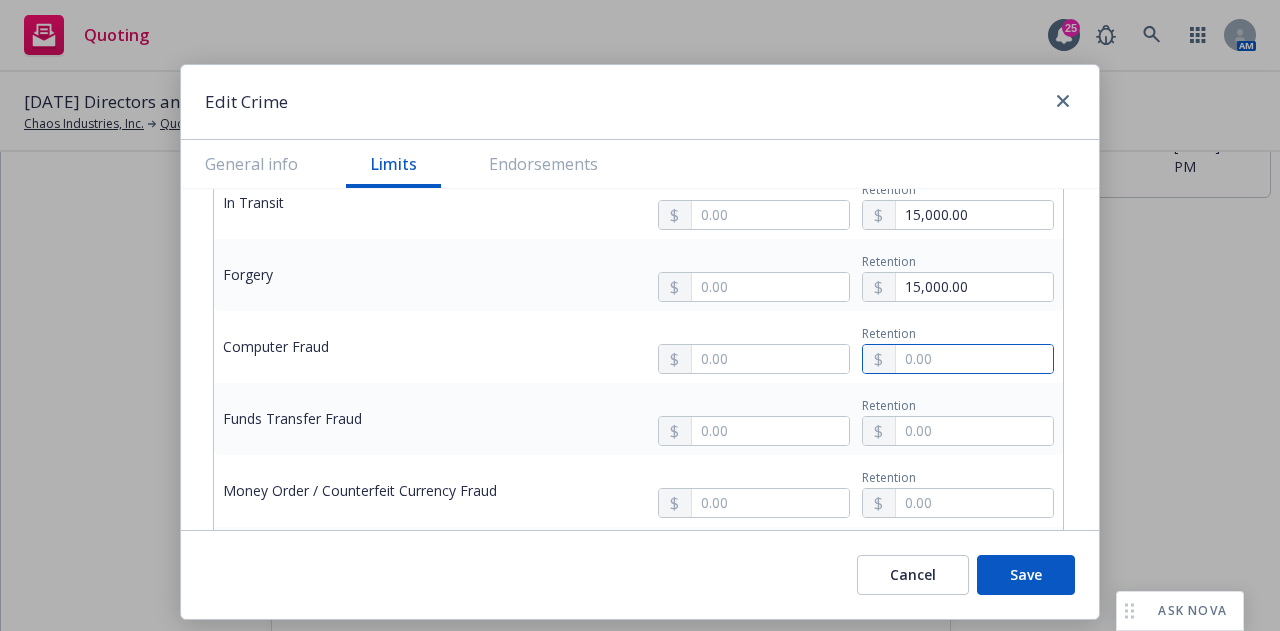 click at bounding box center [974, 359] 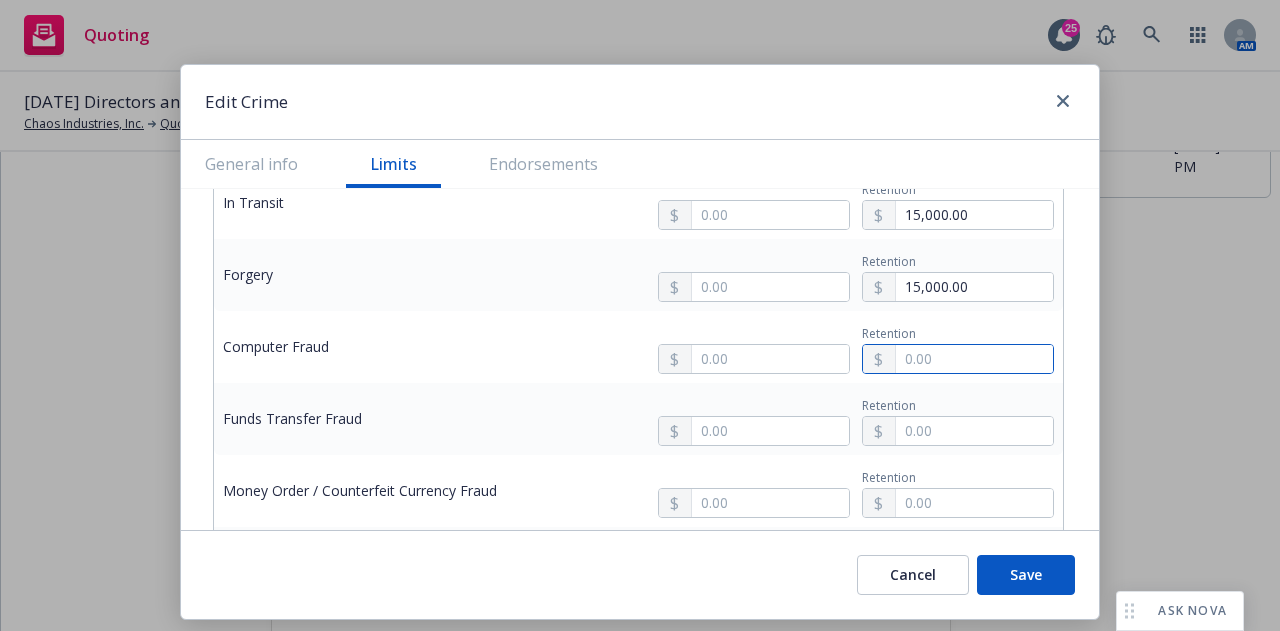 paste on "15,000.00" 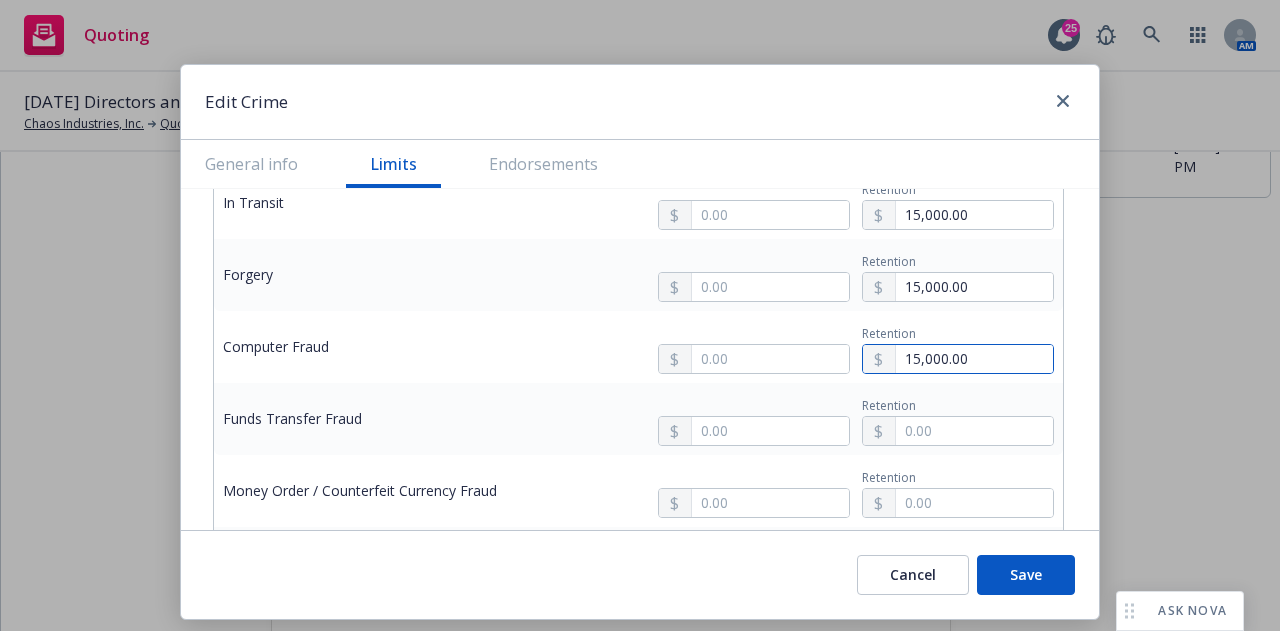 type on "15,000.00" 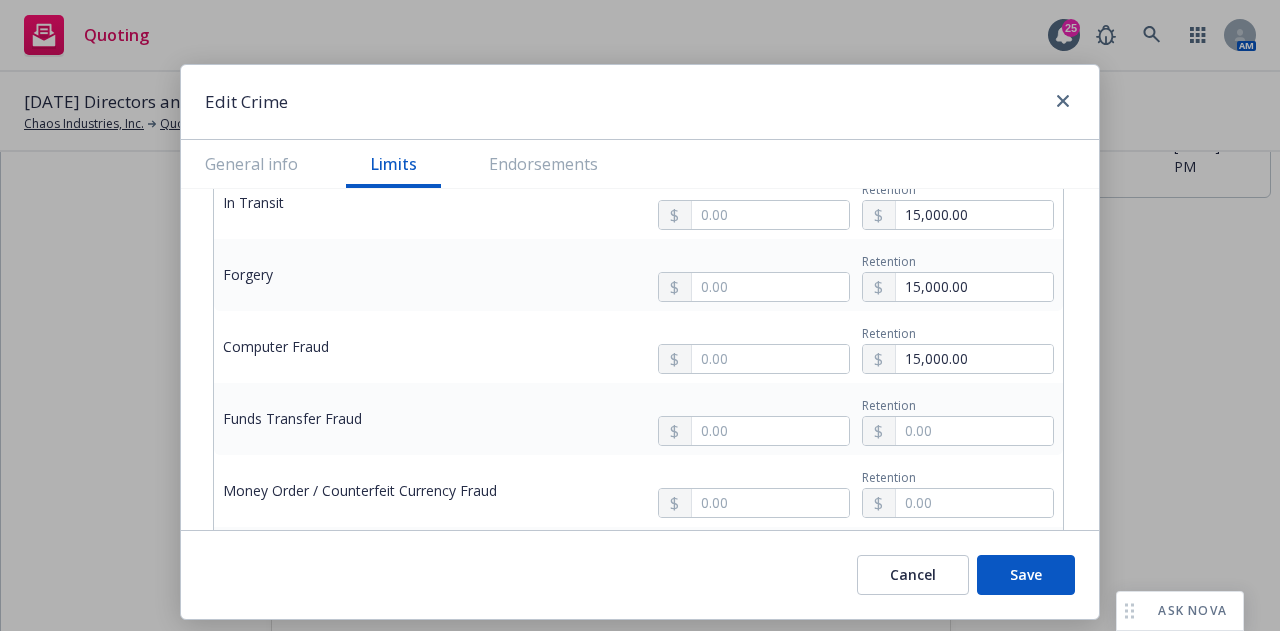 click at bounding box center [958, 431] 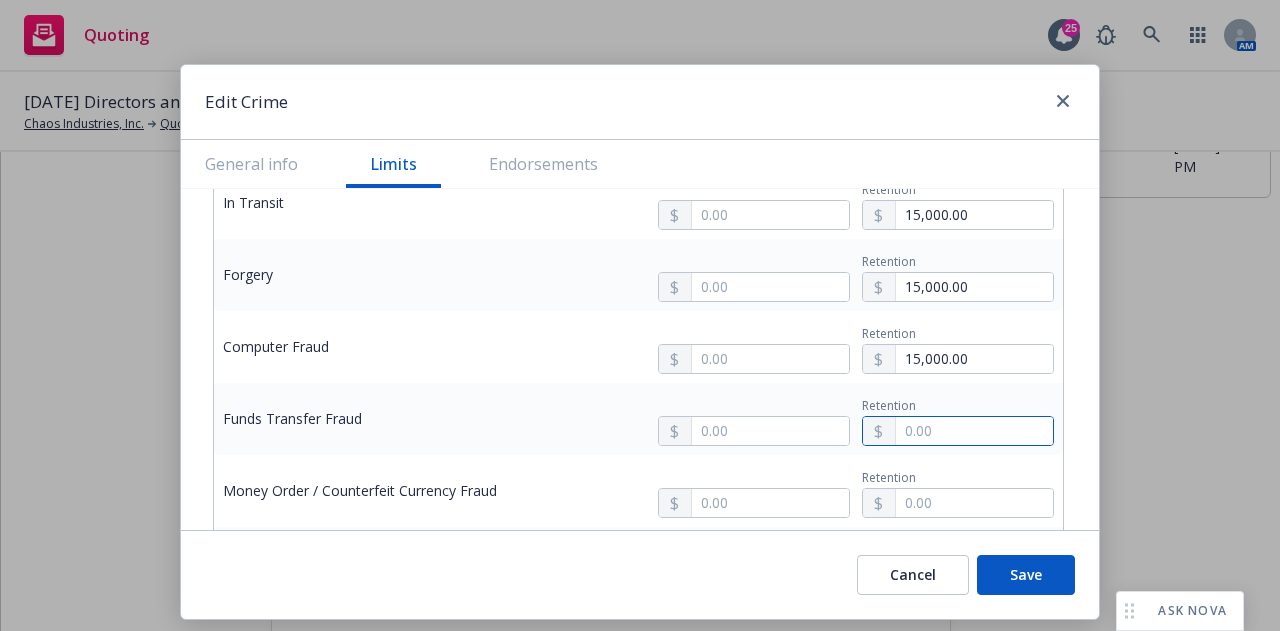 click at bounding box center [974, 431] 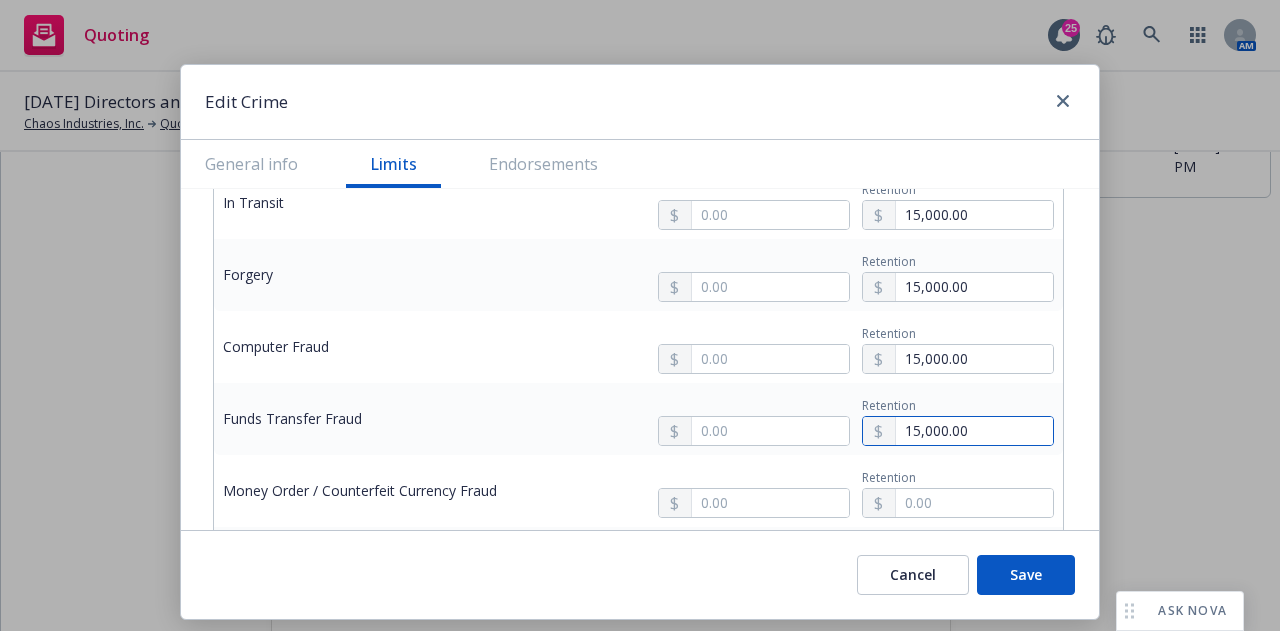type on "15,000.00" 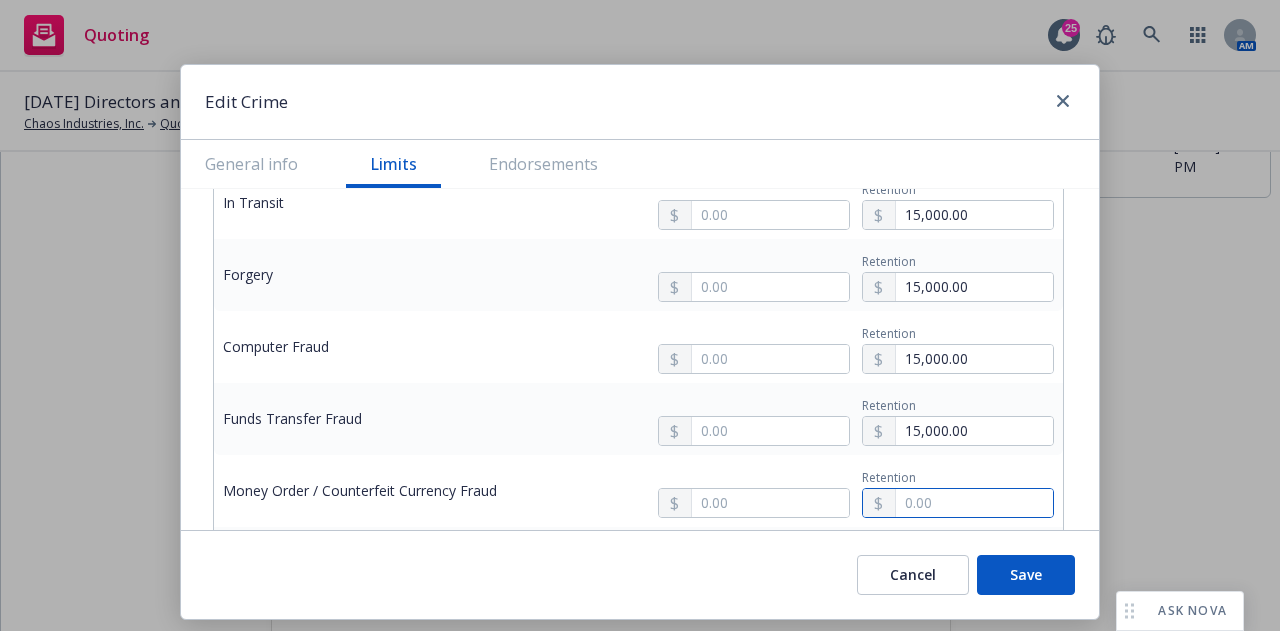 click at bounding box center [974, 503] 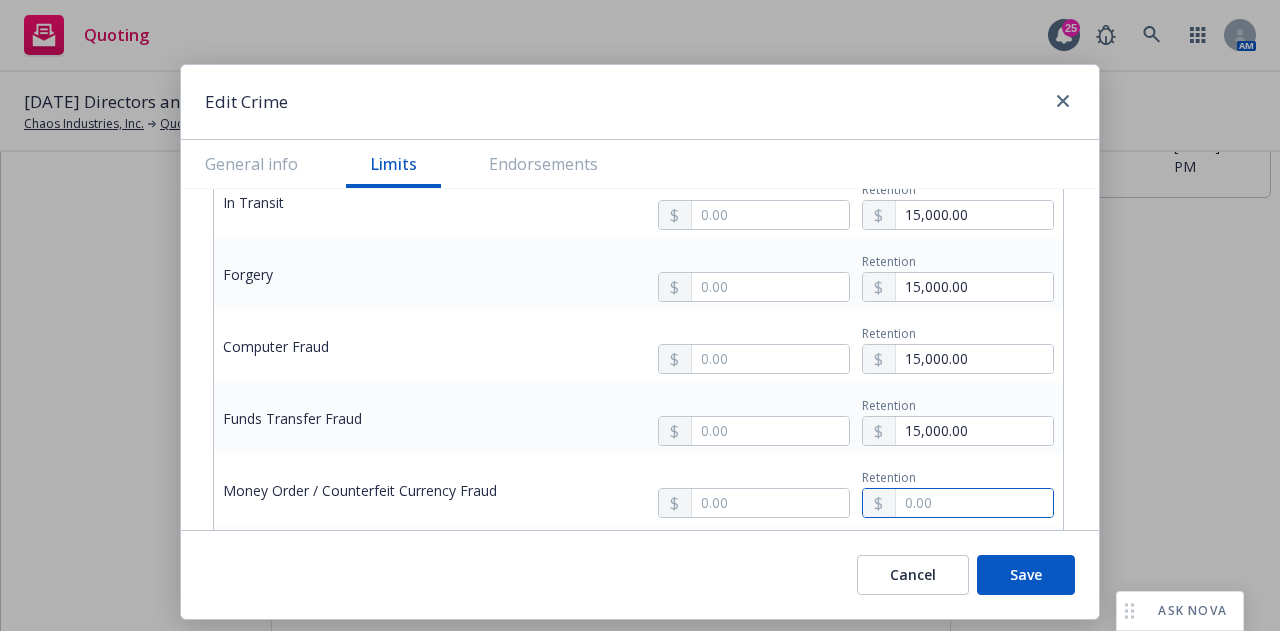 paste on "15,000.00" 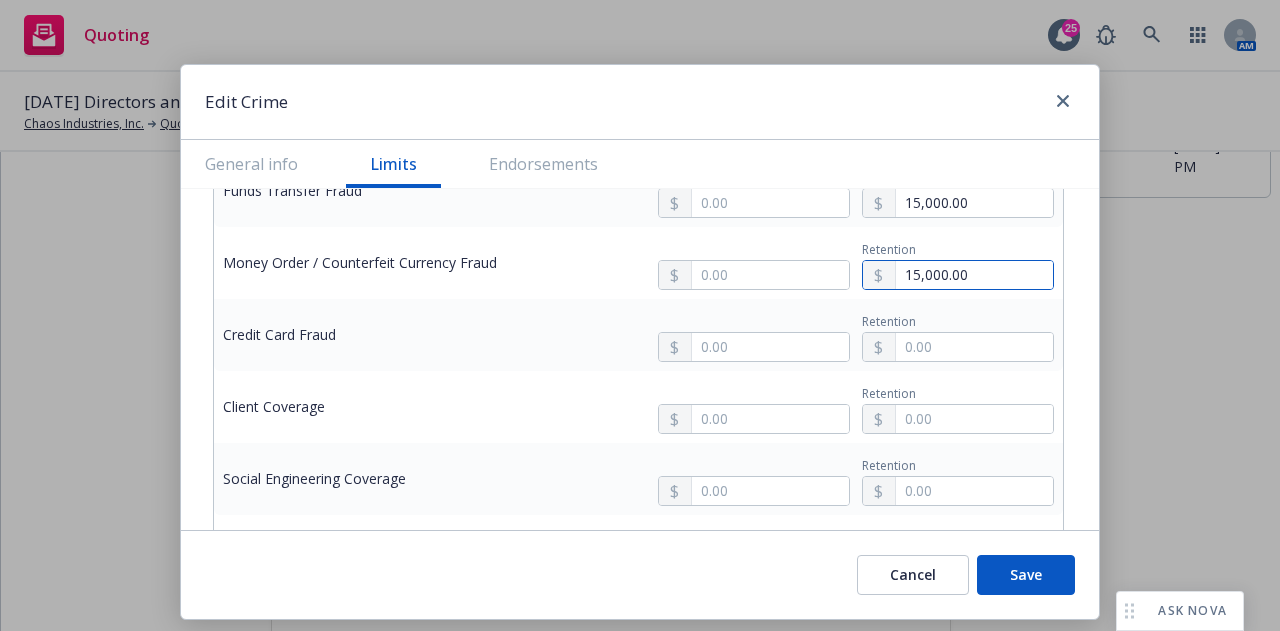scroll, scrollTop: 1067, scrollLeft: 0, axis: vertical 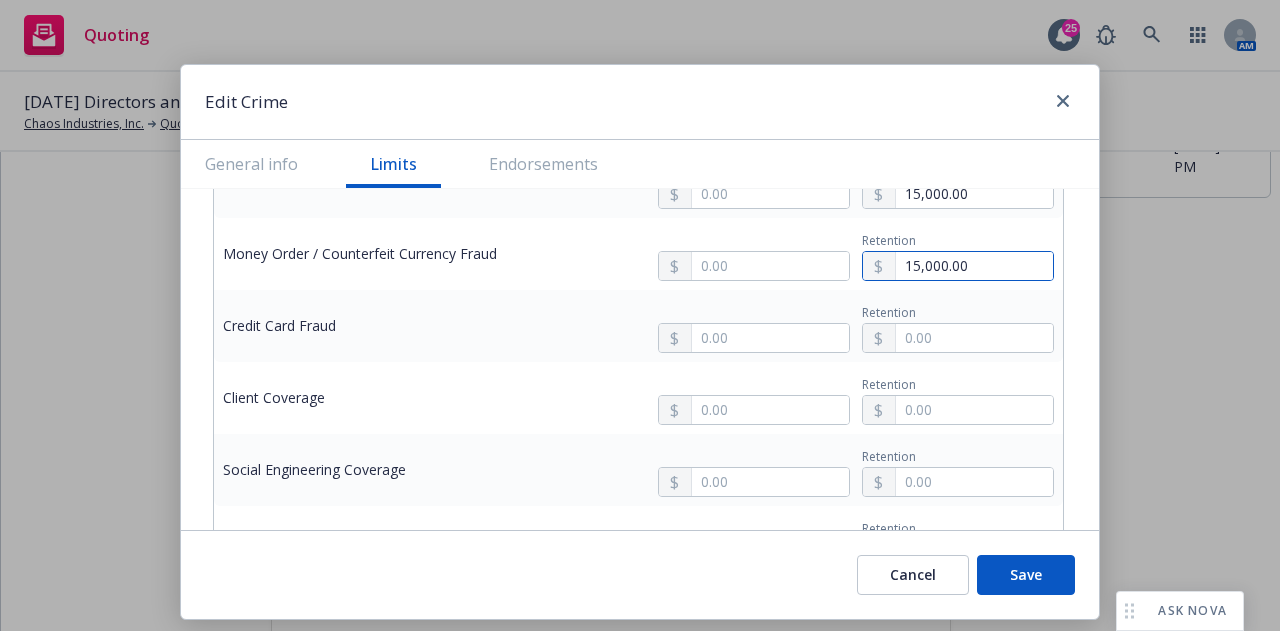 type on "15,000.00" 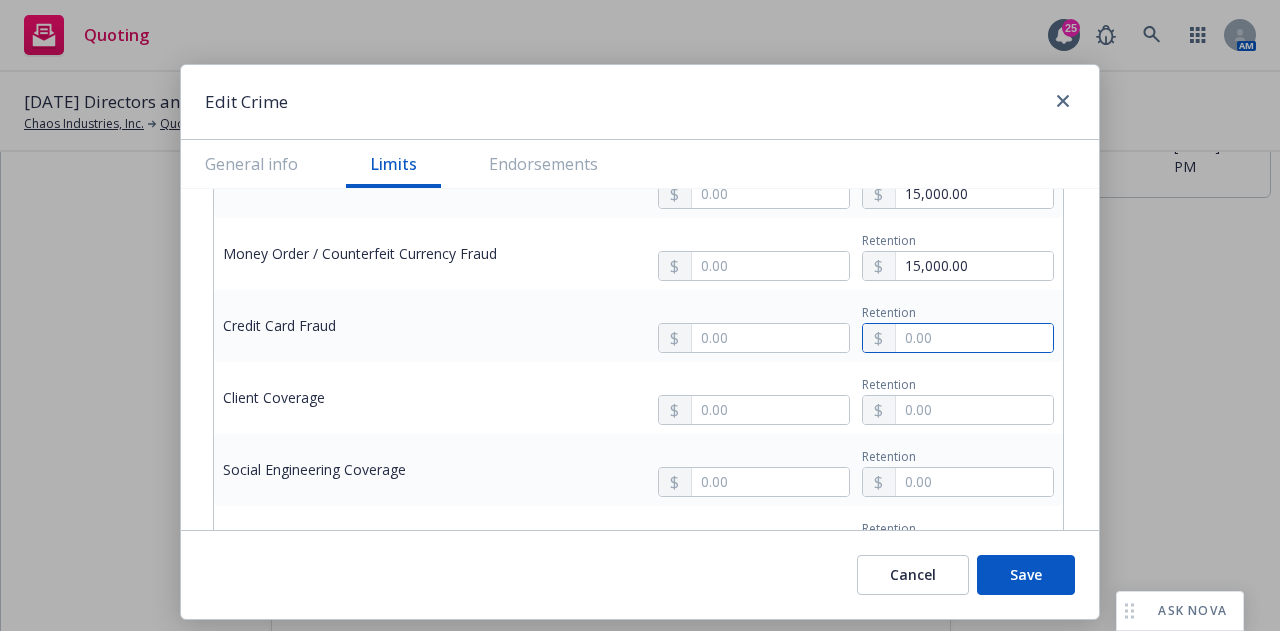 click at bounding box center (974, 338) 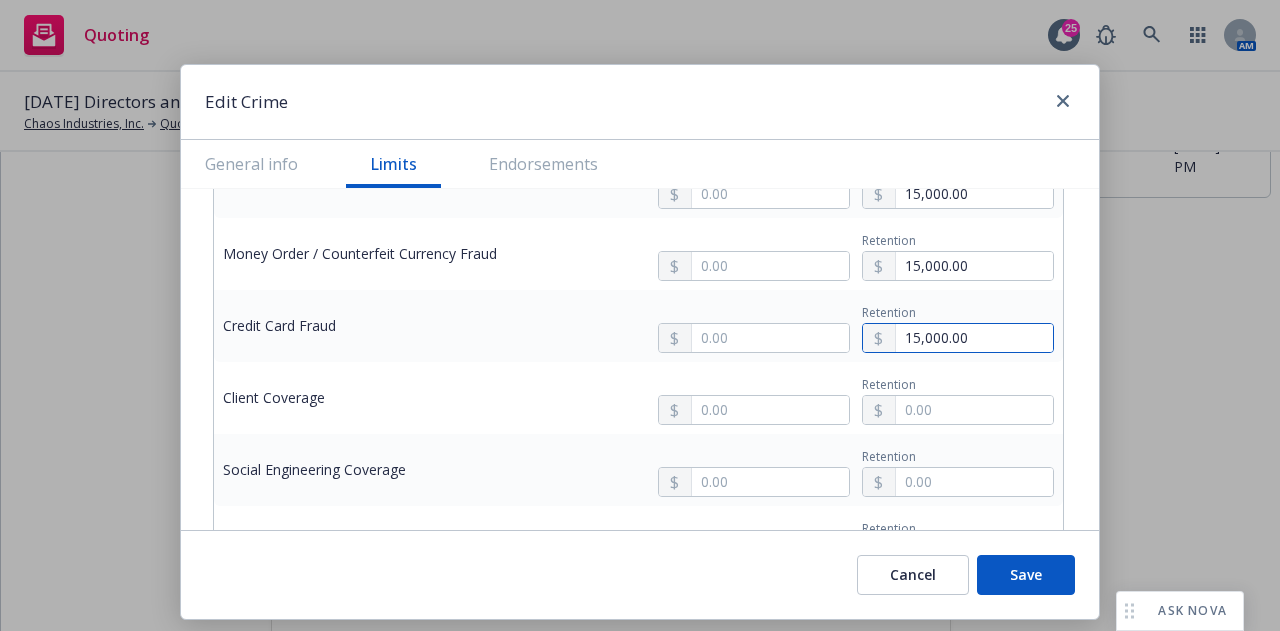 type on "15,000.00" 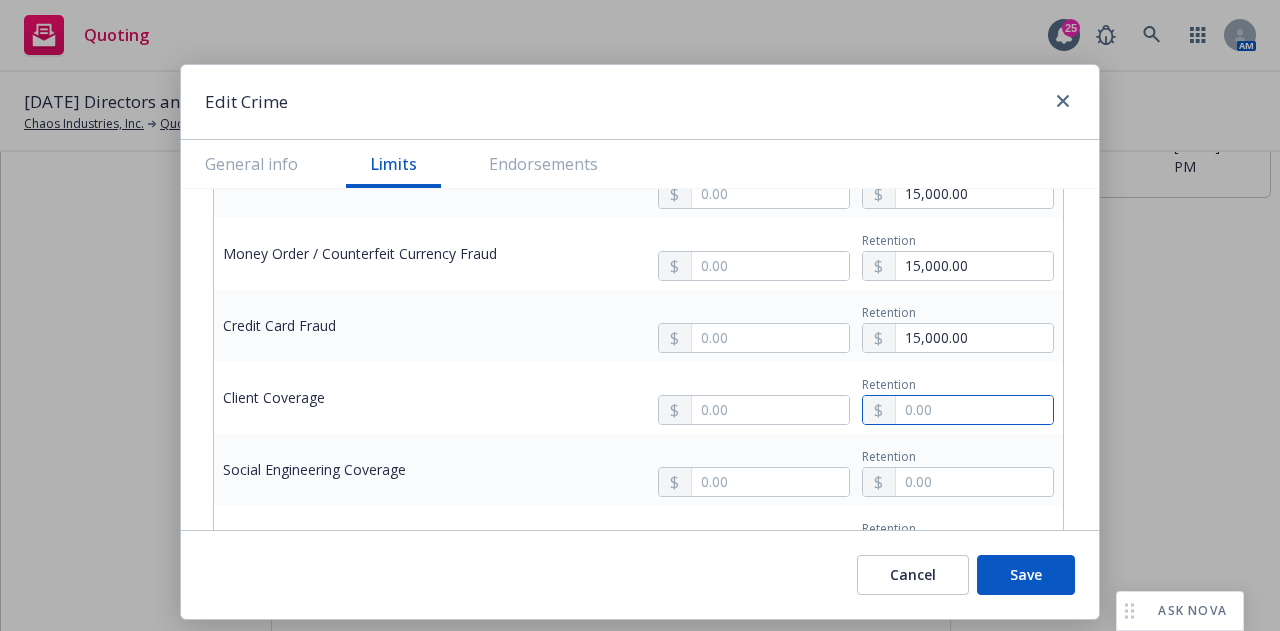 click at bounding box center (974, 410) 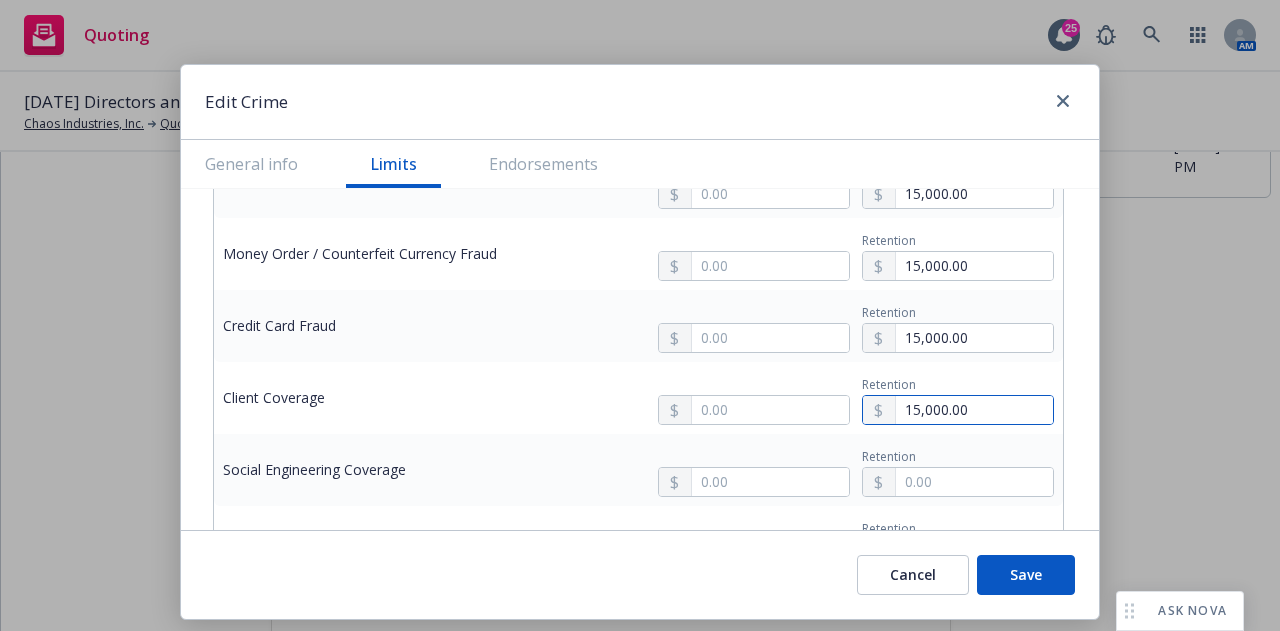 type on "15,000.00" 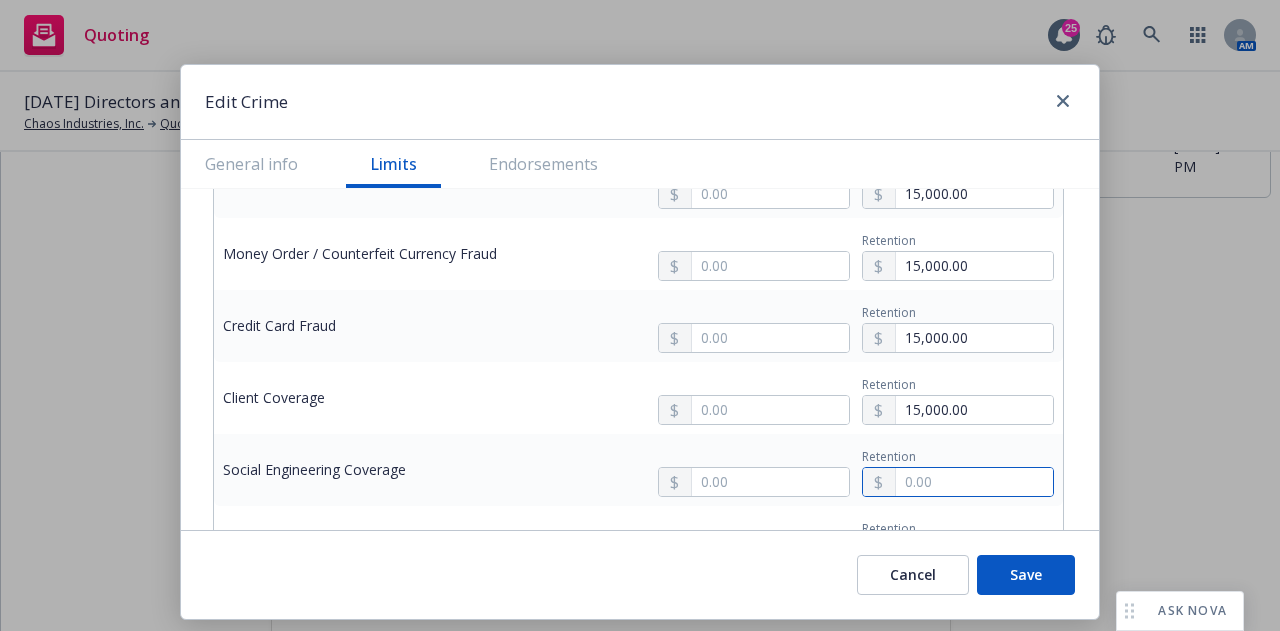 click at bounding box center (974, 482) 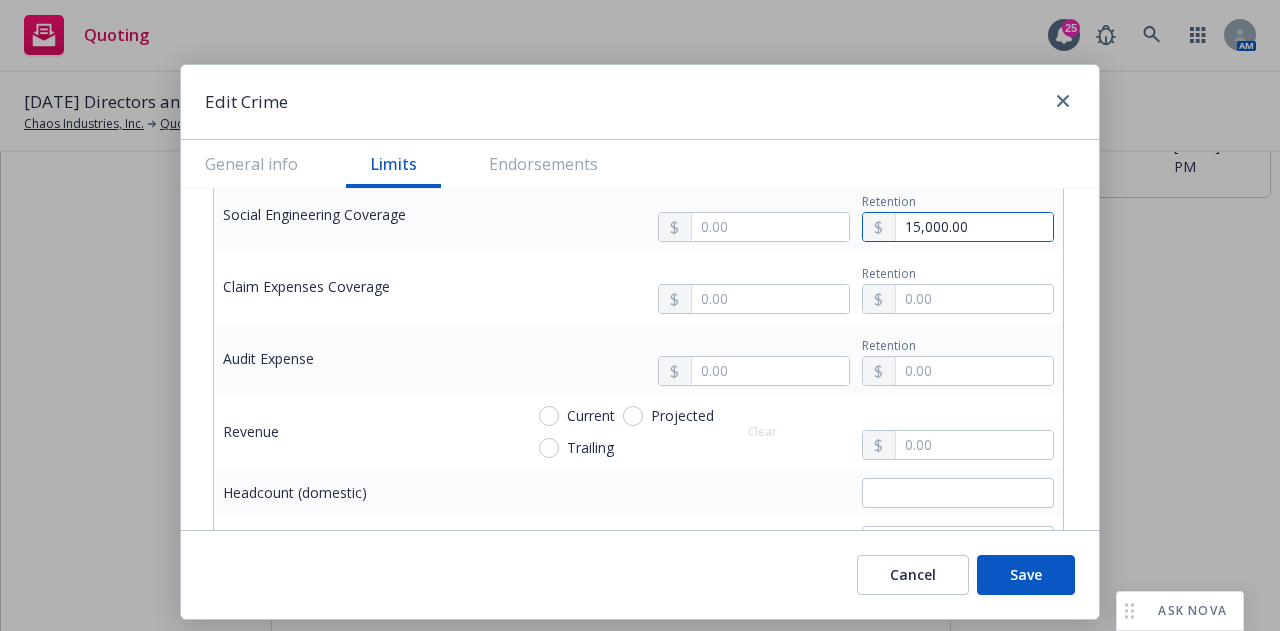 scroll, scrollTop: 1323, scrollLeft: 0, axis: vertical 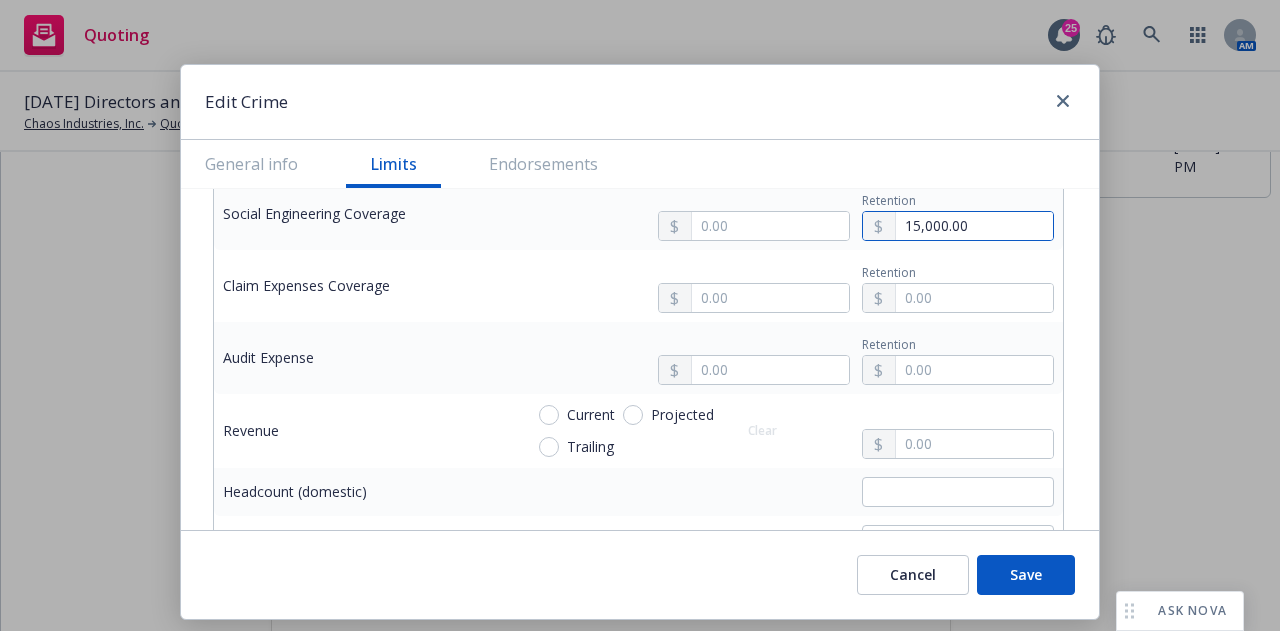 type on "15,000.00" 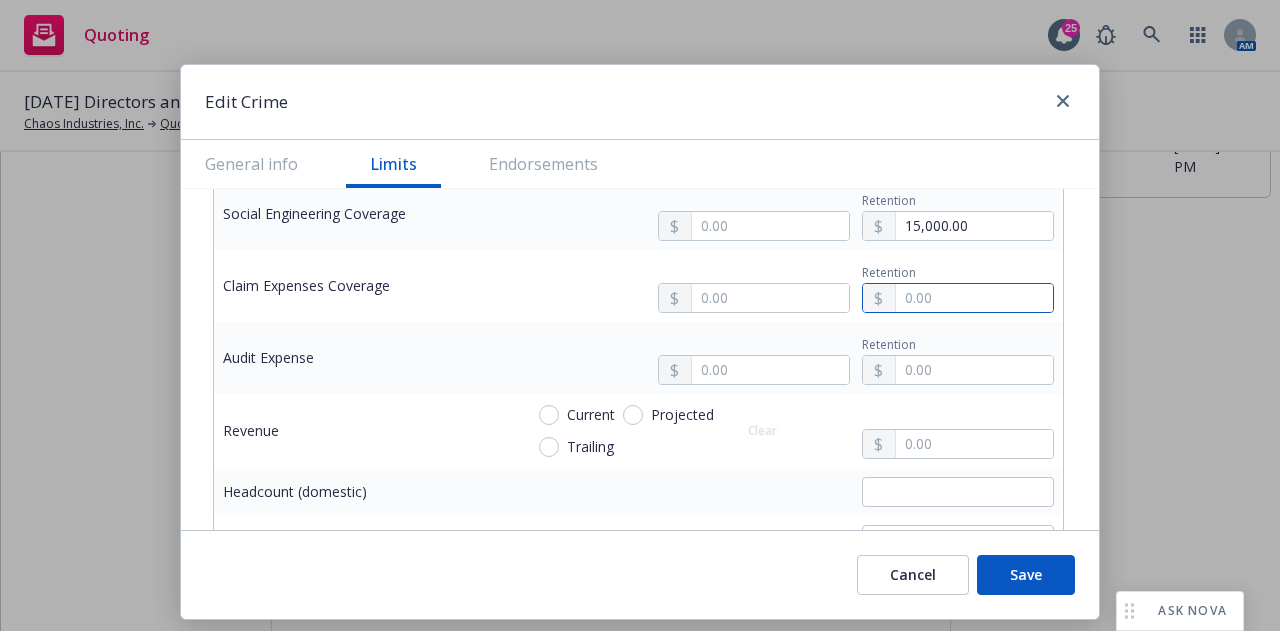 click at bounding box center [974, 298] 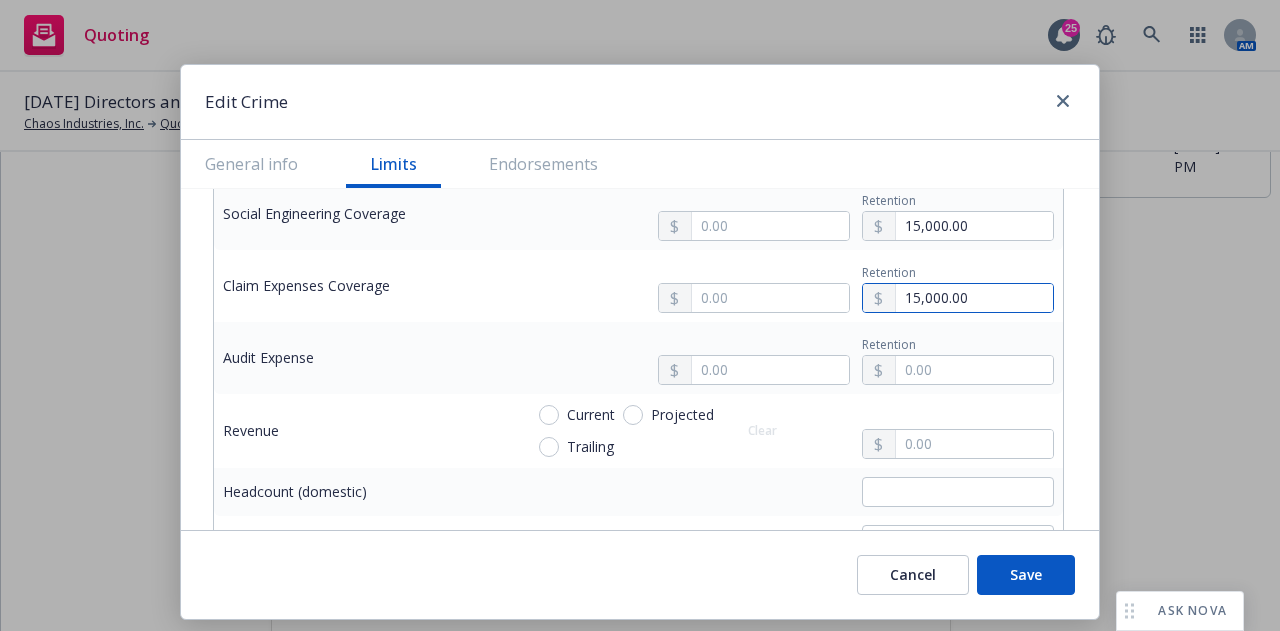 type on "15,000.00" 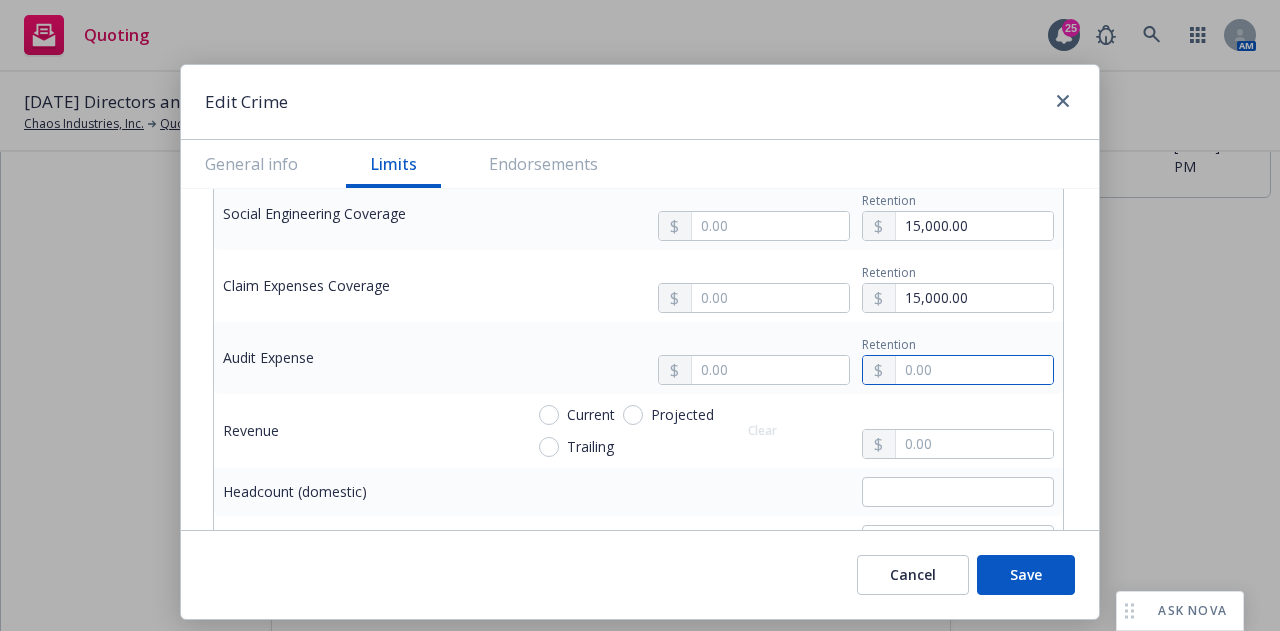 click at bounding box center [974, 370] 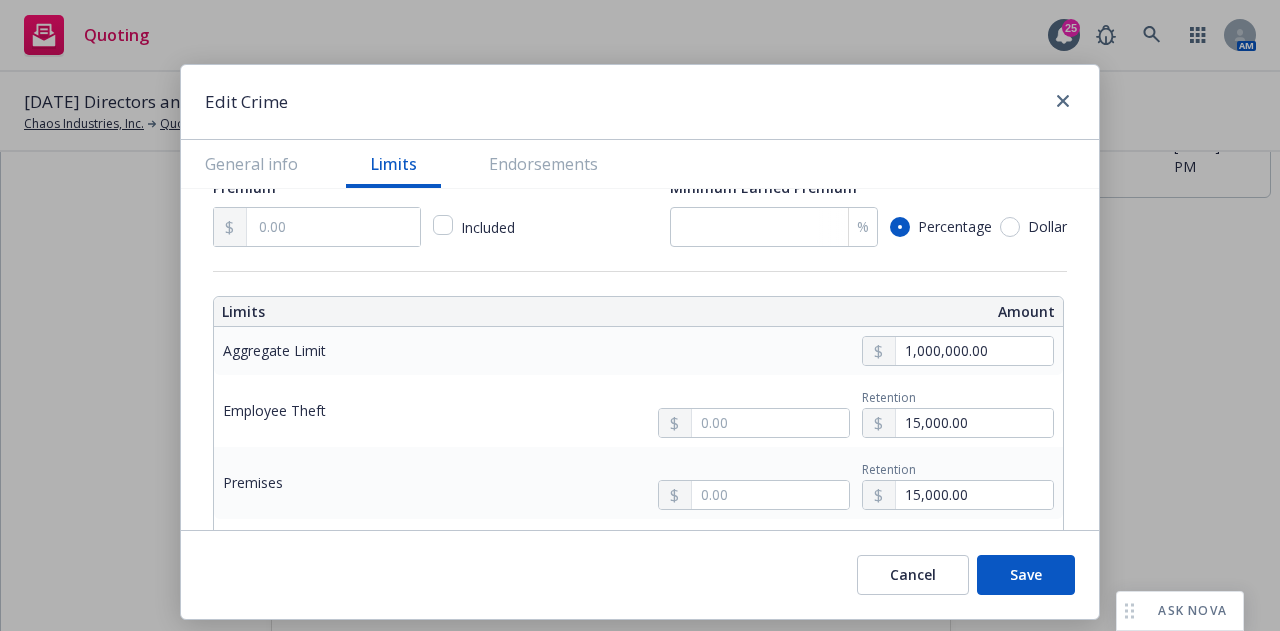 scroll, scrollTop: 464, scrollLeft: 0, axis: vertical 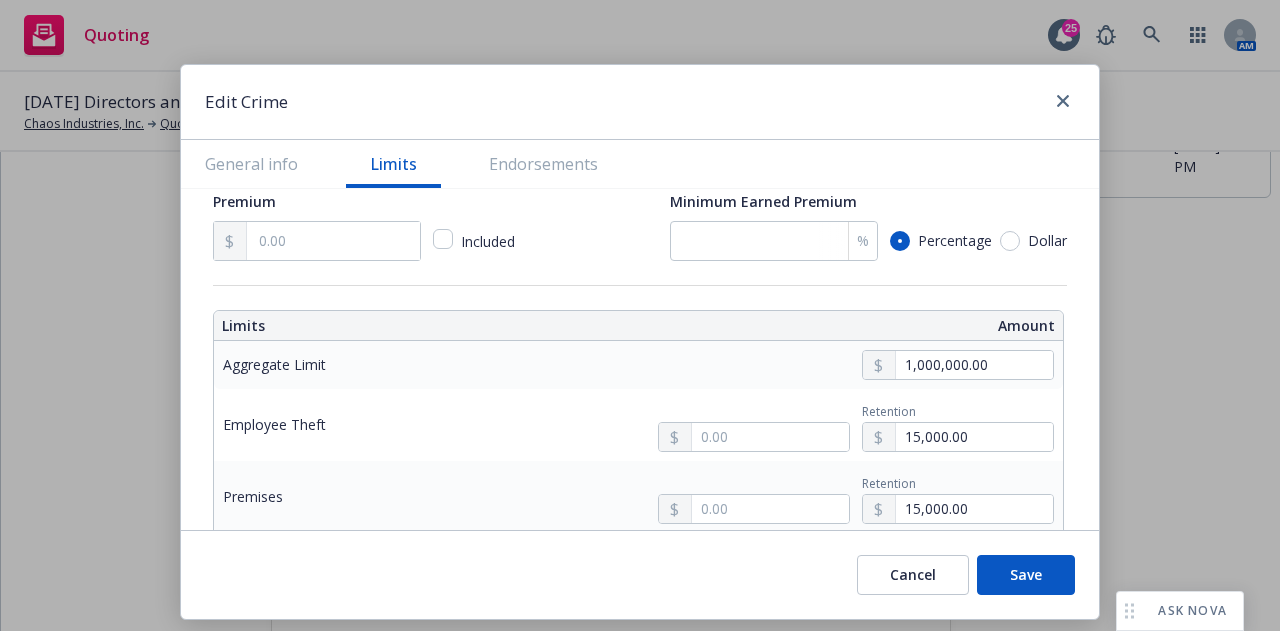 type on "15,000.00" 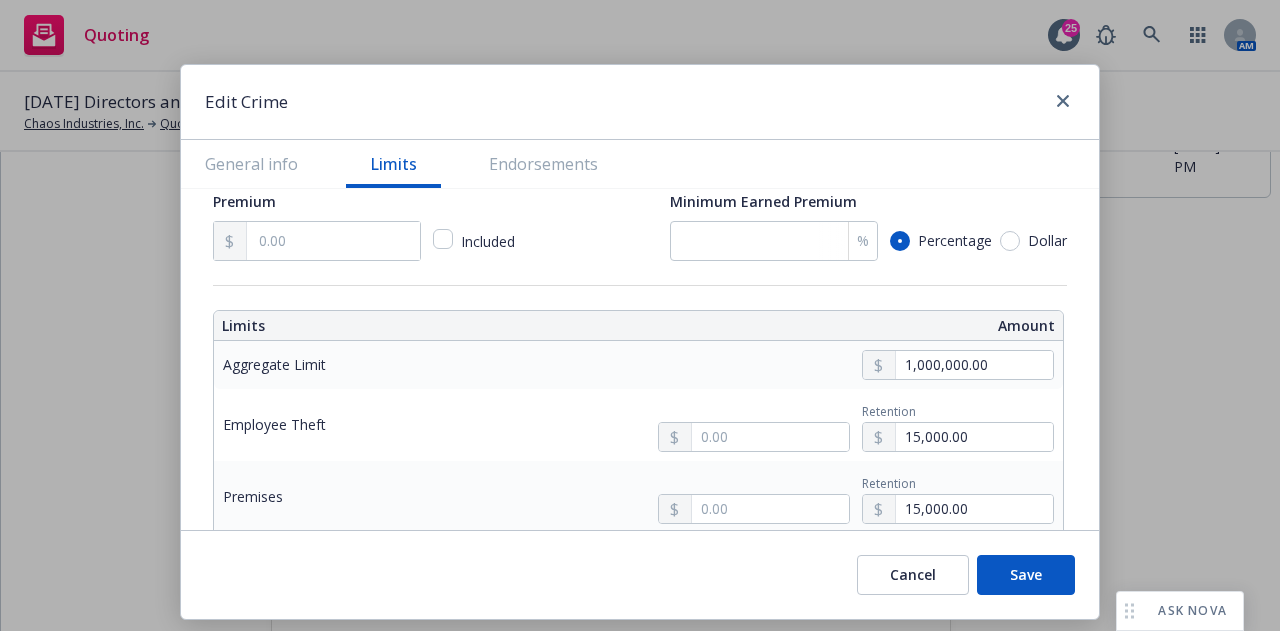 click at bounding box center [754, 437] 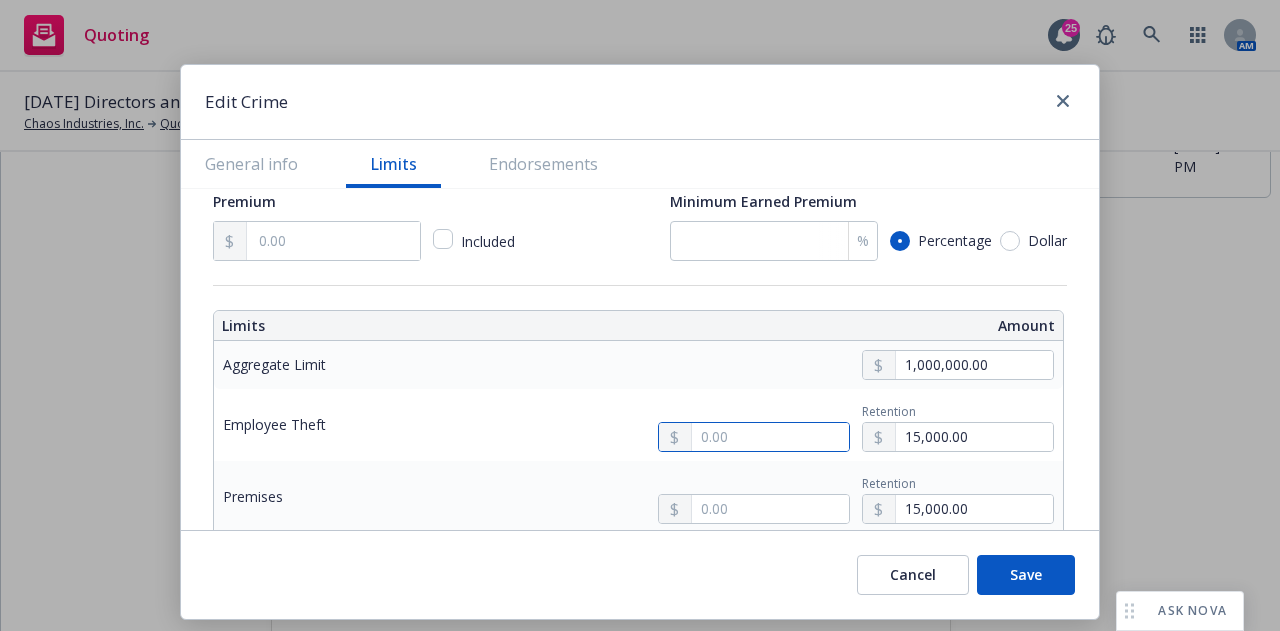 click at bounding box center [770, 437] 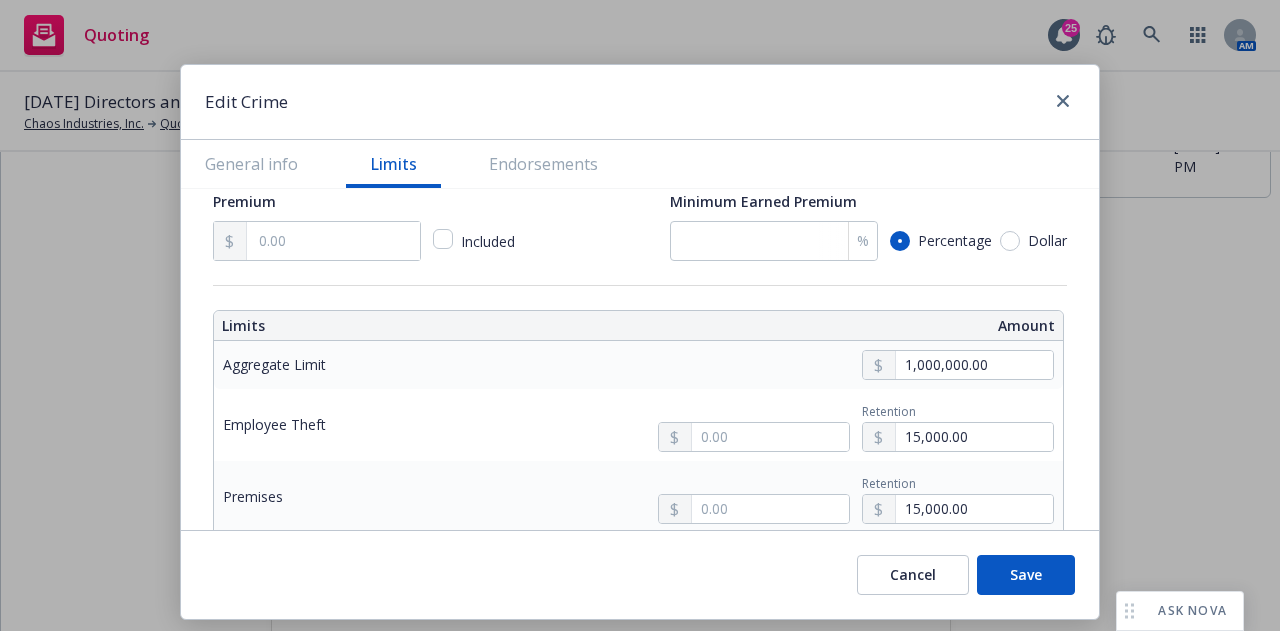type on "1,000,000.00" 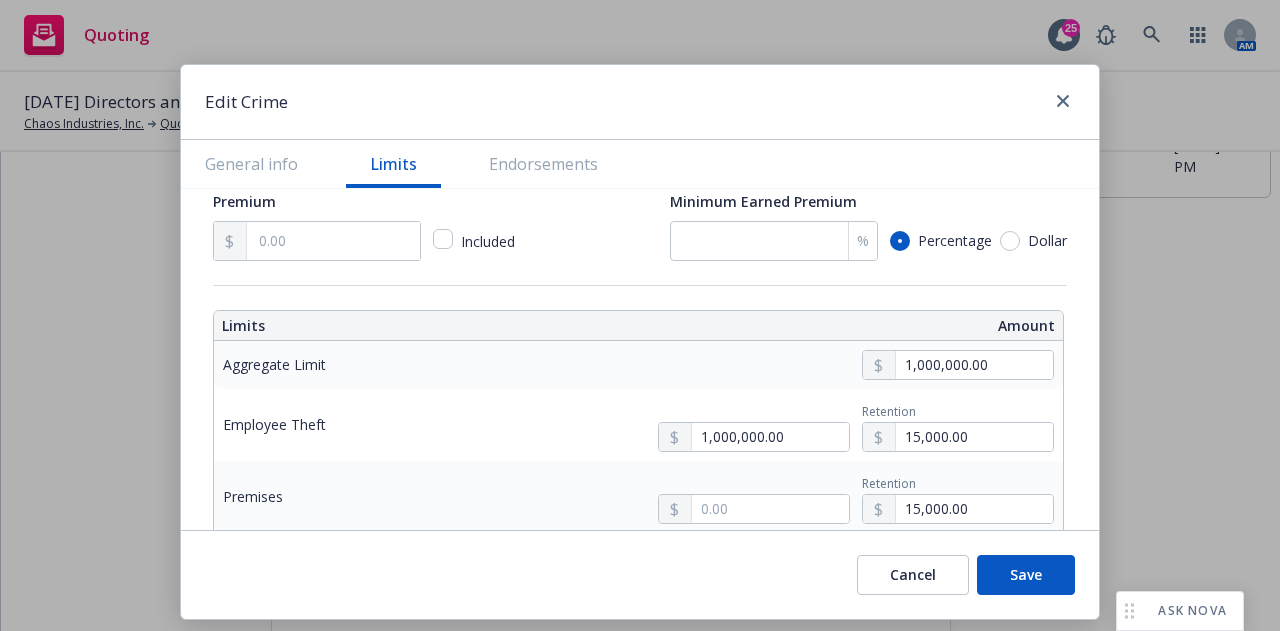 click on "$1,000,000.00" at bounding box center [751, 273] 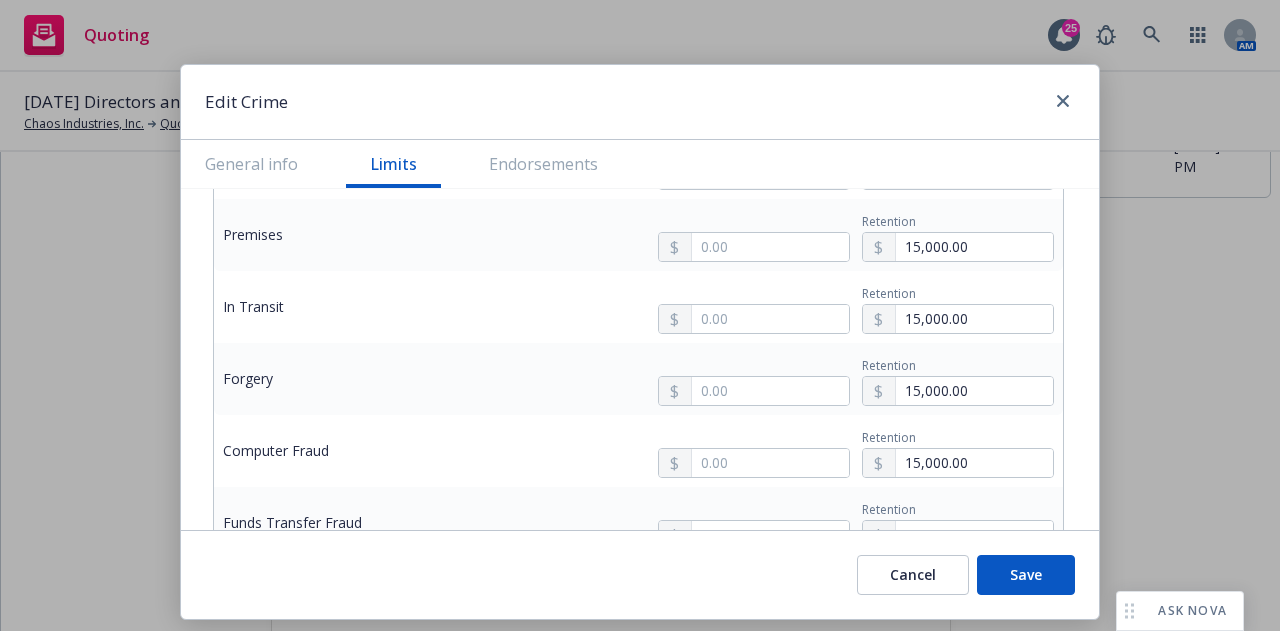 scroll, scrollTop: 727, scrollLeft: 0, axis: vertical 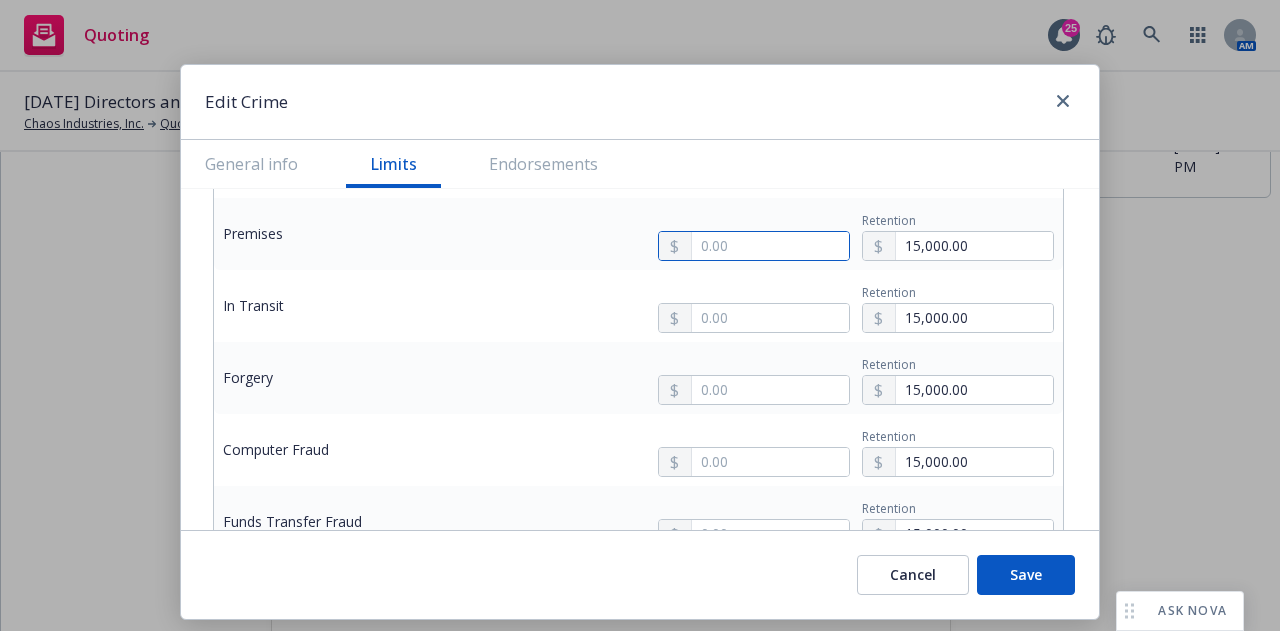 click at bounding box center (770, 246) 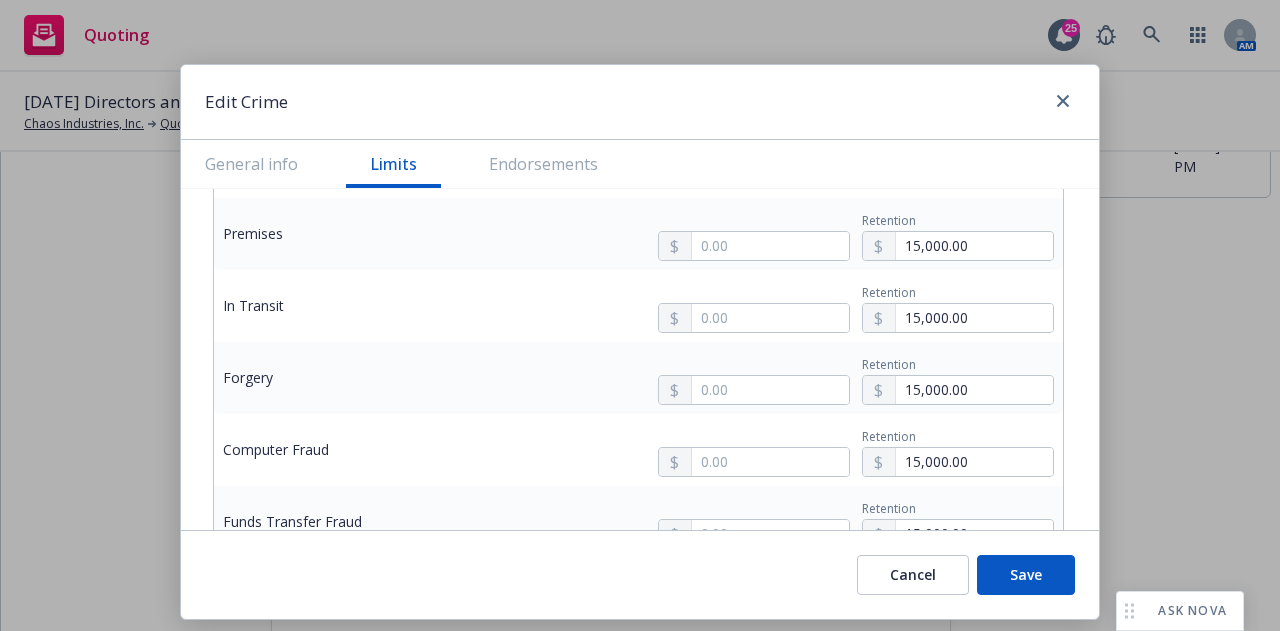 type on "1,000,000.00" 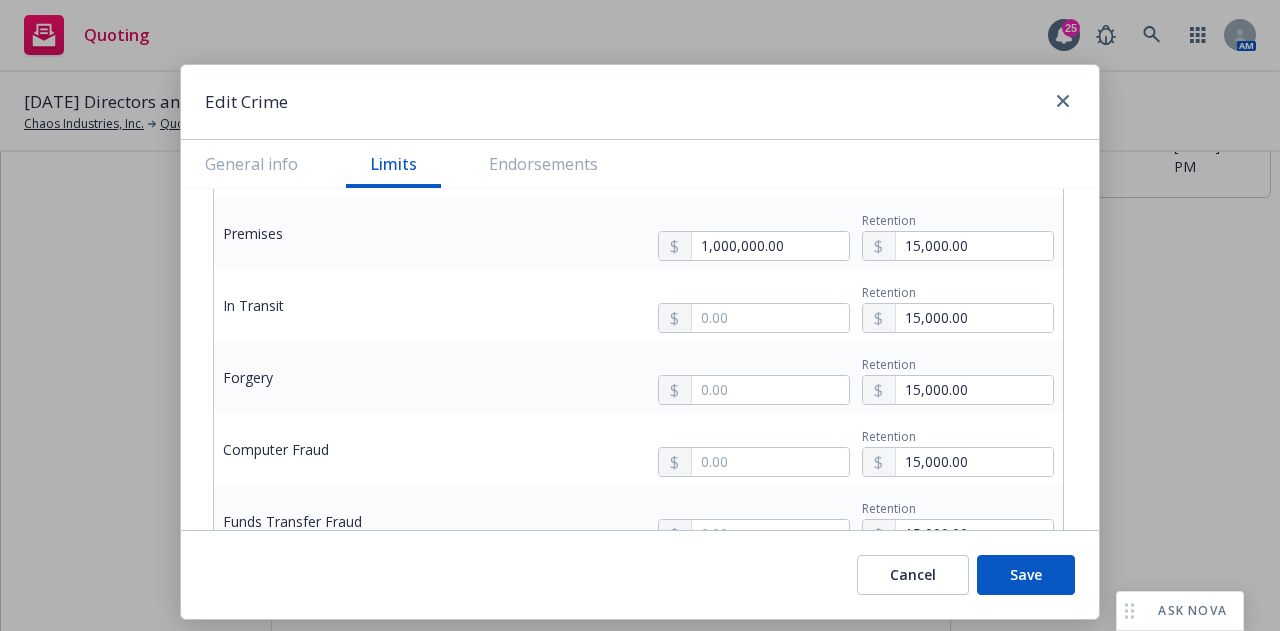 click on "$1,000,000.00" at bounding box center [751, 333] 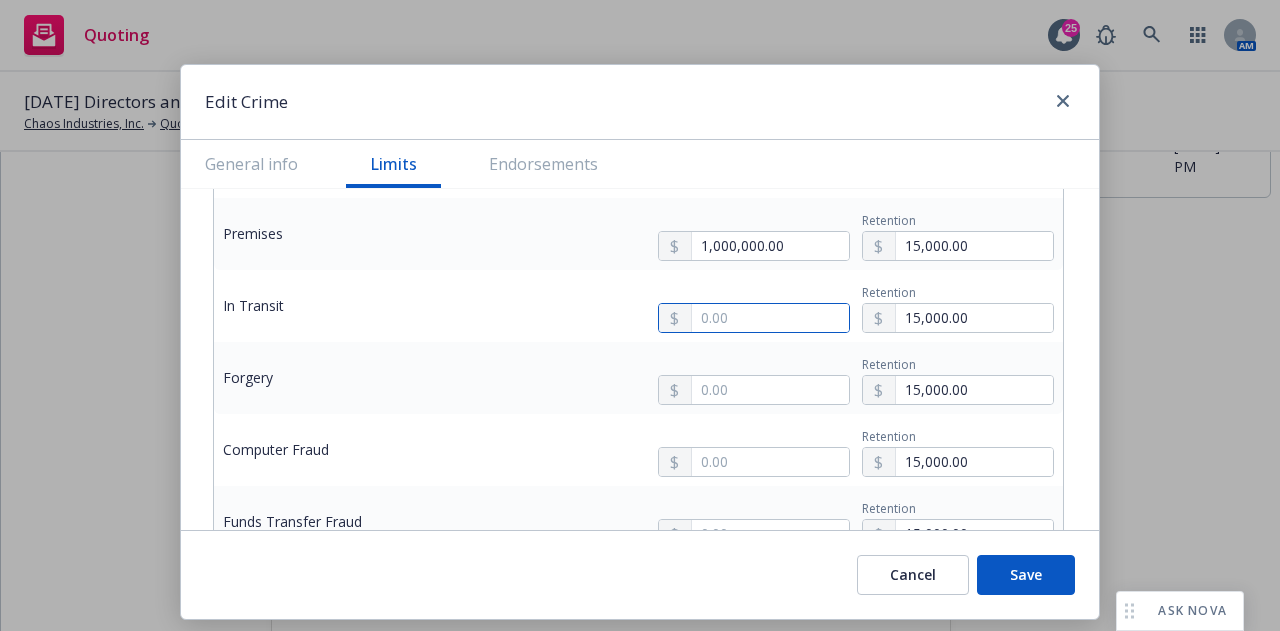click at bounding box center (770, 318) 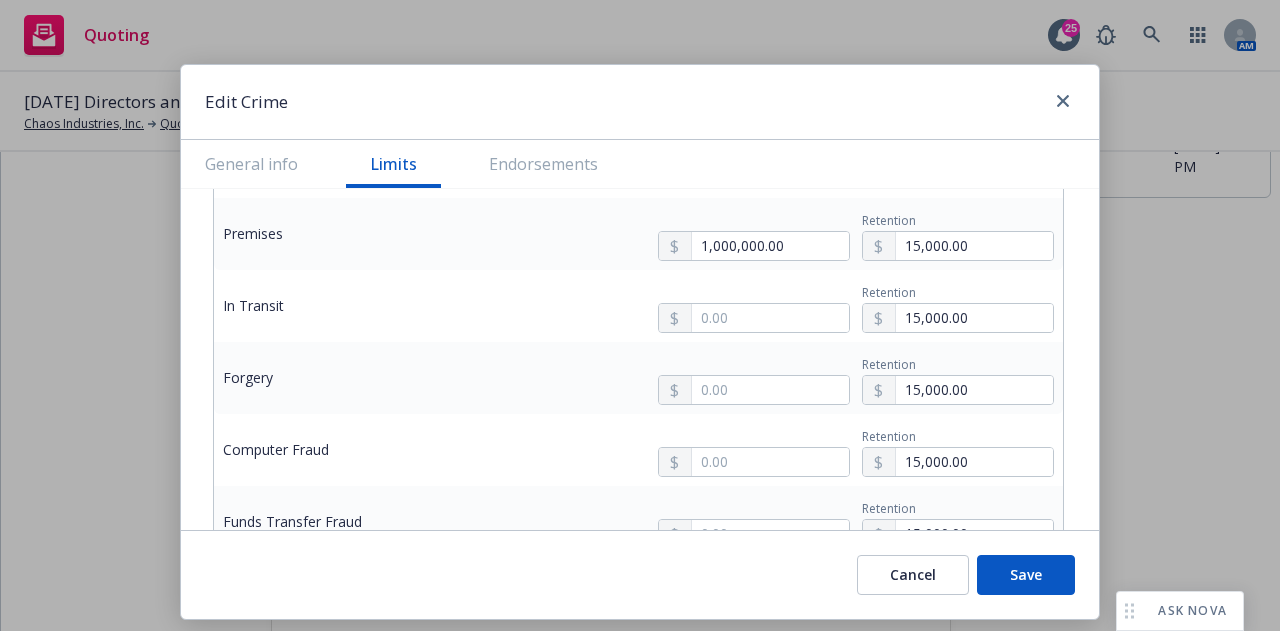 type on "1,000,000.00" 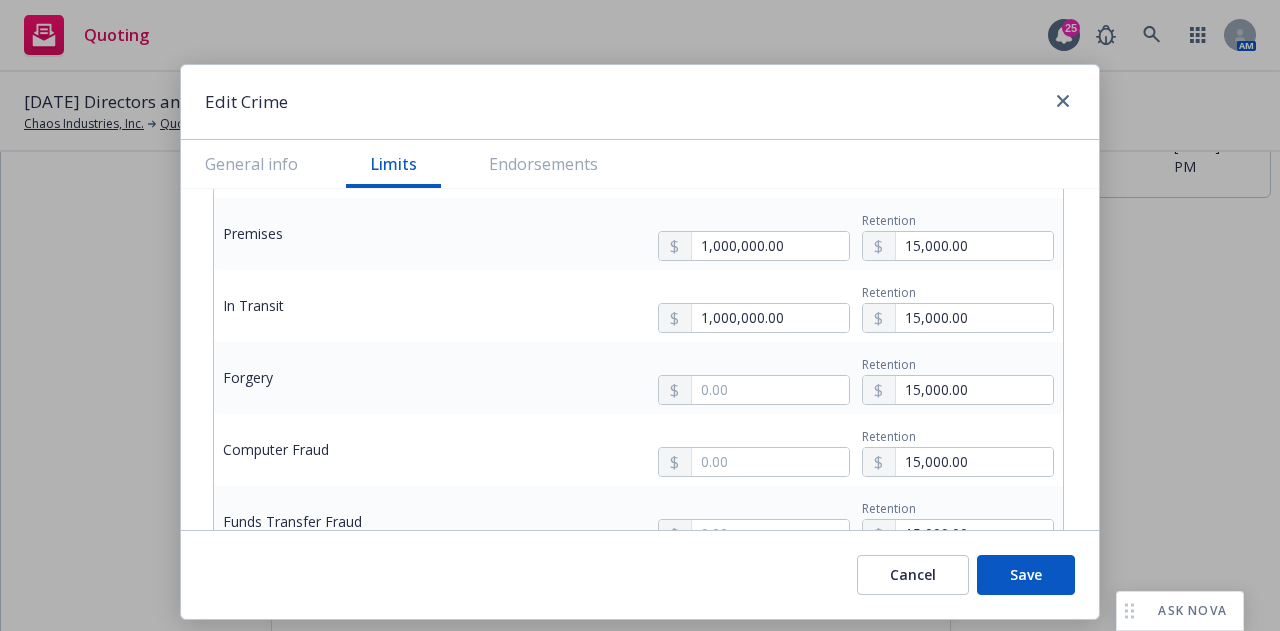 click on "$1,000,000.00" at bounding box center (751, 405) 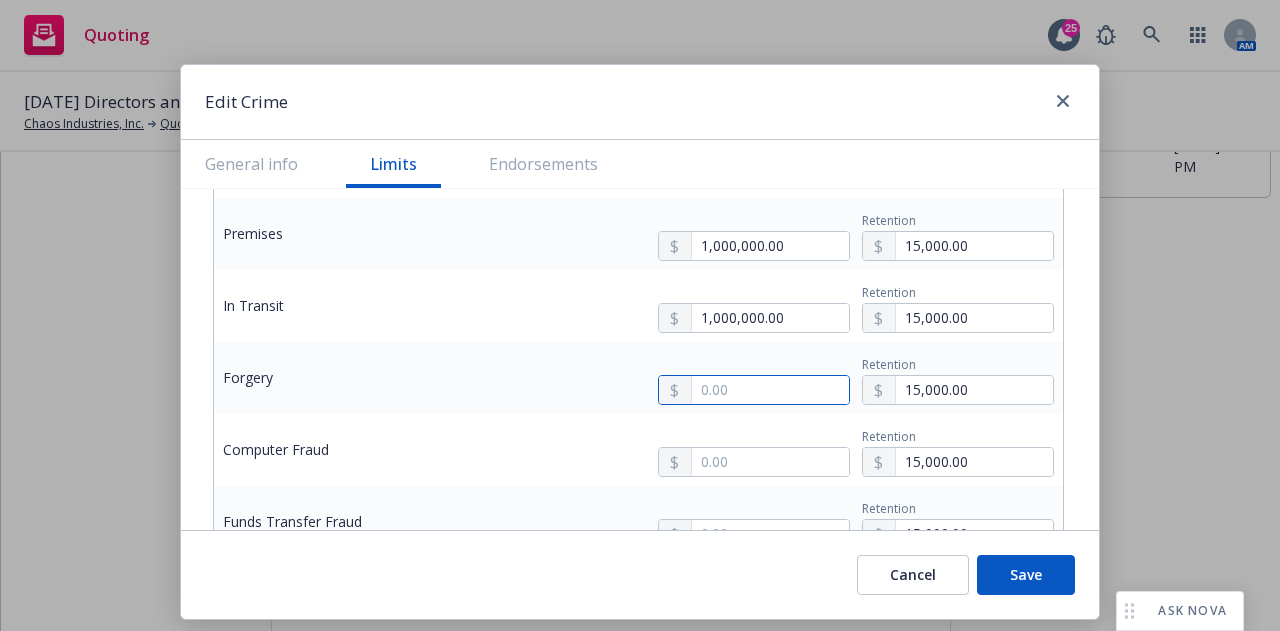 click at bounding box center [770, 390] 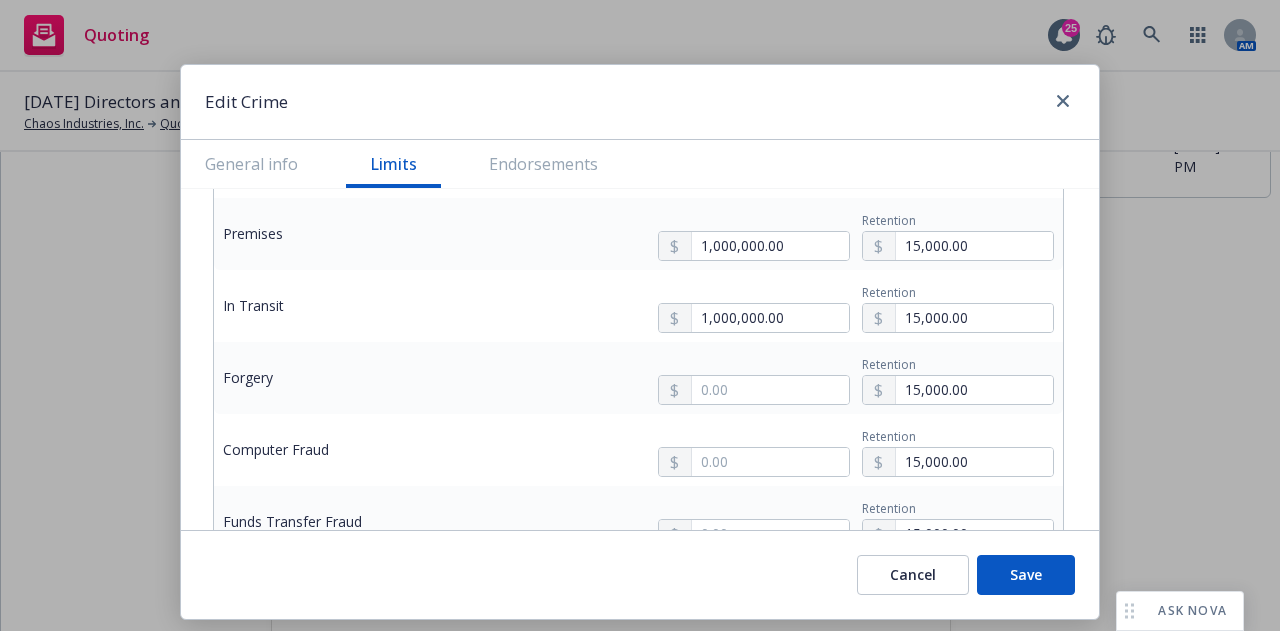 type on "1,000,000.00" 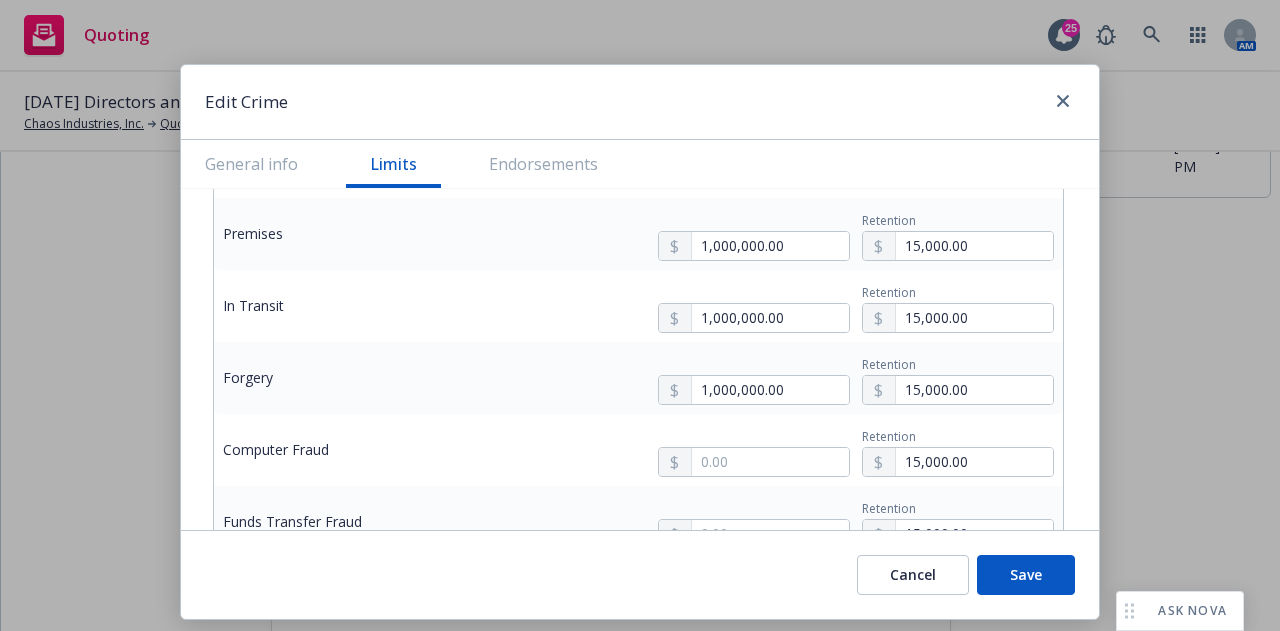 click on "$1,000,000.00" at bounding box center (751, 477) 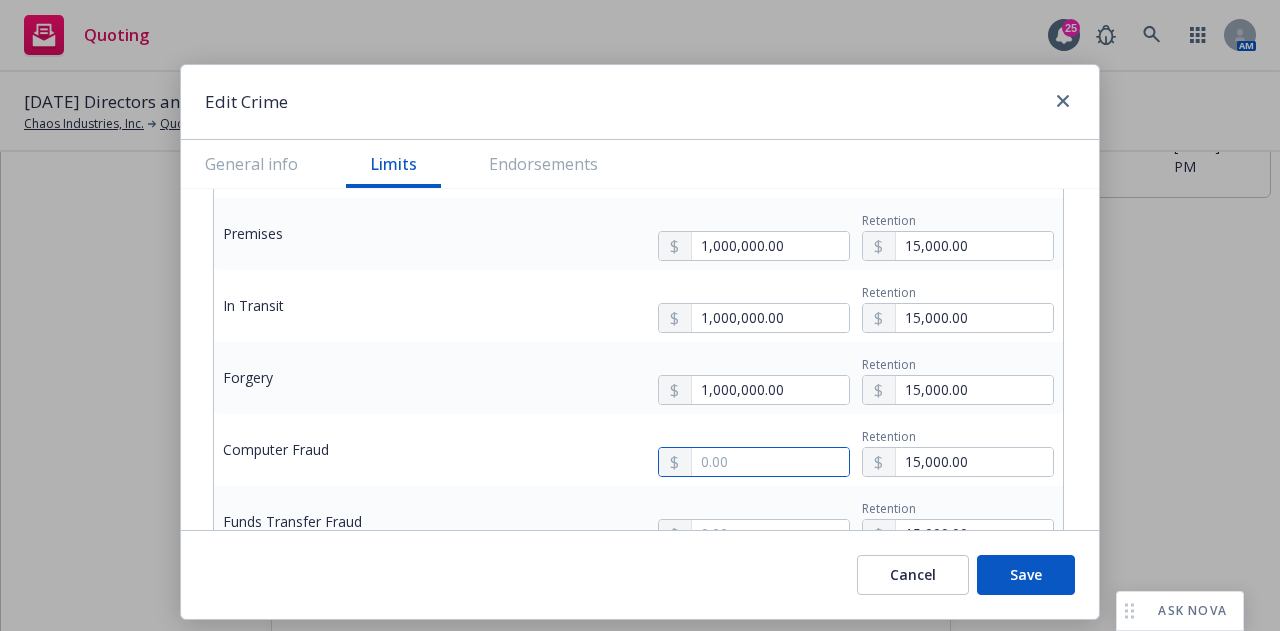 click at bounding box center (770, 462) 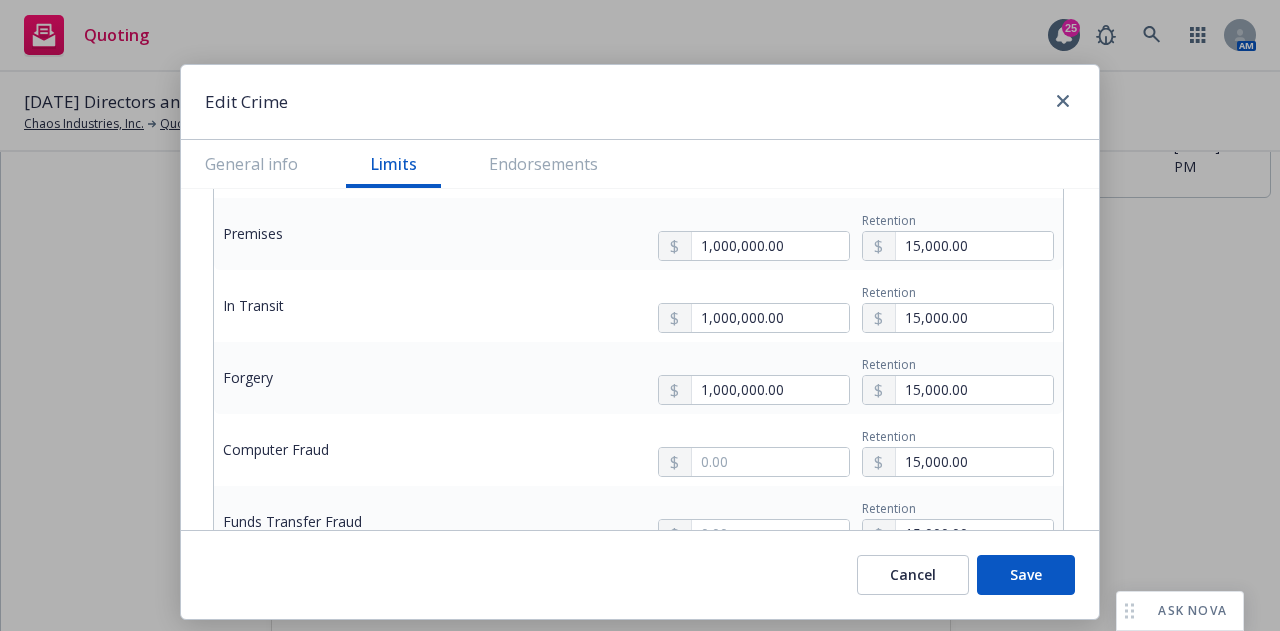 type on "1,000,000.00" 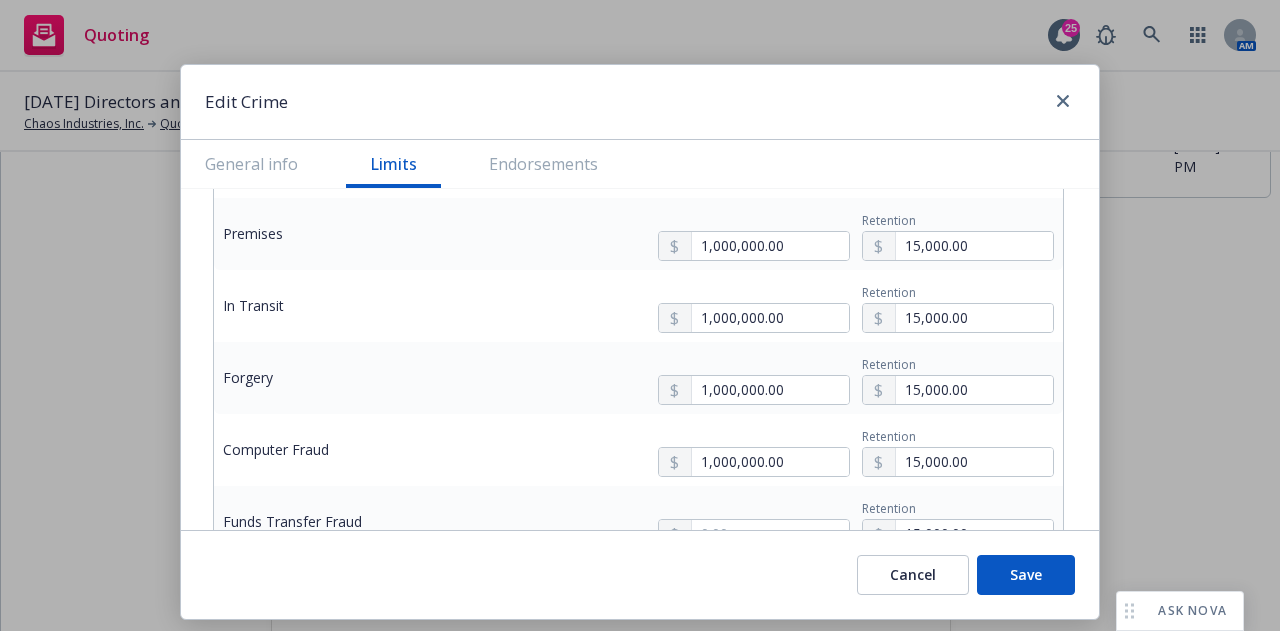 click on "$1,000,000.00" at bounding box center [751, 298] 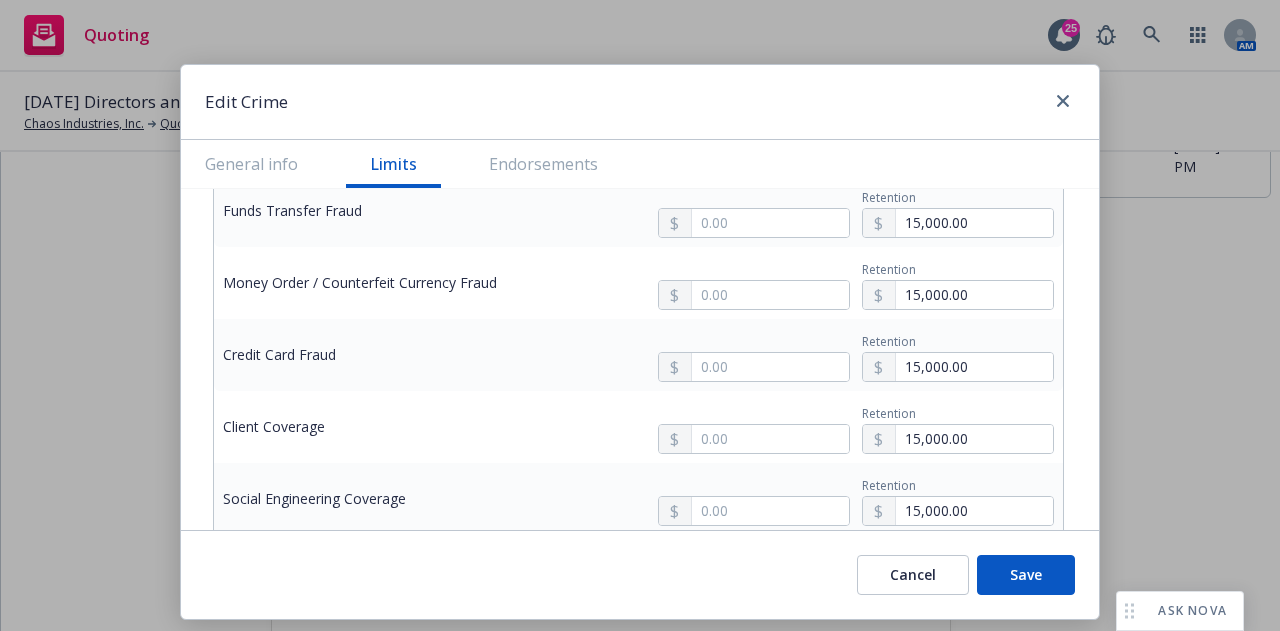 scroll, scrollTop: 1039, scrollLeft: 0, axis: vertical 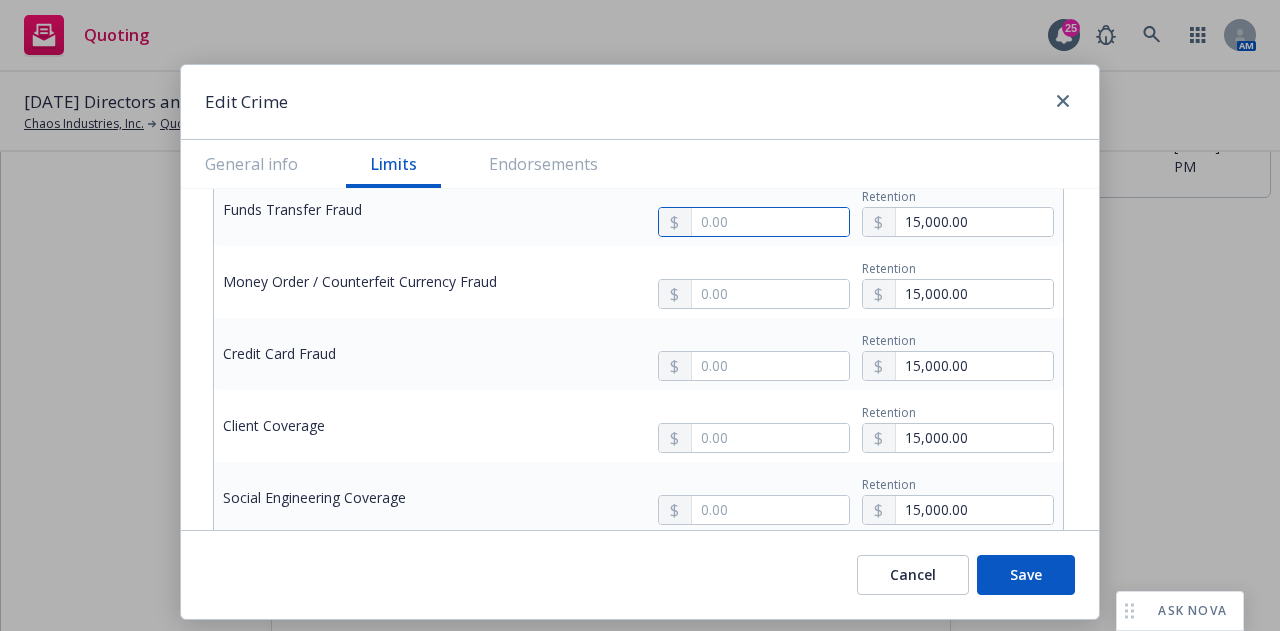 click at bounding box center (770, 222) 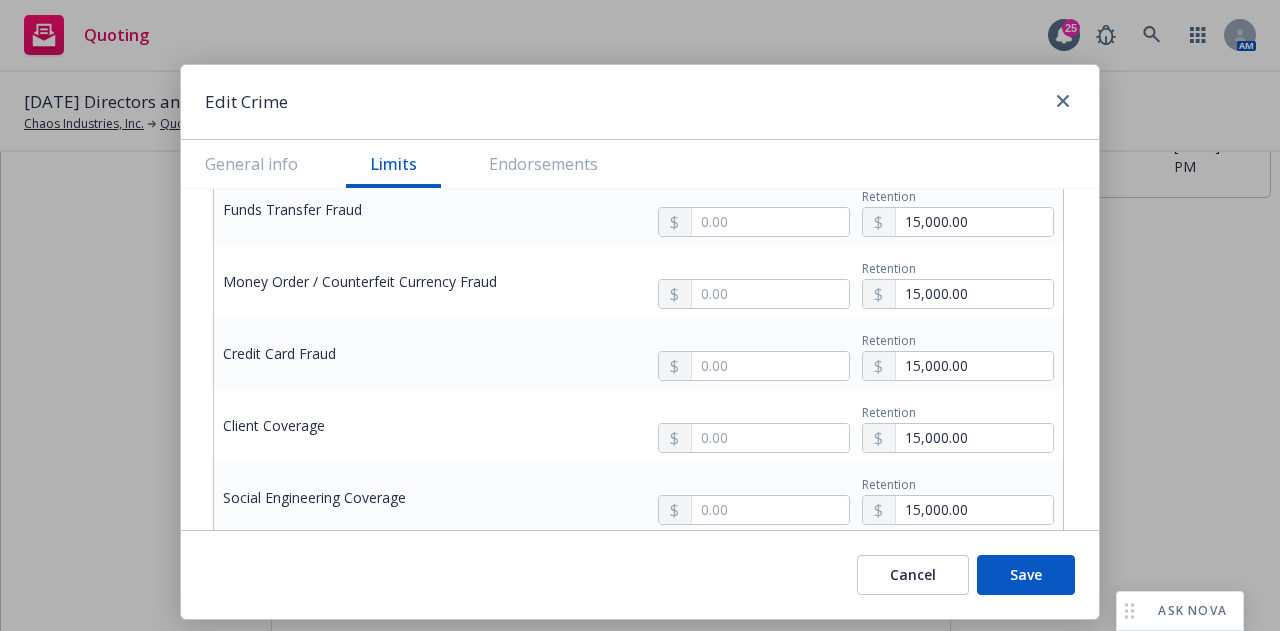 type on "1,000,000.00" 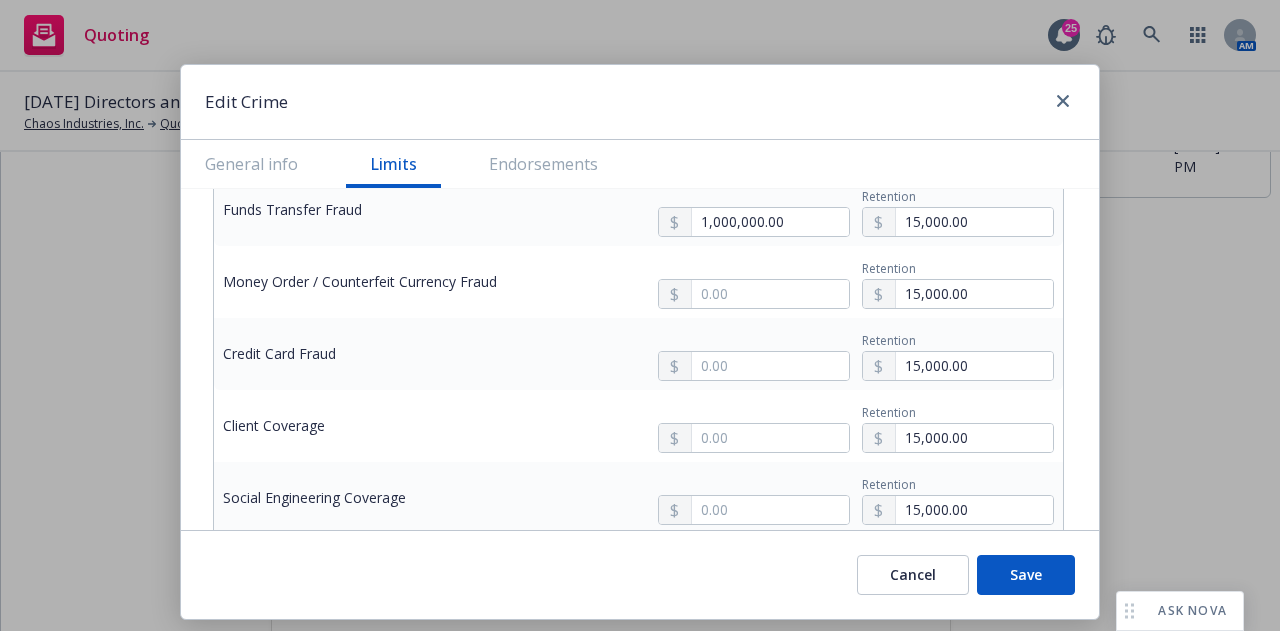 click on "$1,000,000.00" at bounding box center (751, 309) 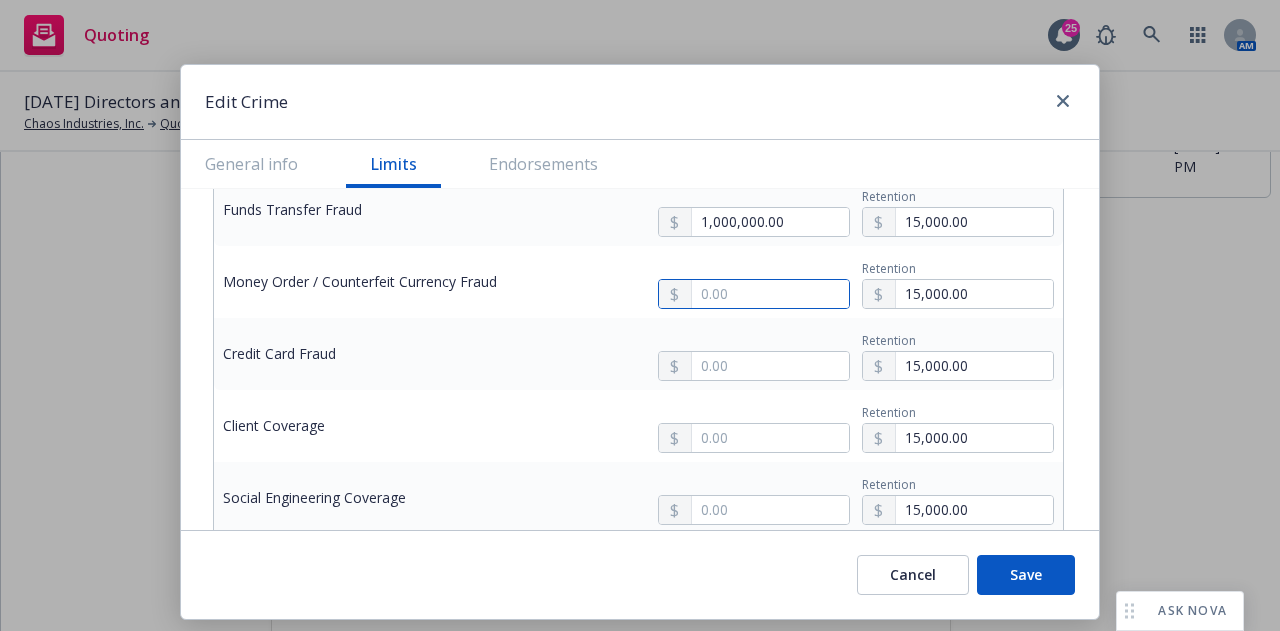 click at bounding box center (770, 294) 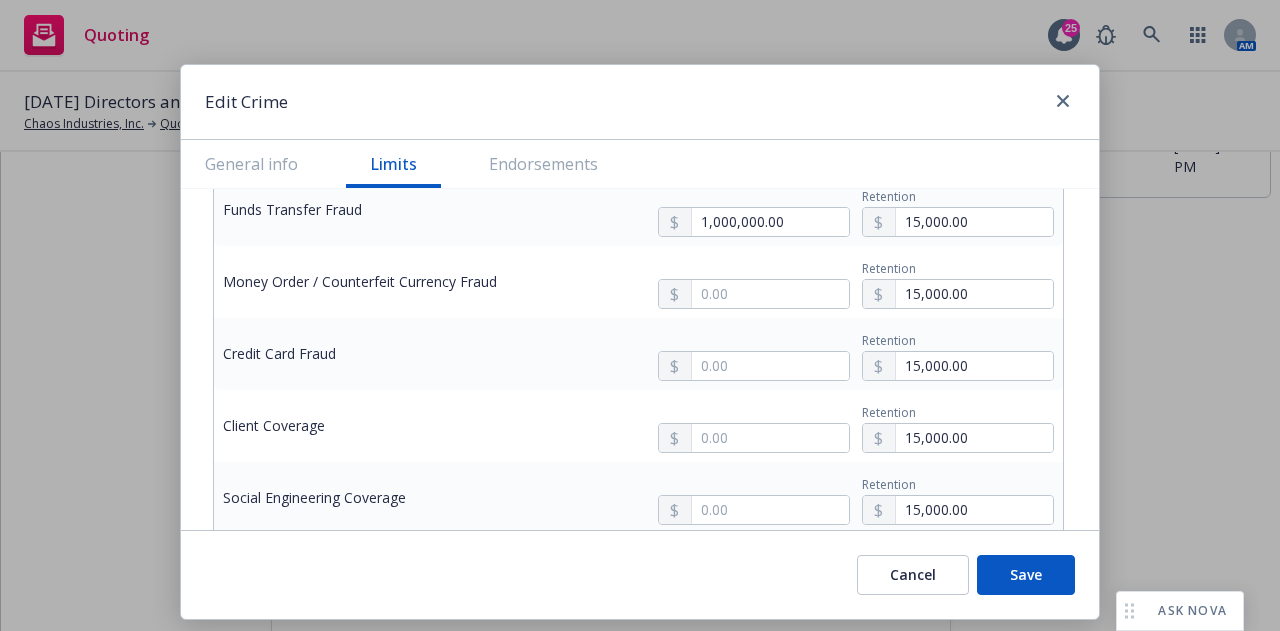 type on "1,000,000.00" 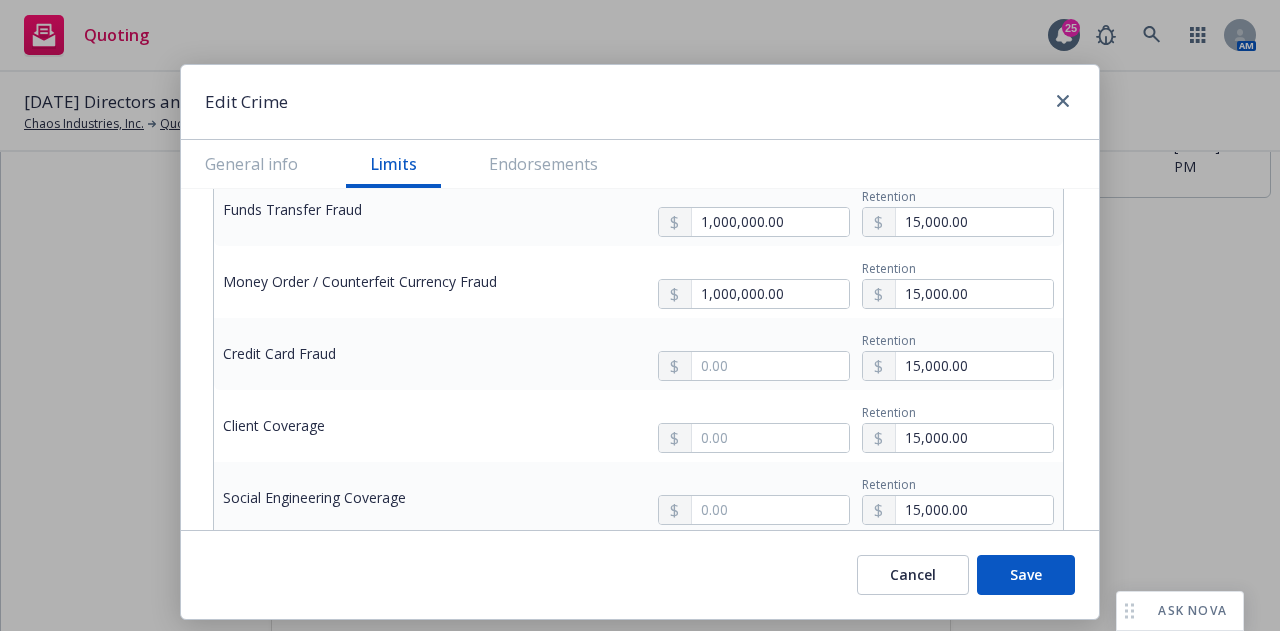 click on "$1,000,000.00" at bounding box center (751, 381) 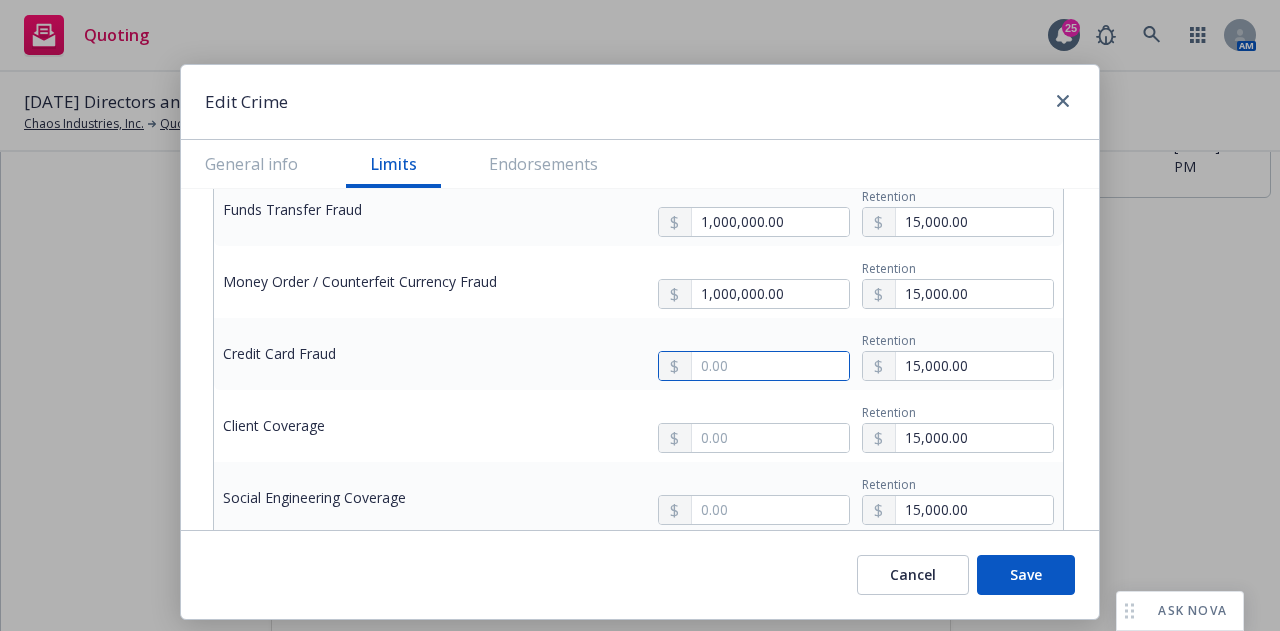 click at bounding box center (770, 366) 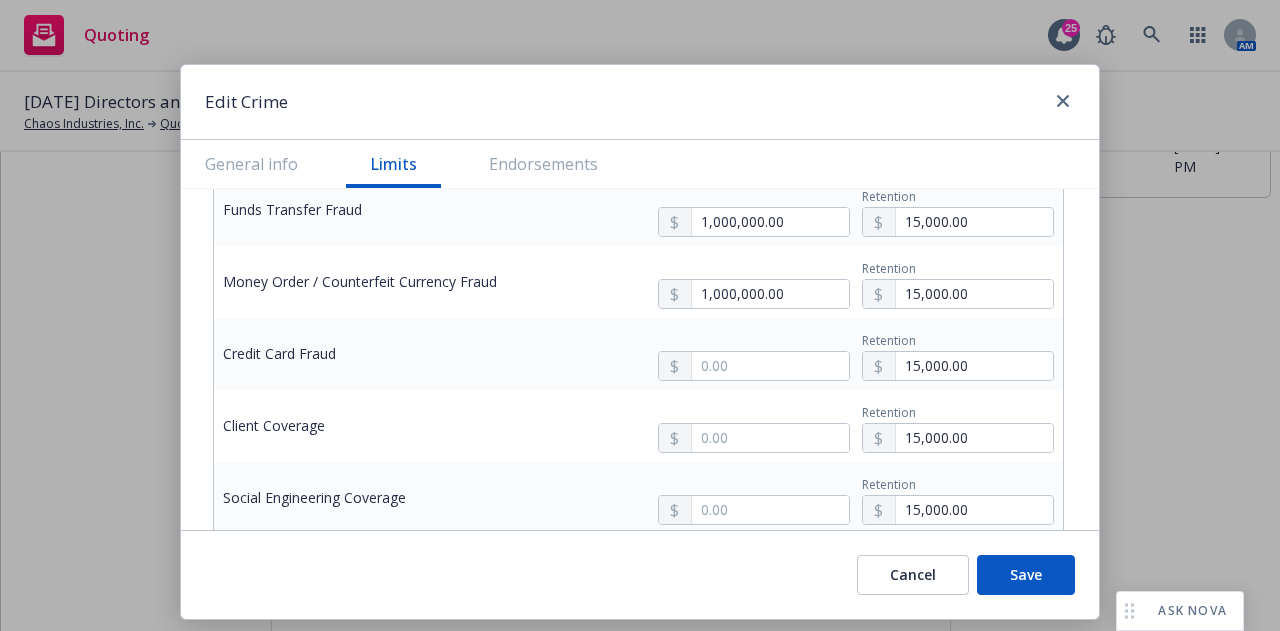 type on "1,000,000.00" 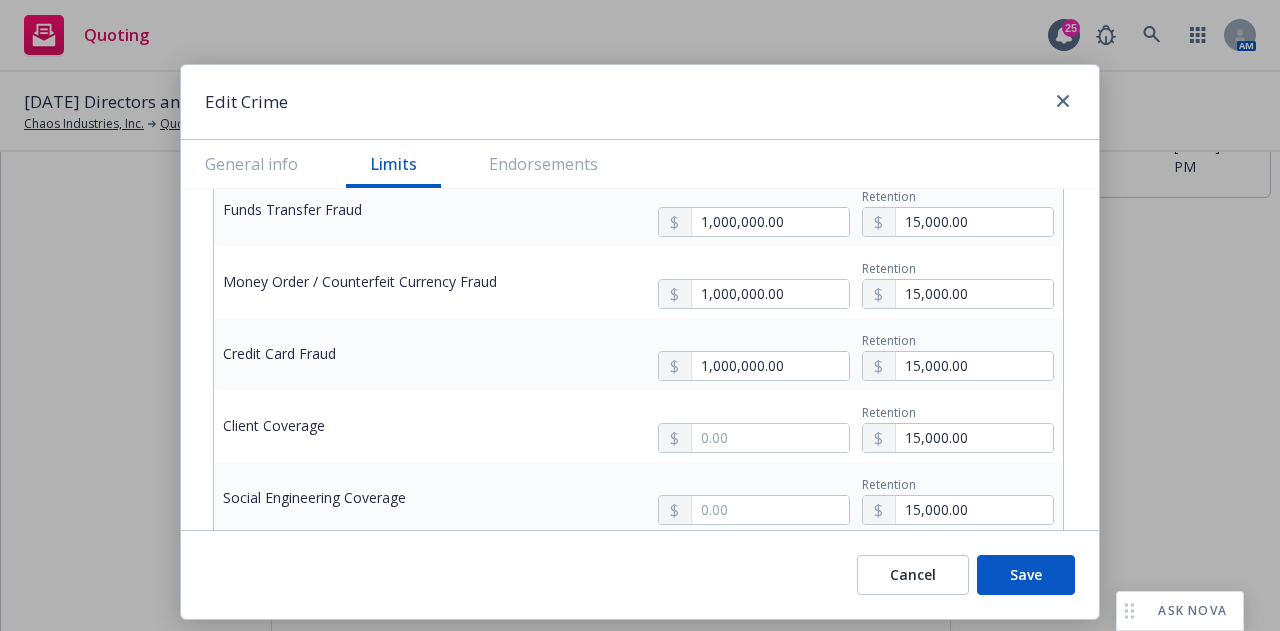 click on "$1,000,000.00" at bounding box center (751, 453) 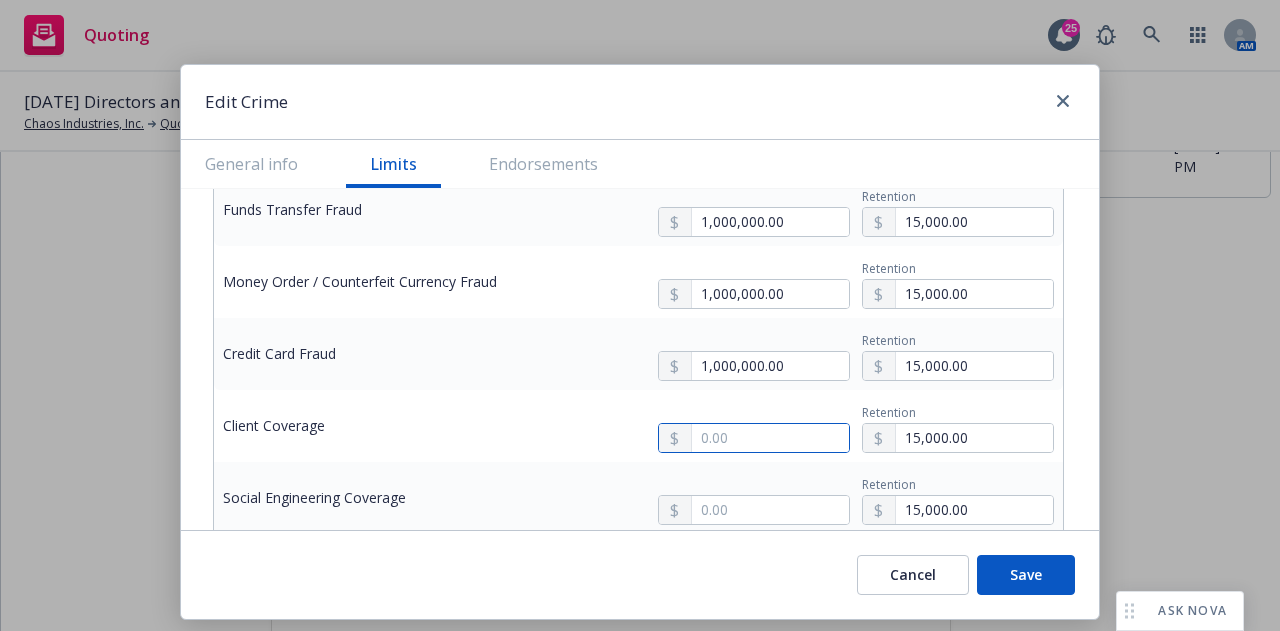 click at bounding box center [770, 438] 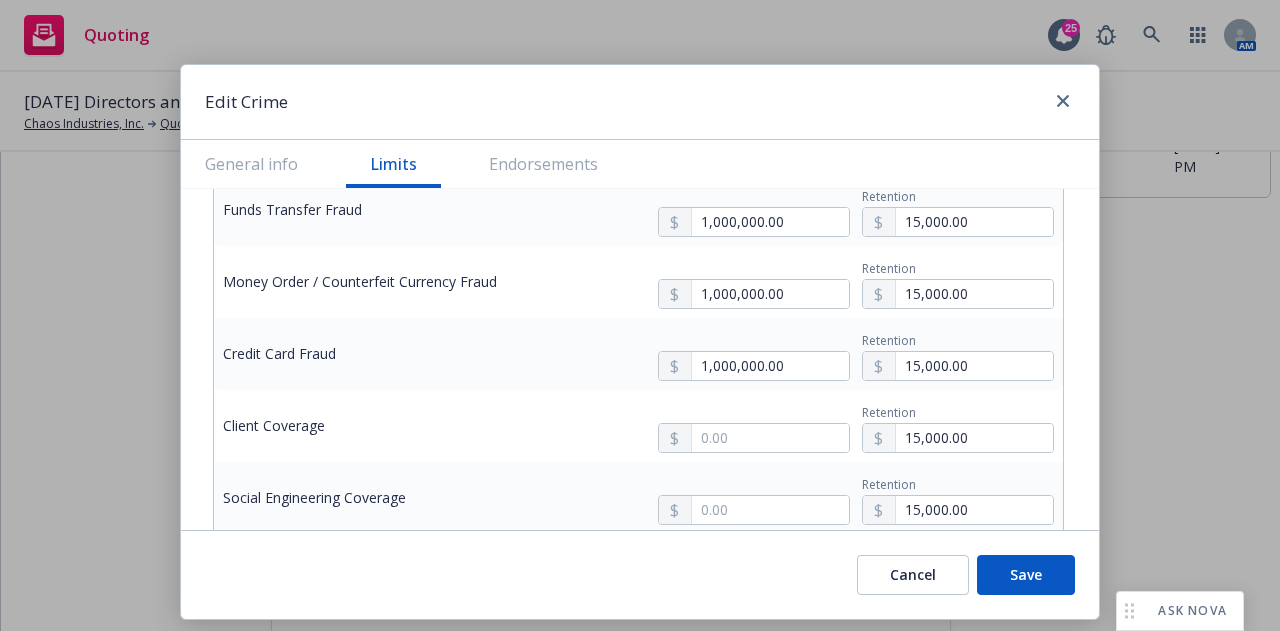type on "1,000,000.00" 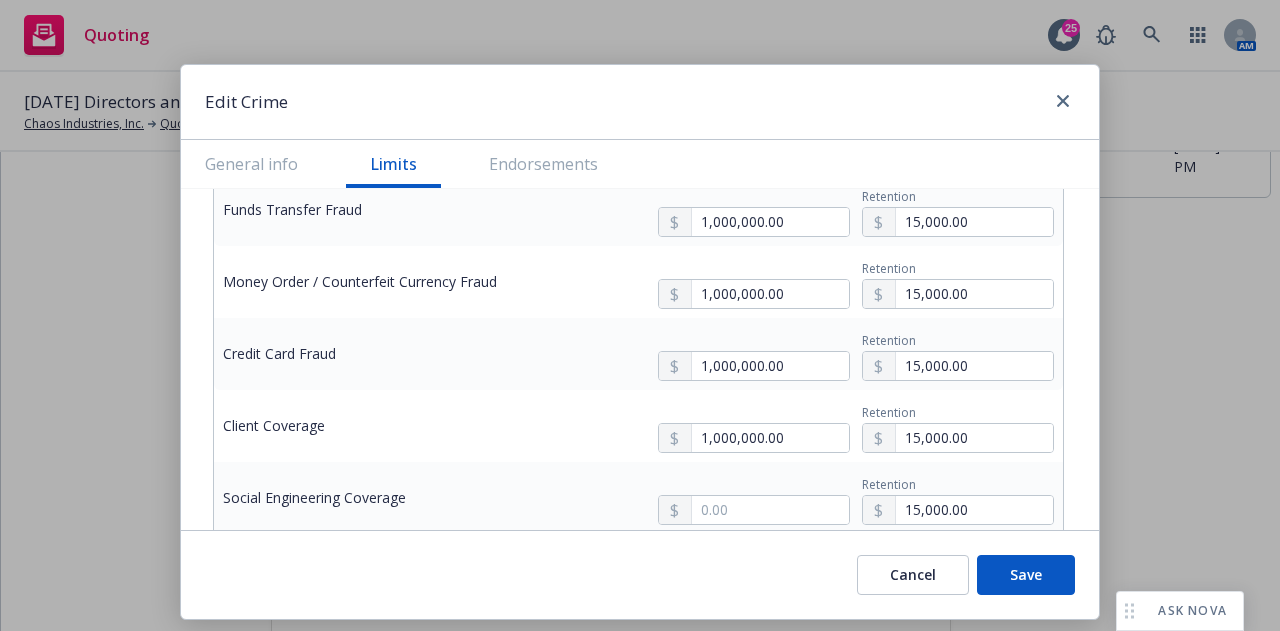 click on "$1,000,000.00" at bounding box center [751, 276] 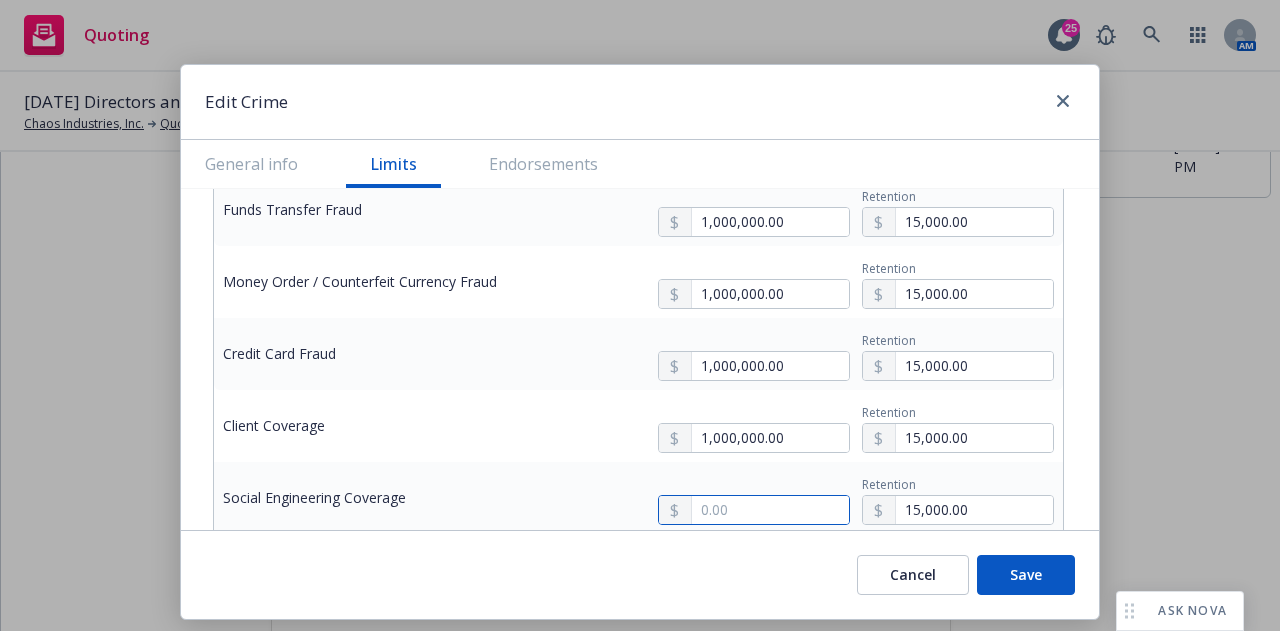 click at bounding box center (770, 510) 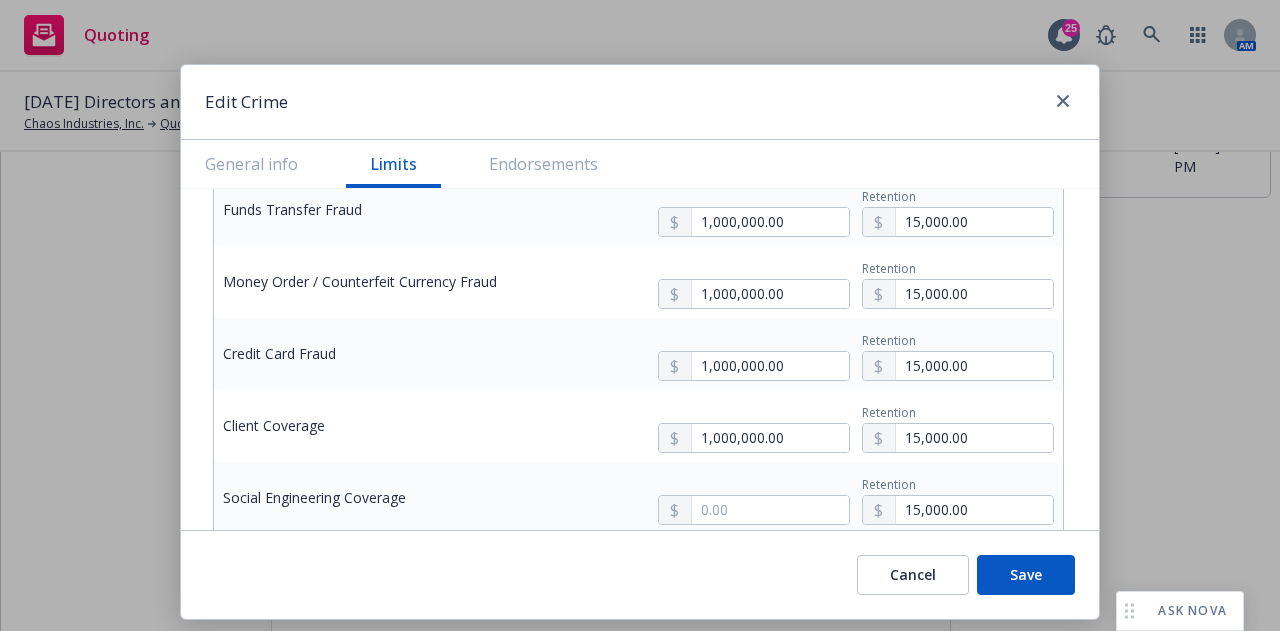 click on "Cancel Save" at bounding box center (640, 574) 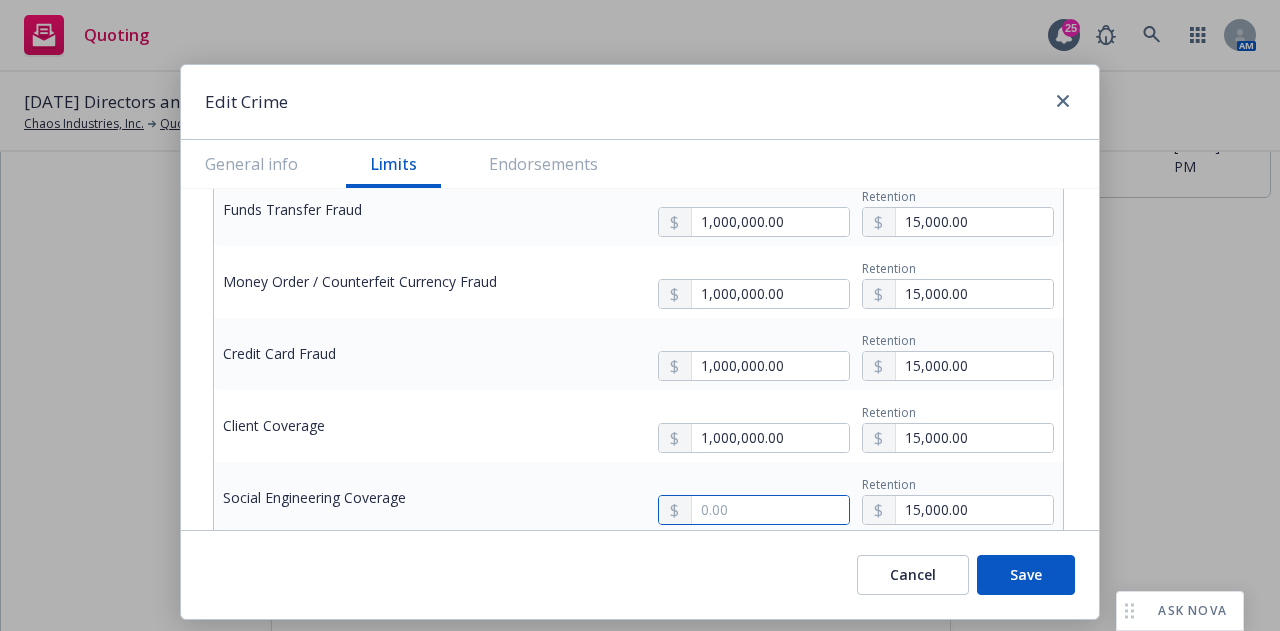 click at bounding box center (770, 510) 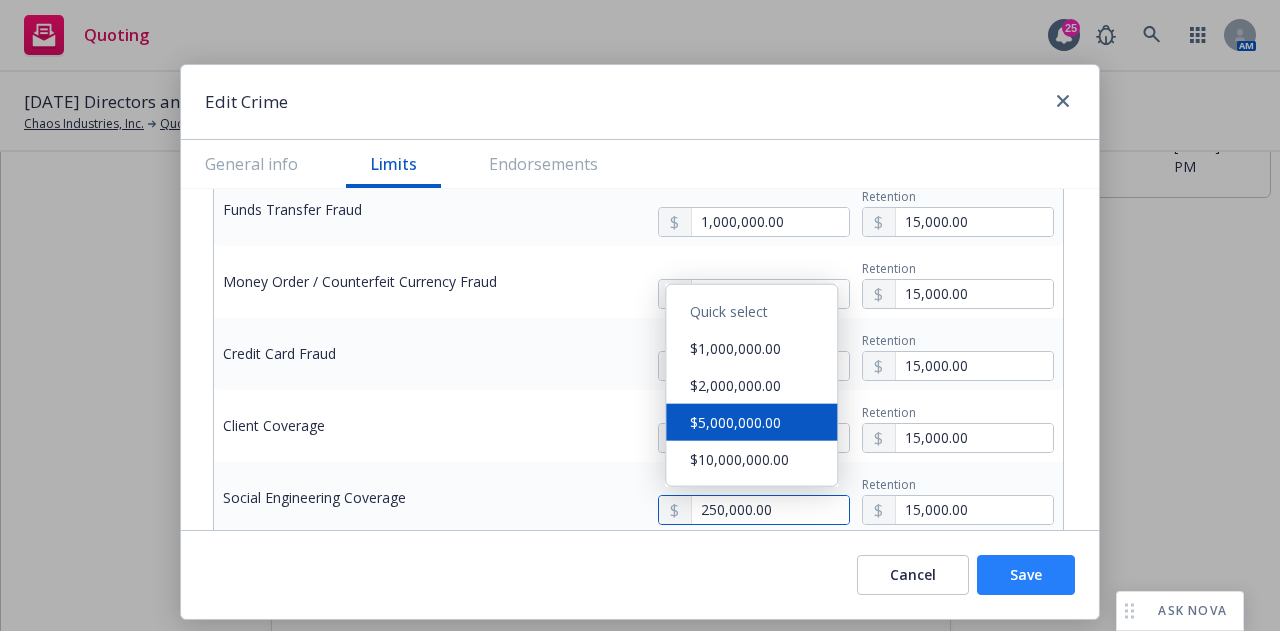 type on "250,000.00" 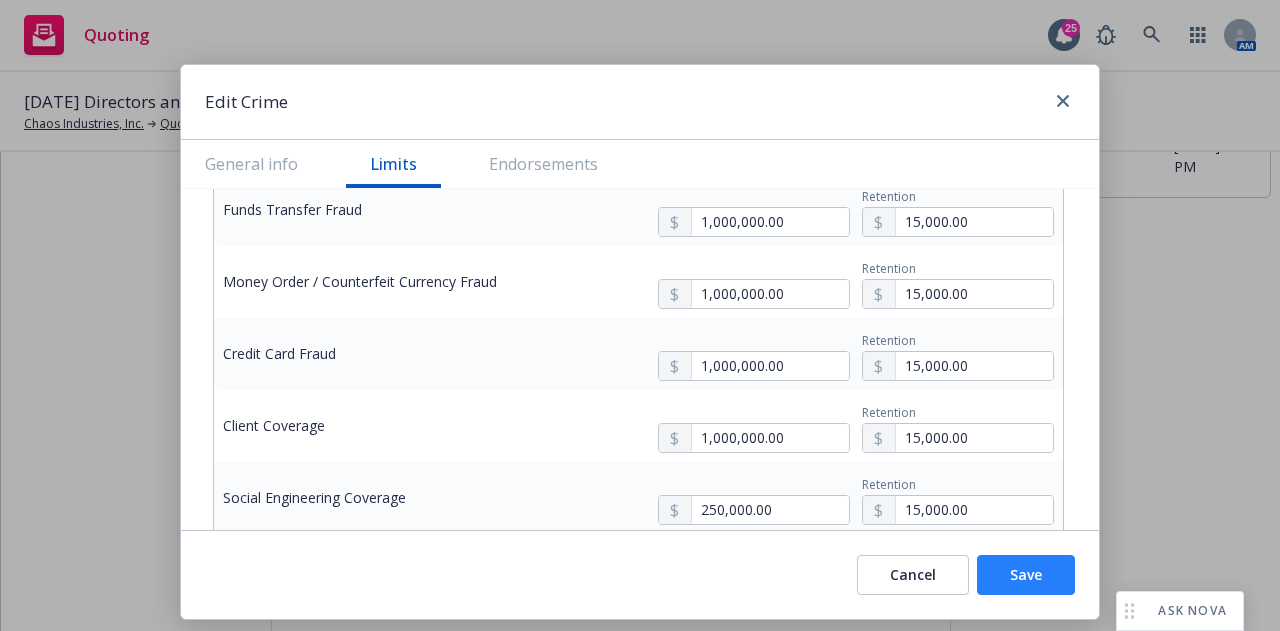 click on "Save" at bounding box center (1026, 575) 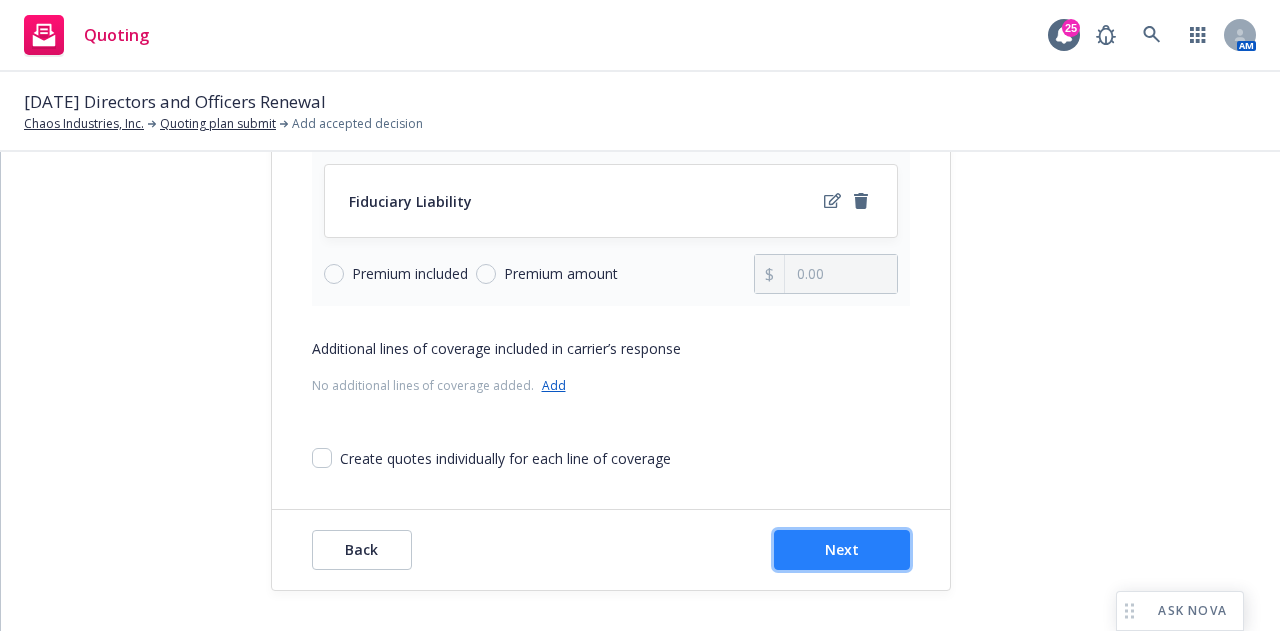 click on "Next" at bounding box center (842, 549) 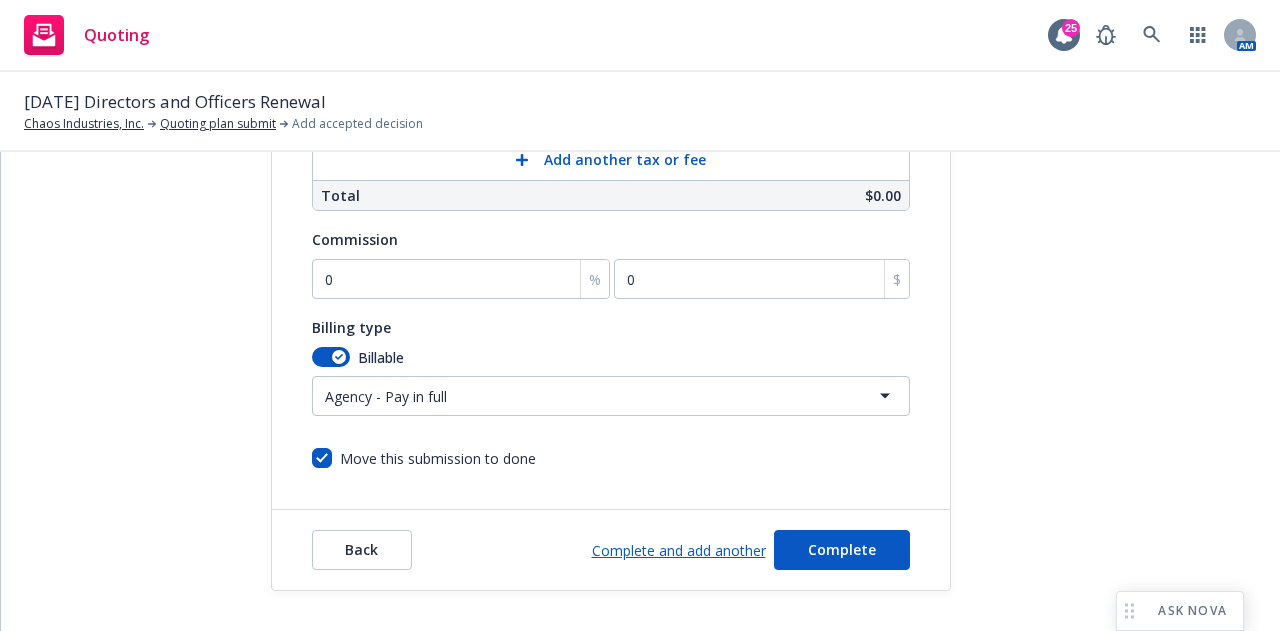 scroll, scrollTop: 639, scrollLeft: 0, axis: vertical 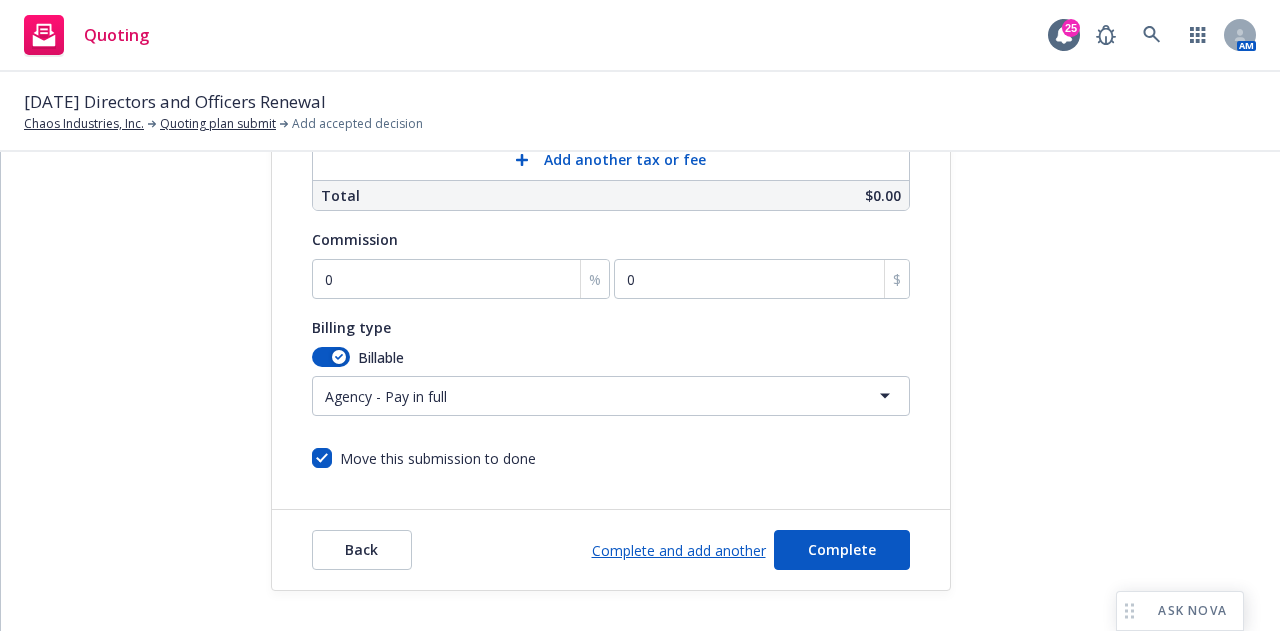 click on "Surplus lines state No surplus lines state Alaska Alabama Arkansas Arizona California Colorado Connecticut District Of Columbia Delaware Florida Georgia Hawaii Iowa Idaho Illinois Indiana Kansas Kentucky Louisiana Massachusetts Maryland Maine Michigan Minnesota Missouri Mississippi Montana North Carolina North Dakota Nebraska New Hampshire New Jersey New Mexico Nevada New York Ohio Oklahoma Oregon Pennsylvania Puerto Rico Rhode Island South Carolina South Dakota Tennessee Texas Utah Virginia Virgin Islands Vermont Washington Wisconsin West Virginia Wyoming Newfront pays state taxes and fees Yes No Billing information Amount ($) Premium 00.00 Surplus lines state tax 00.00 Surplus lines state fee 00.00 Misc taxes & fees 00.00 Carrier policy fee 00.00 Newfront fee / rebate 00.00 Wholesale fee 00.00 Add another tax or fee Total $0.00 Commission 0 % 0 $ Billing type Billable Agency - Pay in full Agency - Financed Agency - Installments Agency - Monthly reporting Agency - Multi-entity Agency - Pay in full Direct" at bounding box center [611, 71] 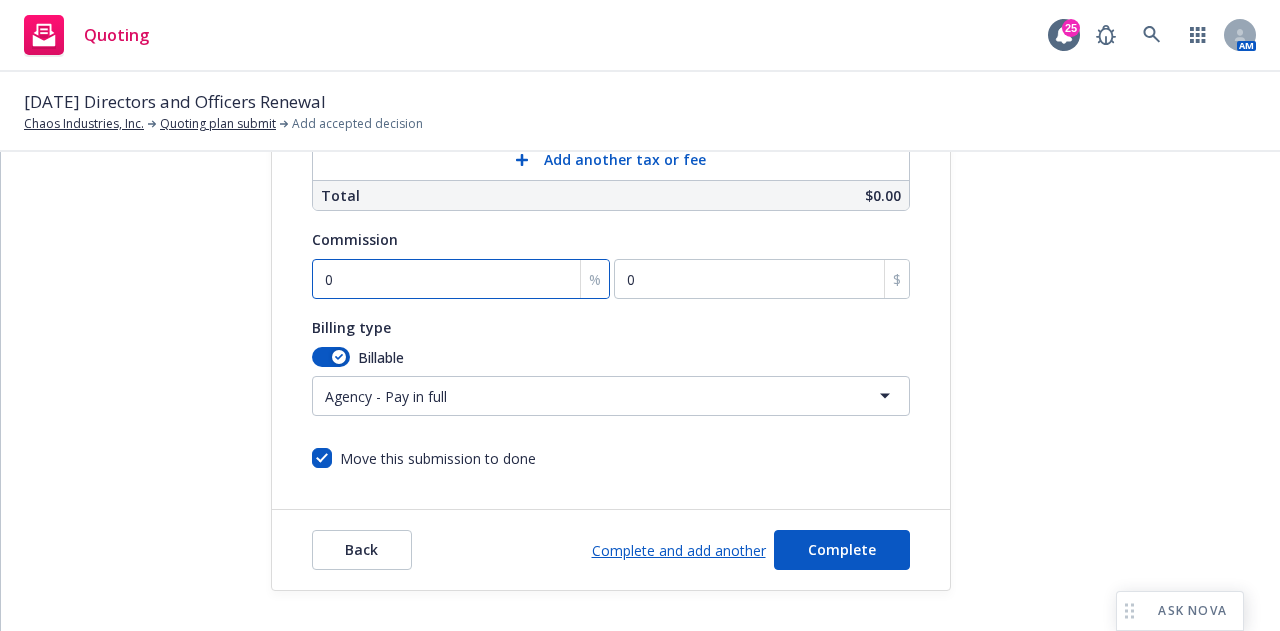 click on "0" at bounding box center (461, 279) 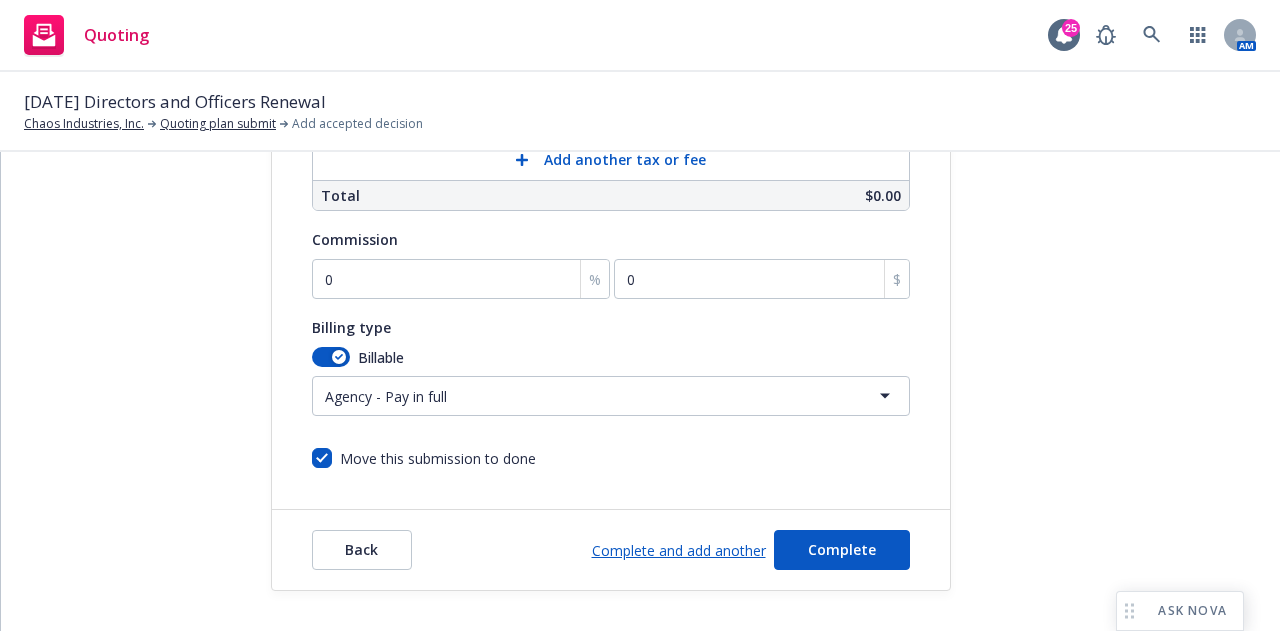 click on "Billing type" at bounding box center (611, 327) 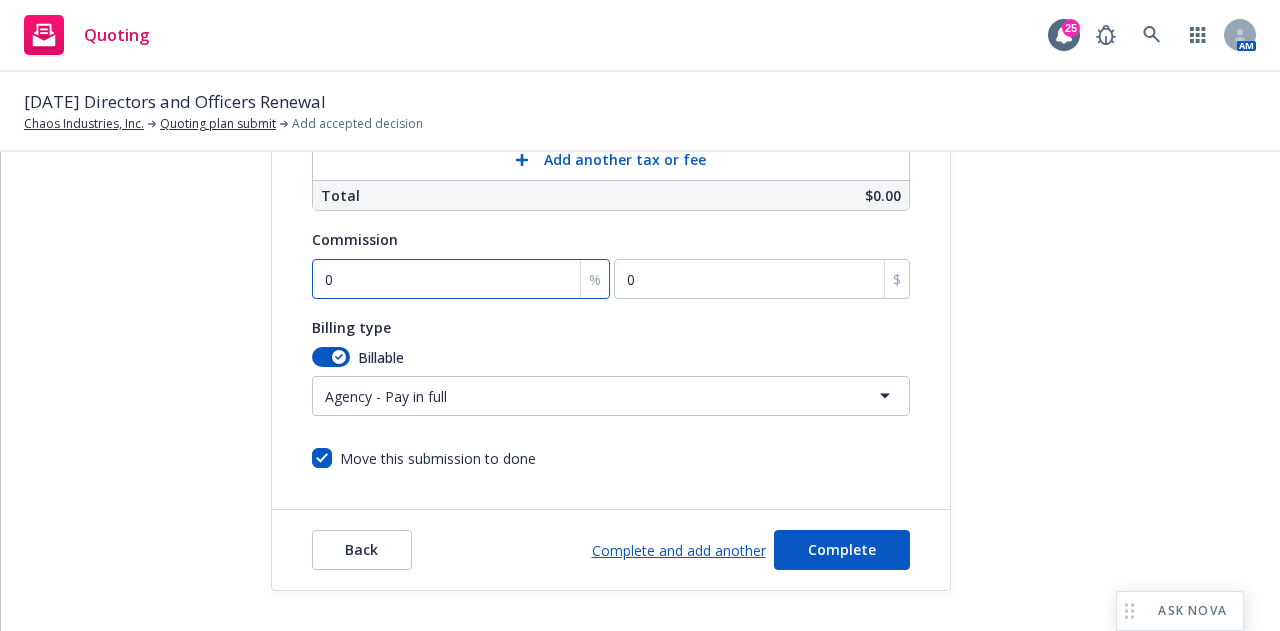 click on "0" at bounding box center [461, 279] 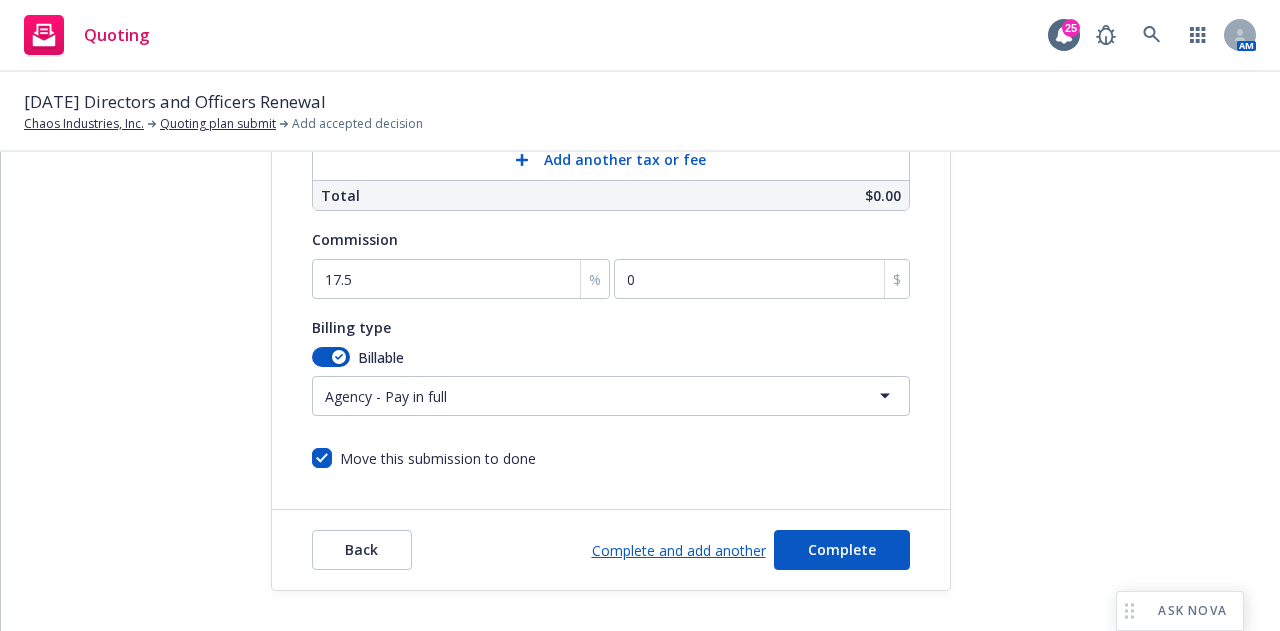 type on "0" 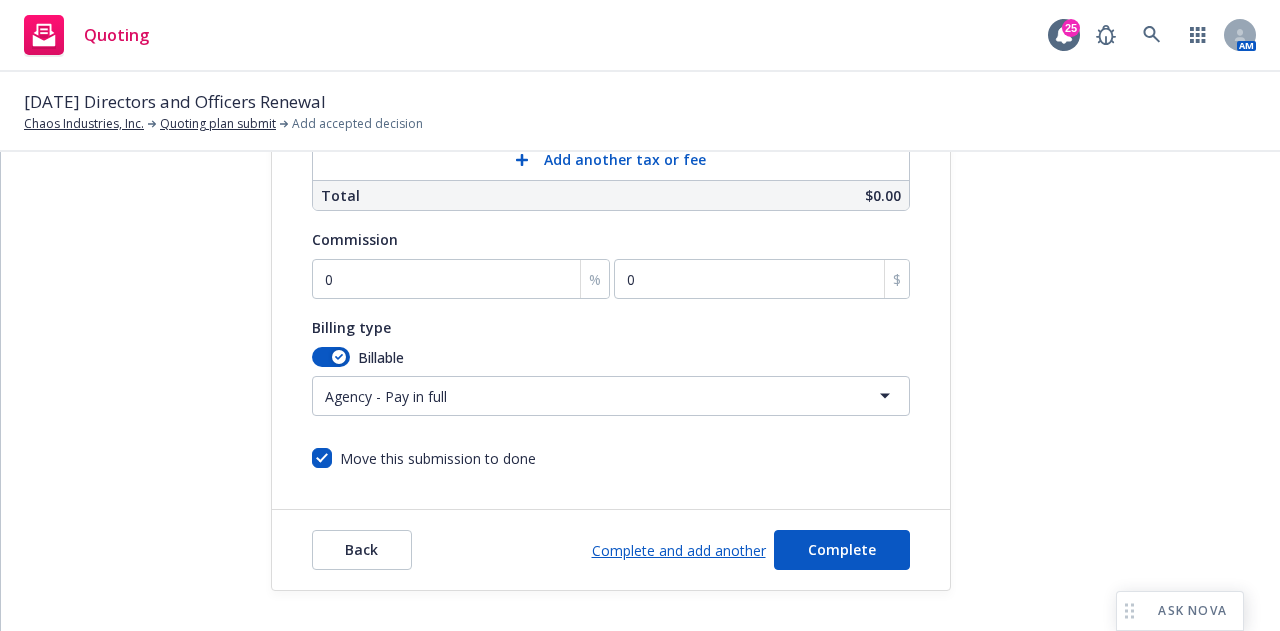 click on "Billable" at bounding box center [611, 357] 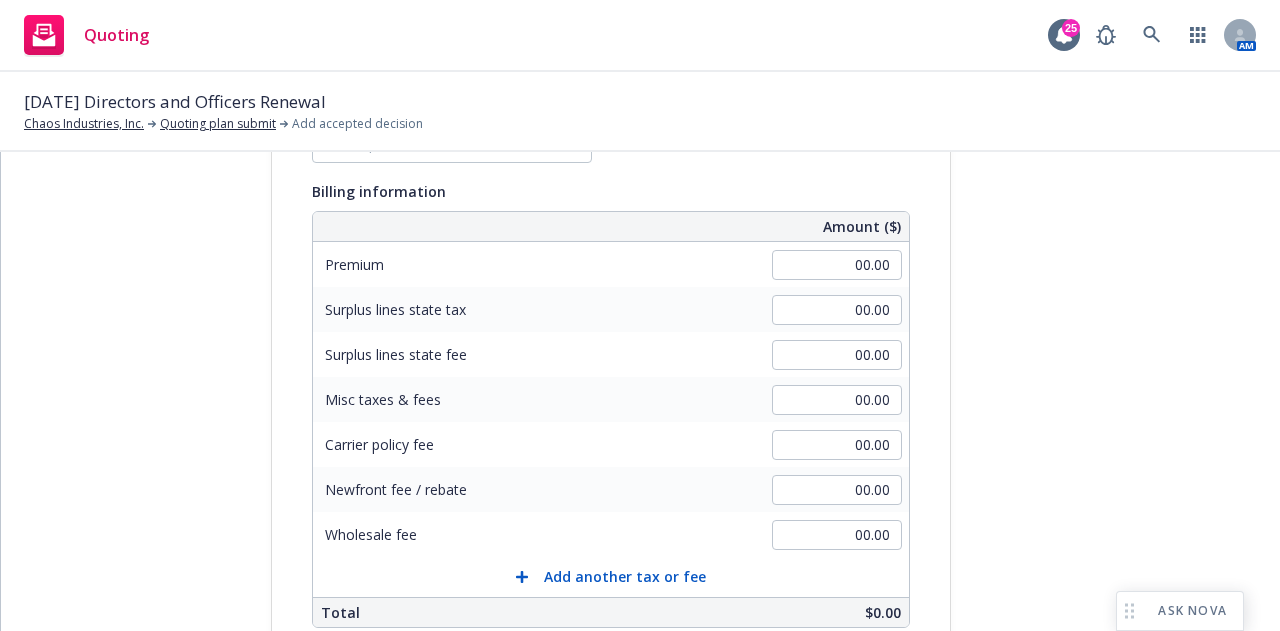scroll, scrollTop: 204, scrollLeft: 0, axis: vertical 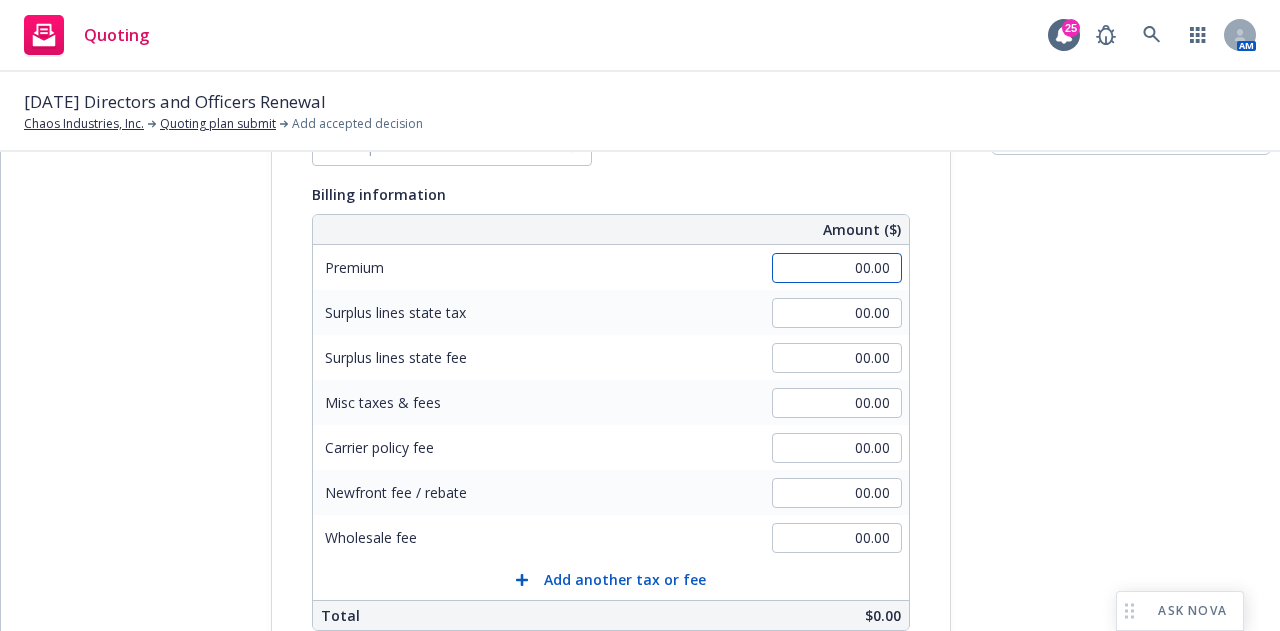 click on "00.00" at bounding box center [837, 268] 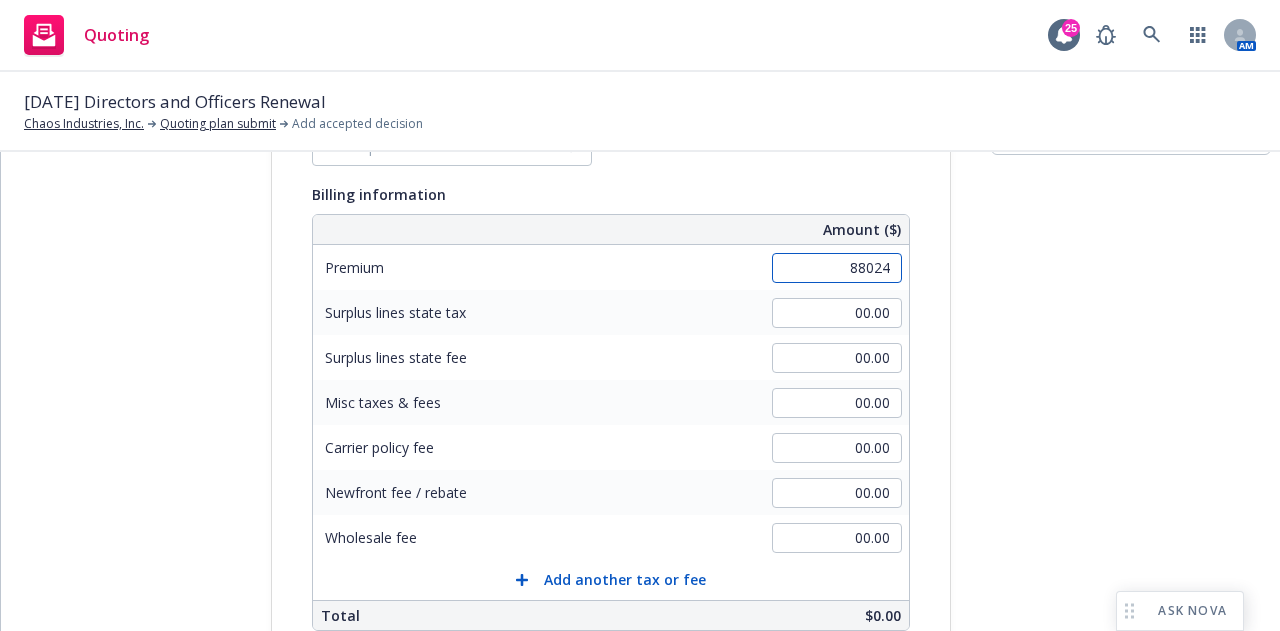 scroll, scrollTop: 393, scrollLeft: 0, axis: vertical 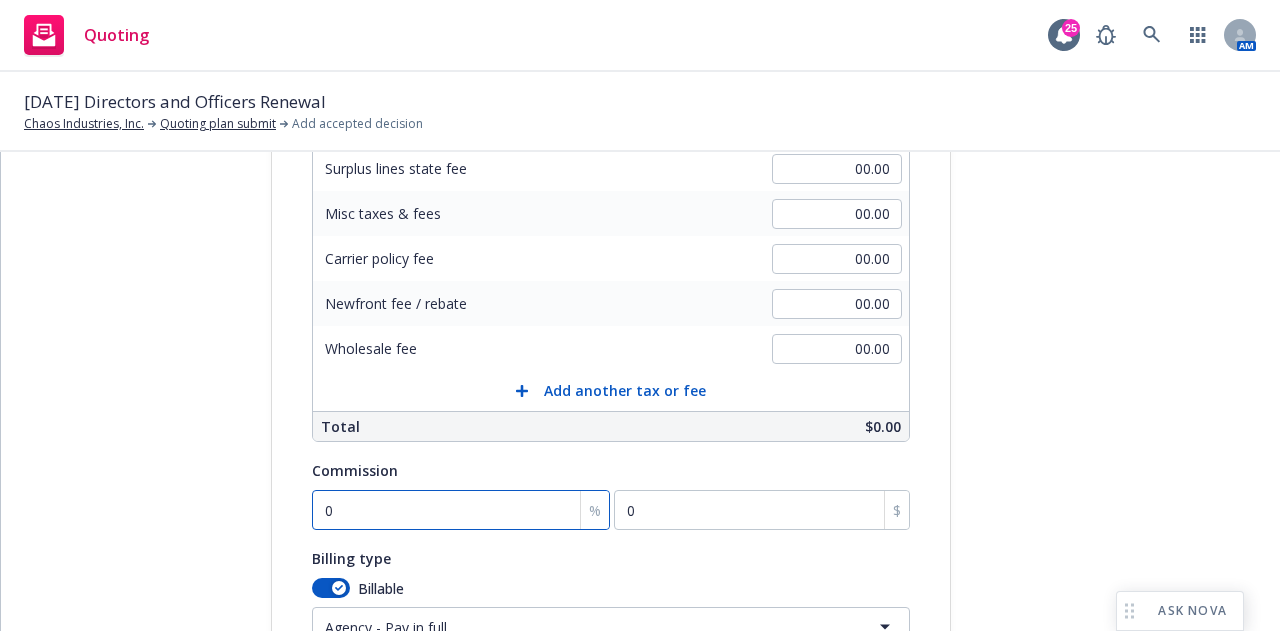 type on "88,024.00" 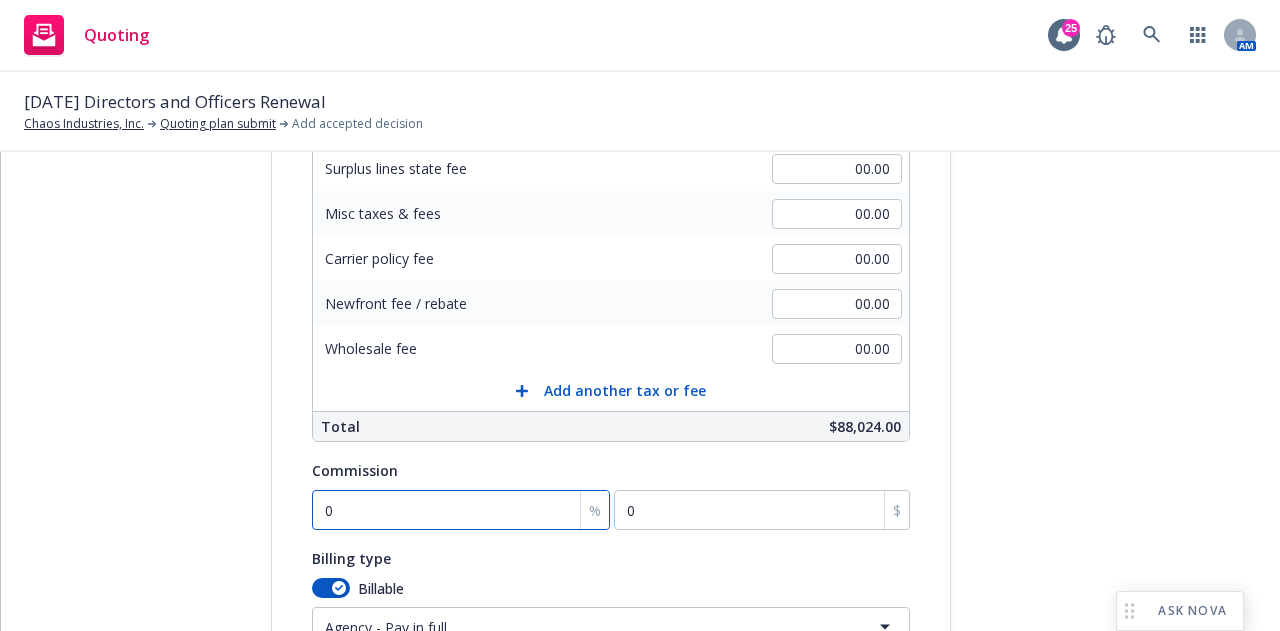 click on "0" at bounding box center (461, 510) 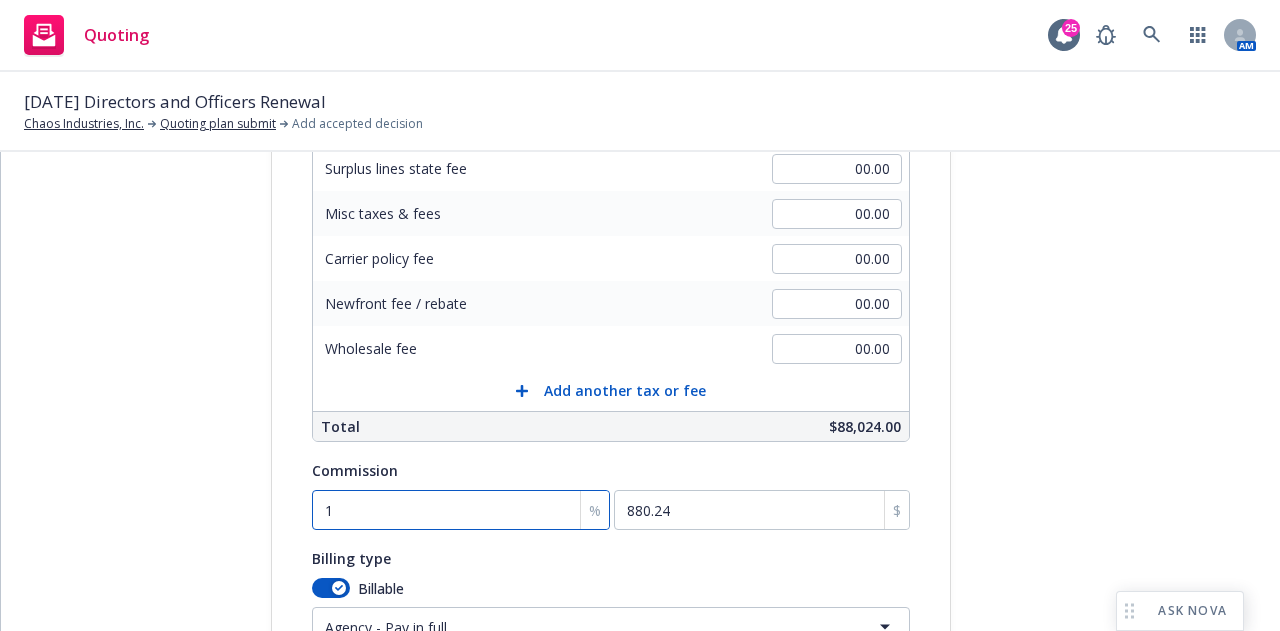 type on "17" 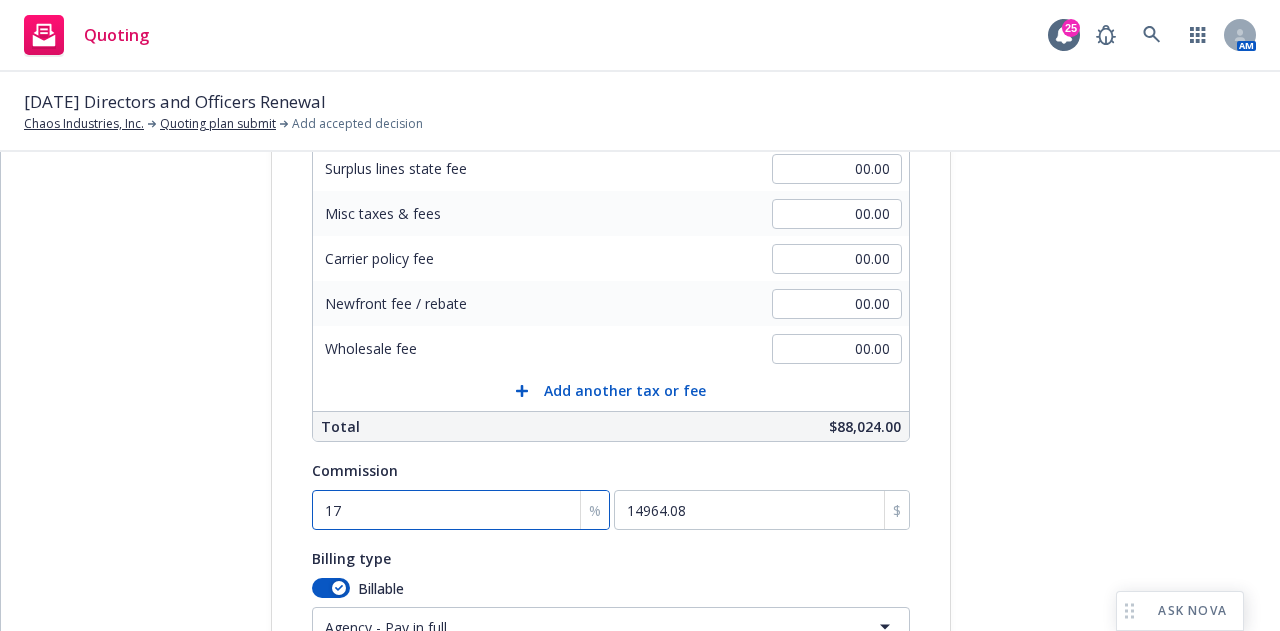 type on "17.5" 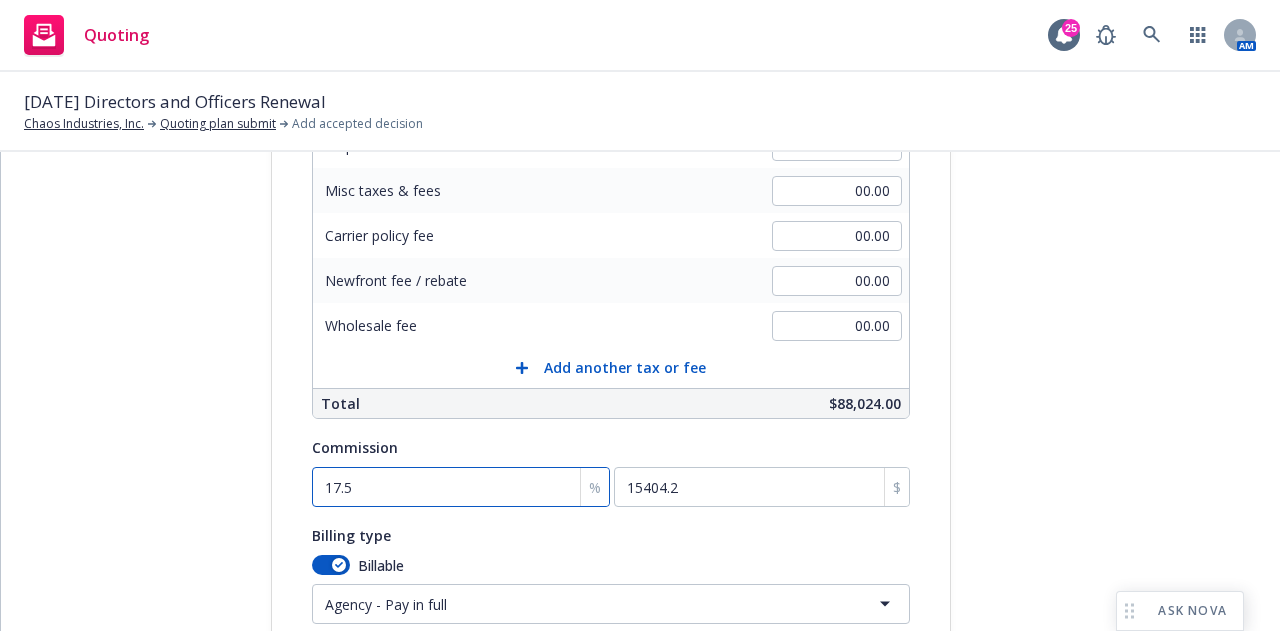 scroll, scrollTop: 639, scrollLeft: 0, axis: vertical 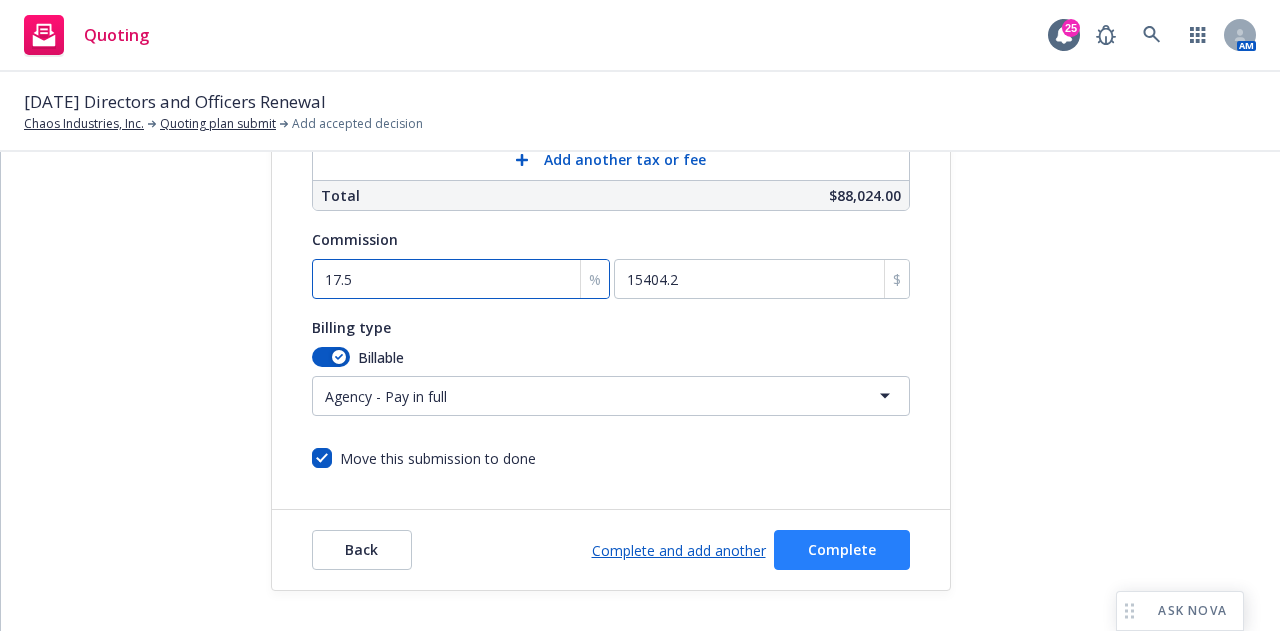 type on "17.5" 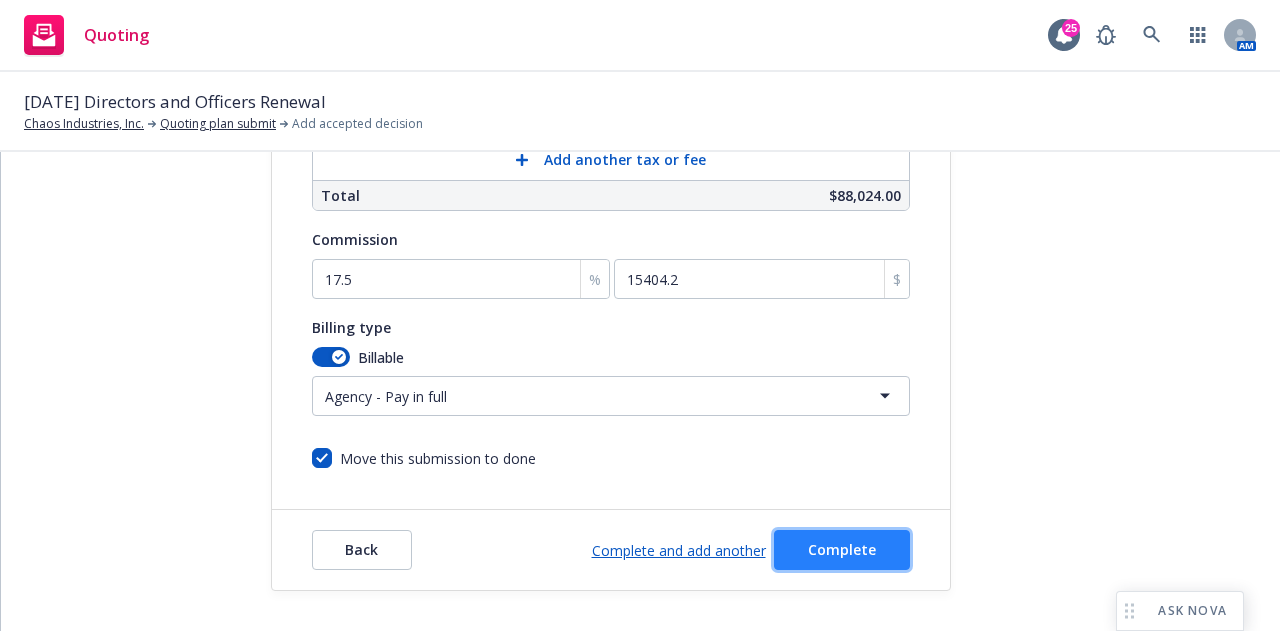 click on "Complete" at bounding box center [842, 550] 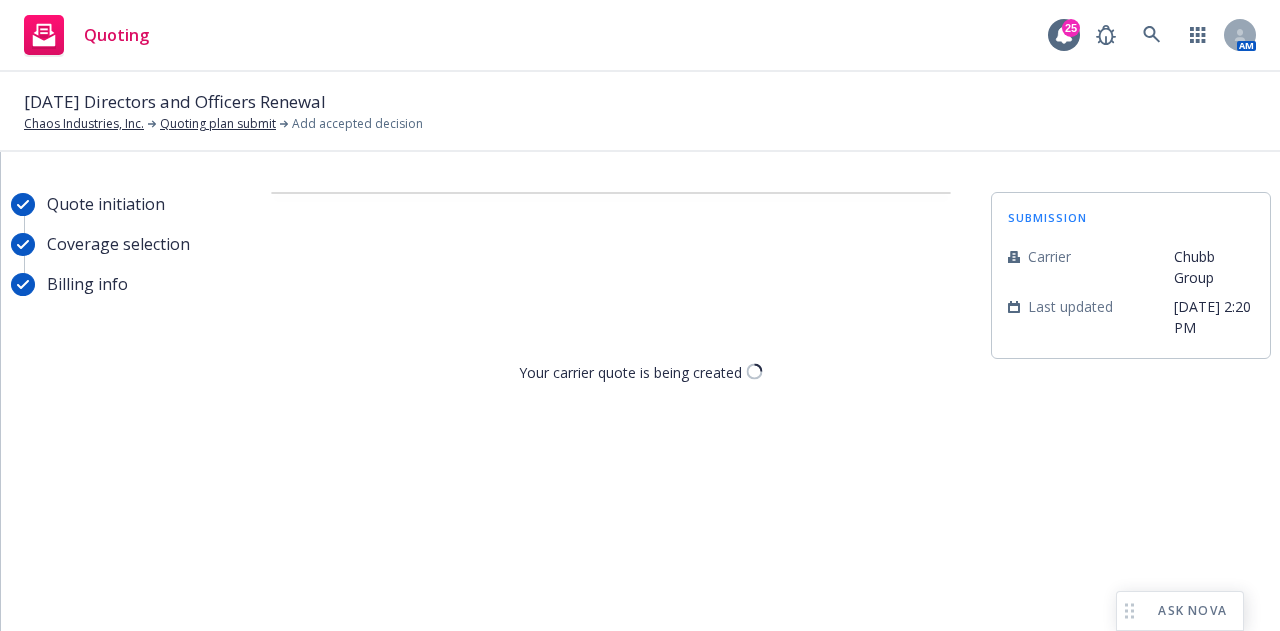 scroll, scrollTop: 0, scrollLeft: 0, axis: both 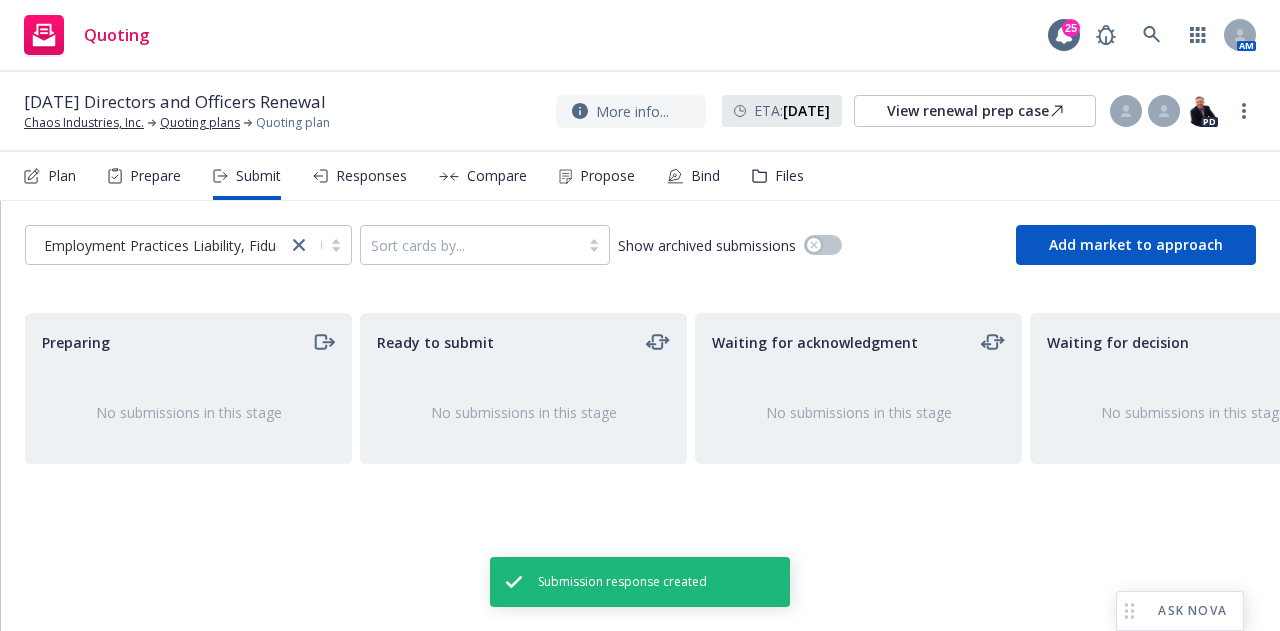 click on "Plan Prepare Submit Responses Compare Propose Bind Files" at bounding box center (414, 176) 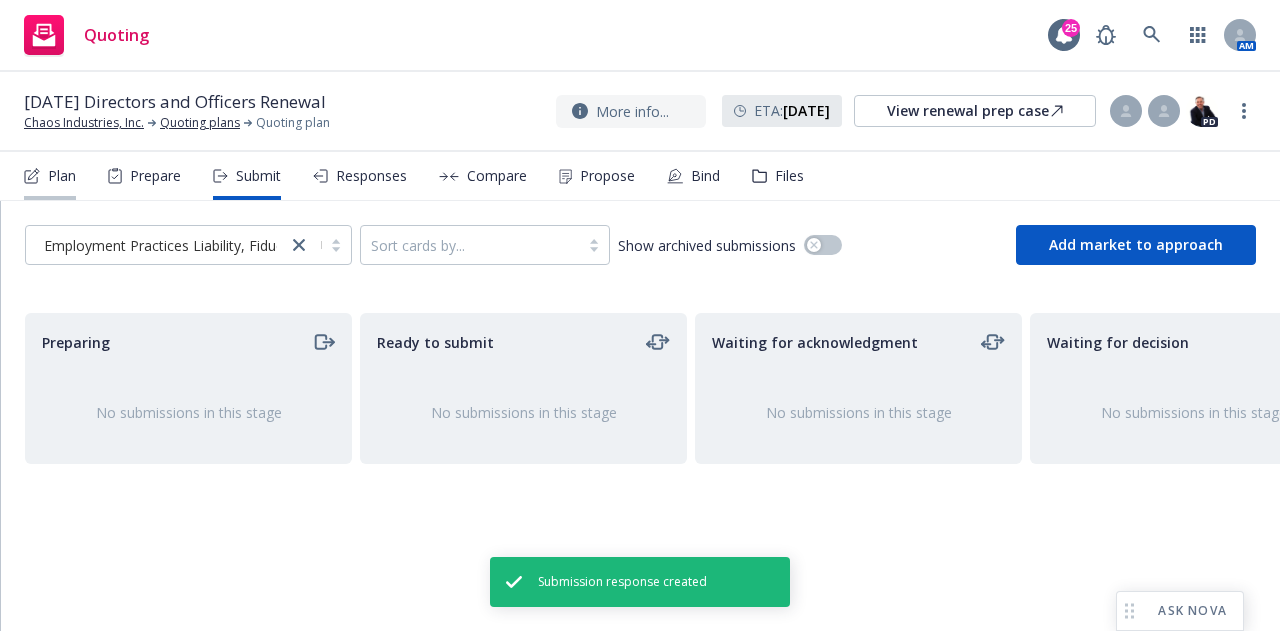 click on "Plan" at bounding box center (62, 176) 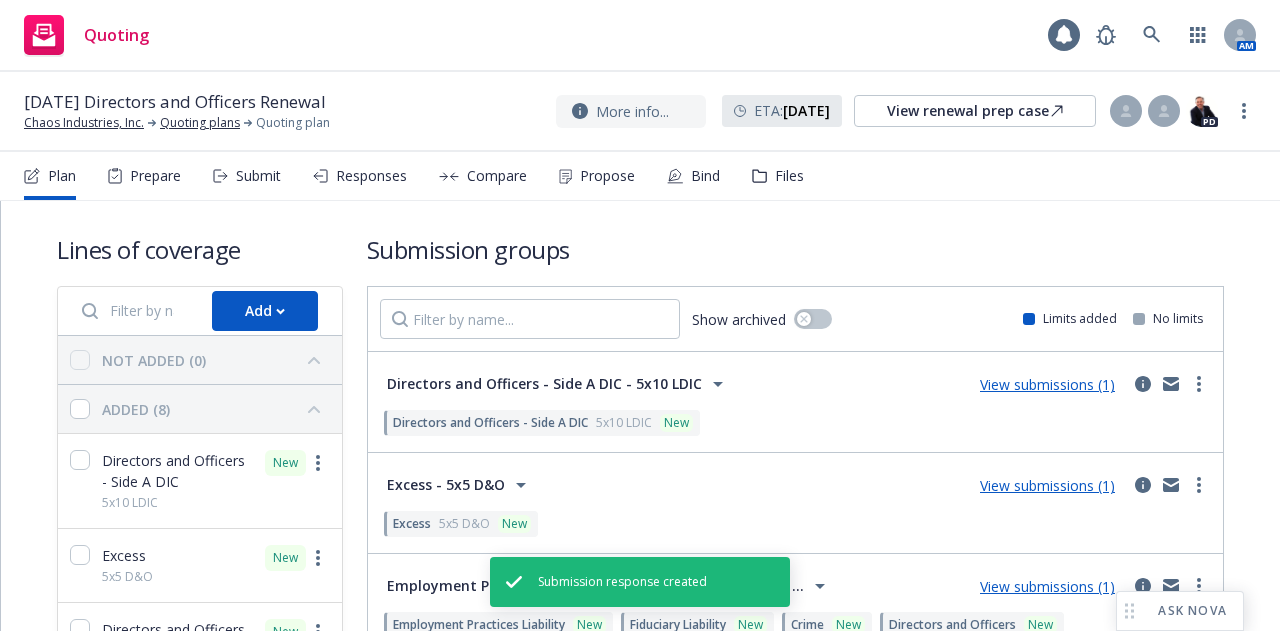scroll, scrollTop: 233, scrollLeft: 0, axis: vertical 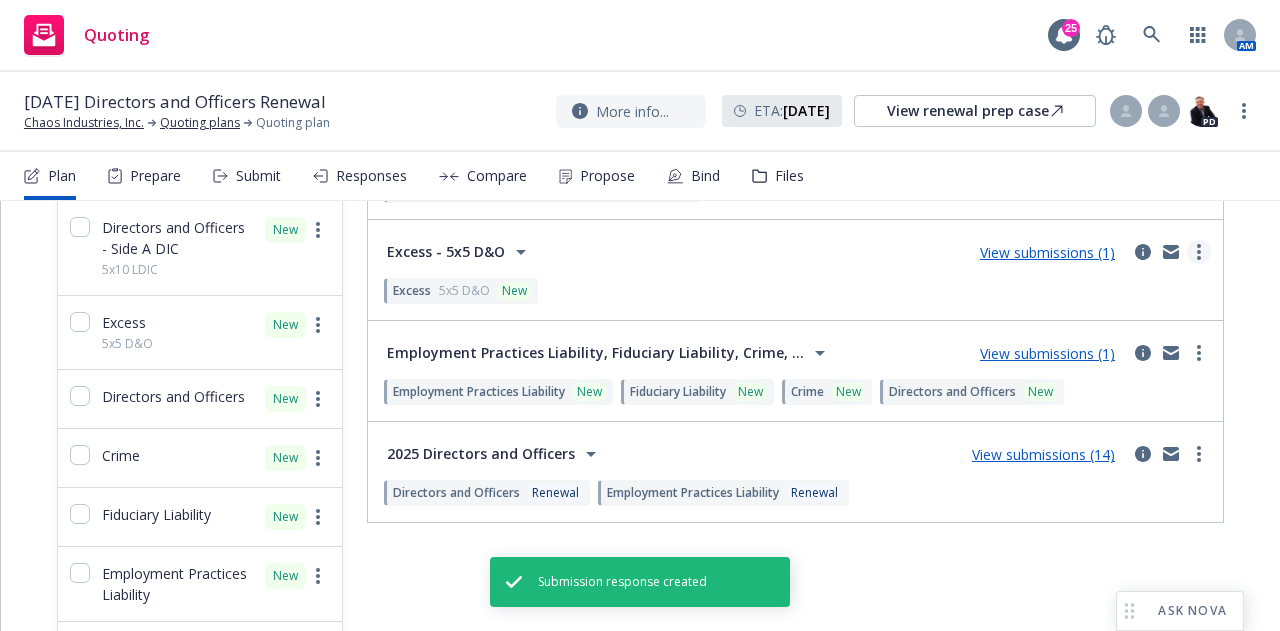 click 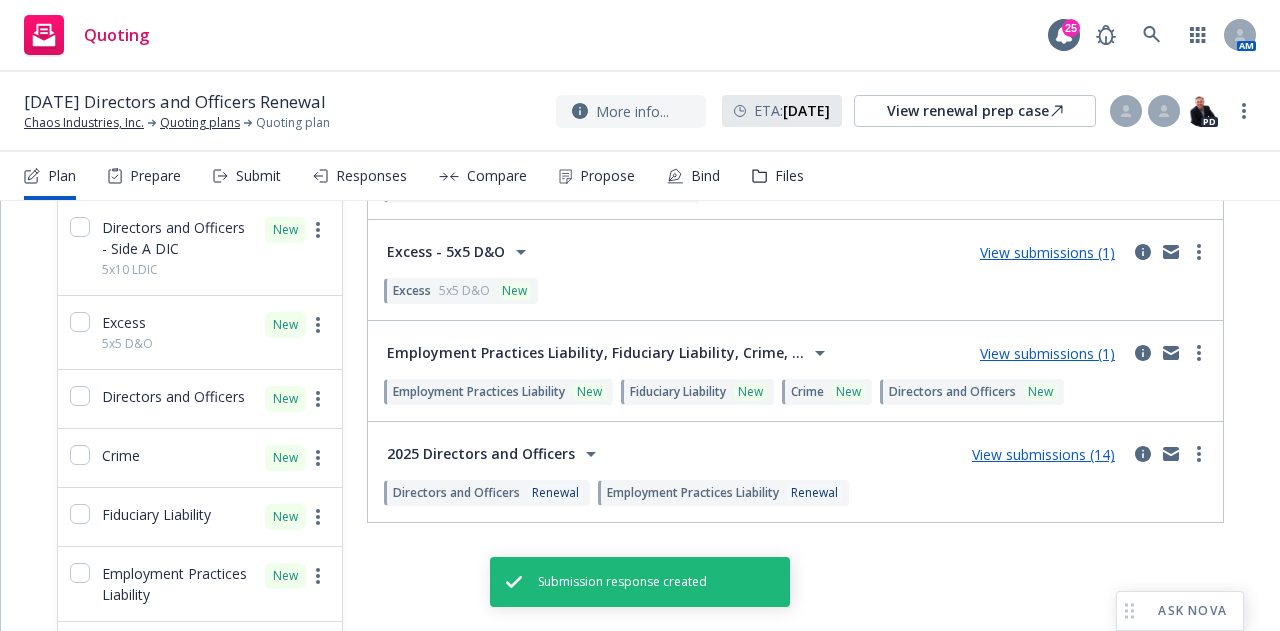 click on "View submissions (1)" at bounding box center (1047, 252) 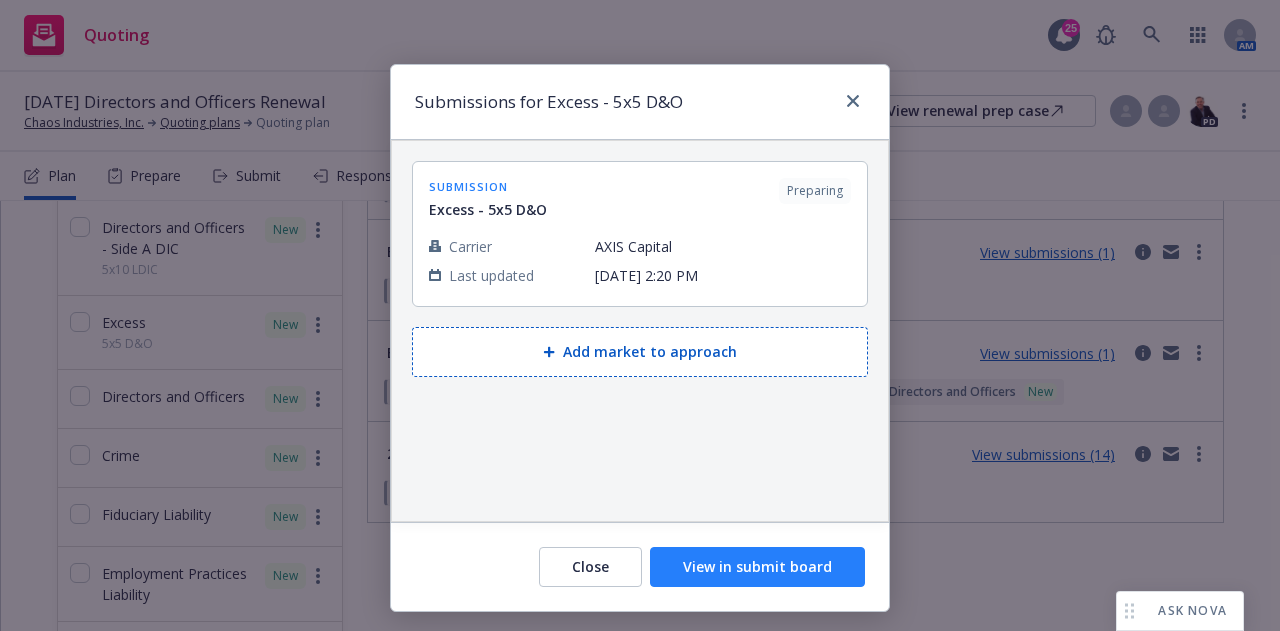click on "View in submit board" at bounding box center (757, 567) 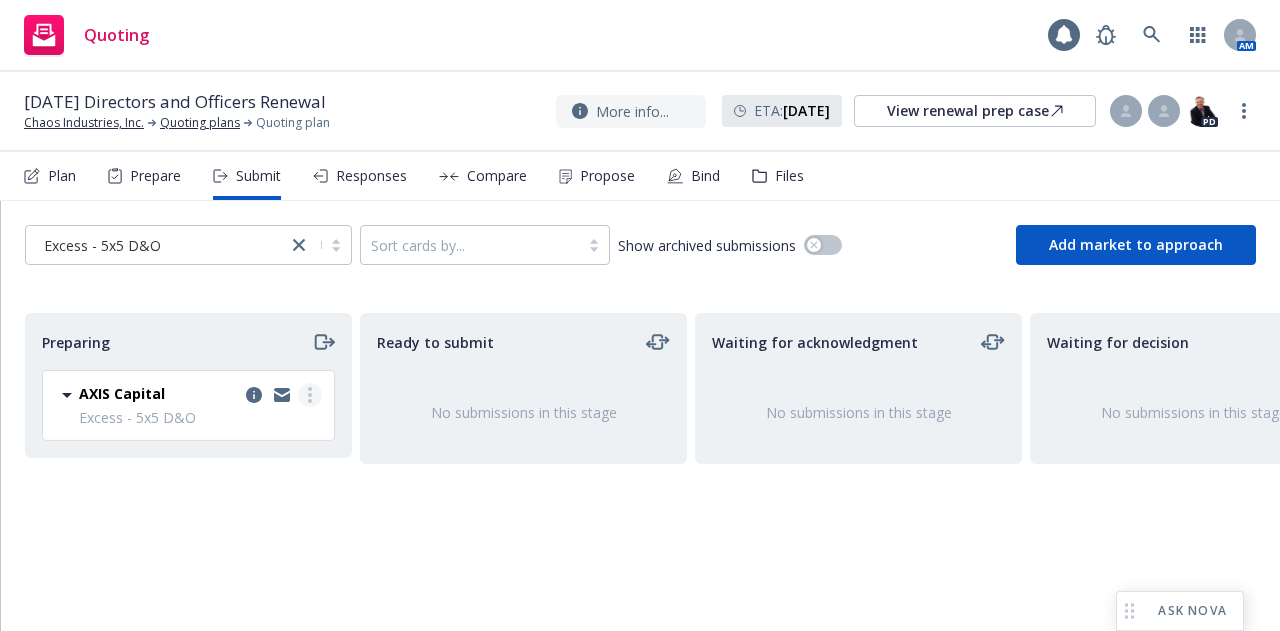 click at bounding box center (310, 395) 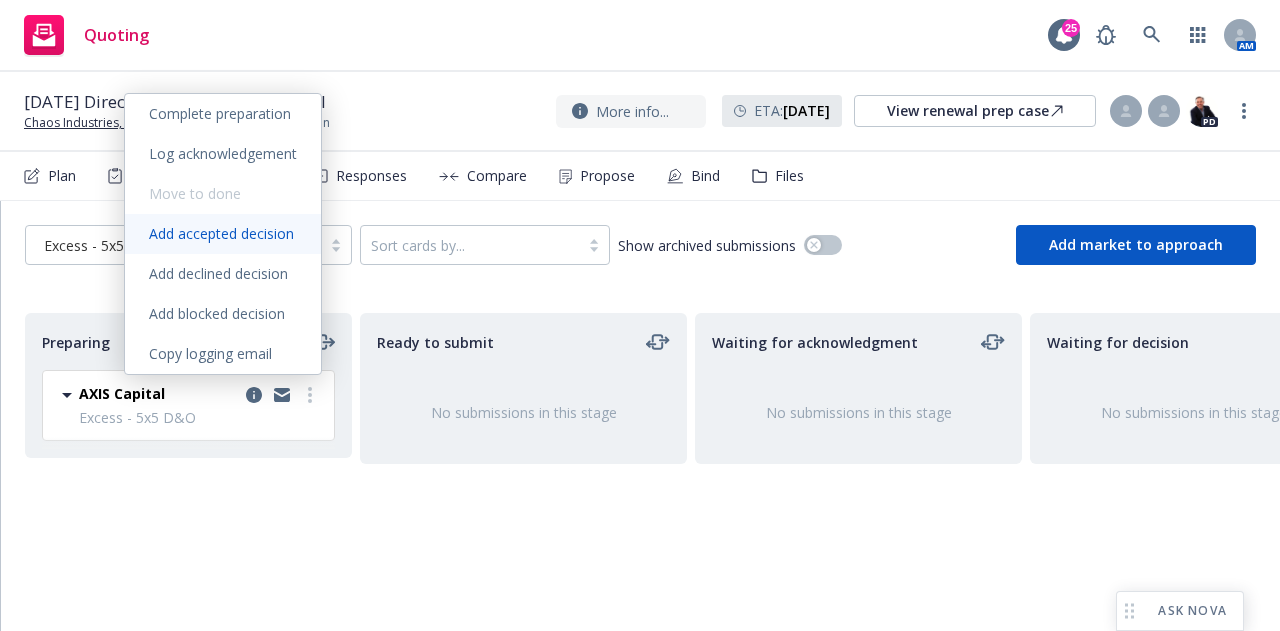 click on "Add accepted decision" at bounding box center (221, 233) 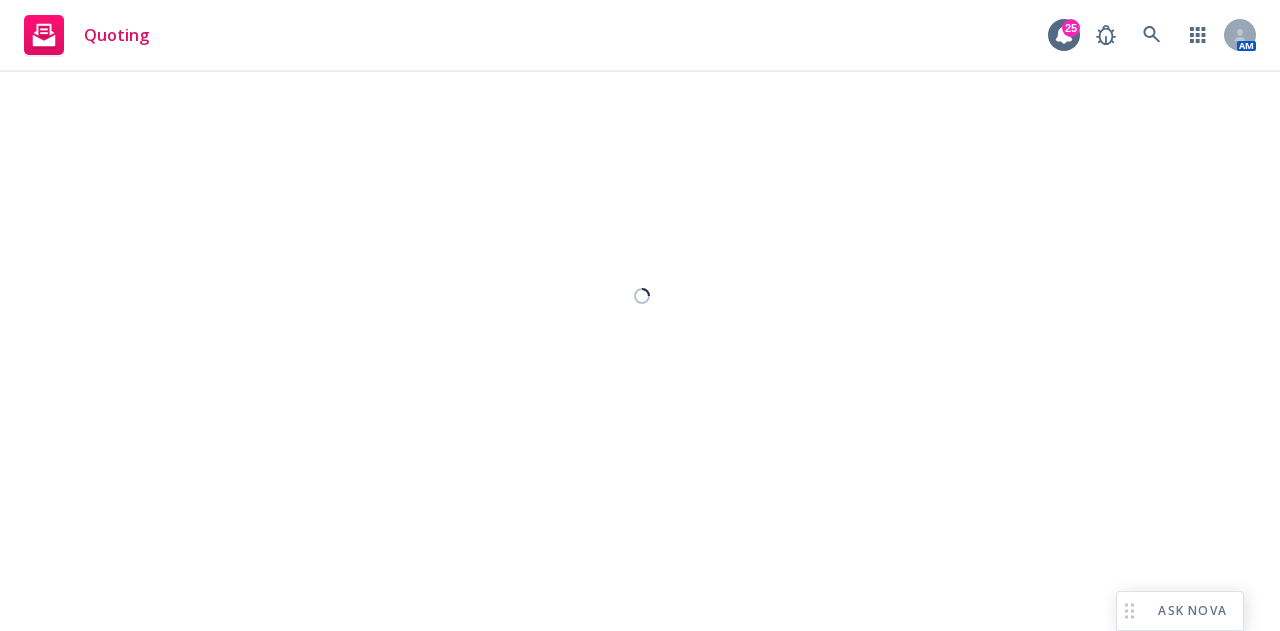 select on "12" 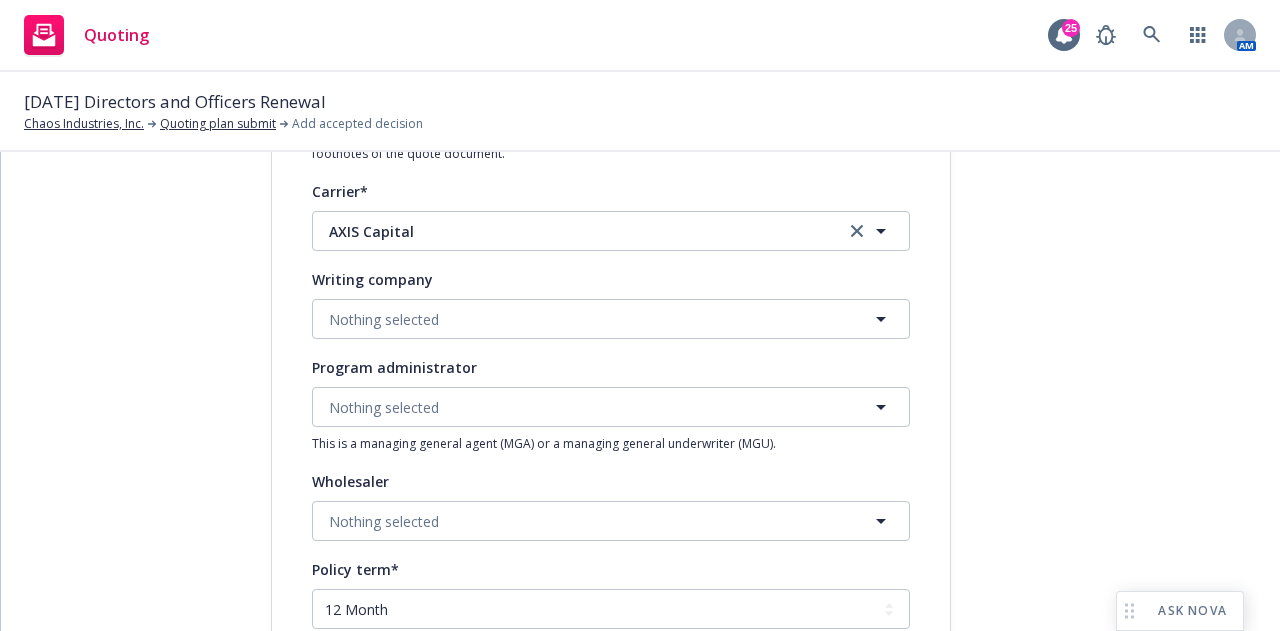 scroll, scrollTop: 358, scrollLeft: 0, axis: vertical 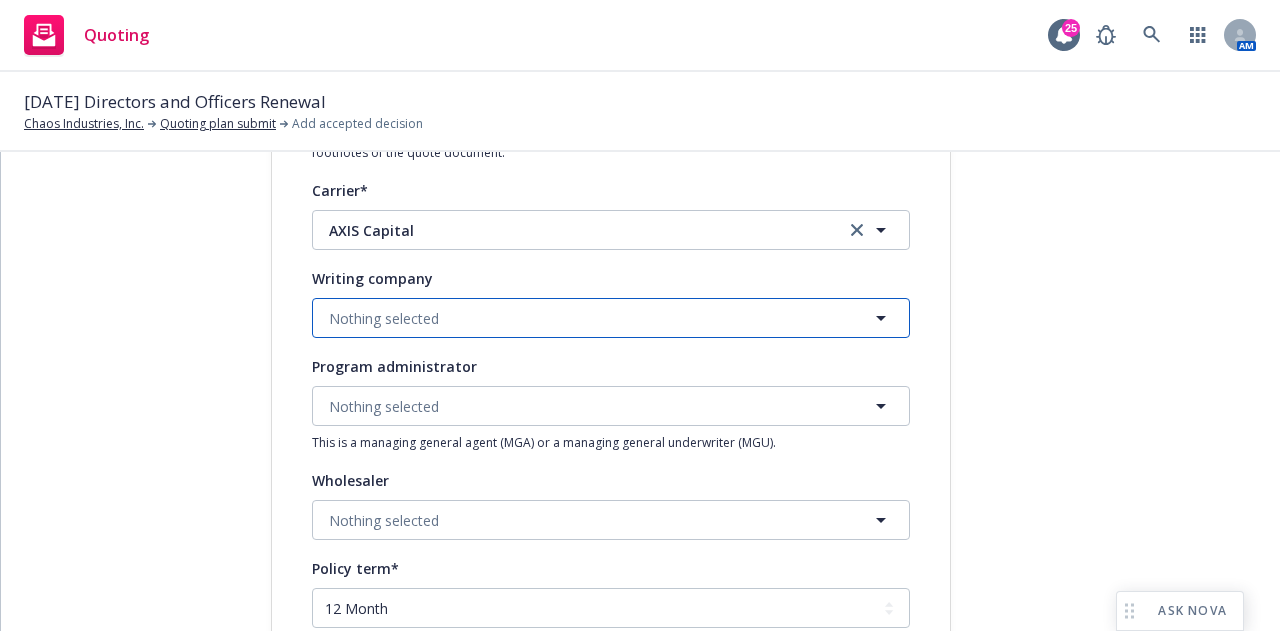 click on "Nothing selected" at bounding box center [611, 318] 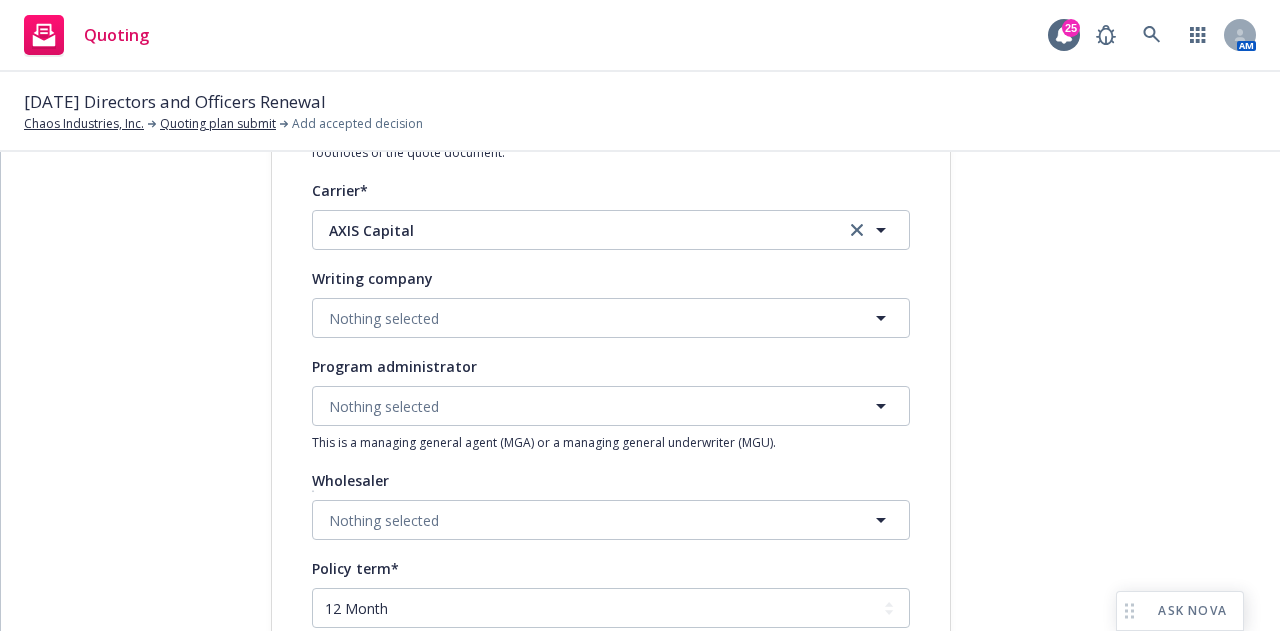 click on "1 Quote initiation 2 Coverage selection 3 Billing info" at bounding box center [121, 506] 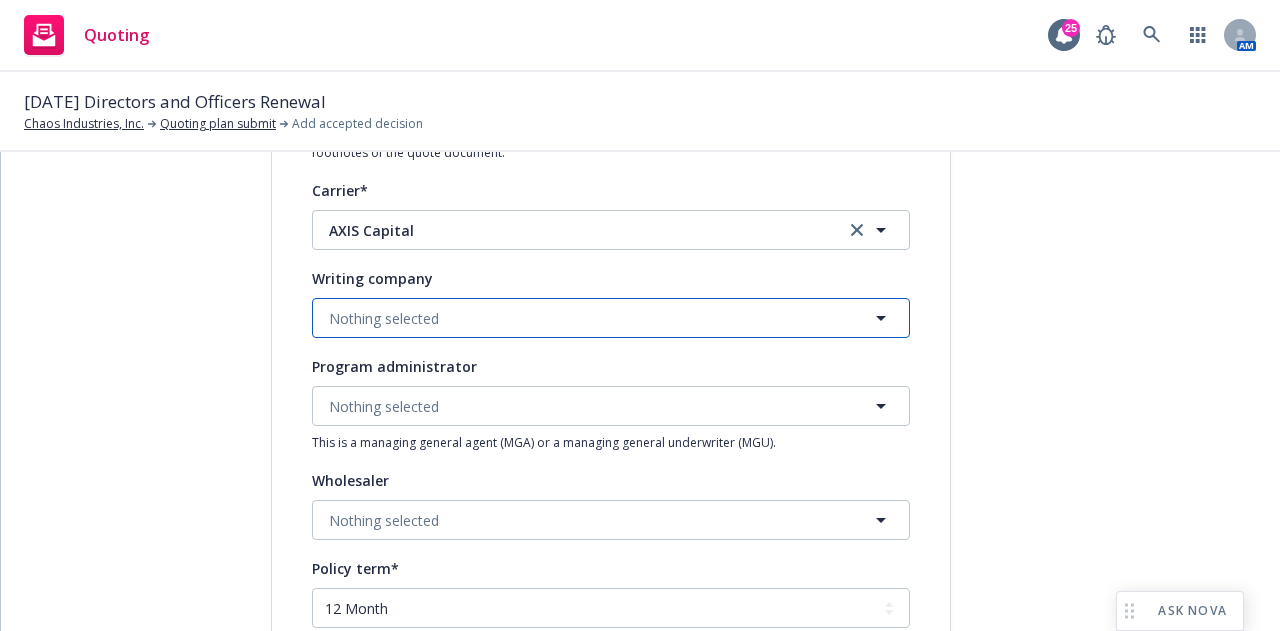 click on "Nothing selected" at bounding box center [611, 318] 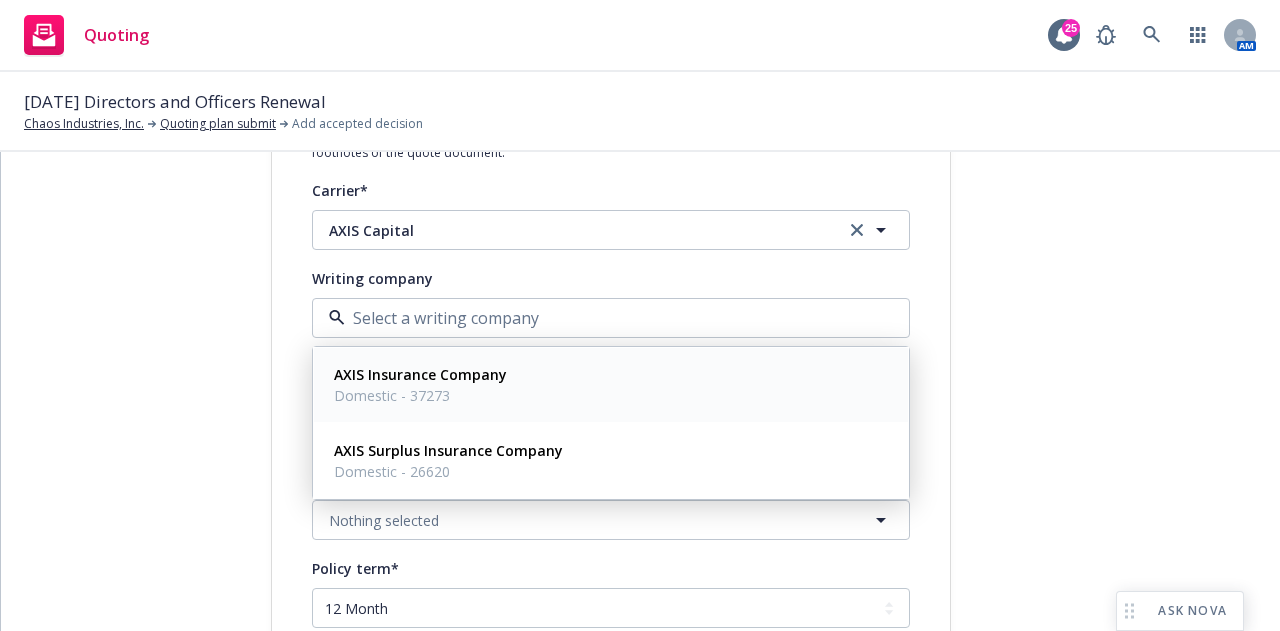 click on "AXIS Insurance Company" at bounding box center [420, 374] 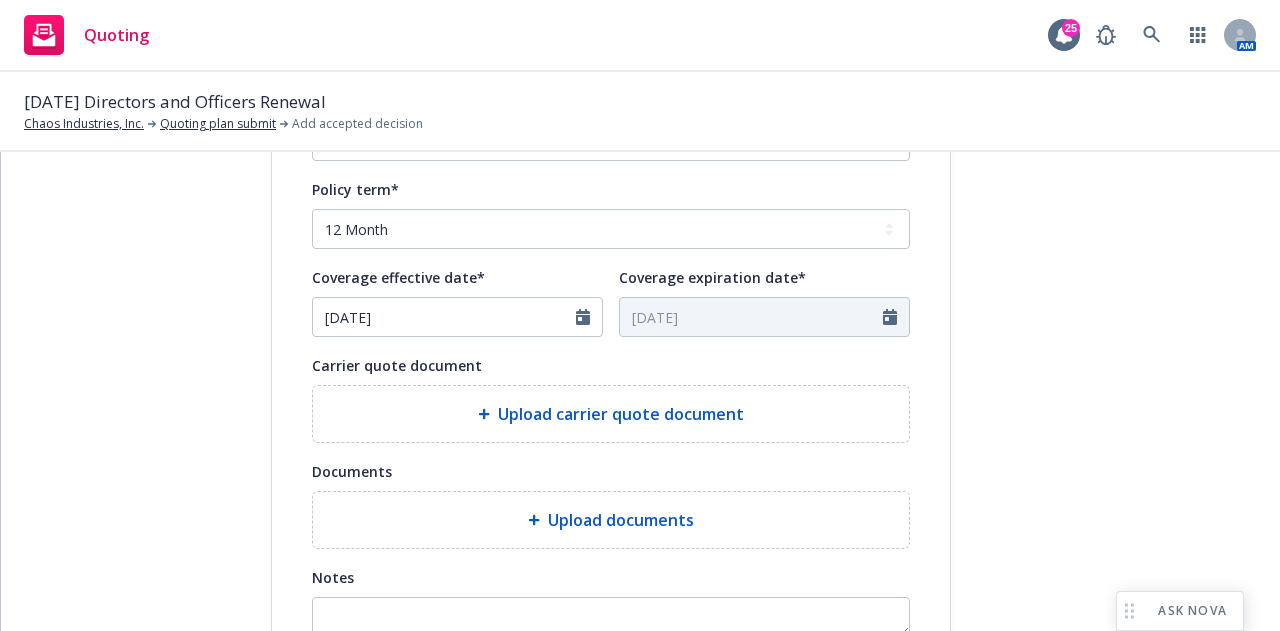 scroll, scrollTop: 945, scrollLeft: 0, axis: vertical 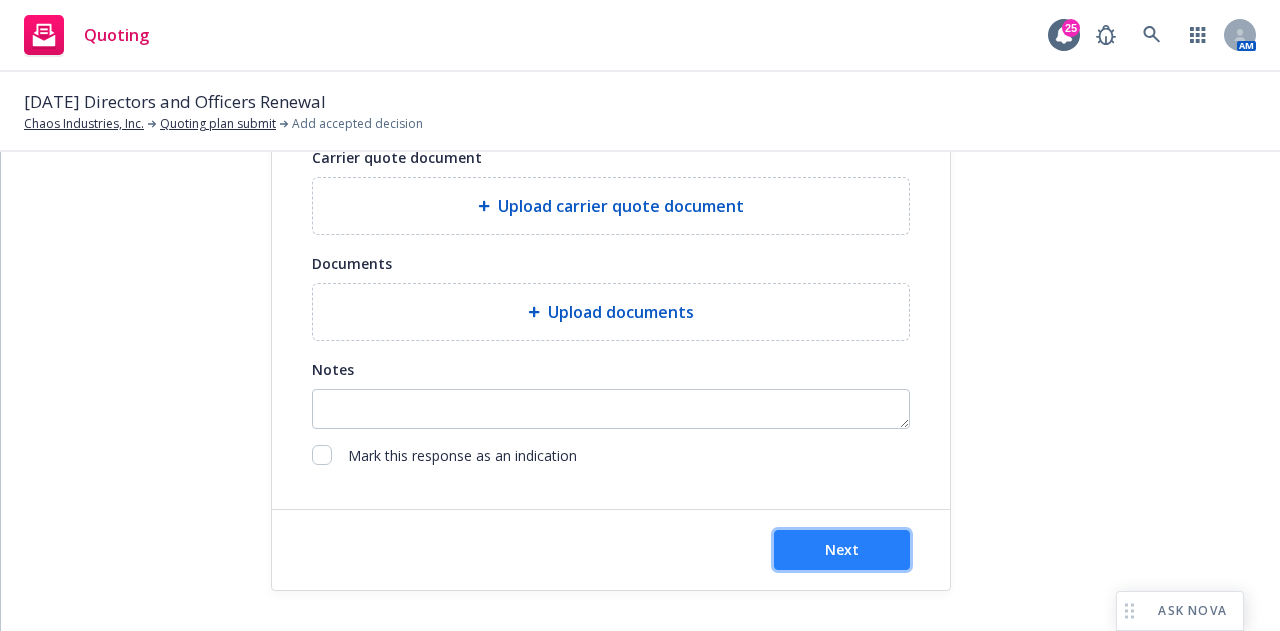 click on "Next" at bounding box center (842, 550) 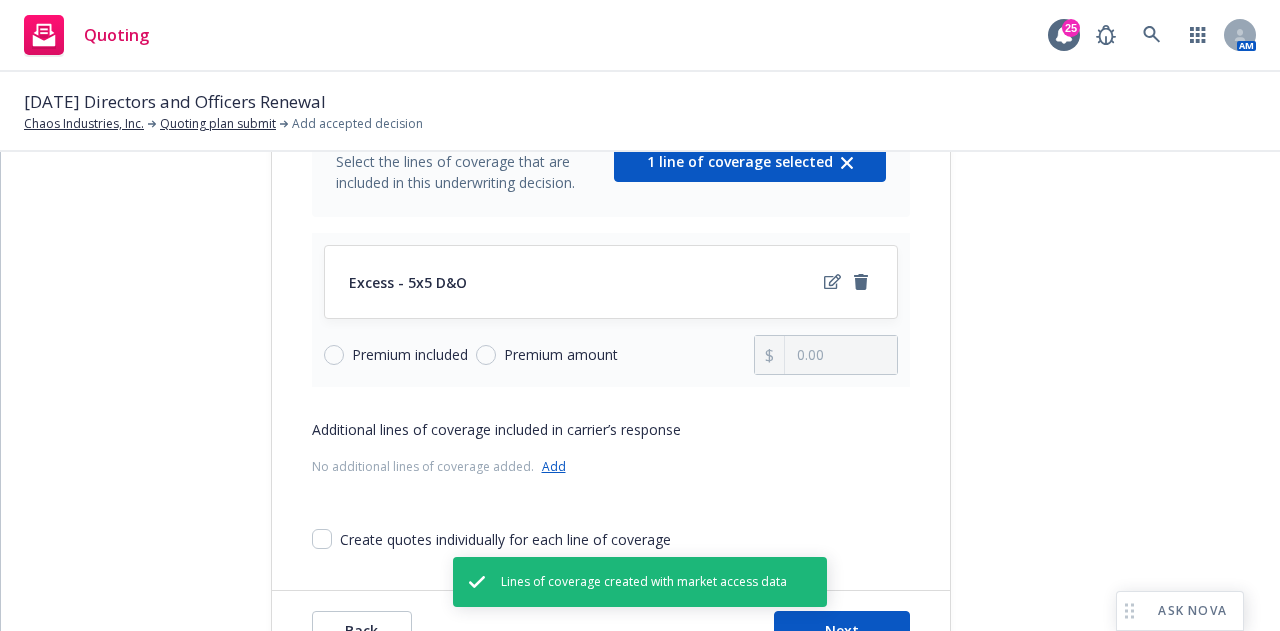 scroll, scrollTop: 193, scrollLeft: 0, axis: vertical 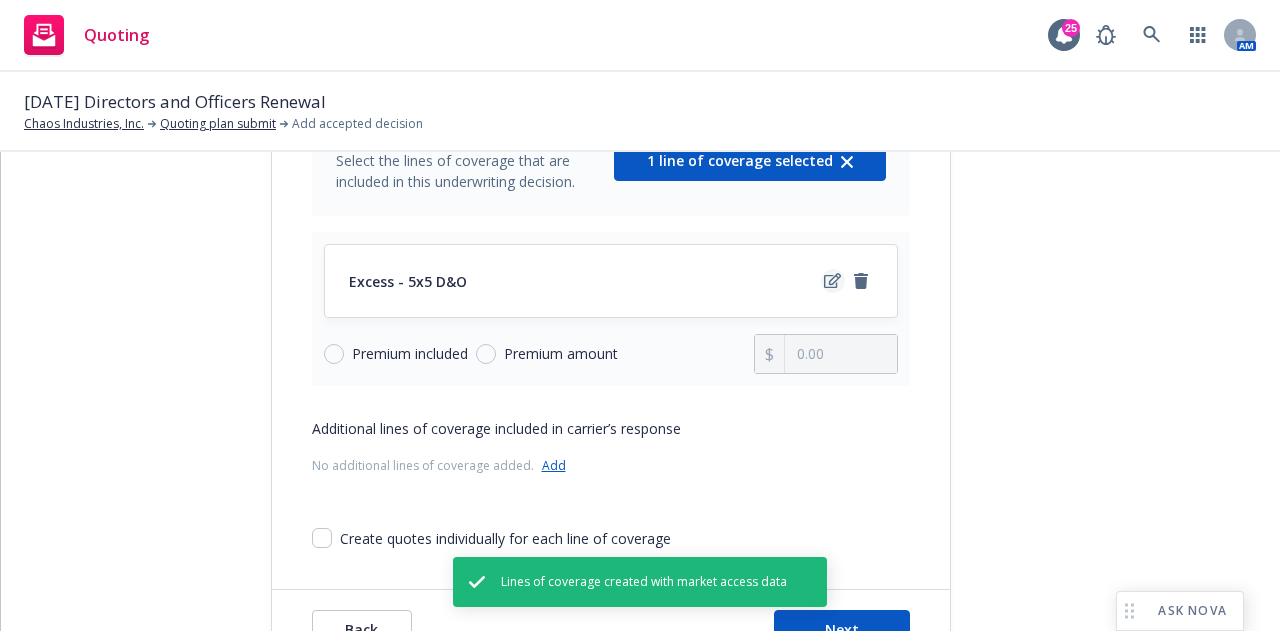 click 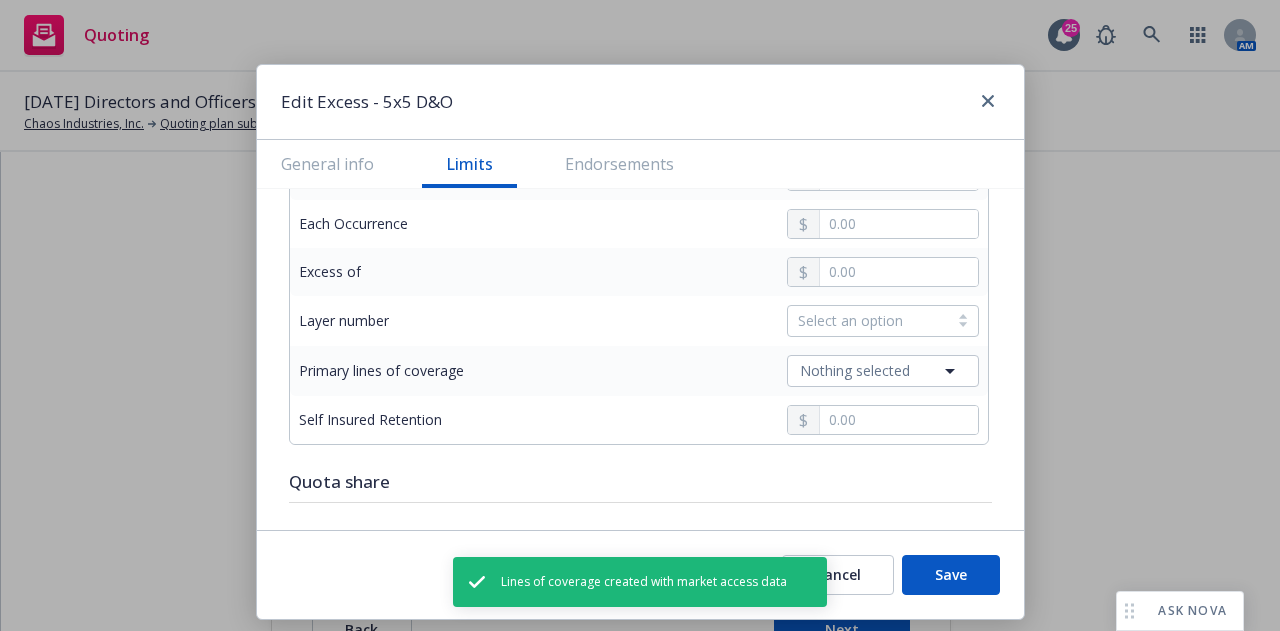 scroll, scrollTop: 750, scrollLeft: 0, axis: vertical 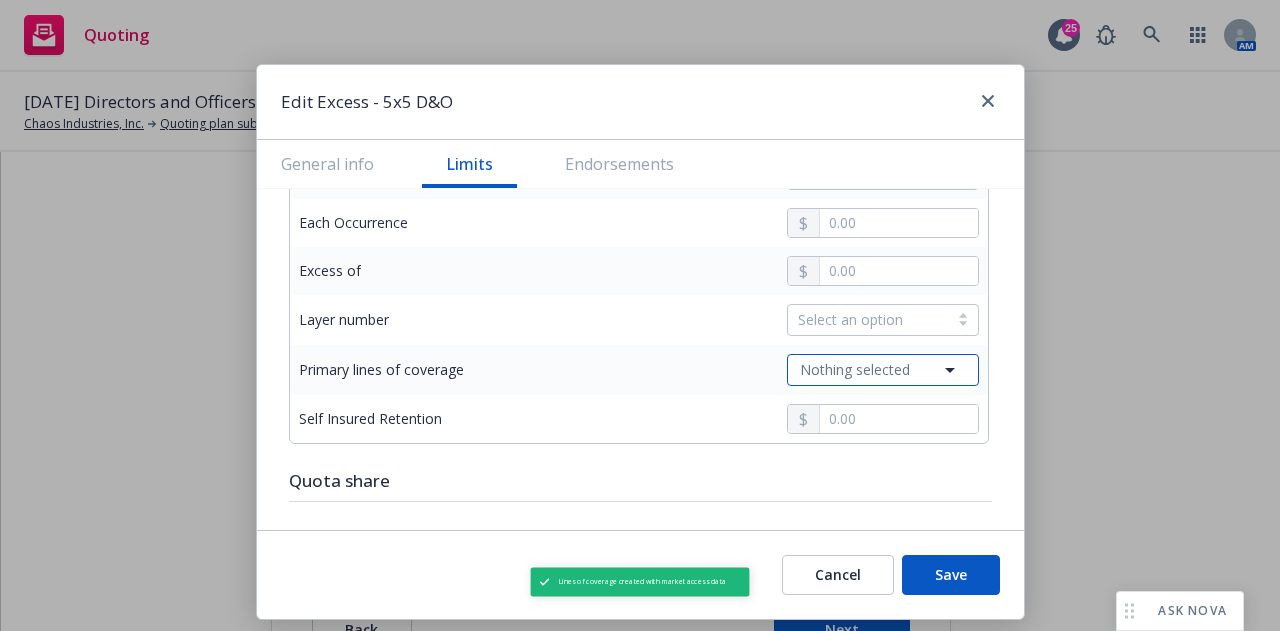 click on "Nothing selected" at bounding box center (883, 370) 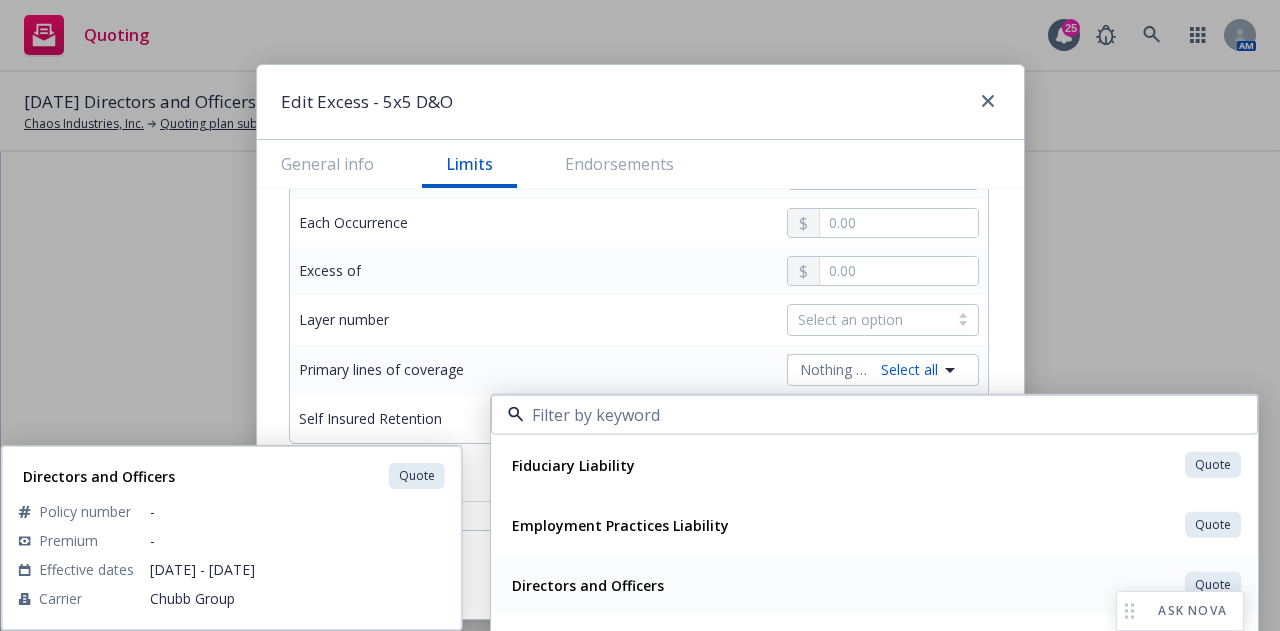 click on "Directors and Officers Quote" at bounding box center [874, 585] 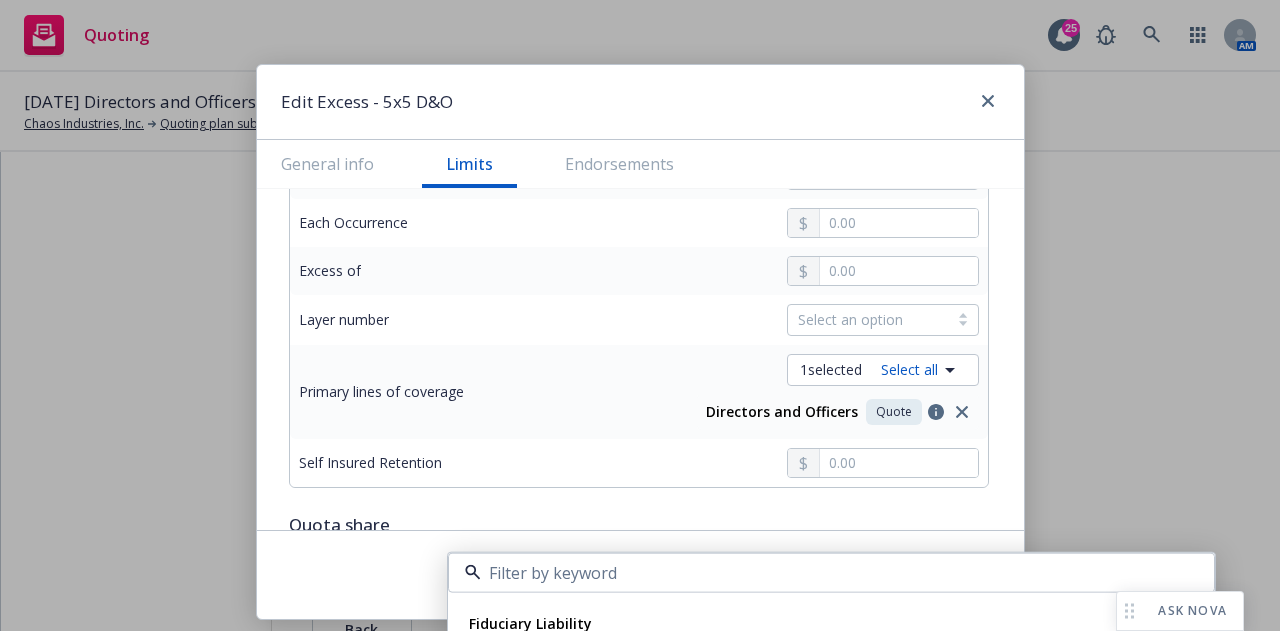scroll, scrollTop: 587, scrollLeft: 0, axis: vertical 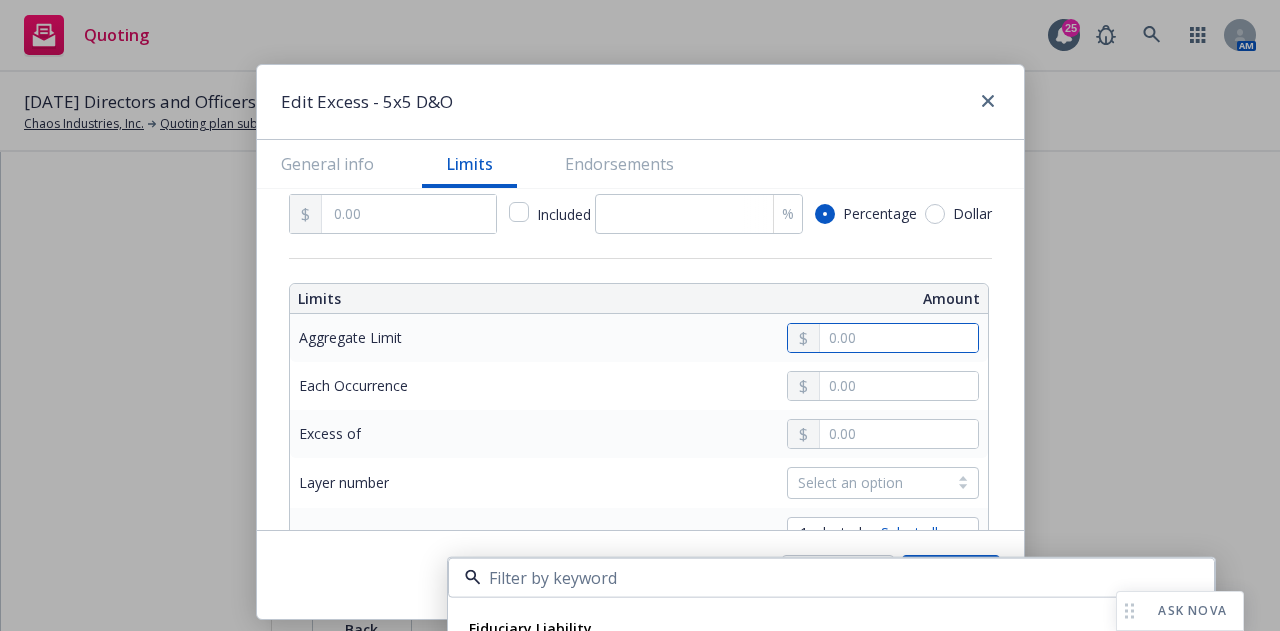 click at bounding box center (898, 338) 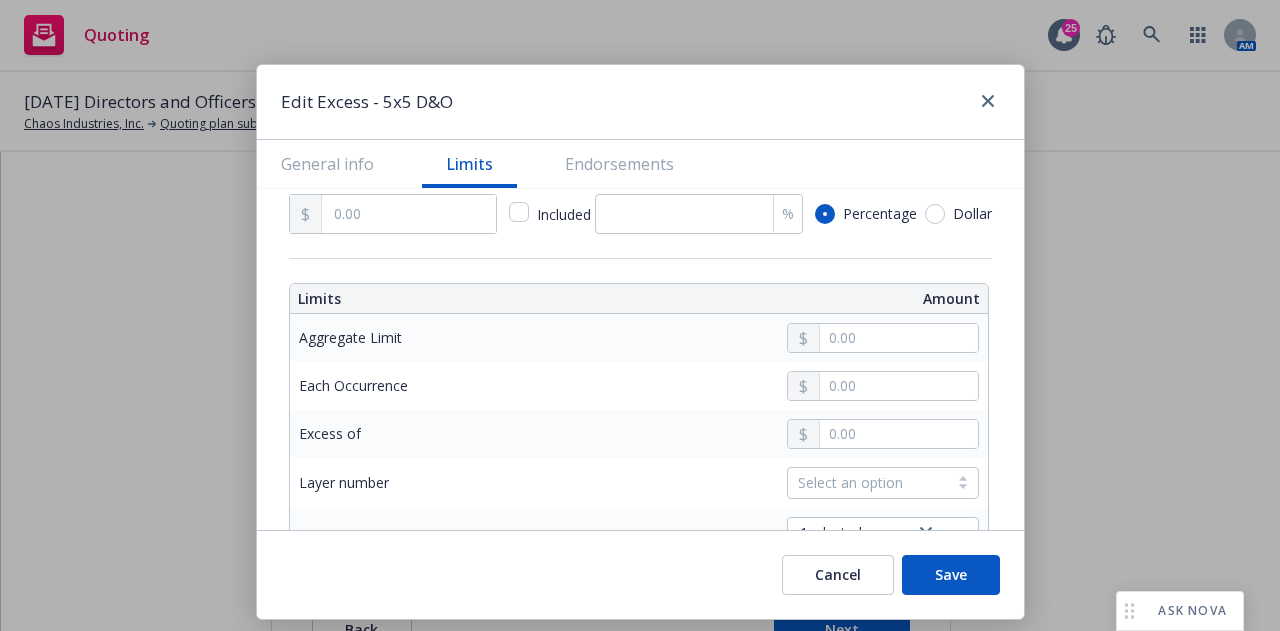 type on "5,000,000.00" 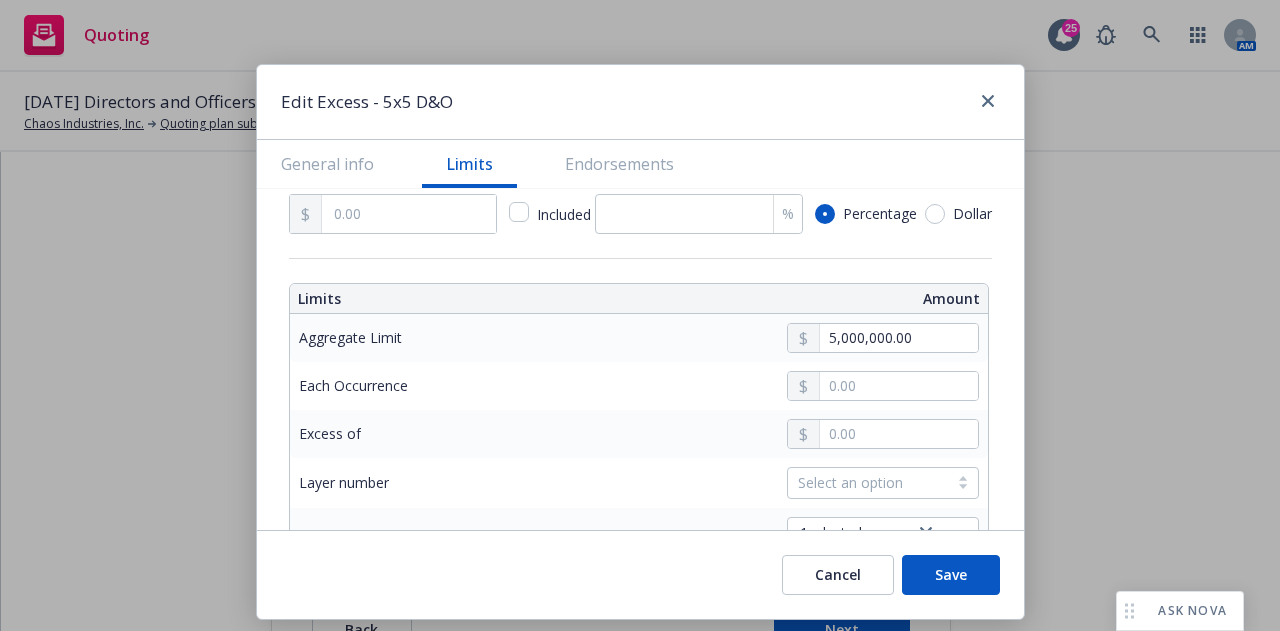 click on "$5,000,000.00" at bounding box center [876, 499] 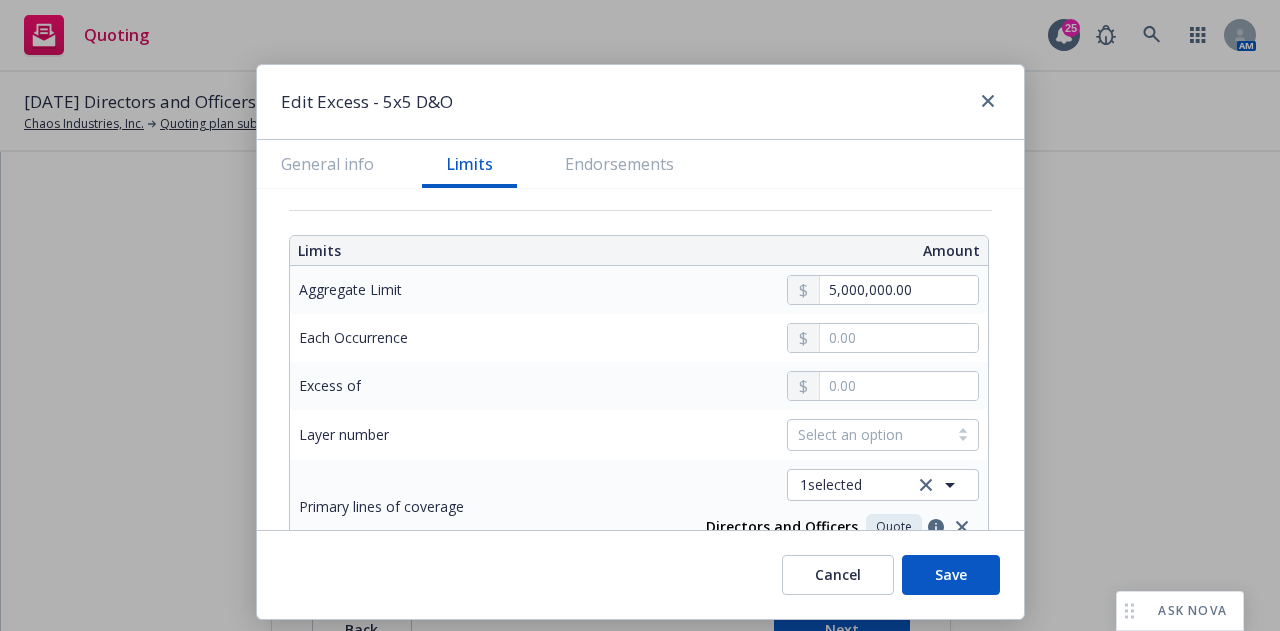 scroll, scrollTop: 636, scrollLeft: 0, axis: vertical 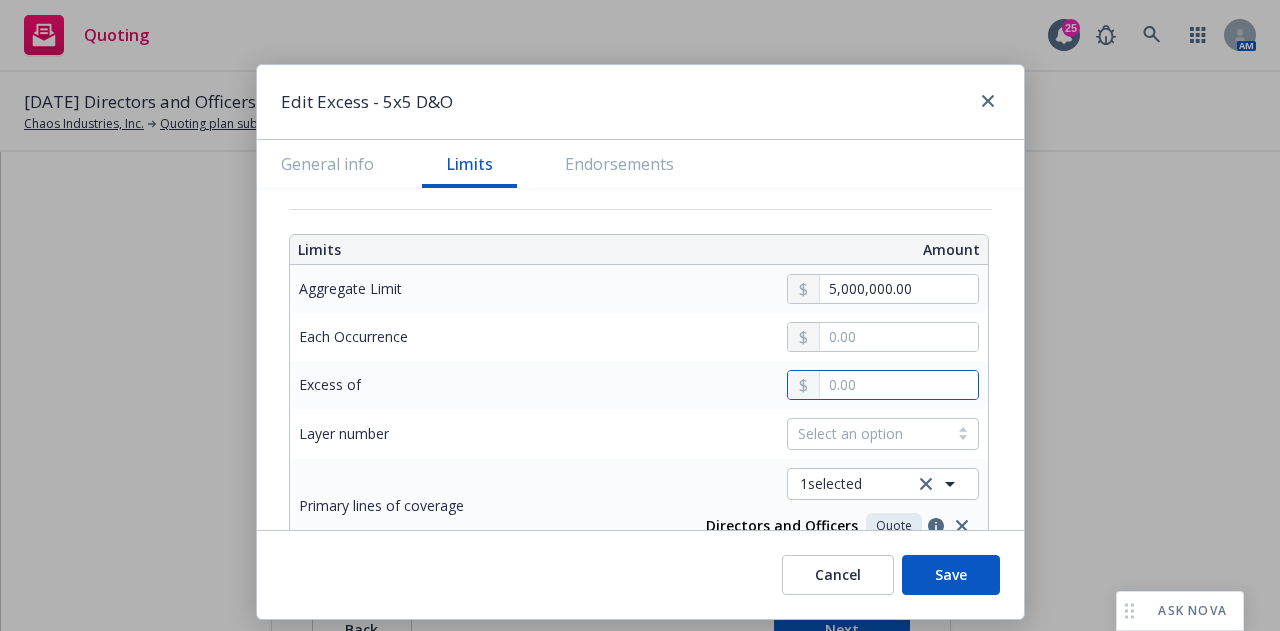 click at bounding box center (898, 385) 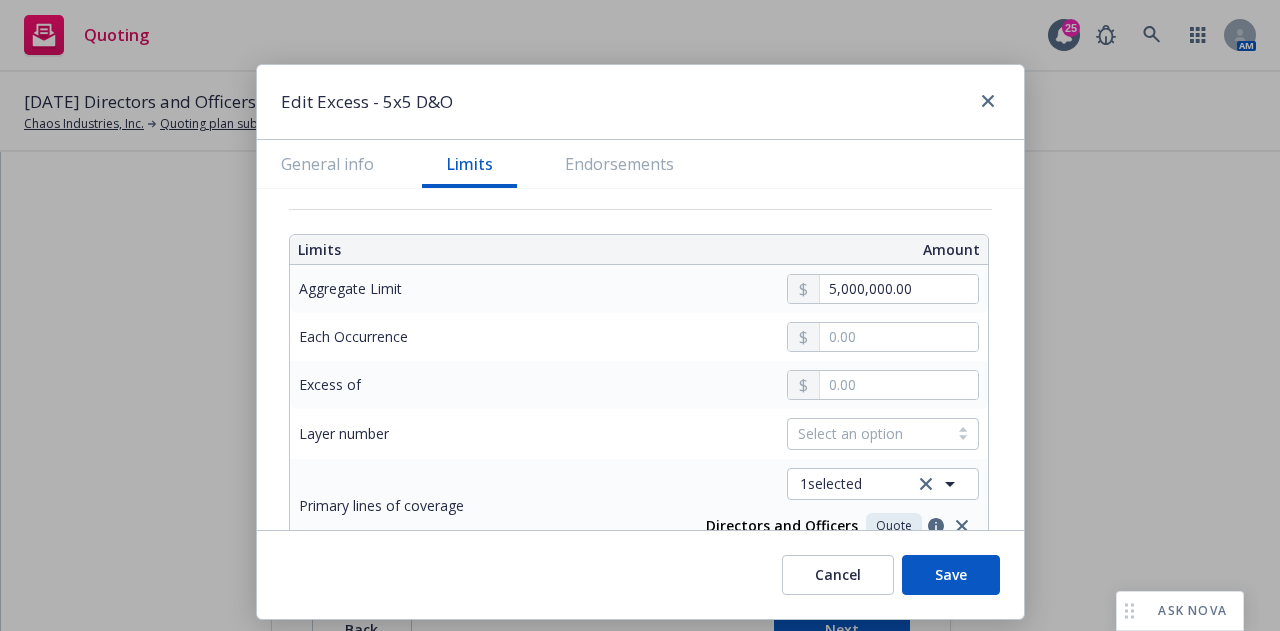 type on "Directors and Officers $5M excess of $5M" 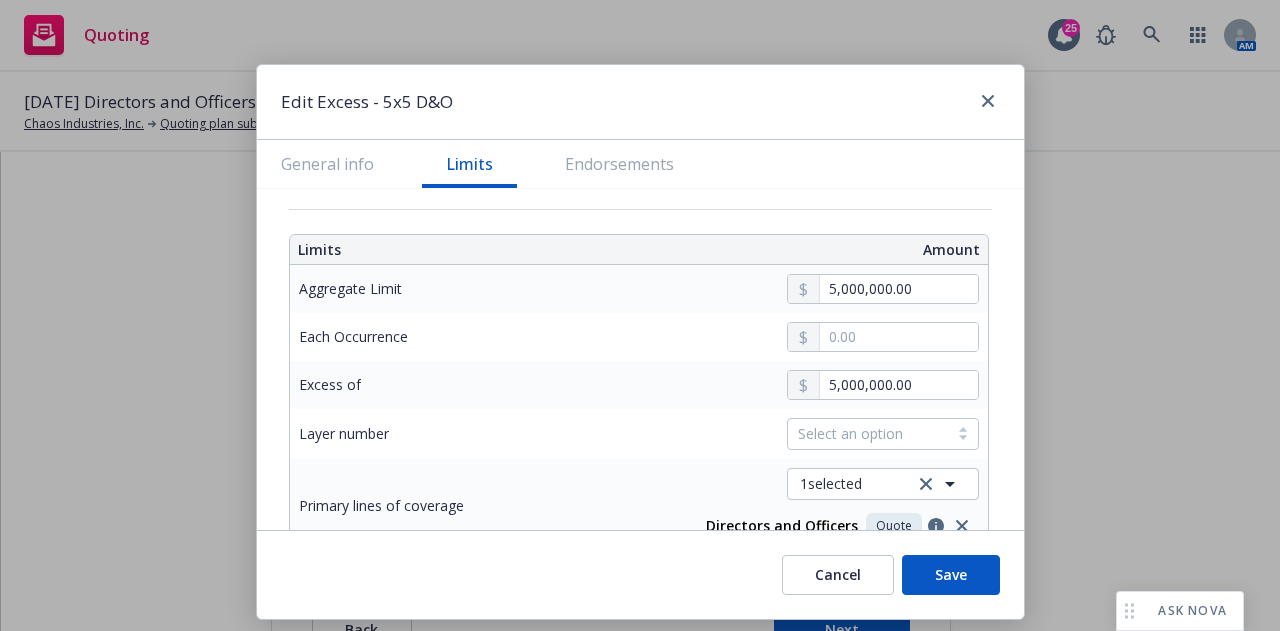 click on "$5,000,000.00" at bounding box center [876, 546] 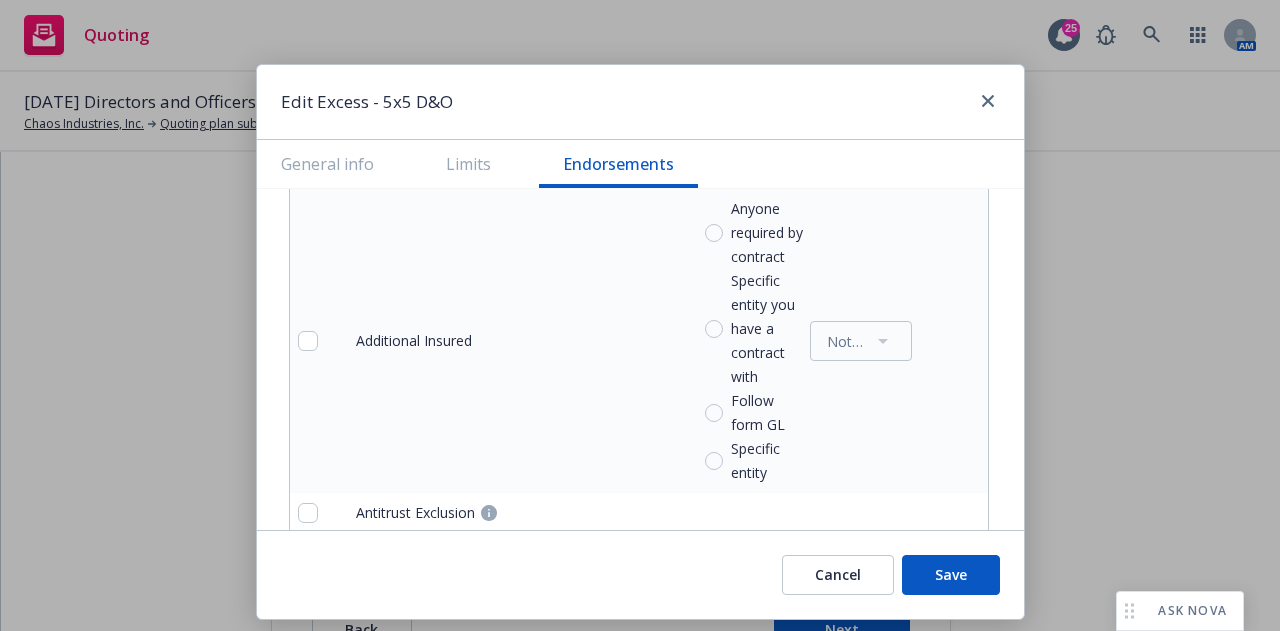 scroll, scrollTop: 1647, scrollLeft: 0, axis: vertical 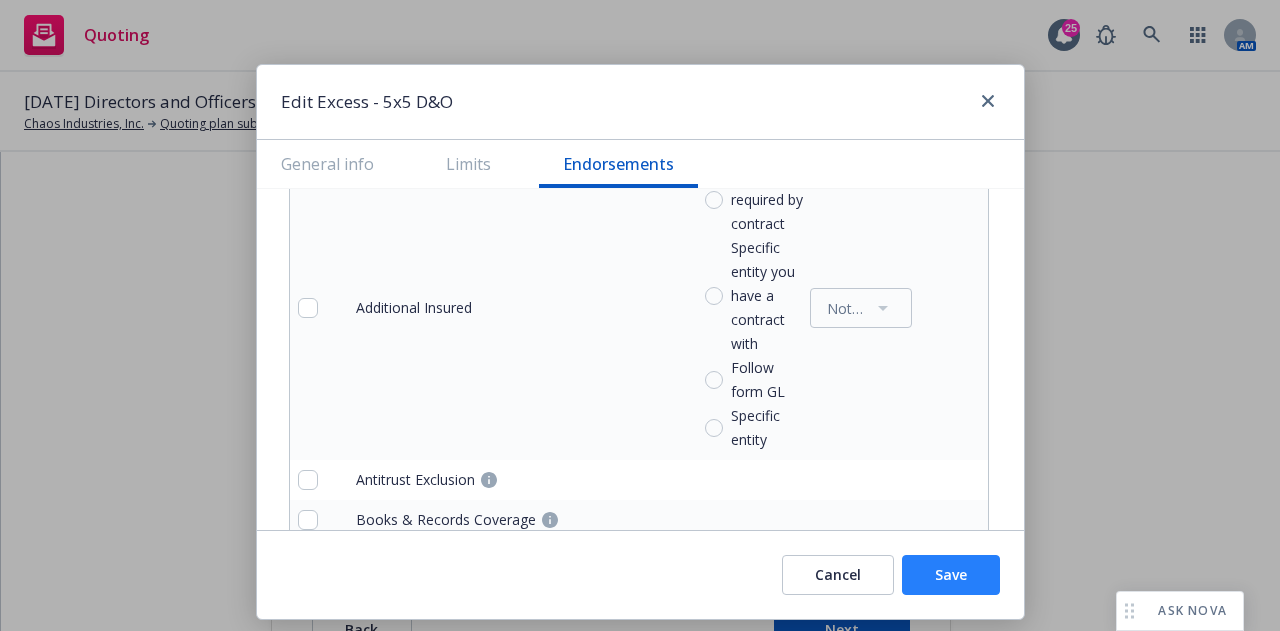 click on "Save" at bounding box center (951, 575) 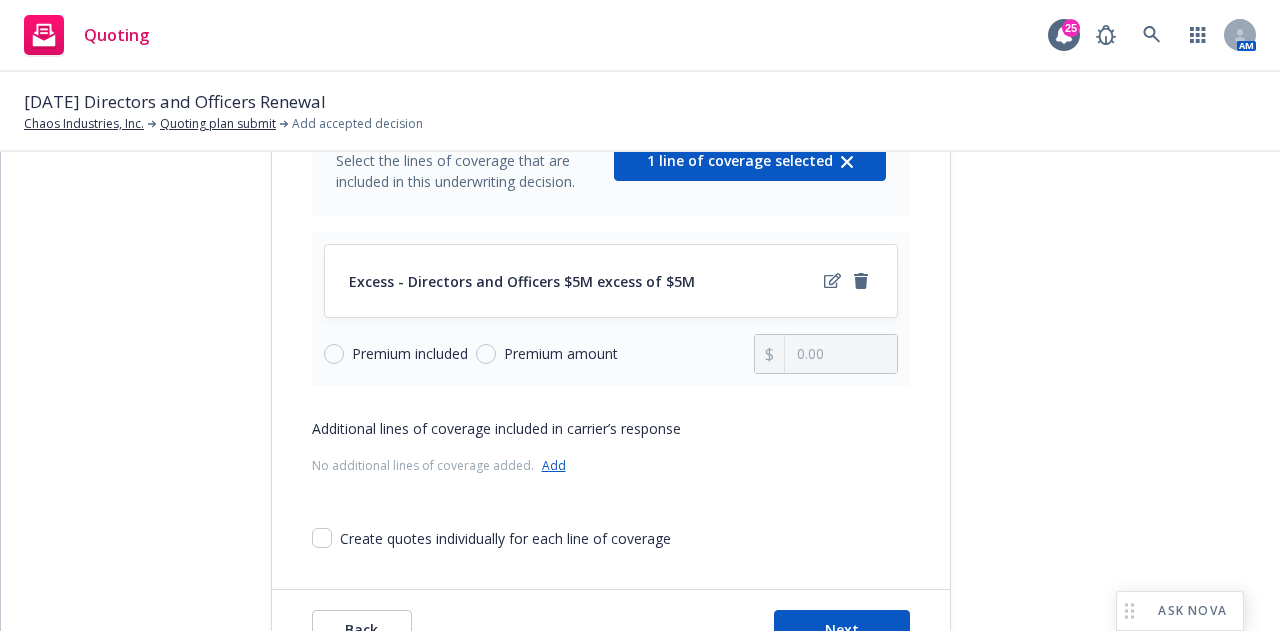 scroll, scrollTop: 273, scrollLeft: 0, axis: vertical 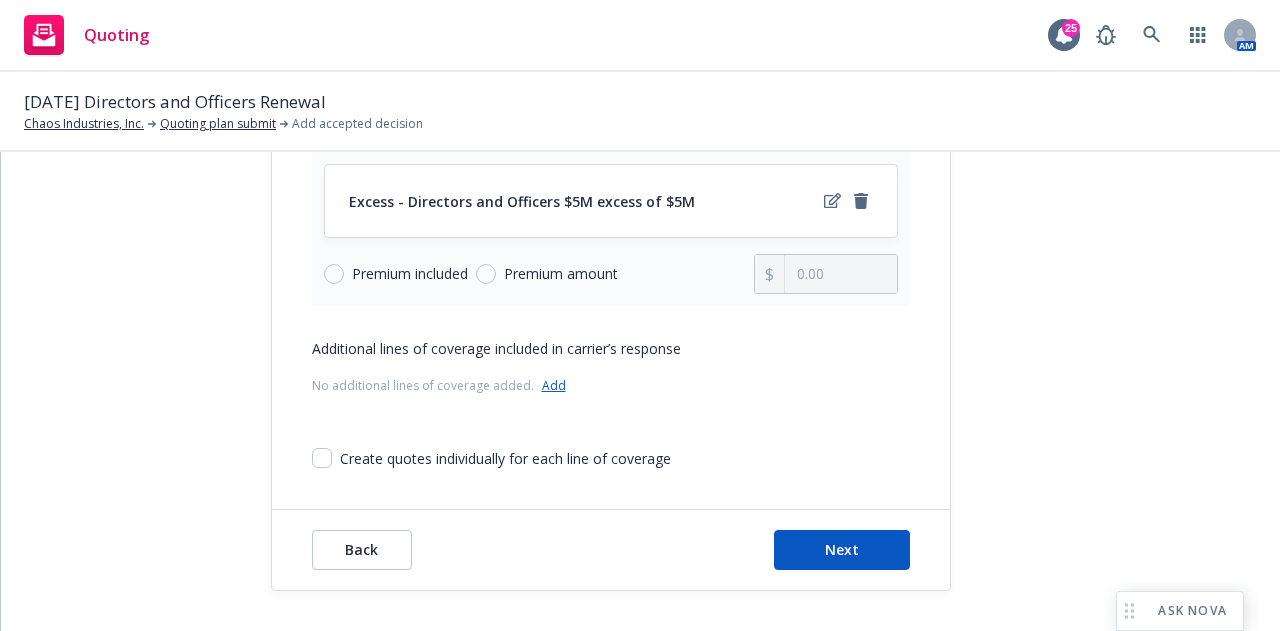 click on "Back Next" at bounding box center (611, 550) 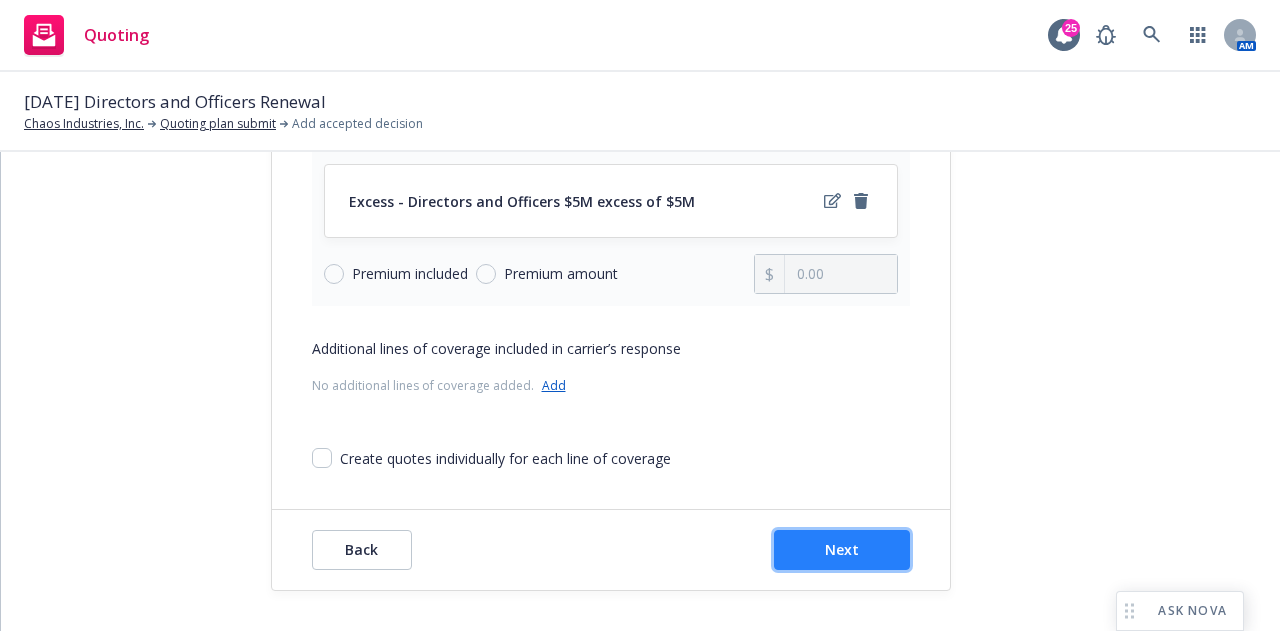 click on "Next" at bounding box center (842, 549) 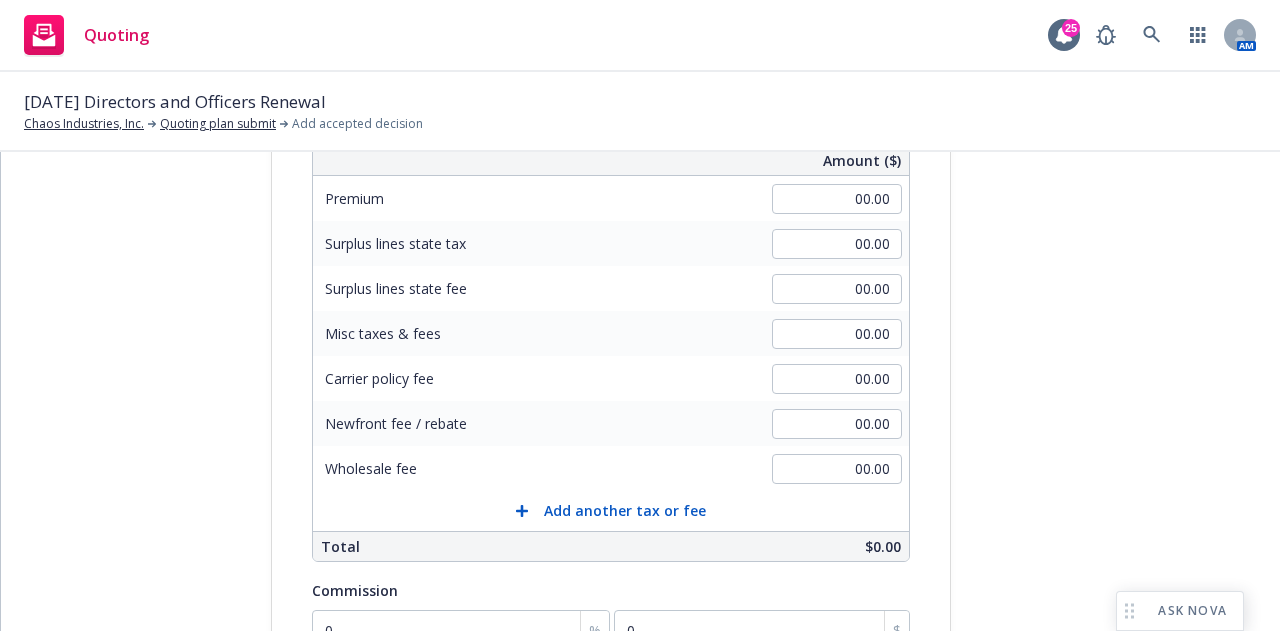 click on "Quote initiation Coverage selection 3 Billing info" at bounding box center (121, 430) 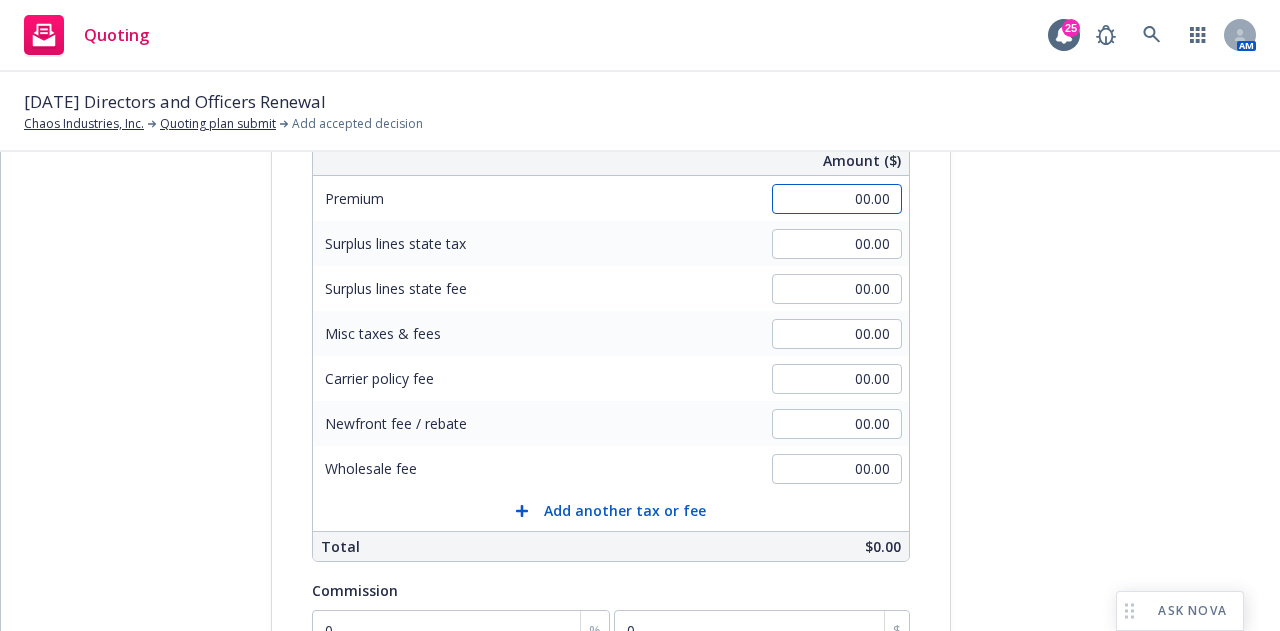 click on "00.00" at bounding box center [837, 199] 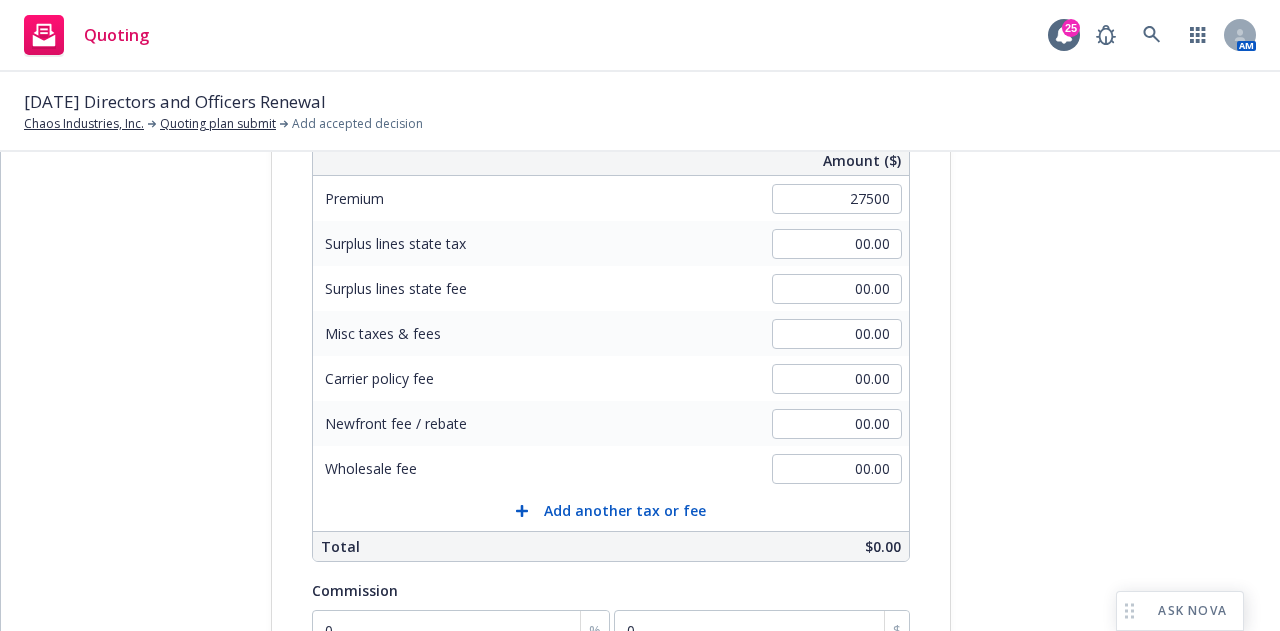 type on "27,500.00" 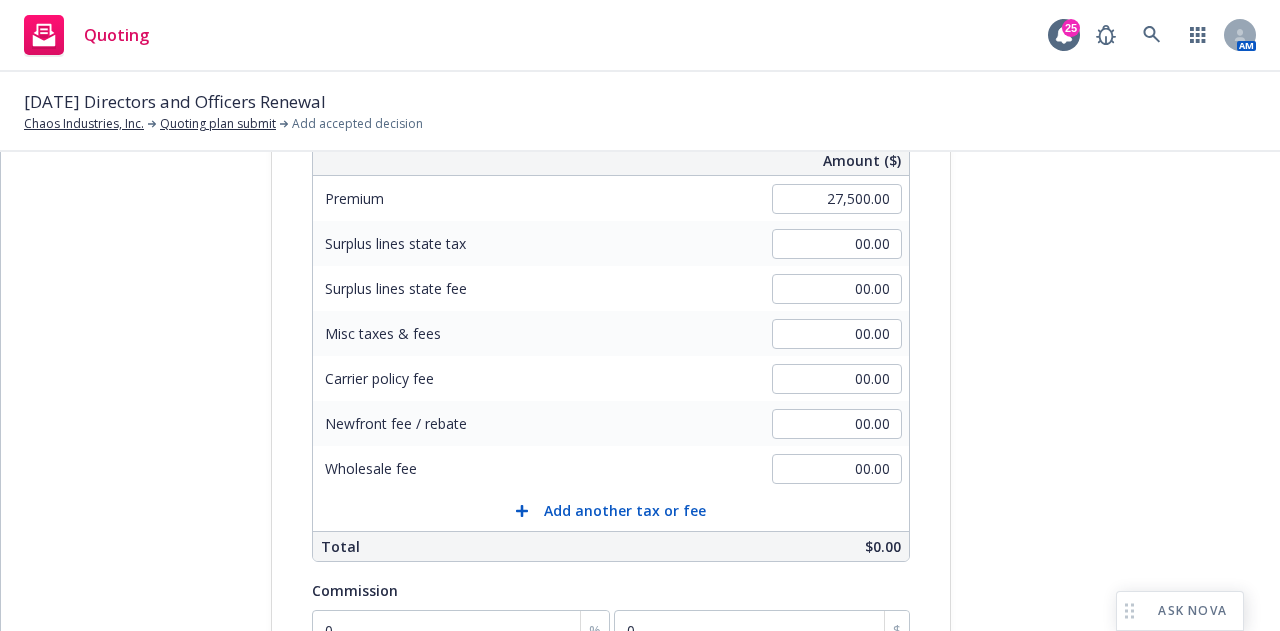 click on "Commission 0 % 0 $" at bounding box center (611, 614) 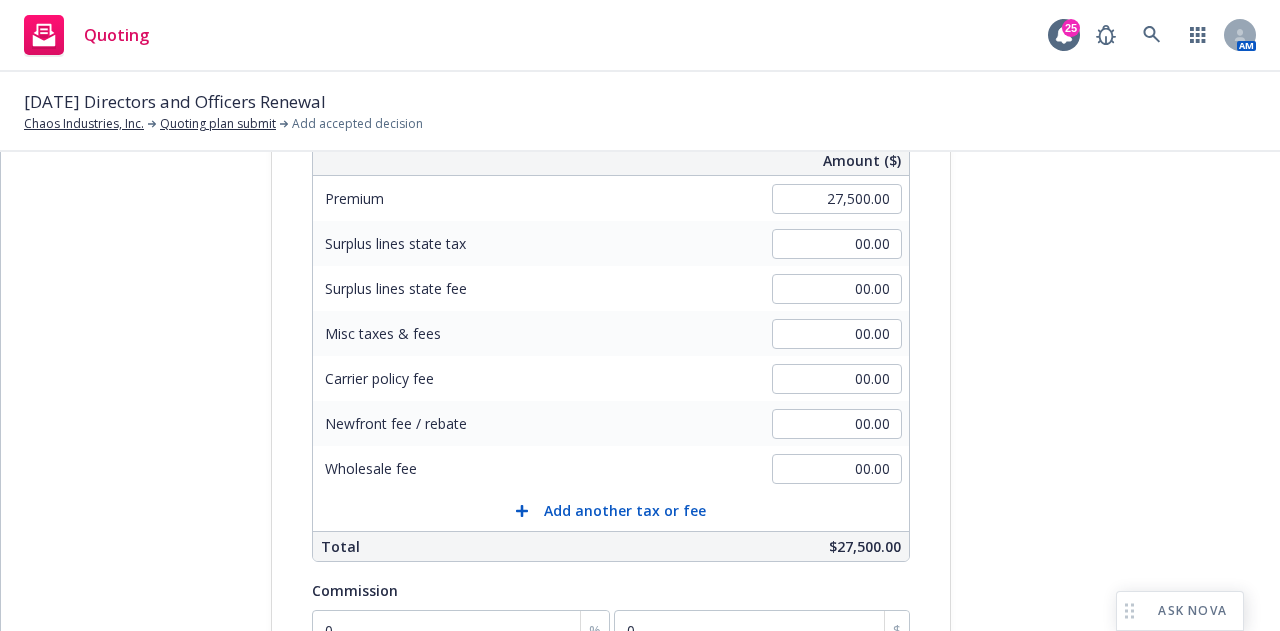 scroll, scrollTop: 514, scrollLeft: 0, axis: vertical 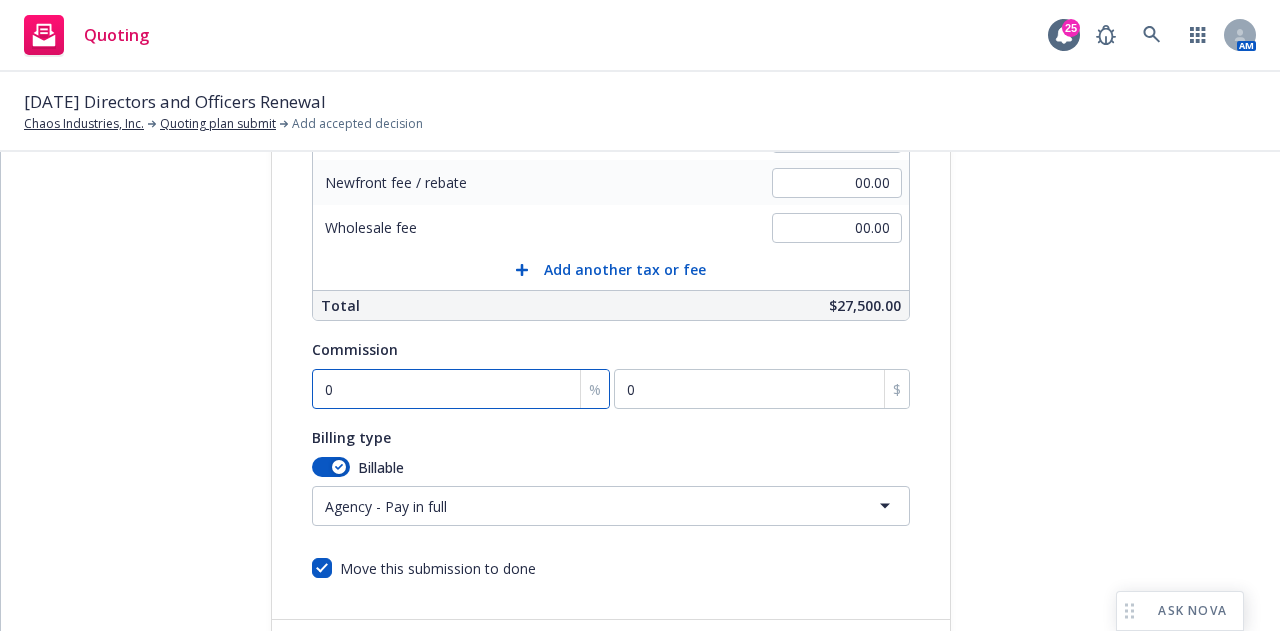 click on "0" at bounding box center [461, 389] 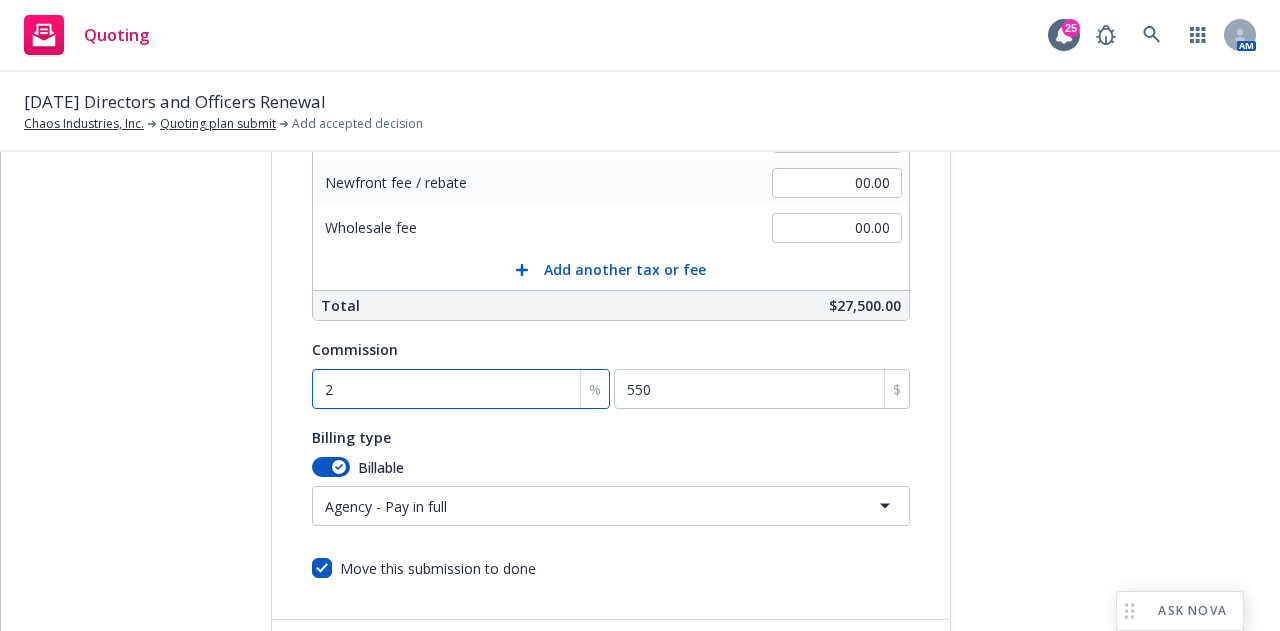 type on "20" 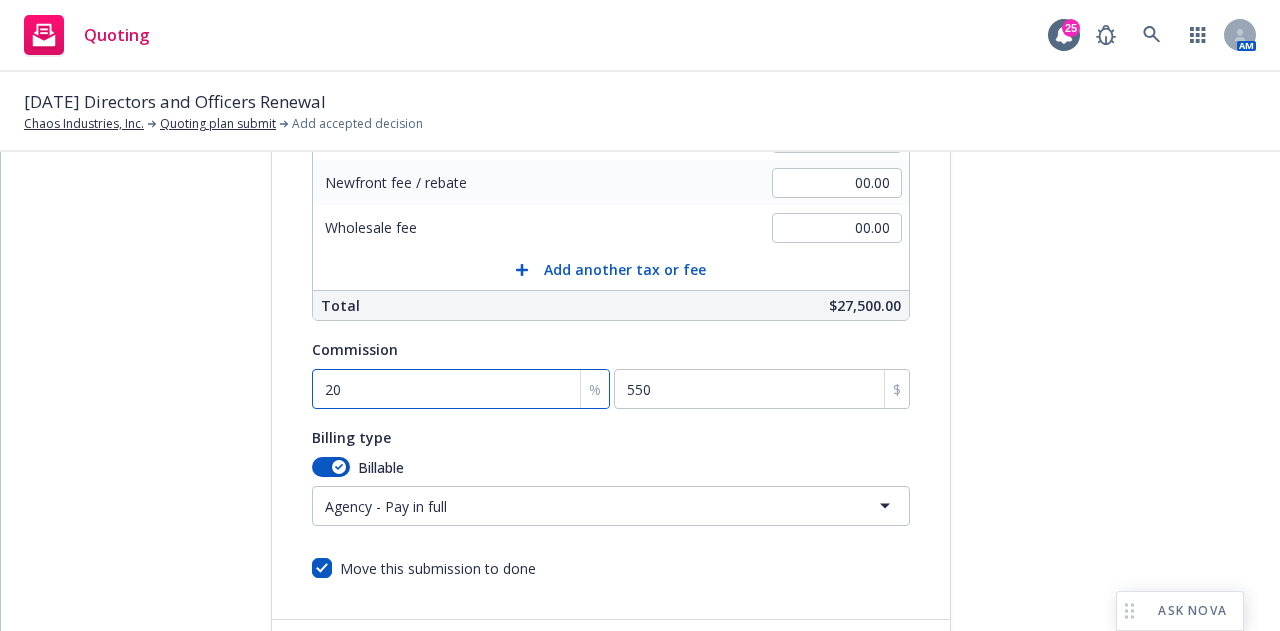 type on "5500" 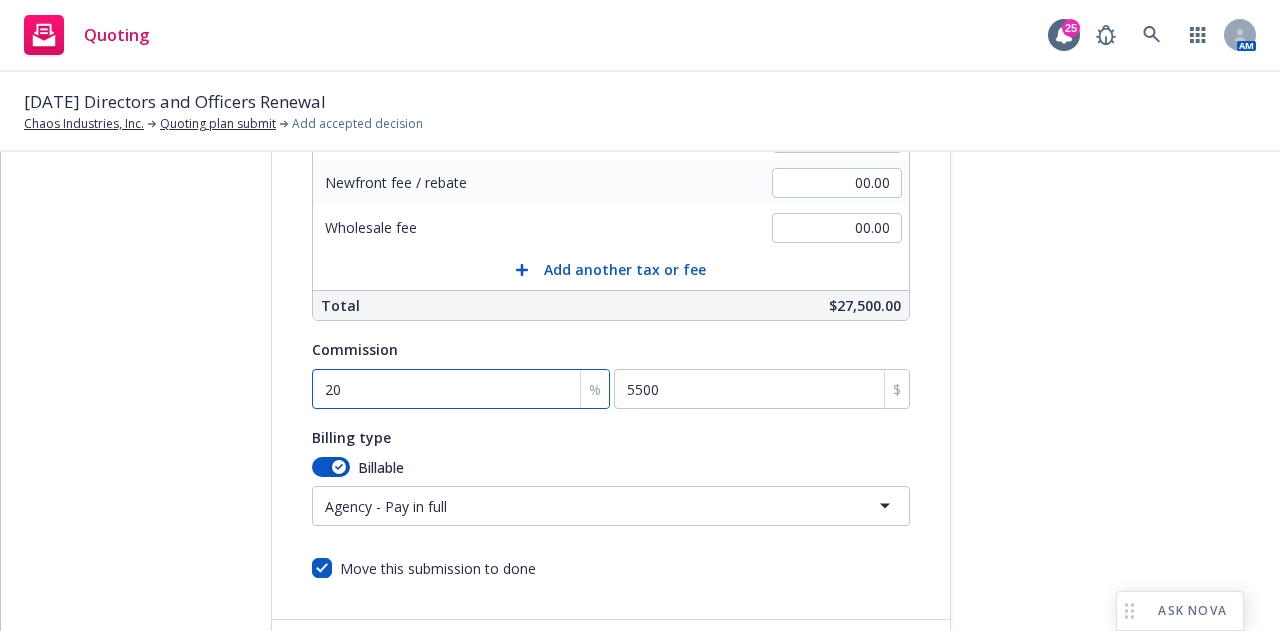scroll, scrollTop: 639, scrollLeft: 0, axis: vertical 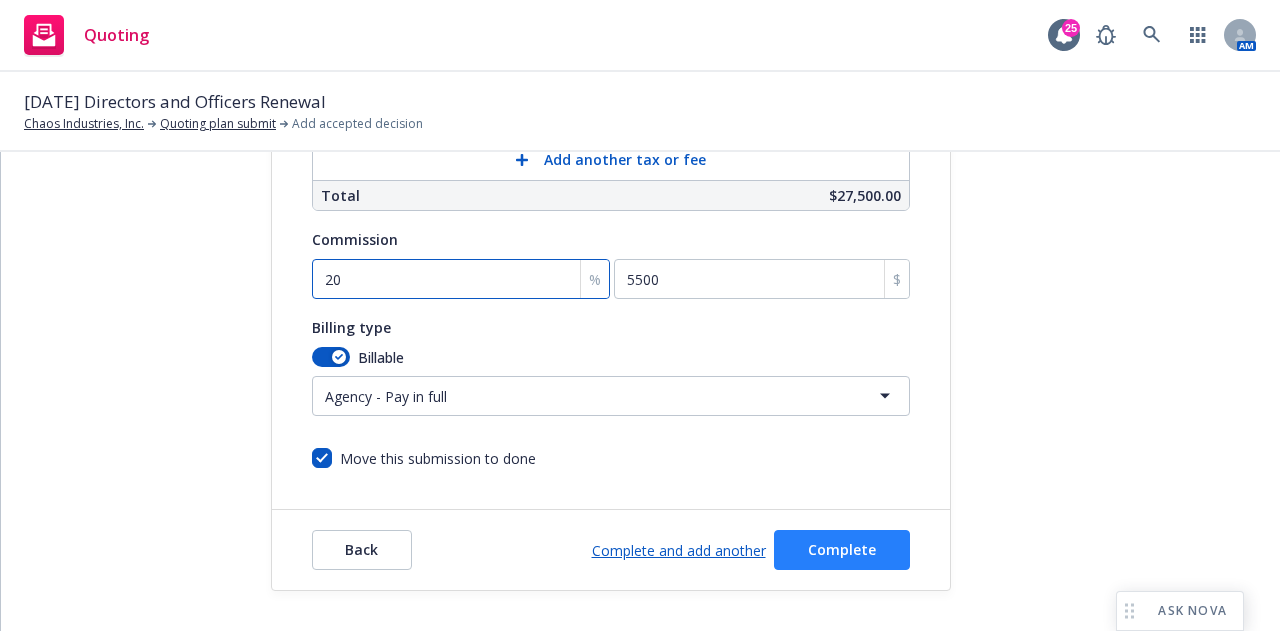 type on "20" 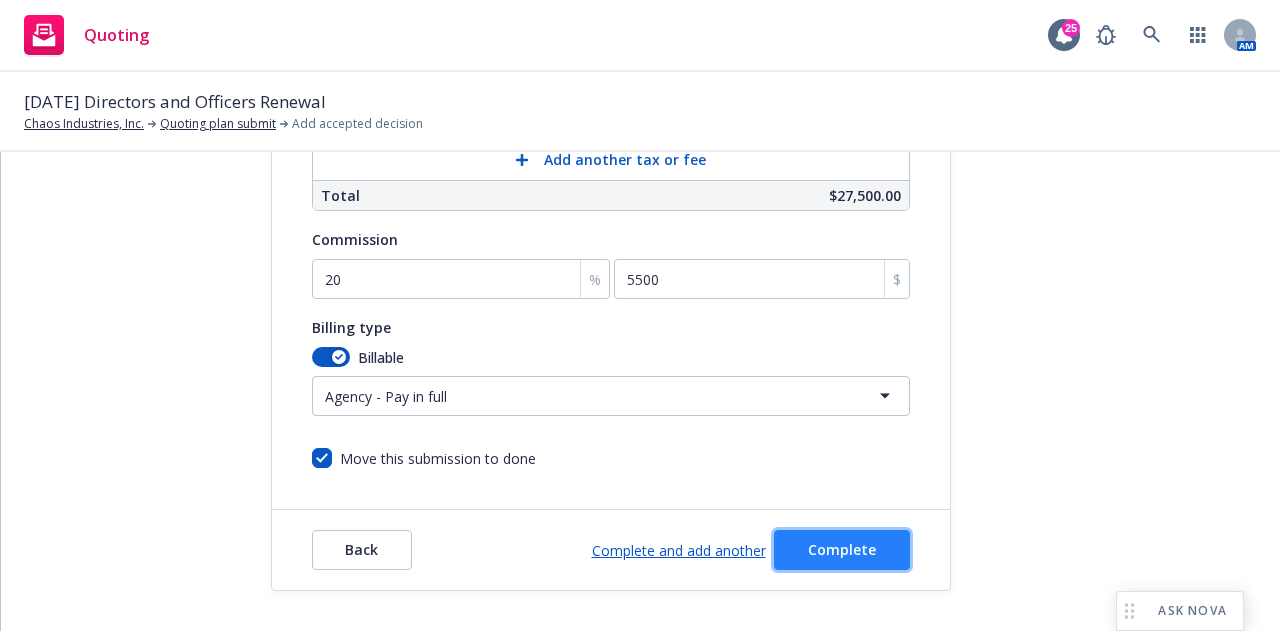 click on "Complete" at bounding box center (842, 549) 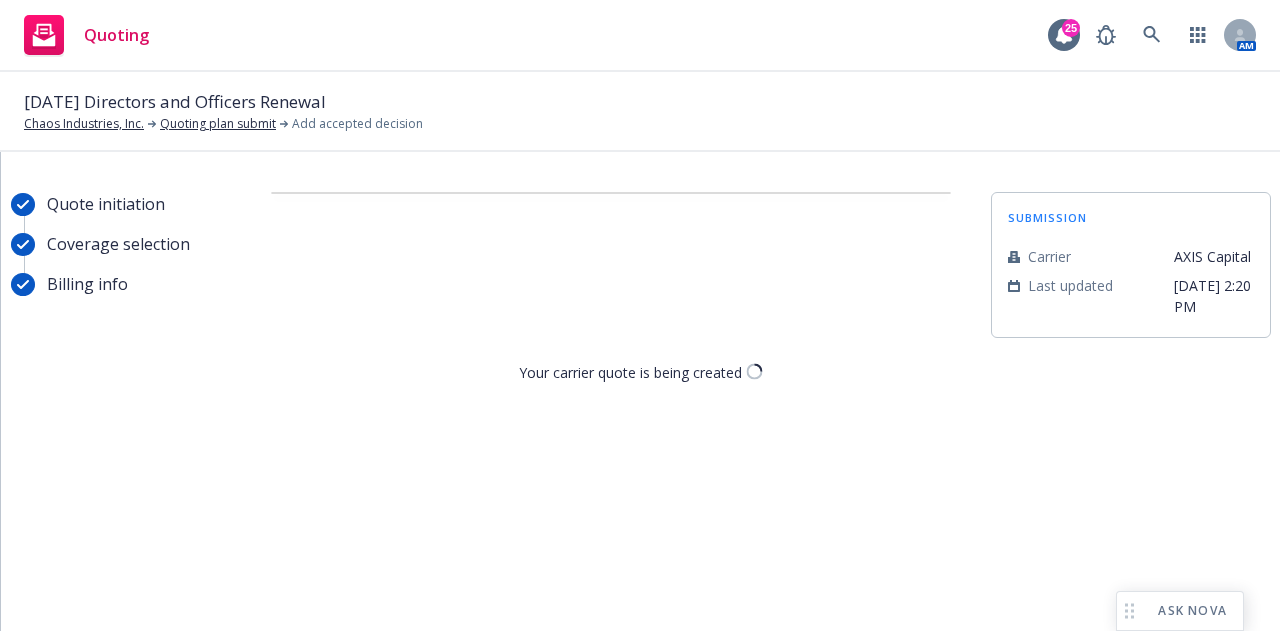 scroll, scrollTop: 0, scrollLeft: 0, axis: both 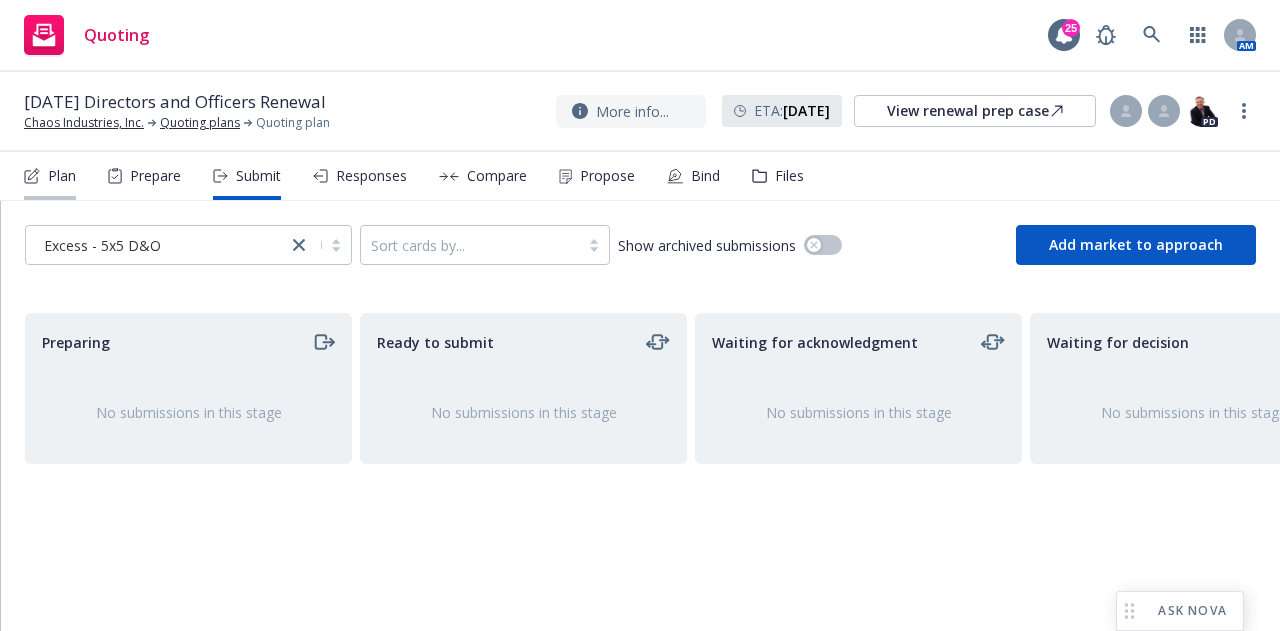 click on "Plan" at bounding box center [50, 176] 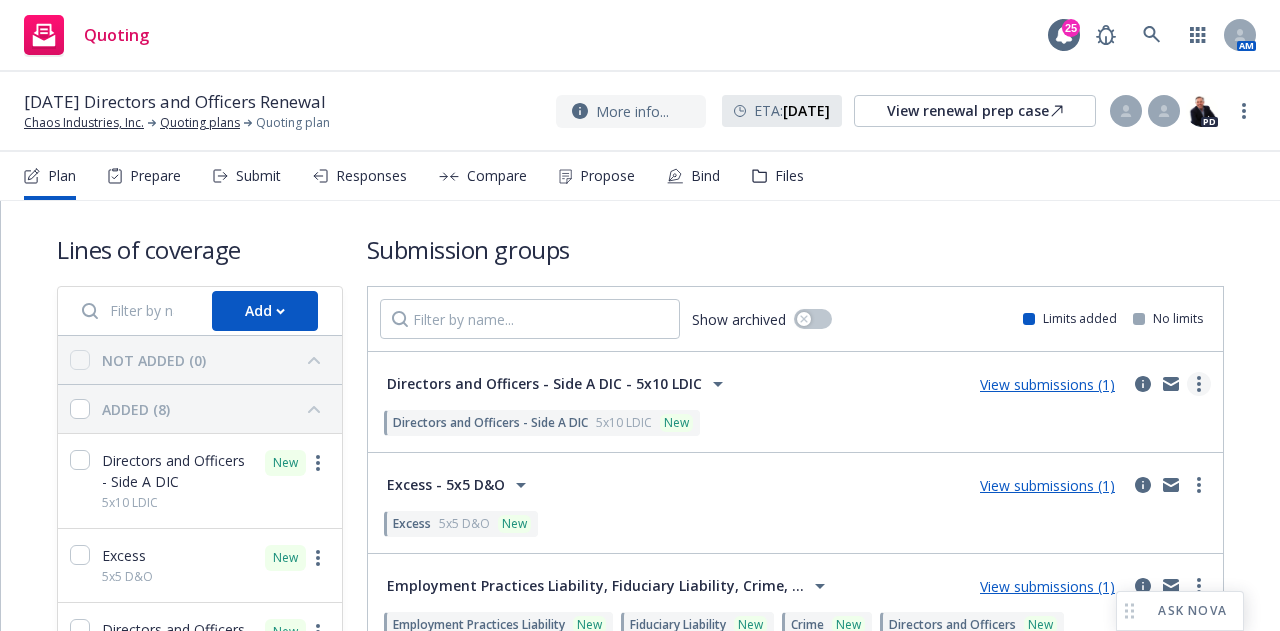 click at bounding box center (1199, 384) 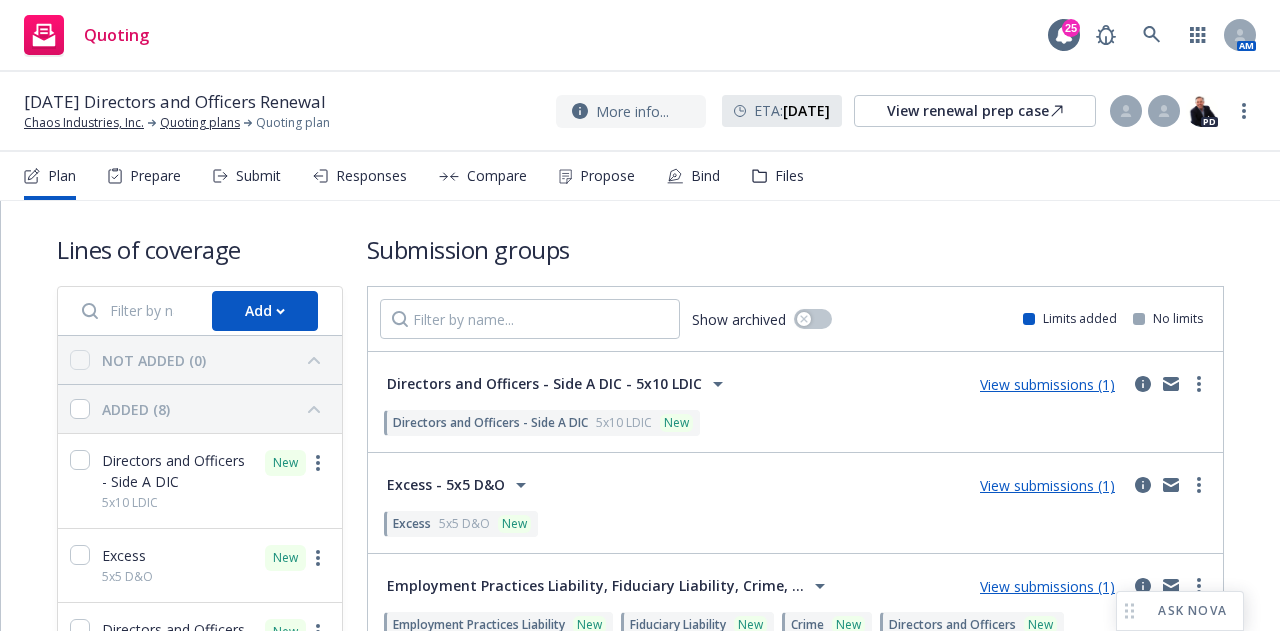click on "View submissions (1)" at bounding box center [1047, 384] 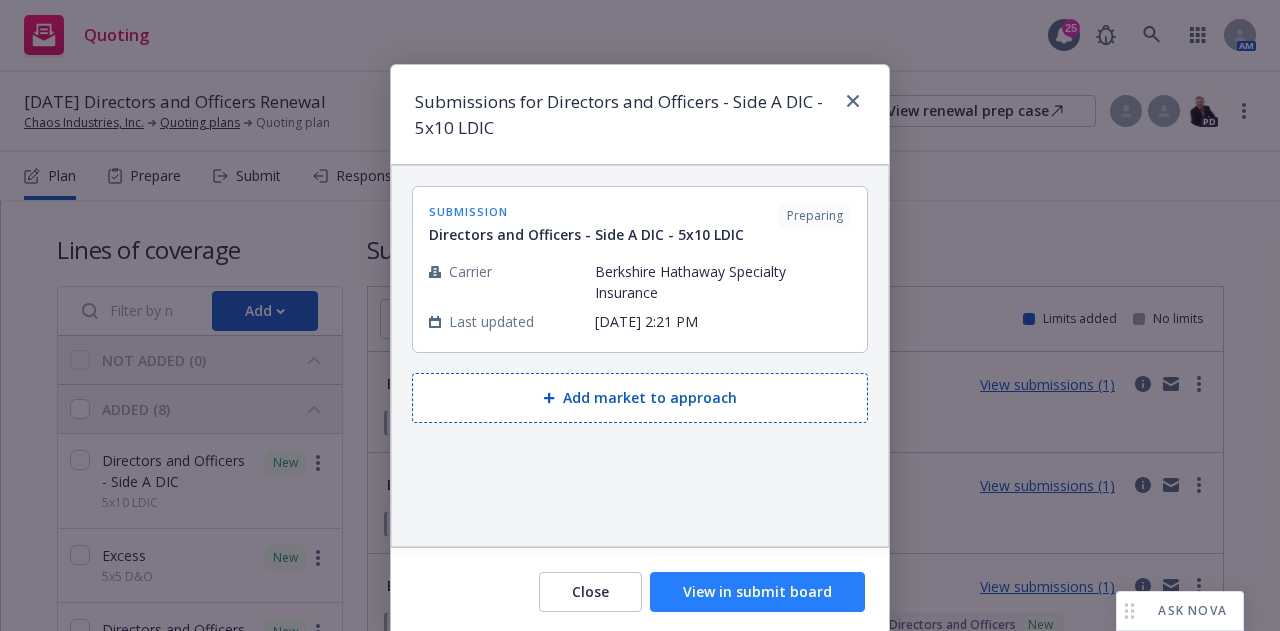 click on "View in submit board" at bounding box center (757, 592) 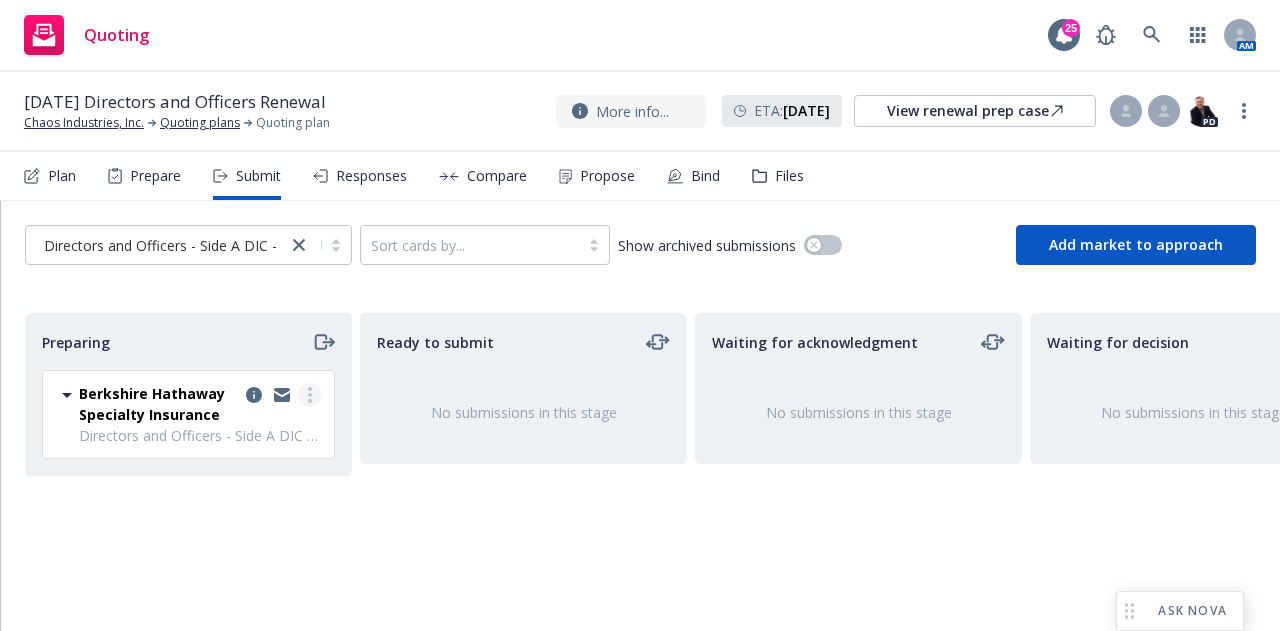 click 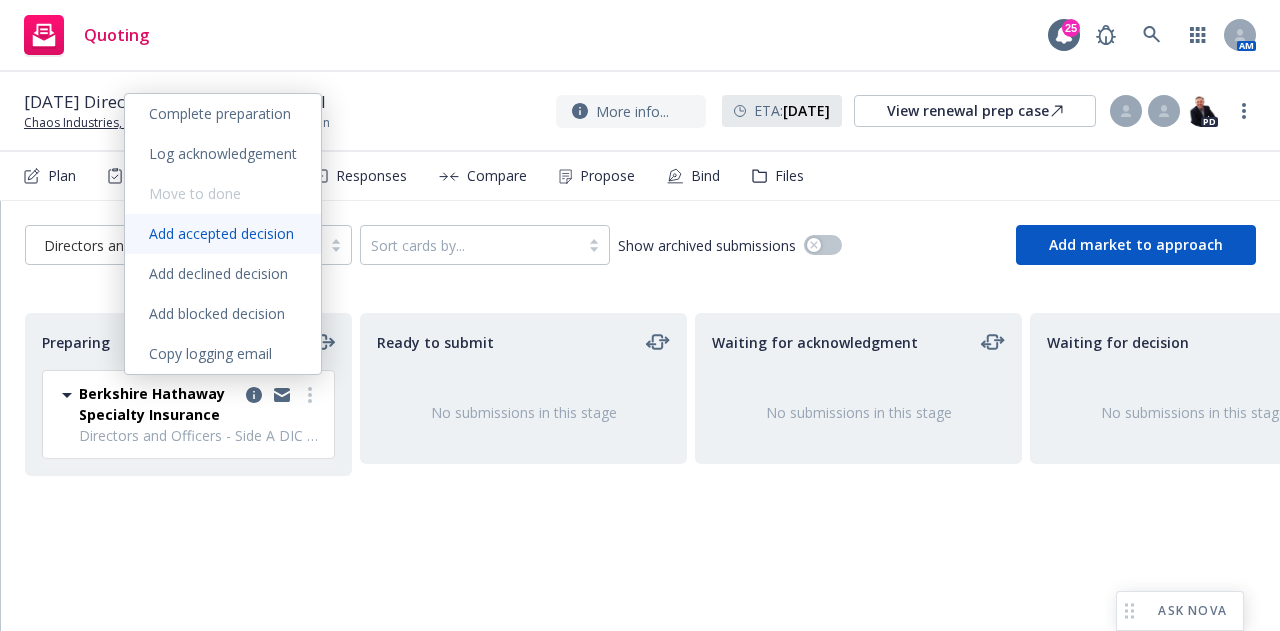 click on "Add accepted decision" at bounding box center [221, 233] 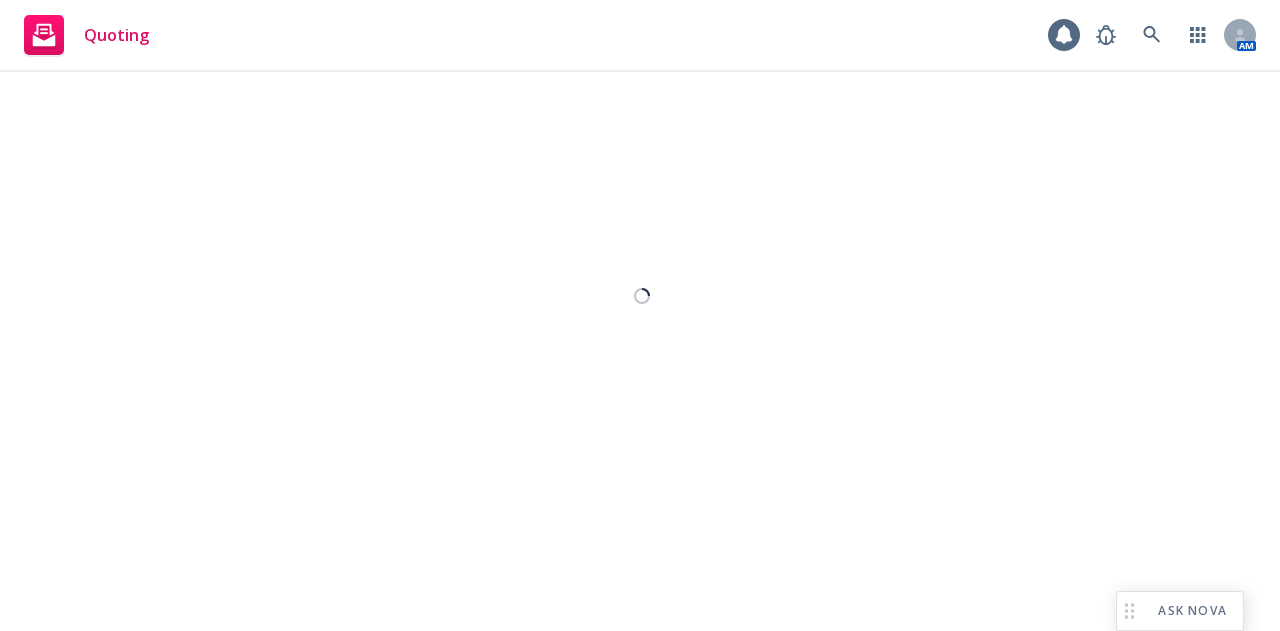 select on "12" 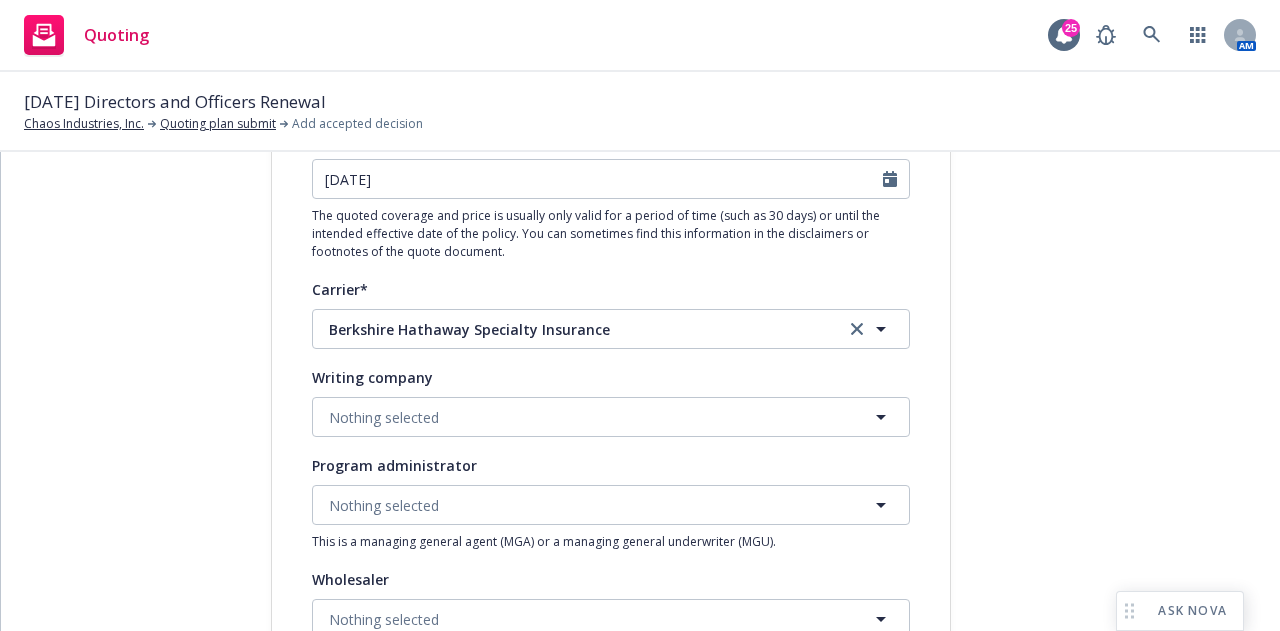 scroll, scrollTop: 295, scrollLeft: 0, axis: vertical 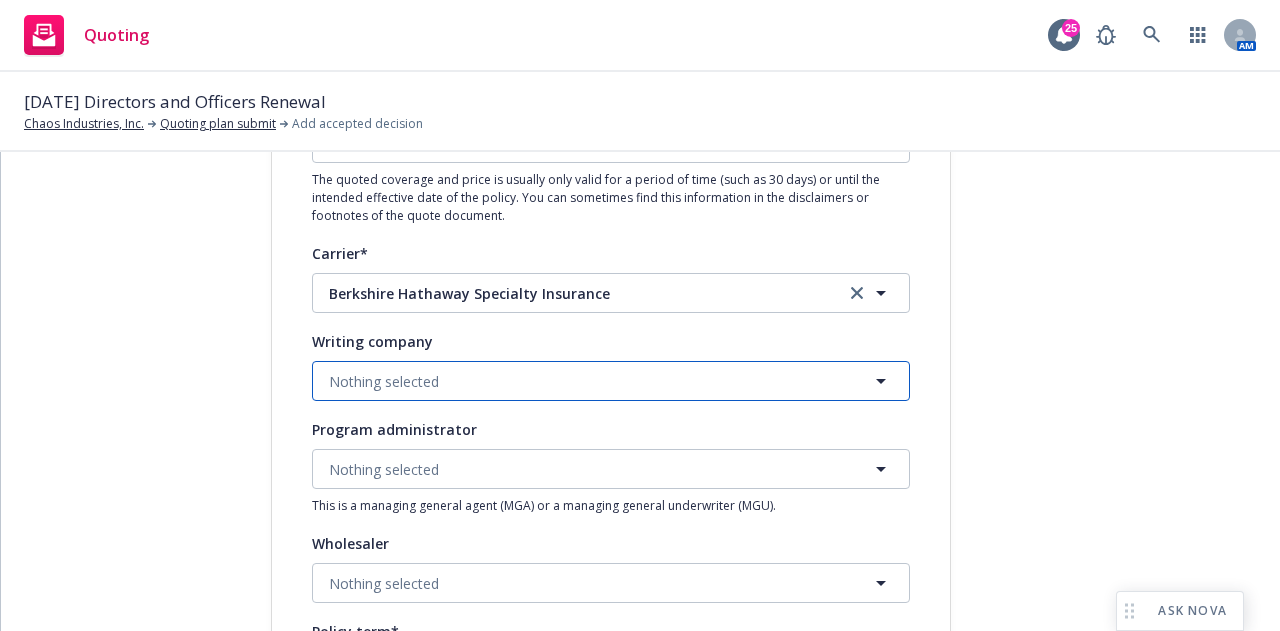 click on "Nothing selected" at bounding box center (611, 381) 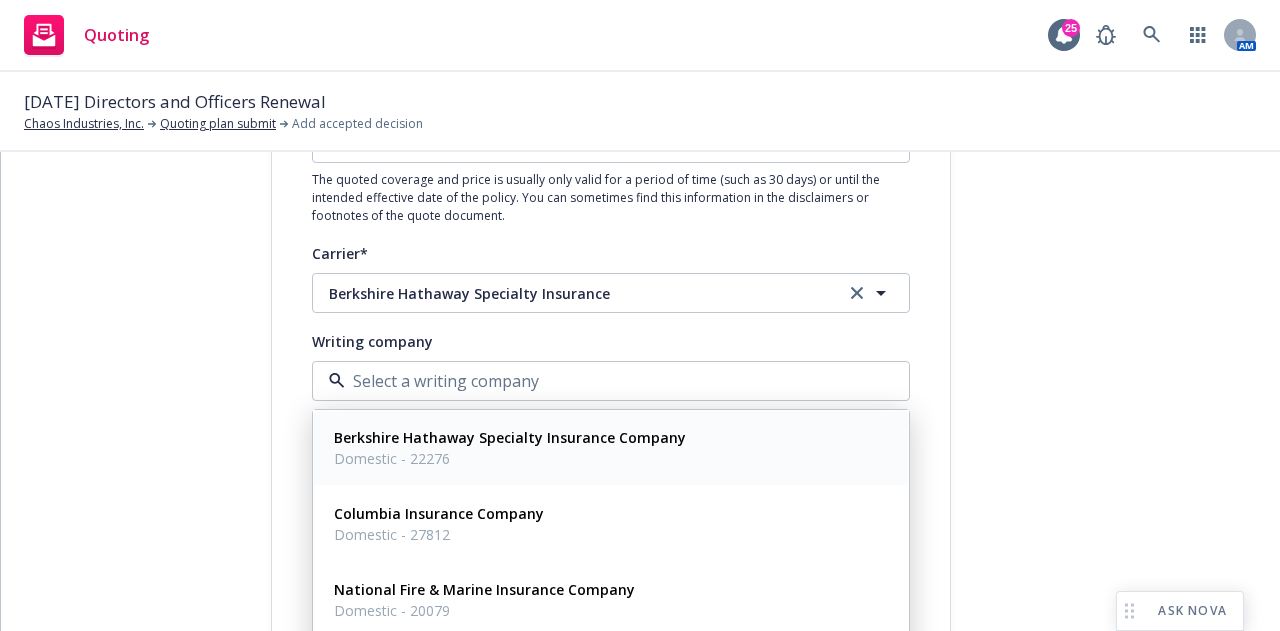click on "Berkshire Hathaway Specialty Insurance Company" at bounding box center (510, 437) 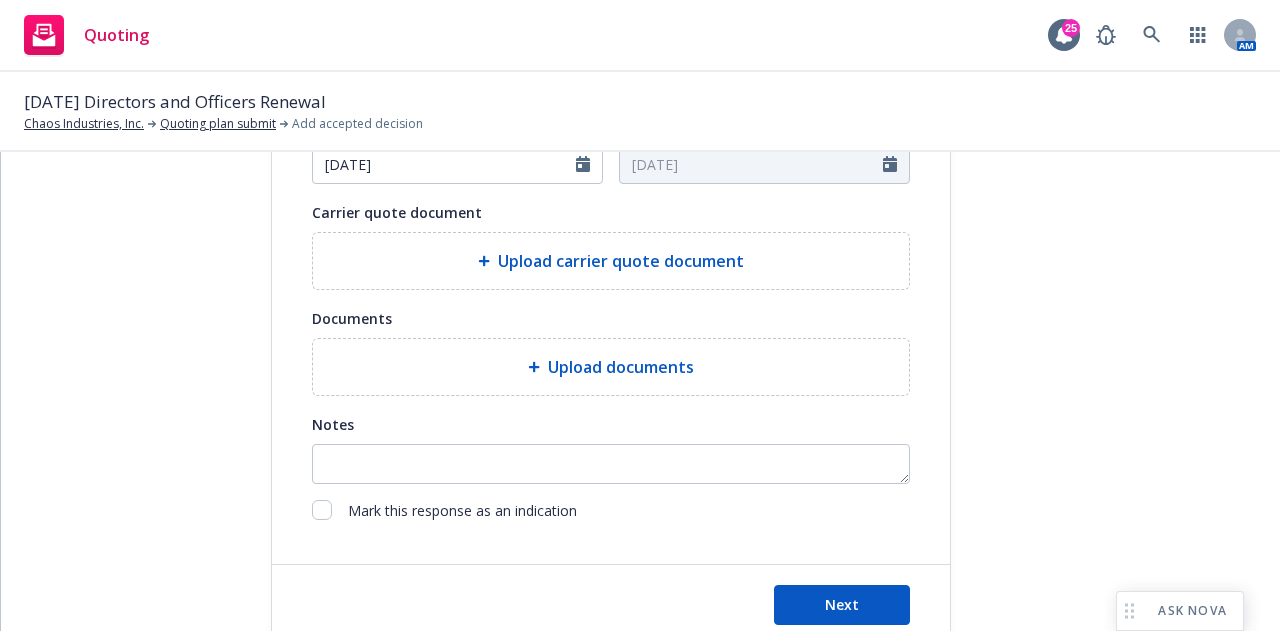 scroll, scrollTop: 892, scrollLeft: 0, axis: vertical 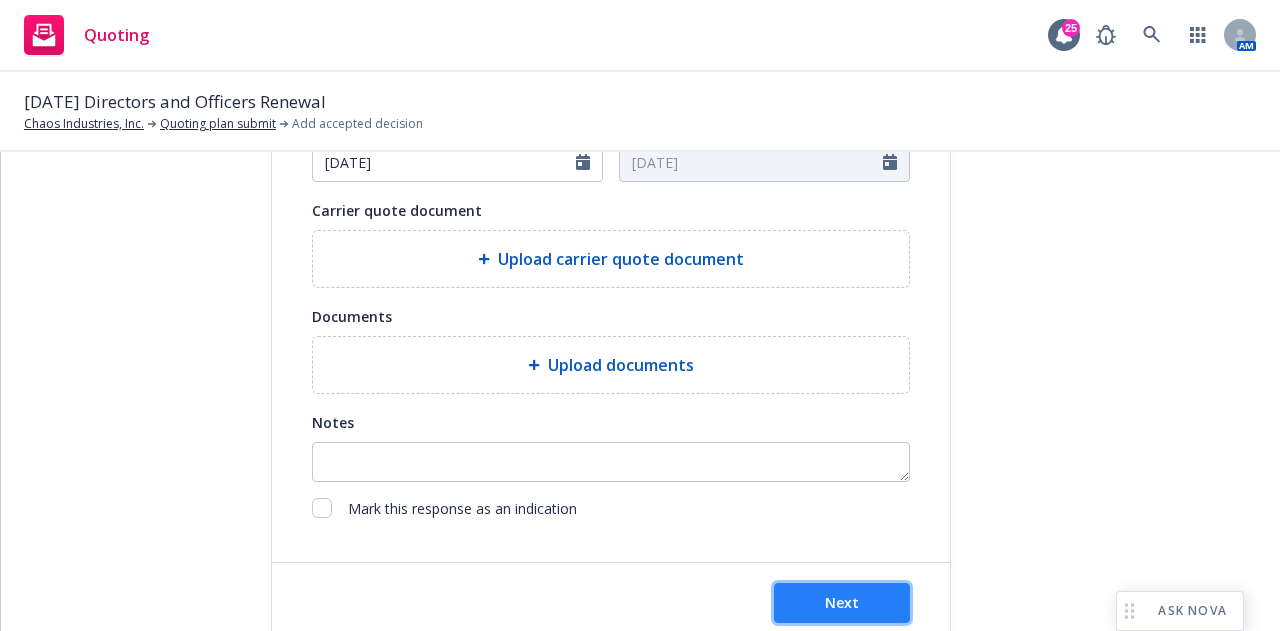 click on "Next" at bounding box center [842, 603] 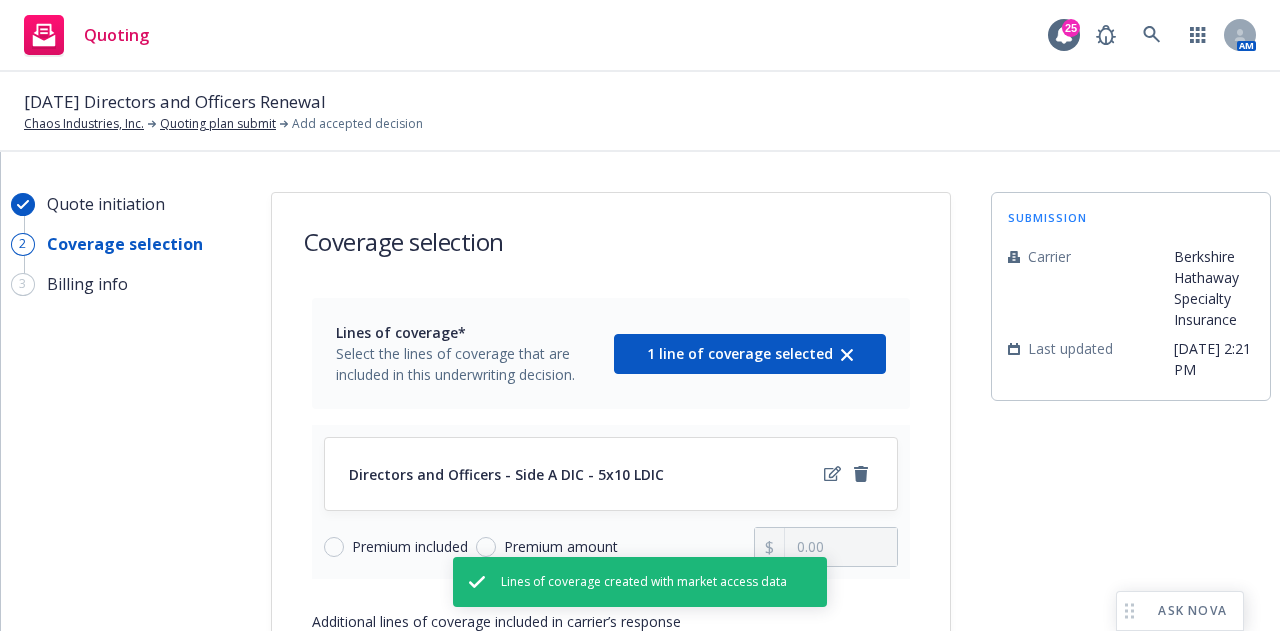 scroll, scrollTop: 171, scrollLeft: 0, axis: vertical 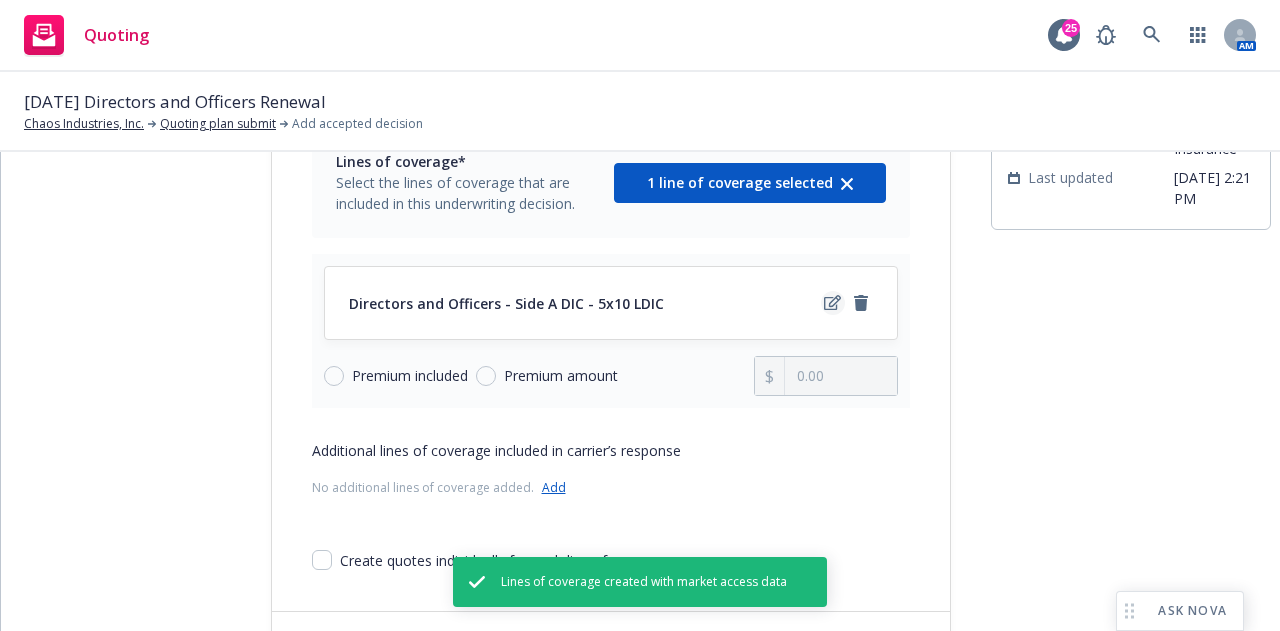 click 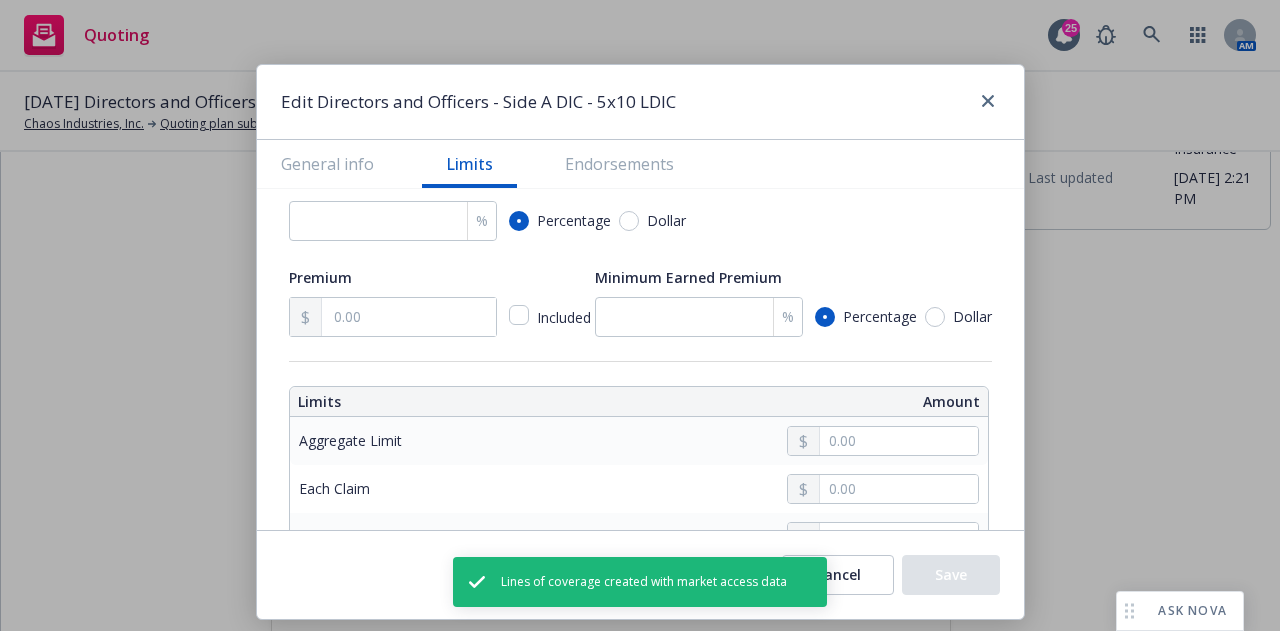 scroll, scrollTop: 718, scrollLeft: 0, axis: vertical 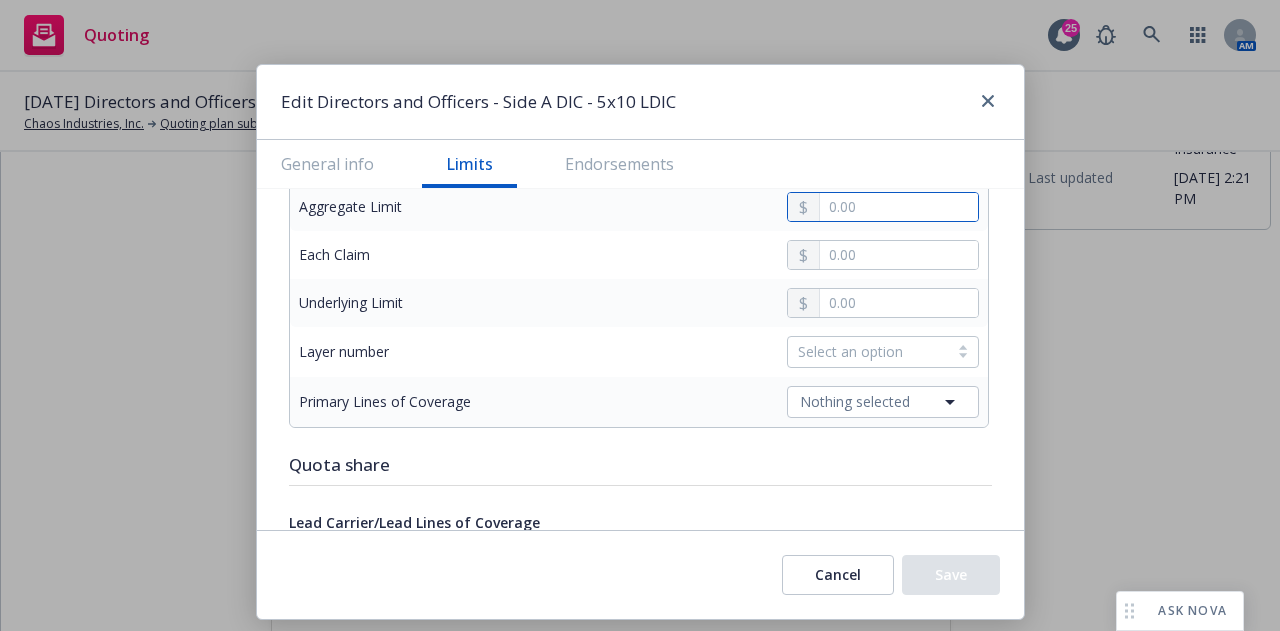 click at bounding box center [898, 207] 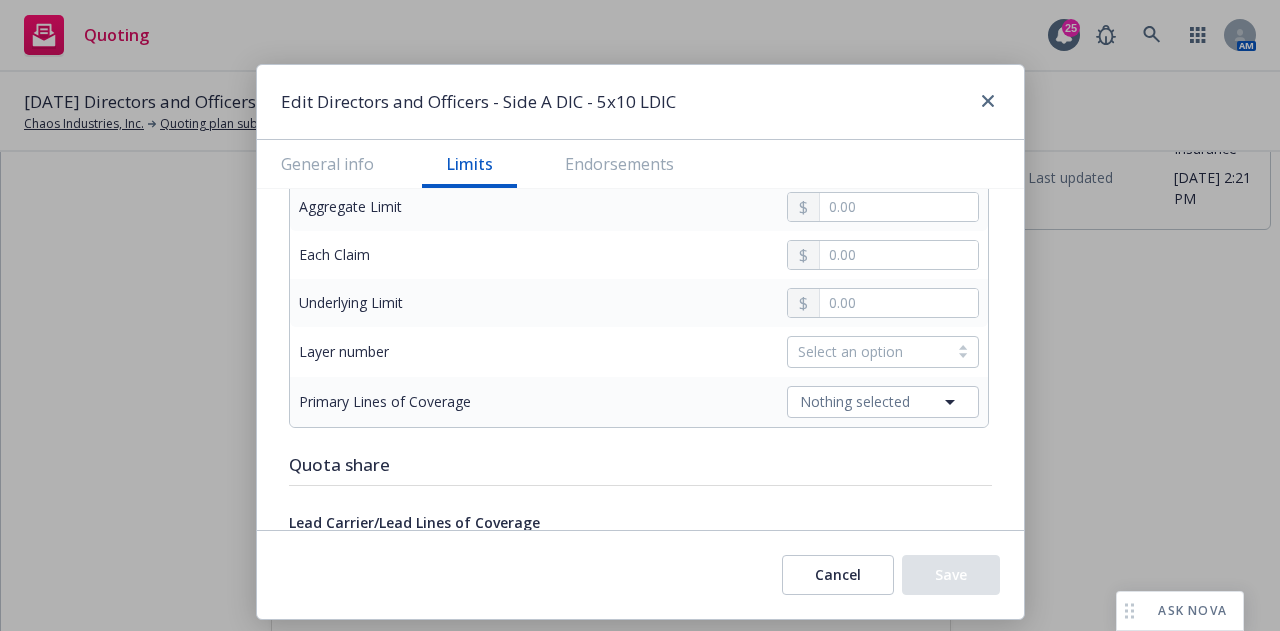 type on "5,000,000.00" 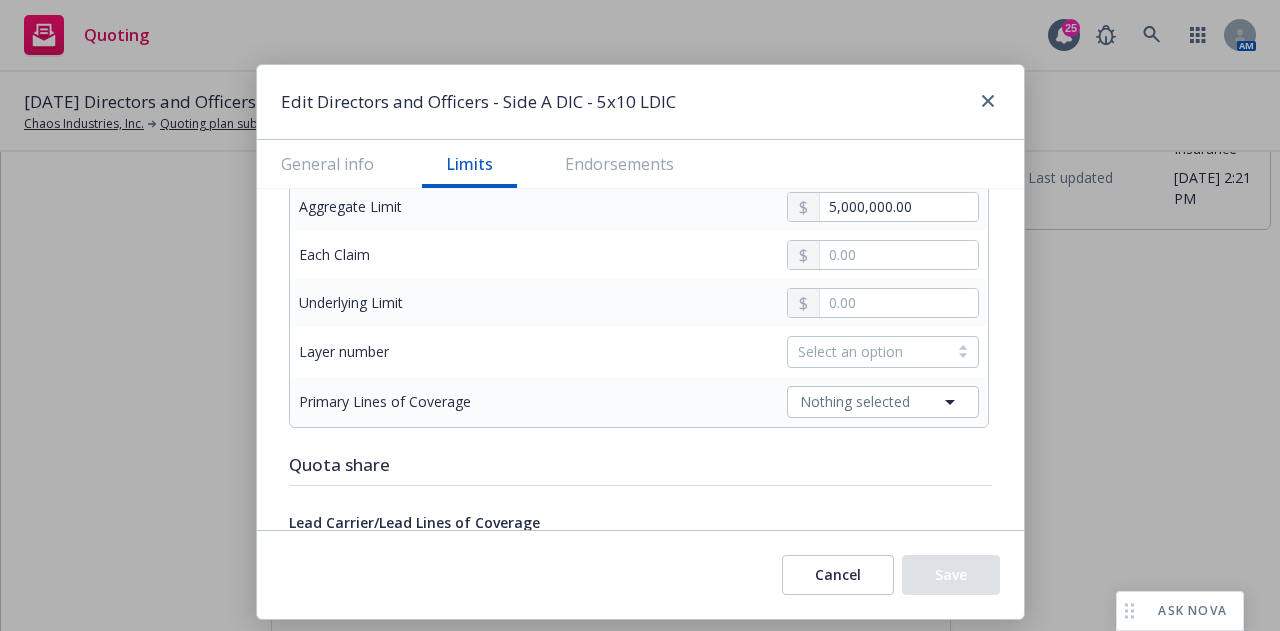 click on "$5,000,000.00" at bounding box center [876, 368] 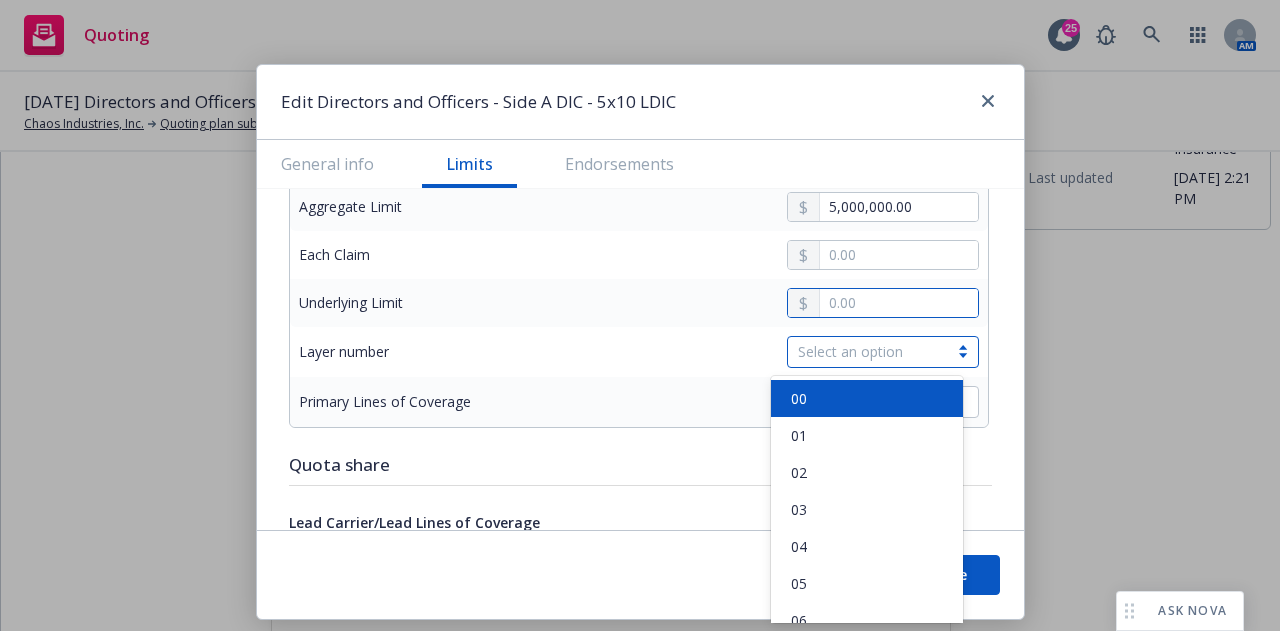 drag, startPoint x: 847, startPoint y: 345, endPoint x: 829, endPoint y: 296, distance: 52.201534 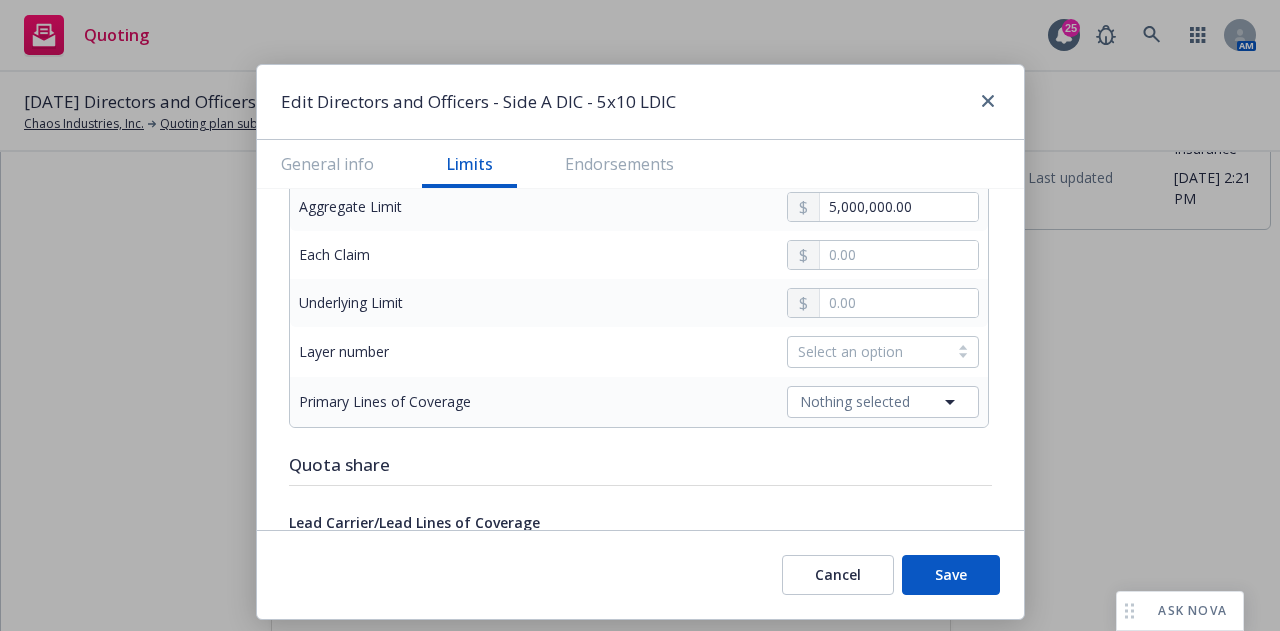 type on "10,000,000.00" 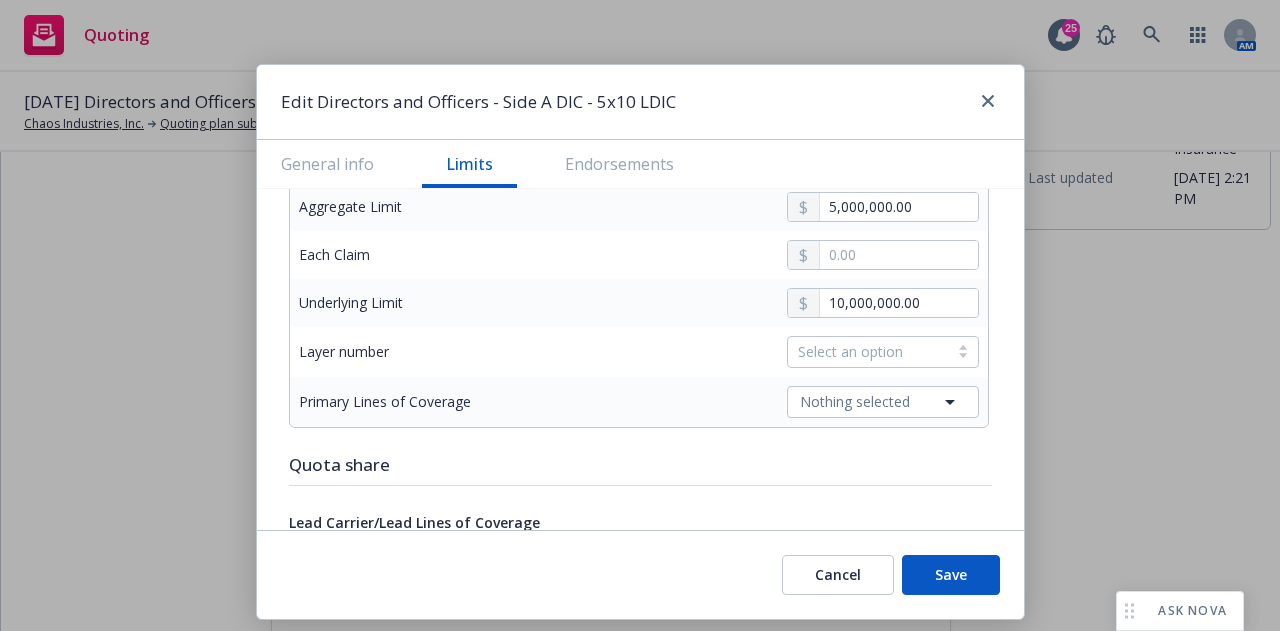 click on "$10,000,000.00" at bounding box center (876, 501) 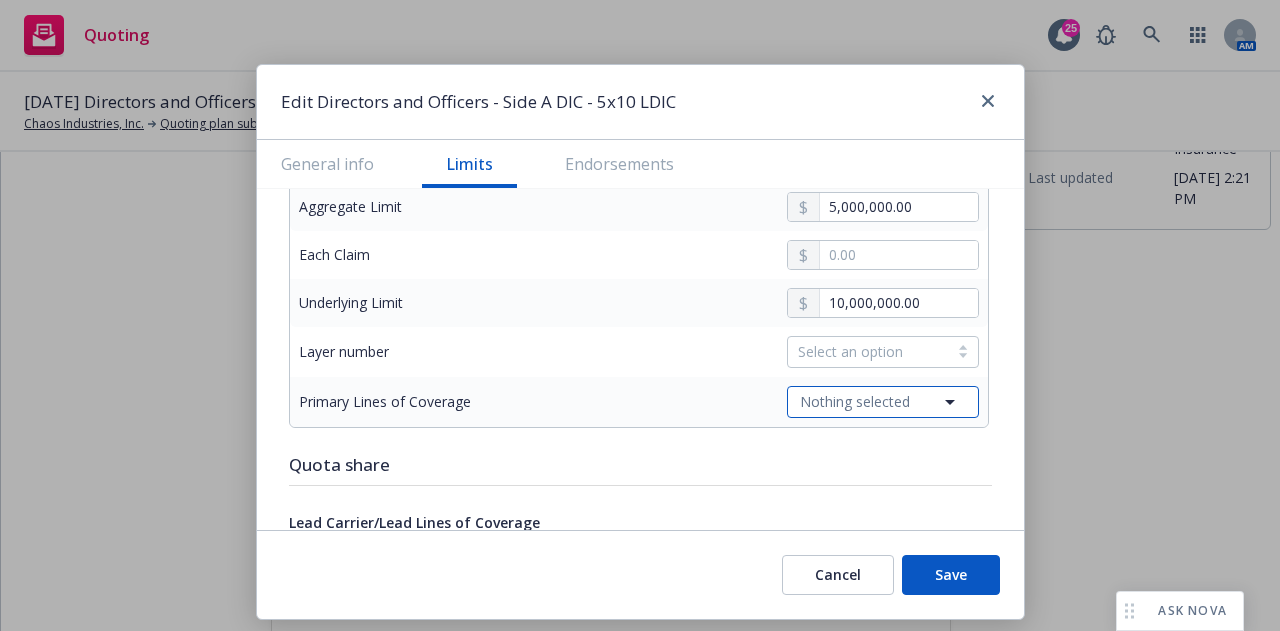 click on "Nothing selected" at bounding box center [855, 401] 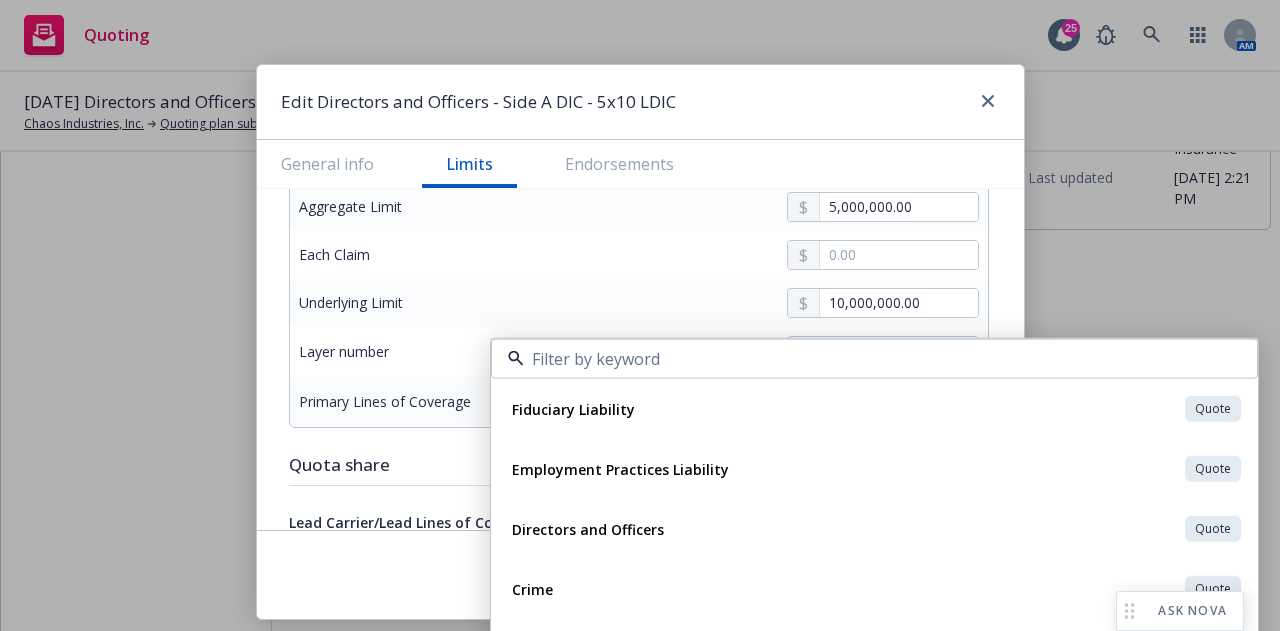 scroll, scrollTop: 806, scrollLeft: 0, axis: vertical 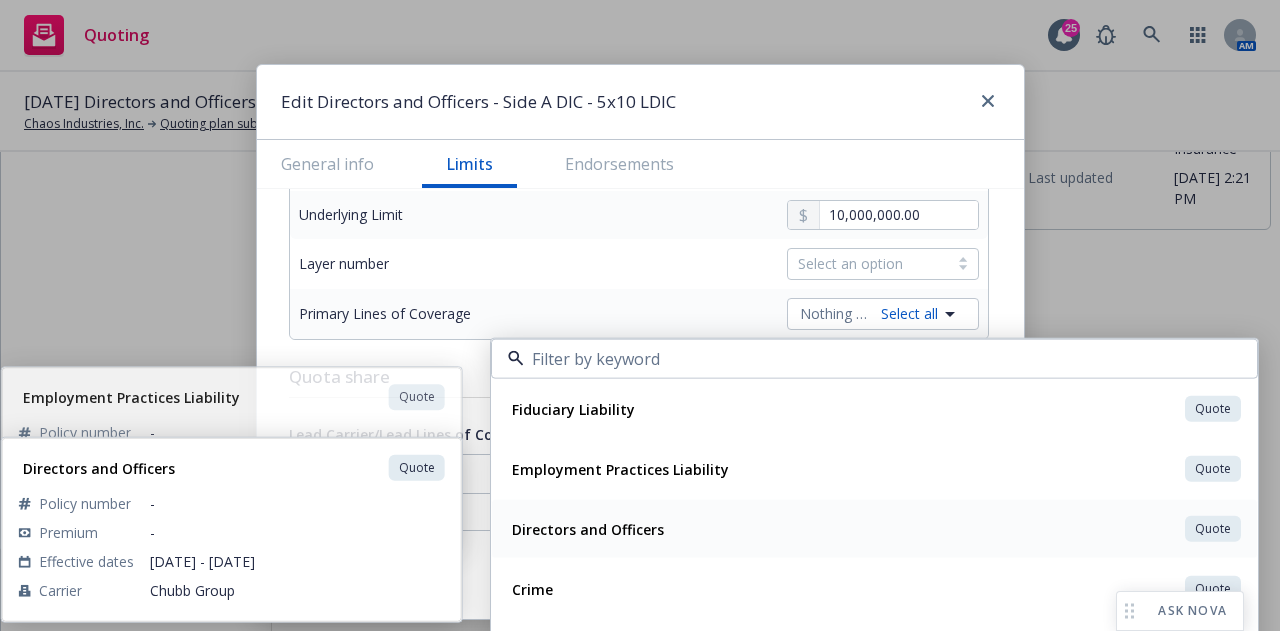click on "Directors and Officers" at bounding box center [588, 528] 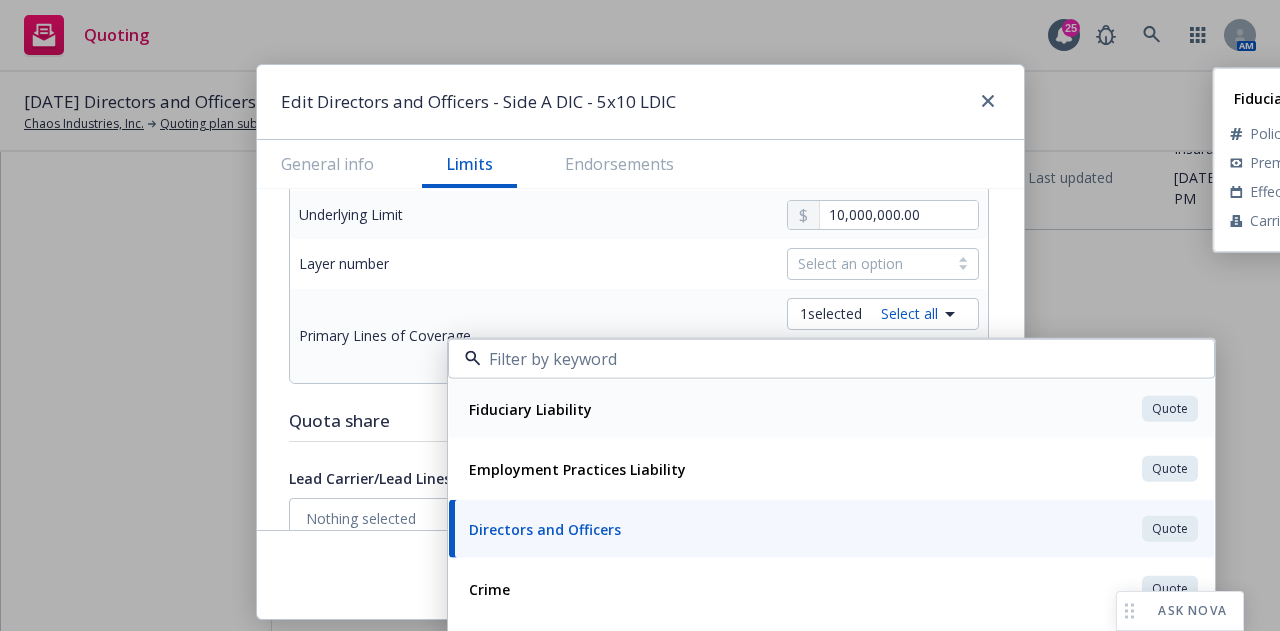 scroll, scrollTop: 248, scrollLeft: 0, axis: vertical 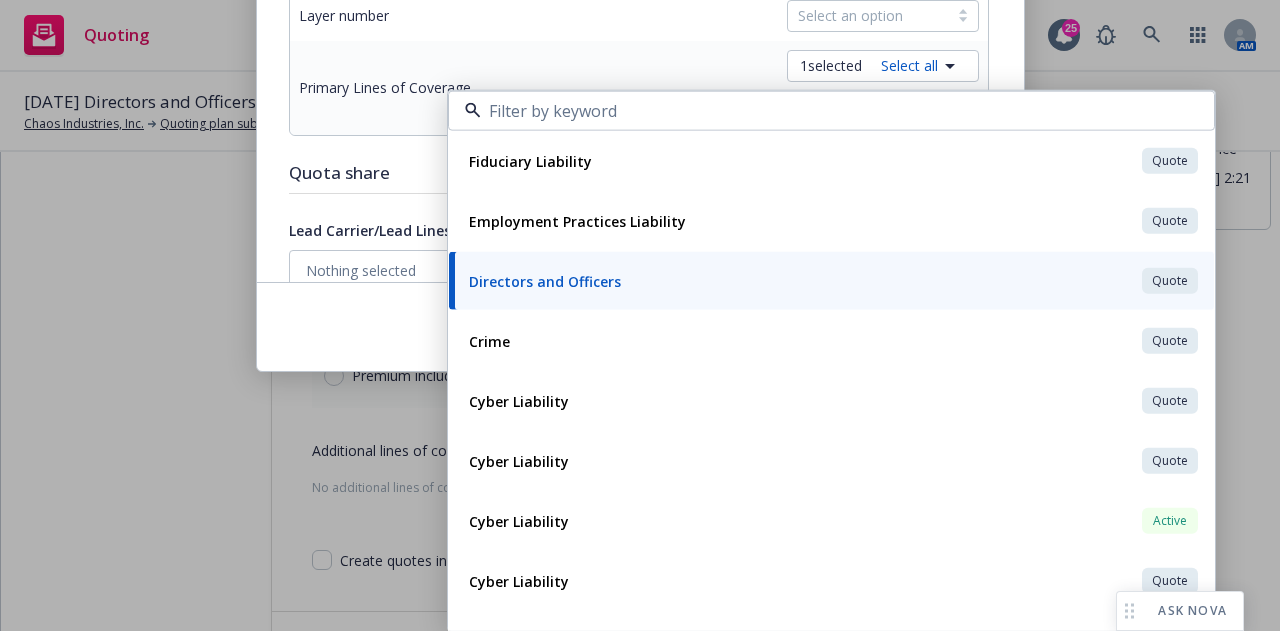 click on "Cancel Save" at bounding box center [640, 326] 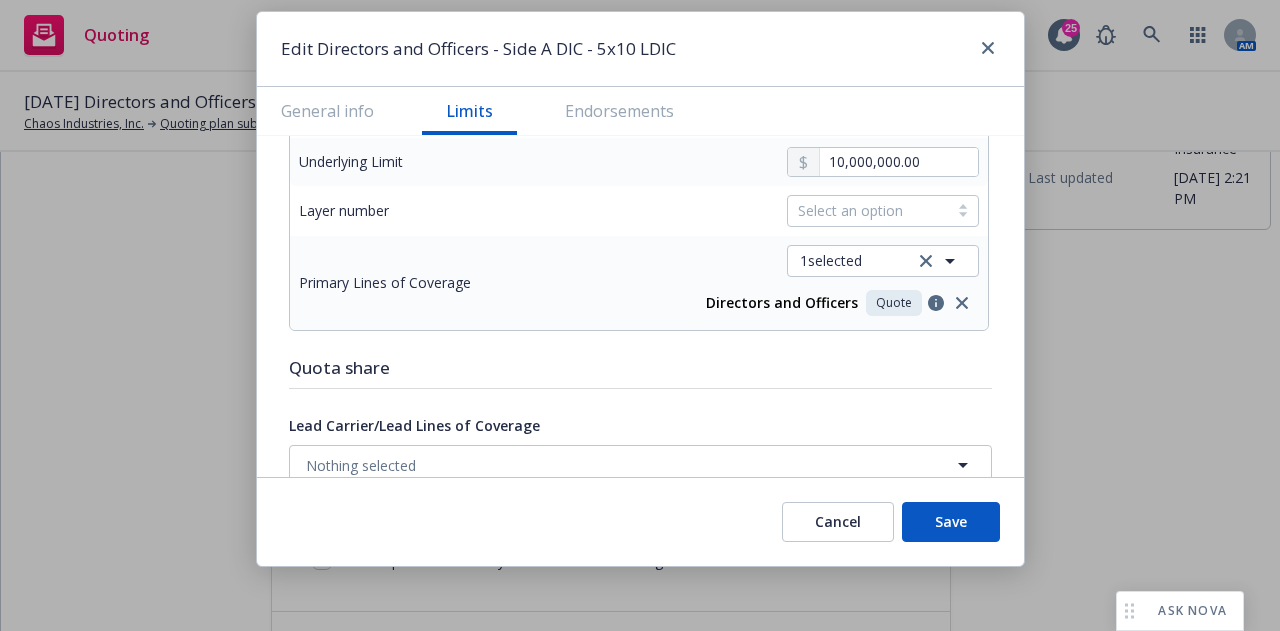 scroll, scrollTop: 52, scrollLeft: 0, axis: vertical 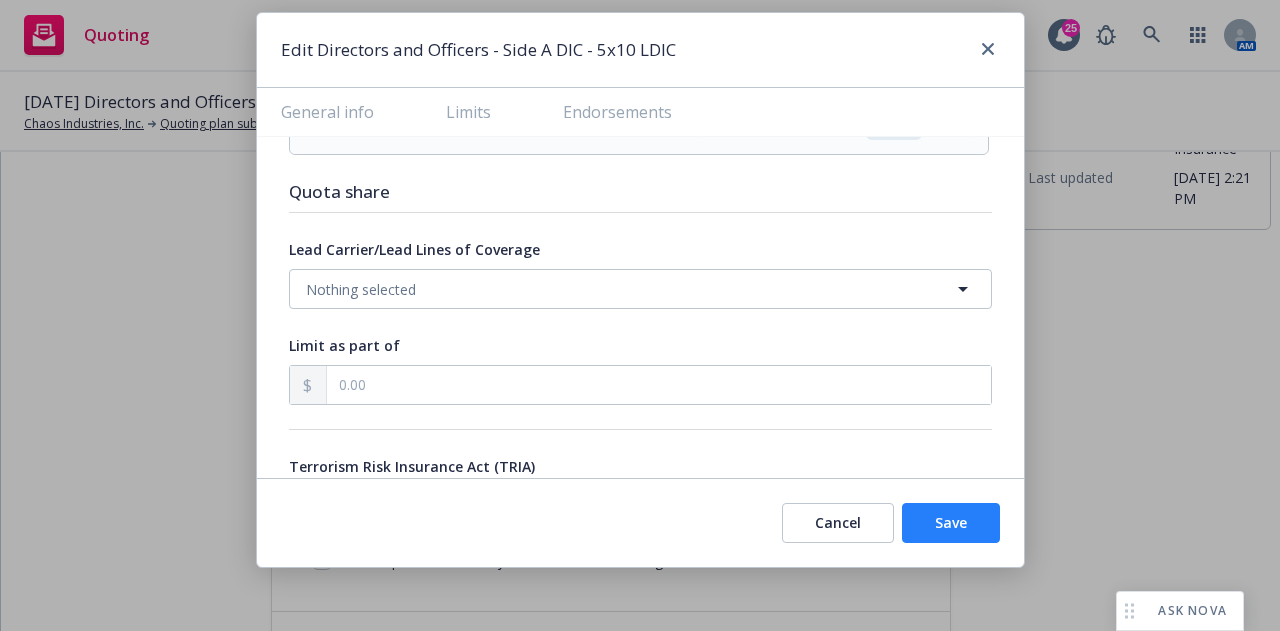 click on "Save" at bounding box center [951, 523] 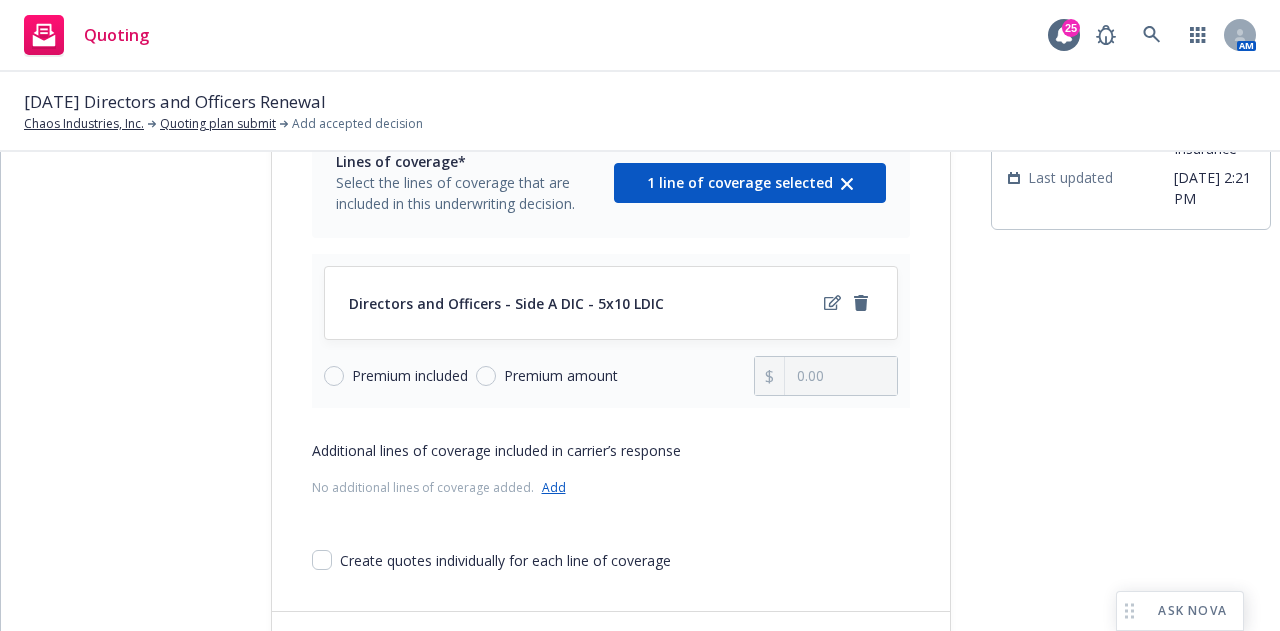 scroll, scrollTop: 273, scrollLeft: 0, axis: vertical 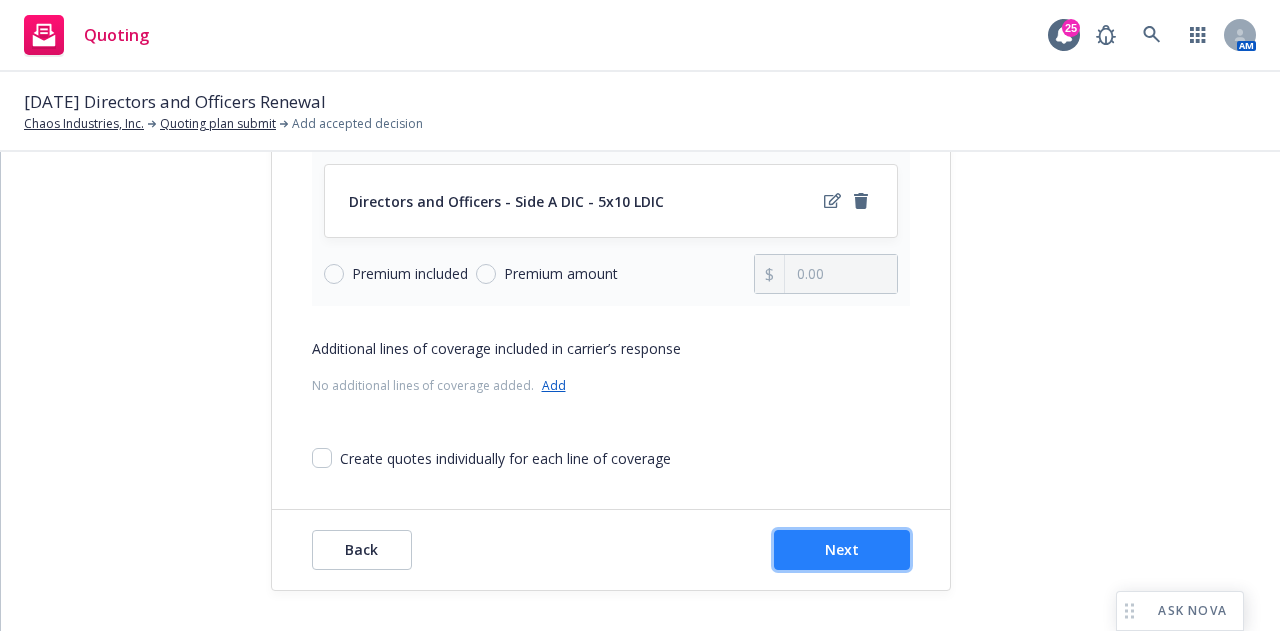 click on "Next" at bounding box center [842, 550] 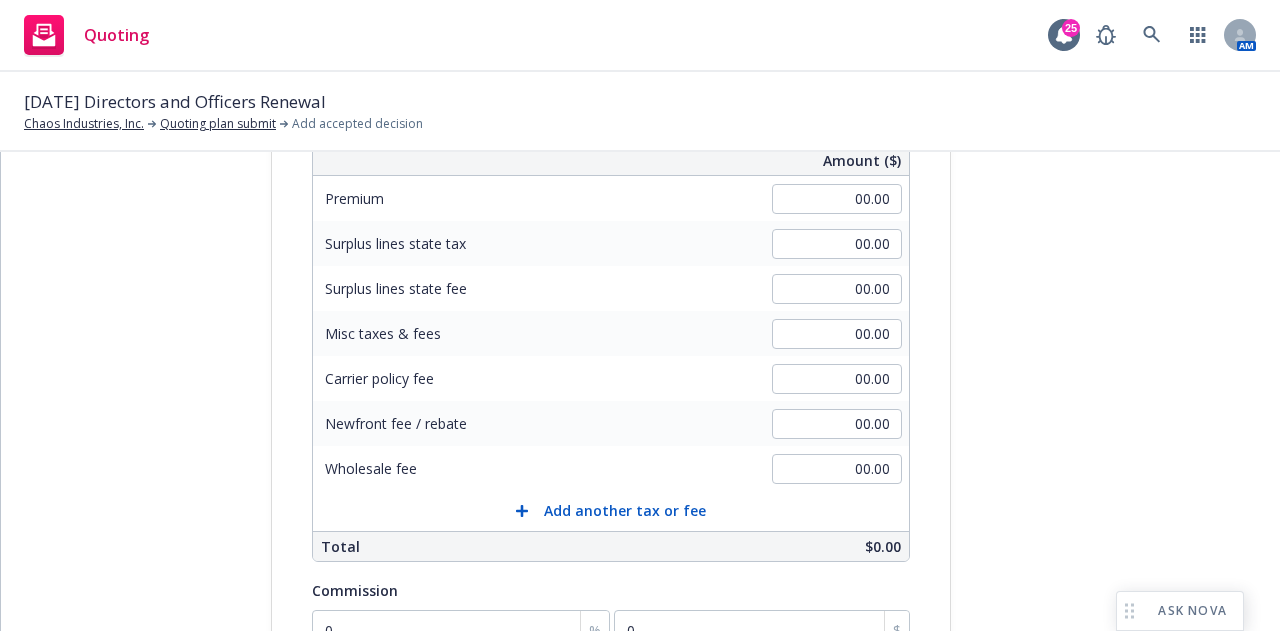 click on "Quote initiation Coverage selection 3 Billing info" at bounding box center (121, 430) 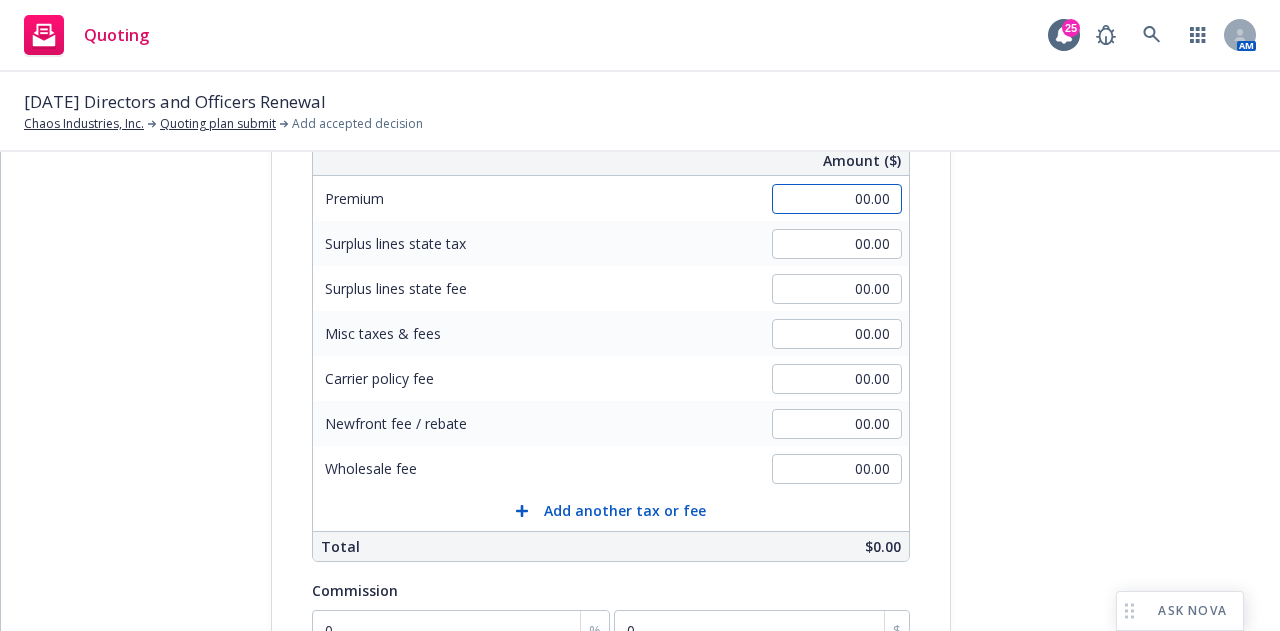 click on "00.00" at bounding box center (837, 199) 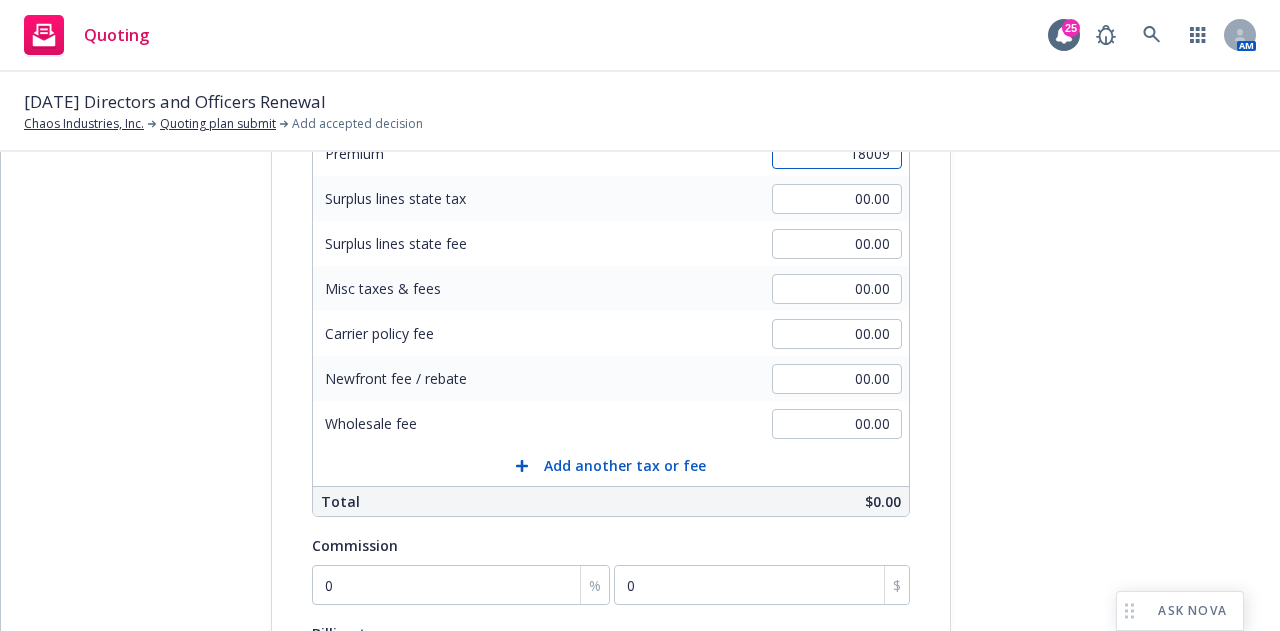 scroll, scrollTop: 319, scrollLeft: 0, axis: vertical 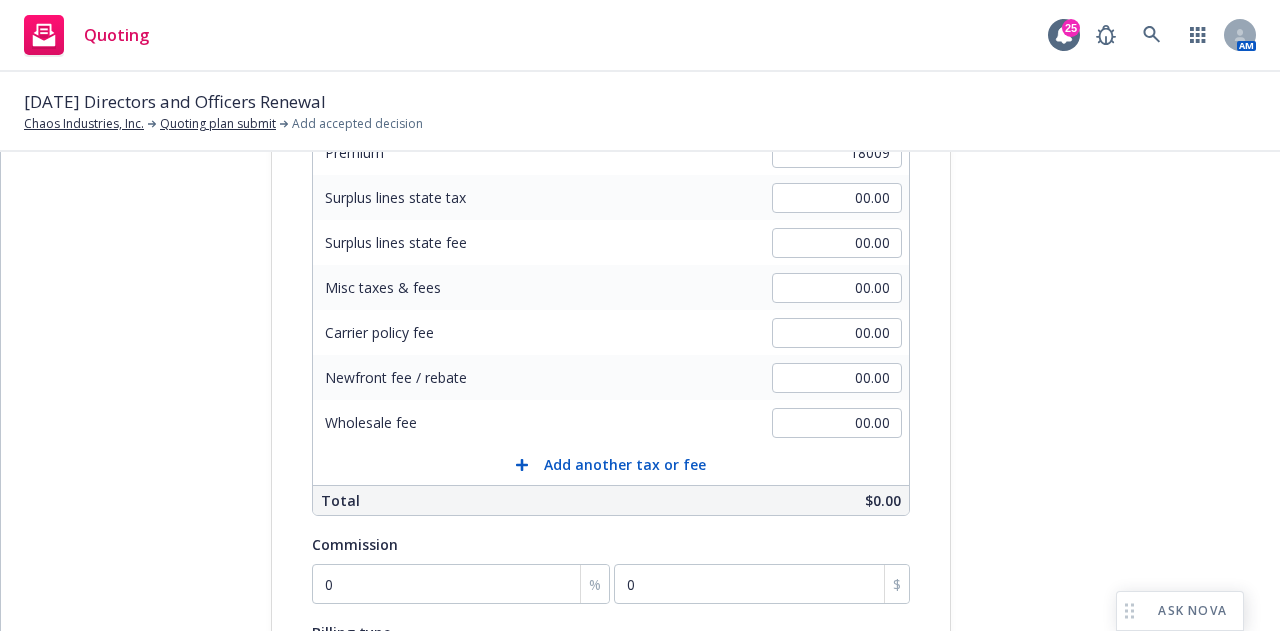 type on "18,009.00" 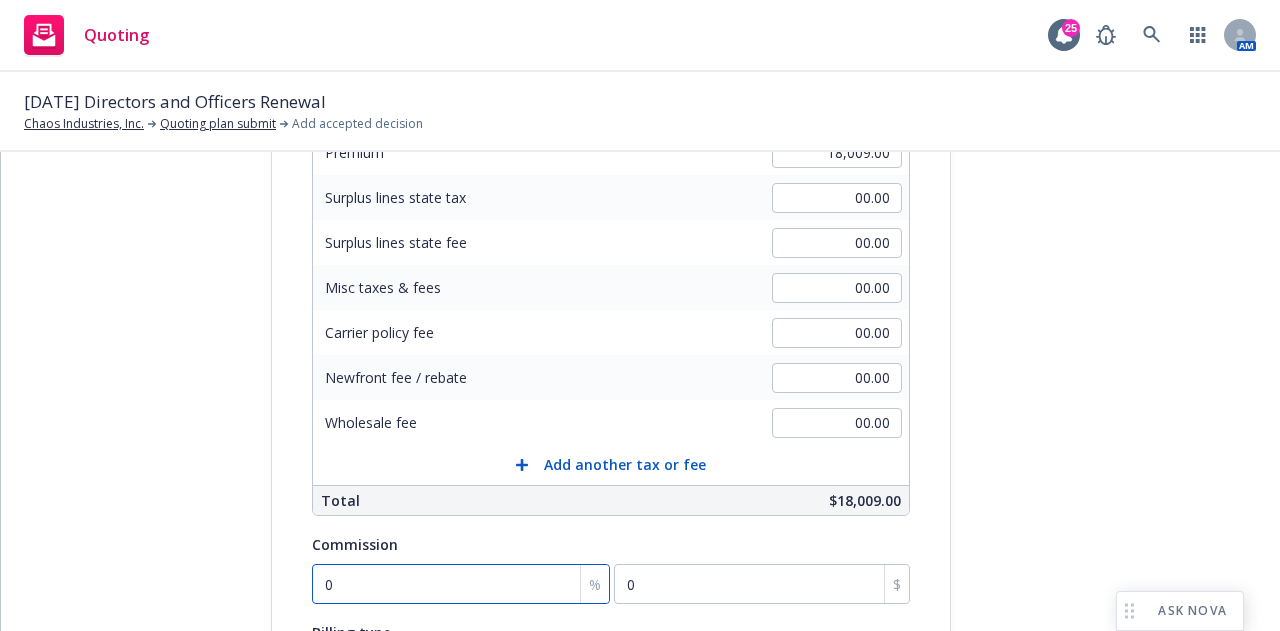 click on "0" at bounding box center [461, 584] 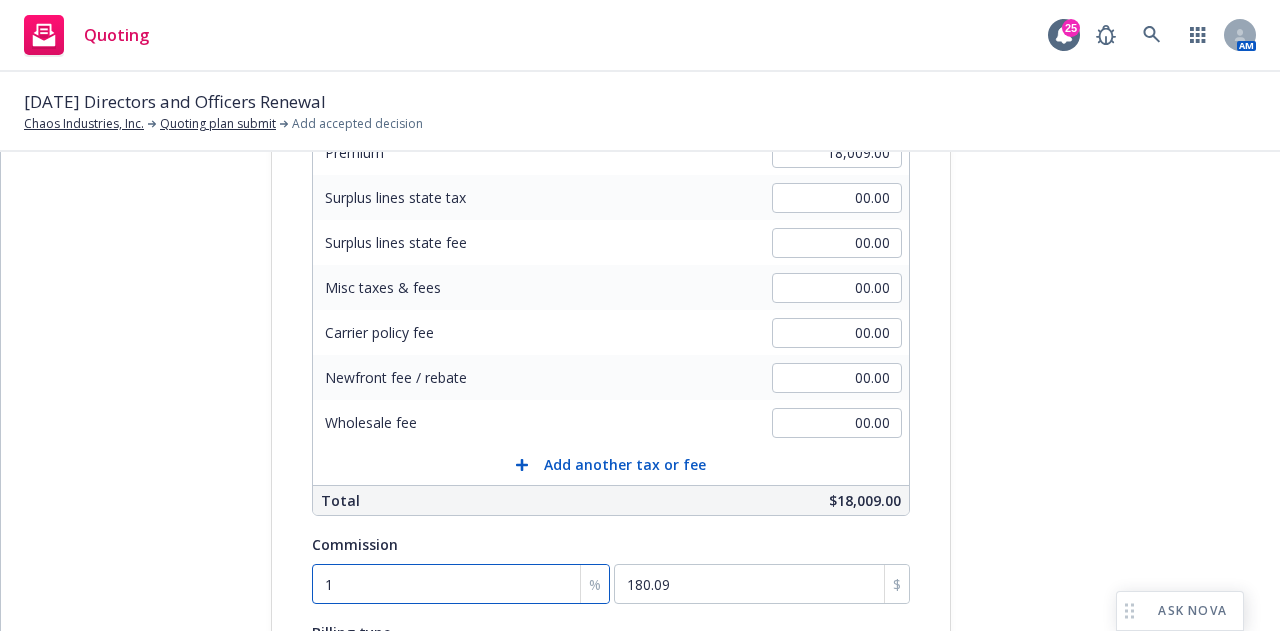 type on "15" 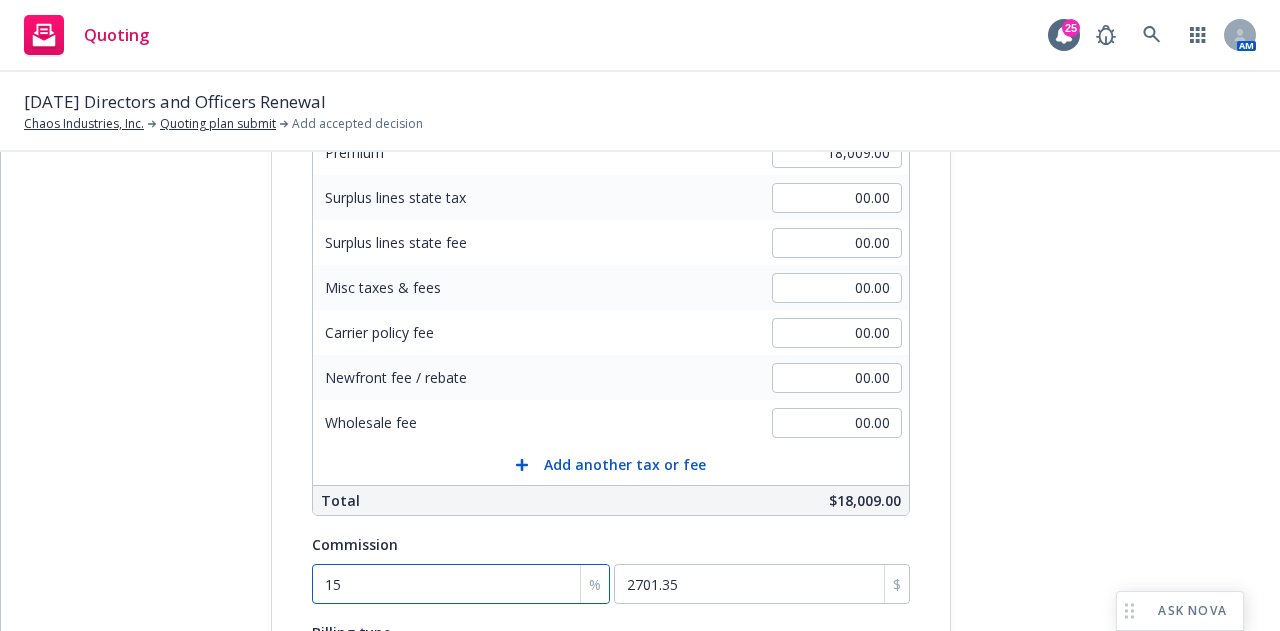 type on "15" 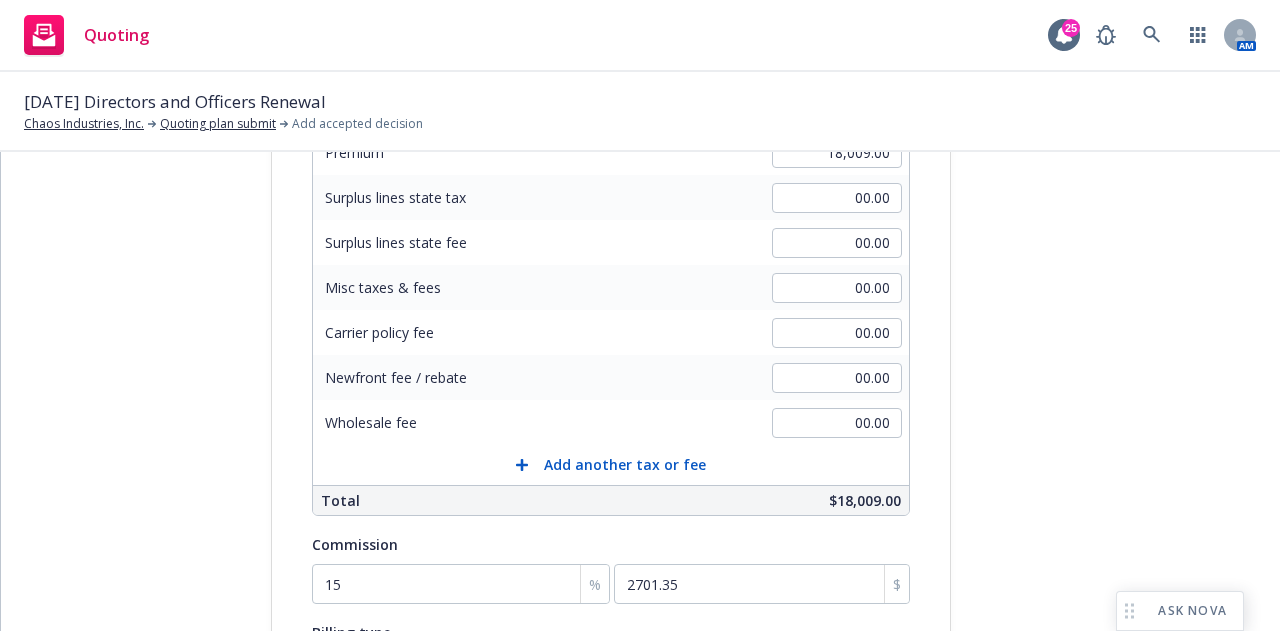 click on "Commission" at bounding box center [611, 544] 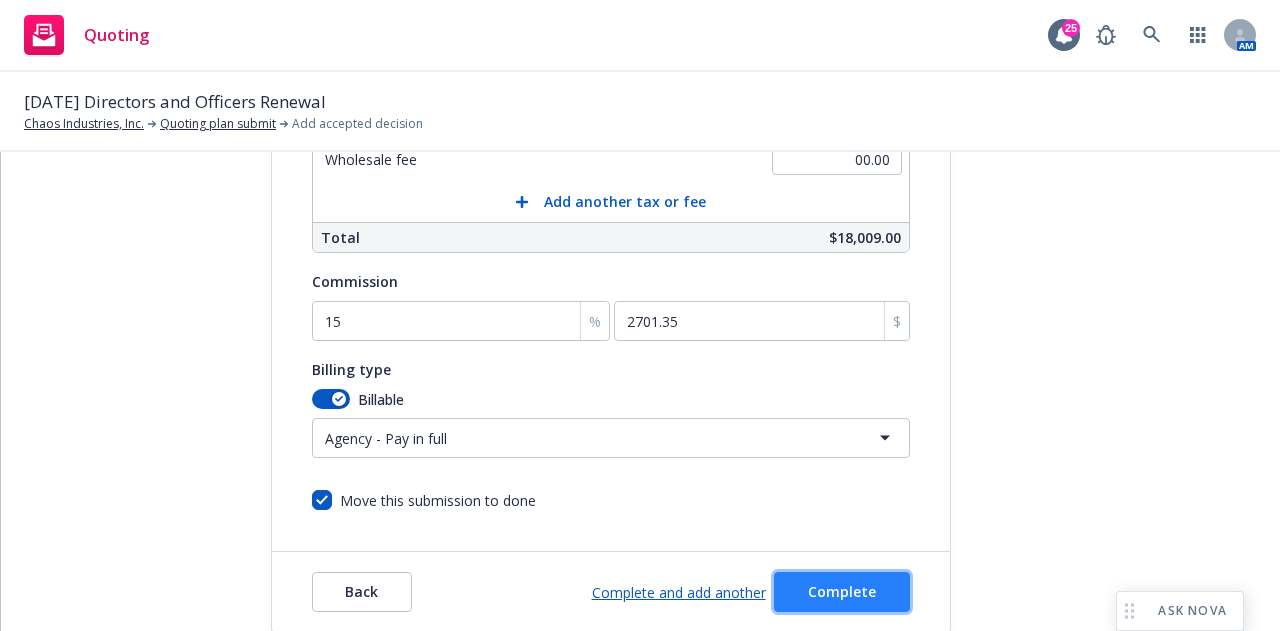 click on "Complete" at bounding box center [842, 591] 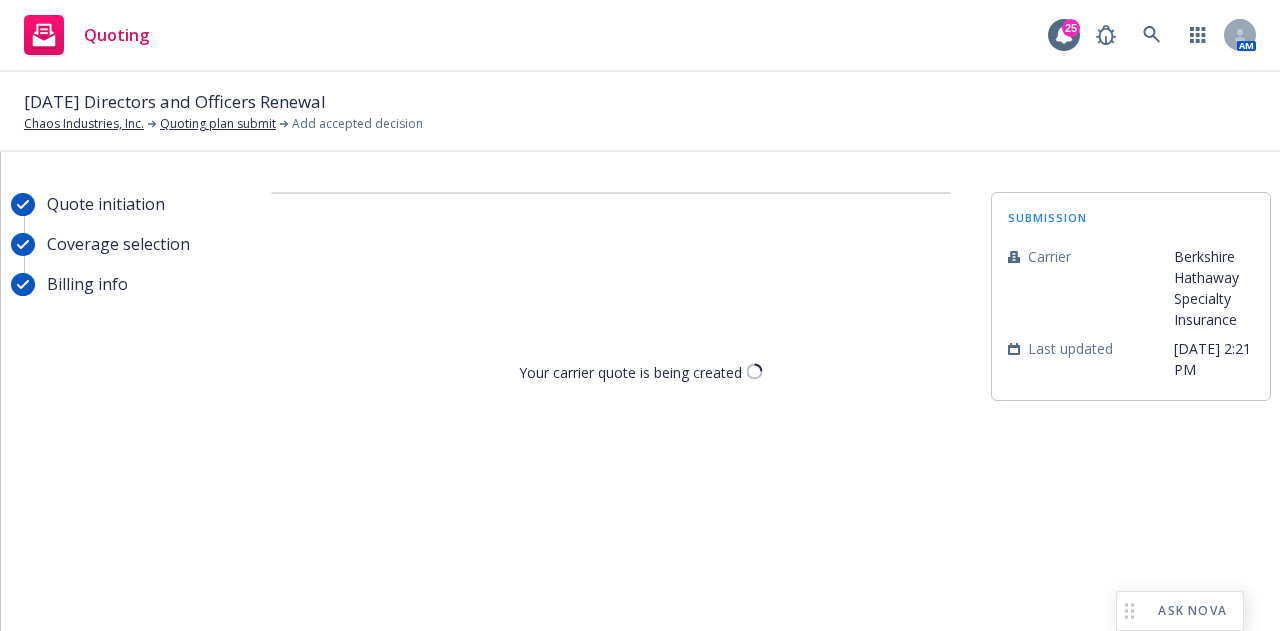 scroll, scrollTop: 0, scrollLeft: 0, axis: both 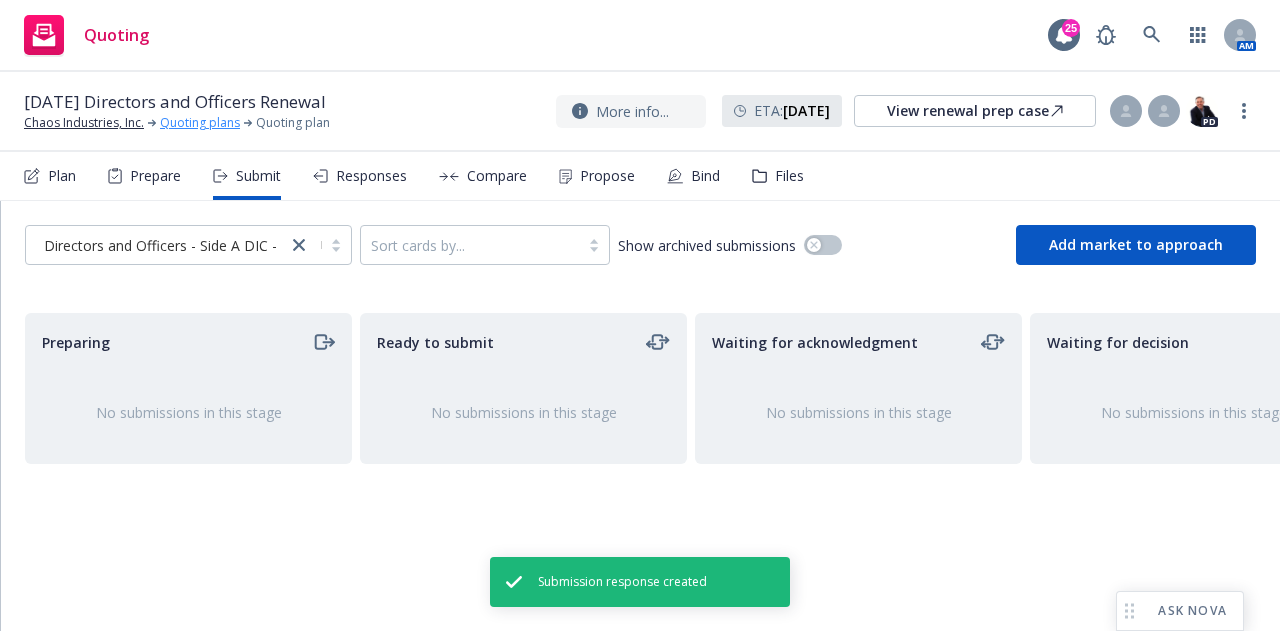 click on "Quoting plans" at bounding box center [200, 123] 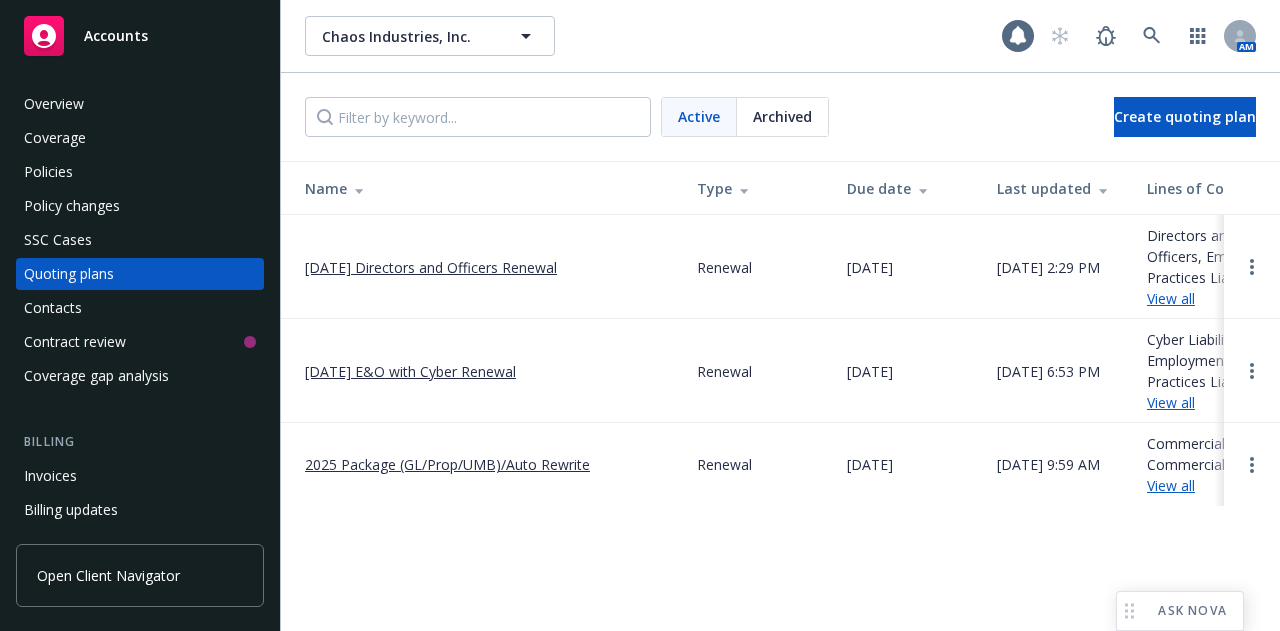 scroll, scrollTop: 0, scrollLeft: 0, axis: both 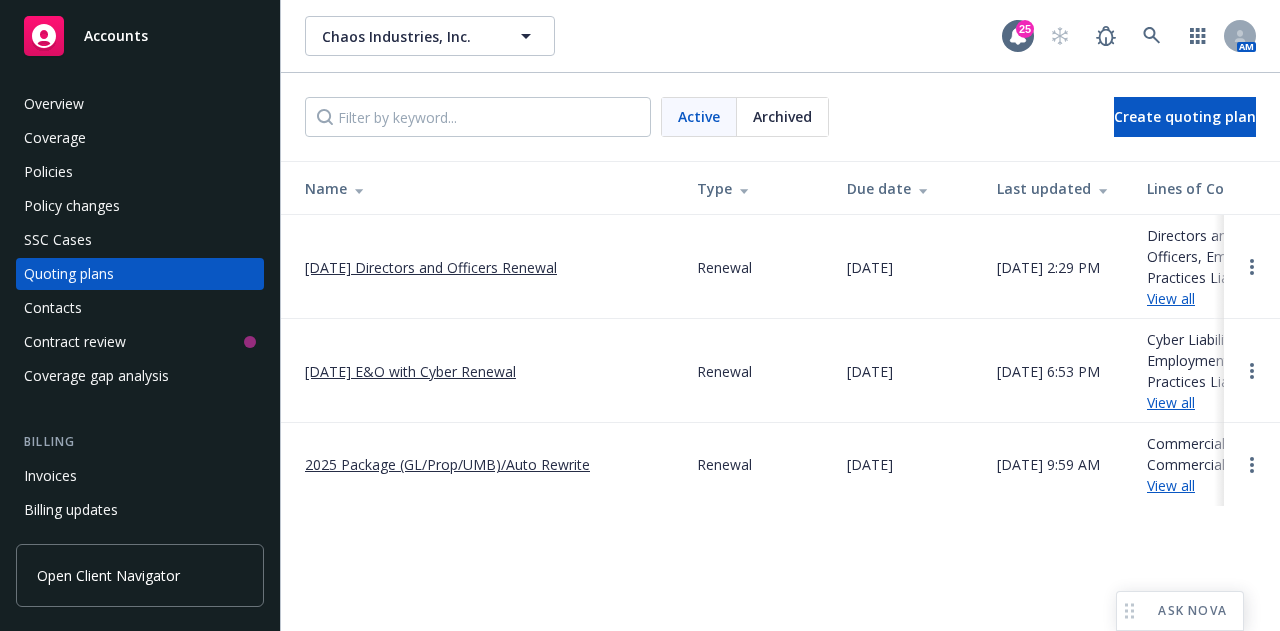 click on "[DATE] Directors and Officers Renewal" at bounding box center [431, 267] 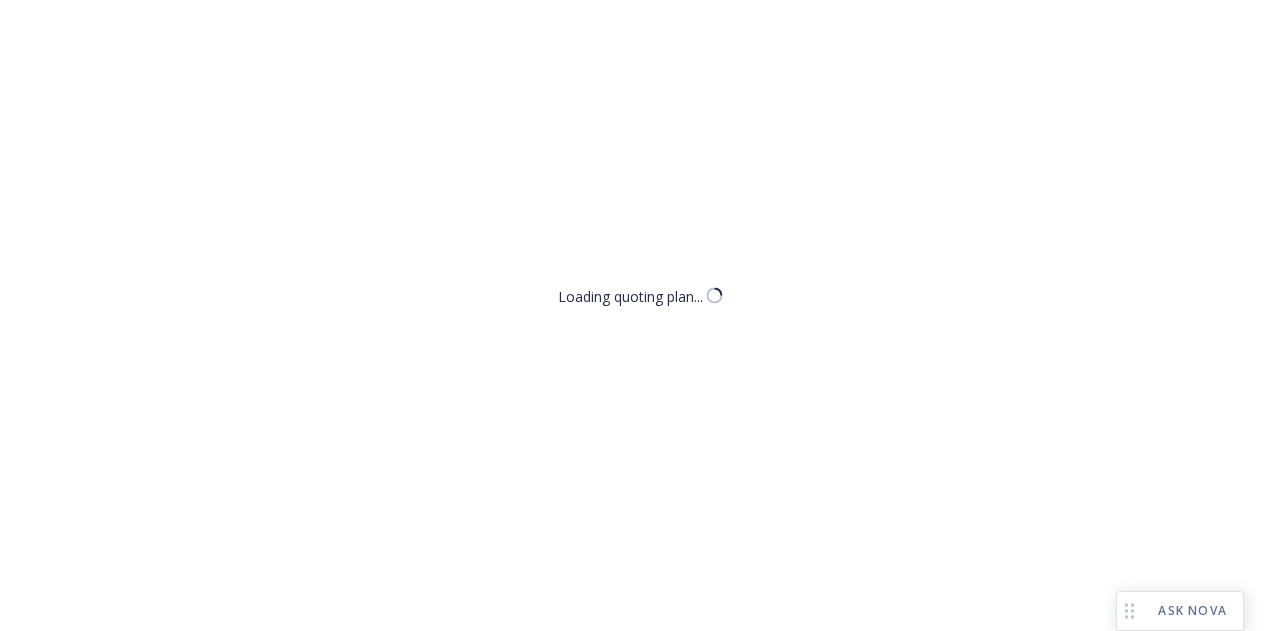 scroll, scrollTop: 0, scrollLeft: 0, axis: both 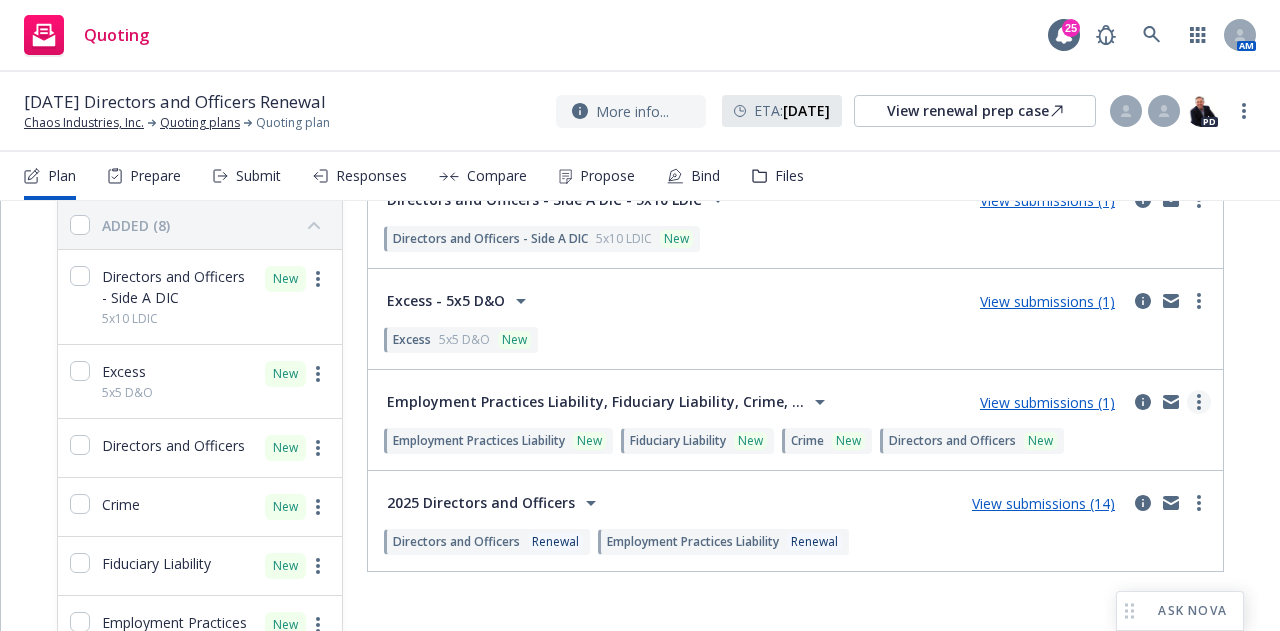click at bounding box center [1199, 402] 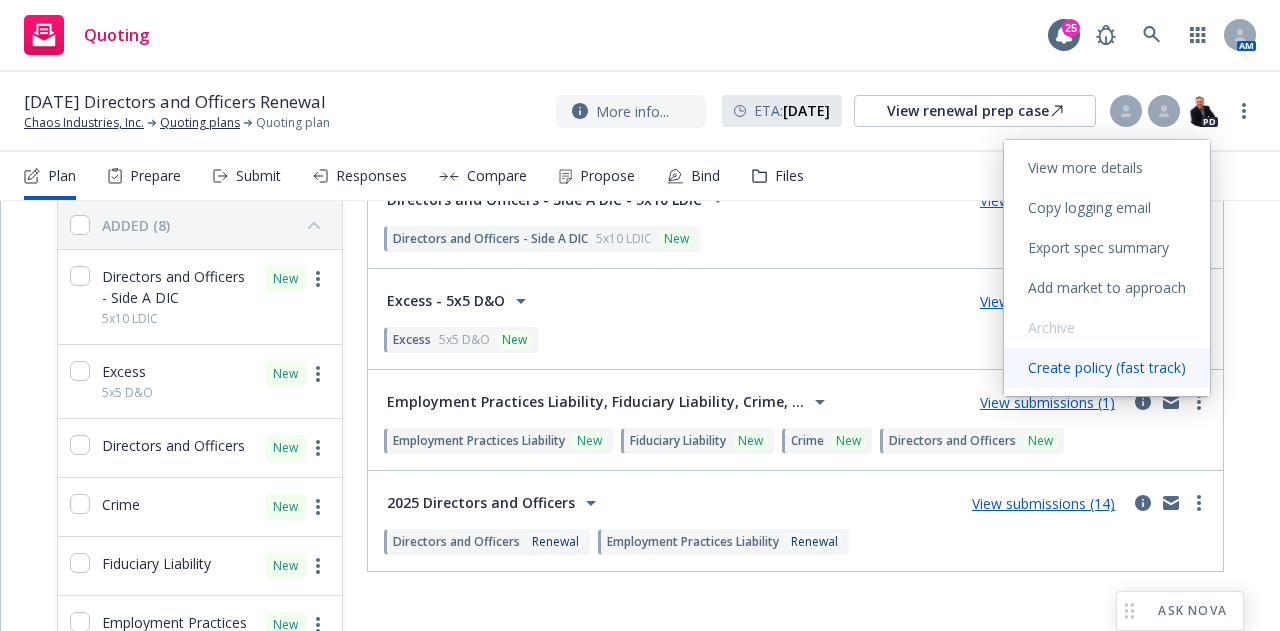 click on "Create policy (fast track)" at bounding box center [1107, 367] 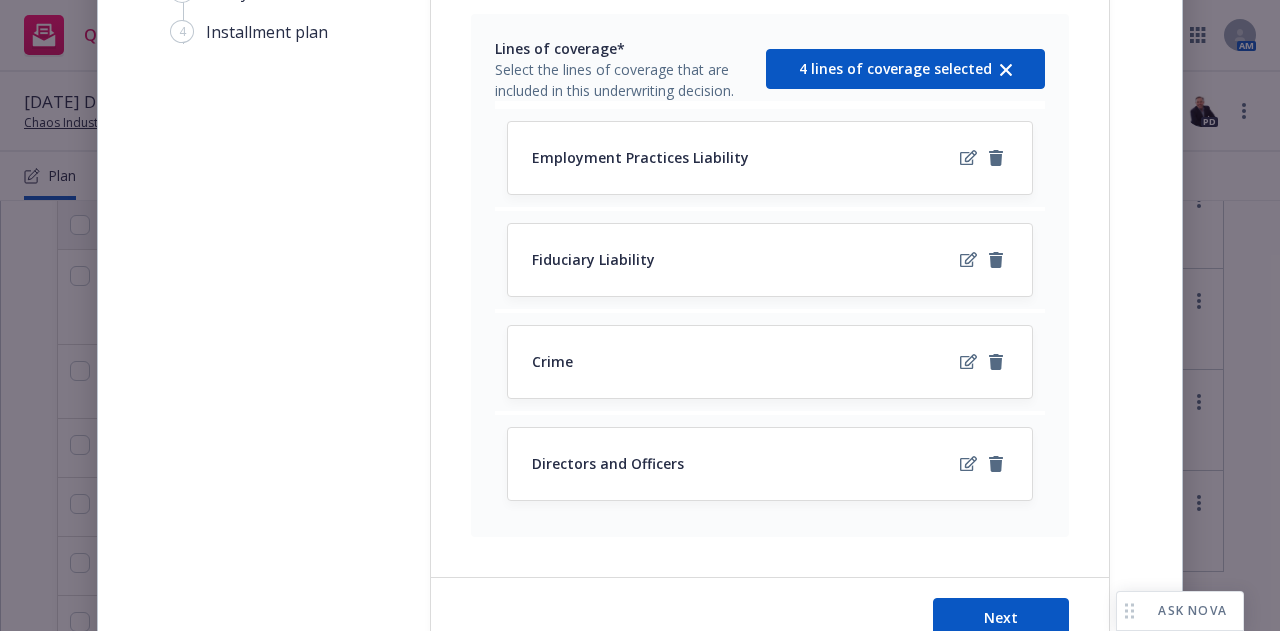 scroll, scrollTop: 331, scrollLeft: 0, axis: vertical 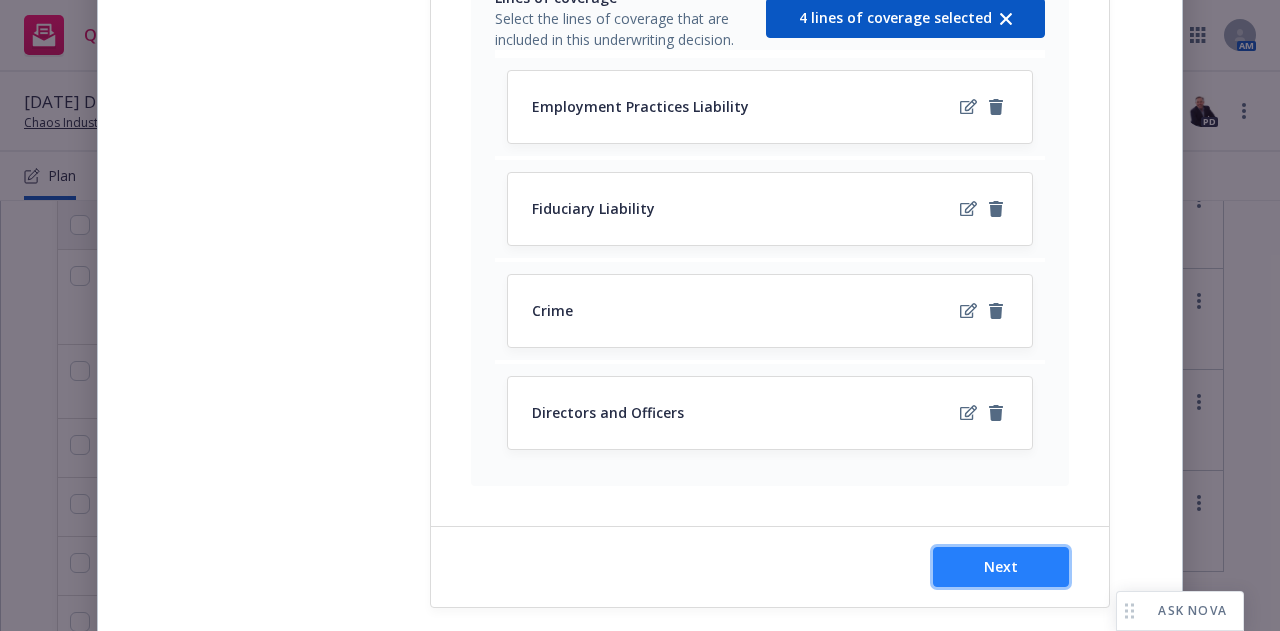 click on "Next" at bounding box center (1001, 567) 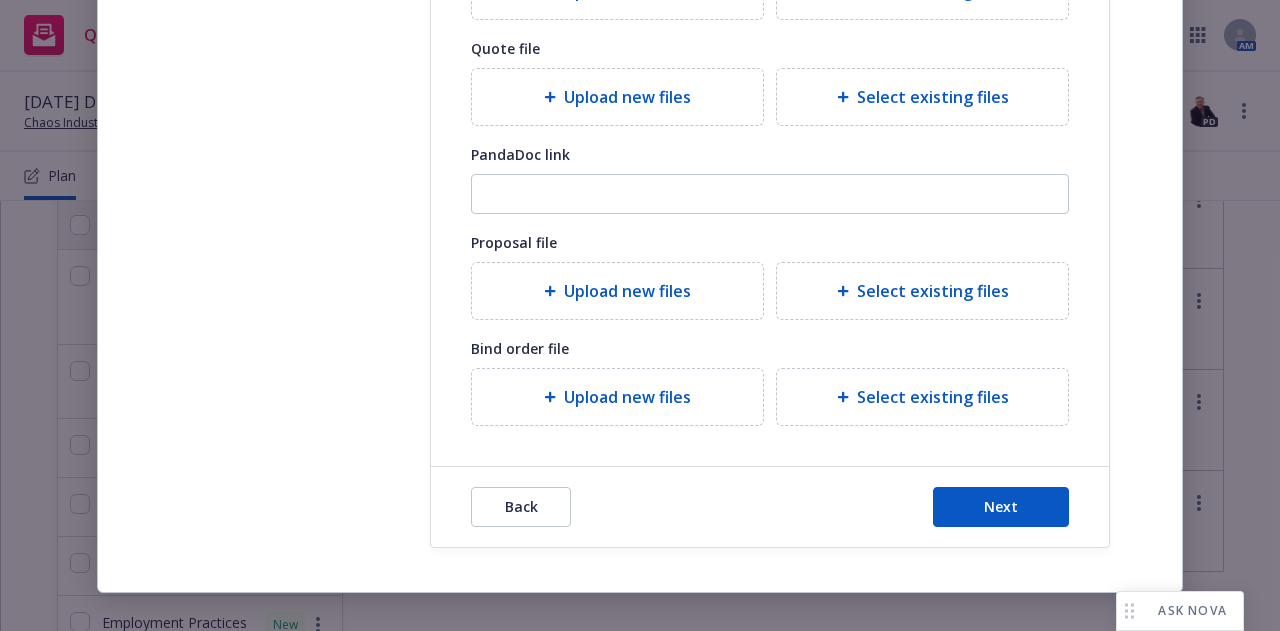scroll, scrollTop: 357, scrollLeft: 0, axis: vertical 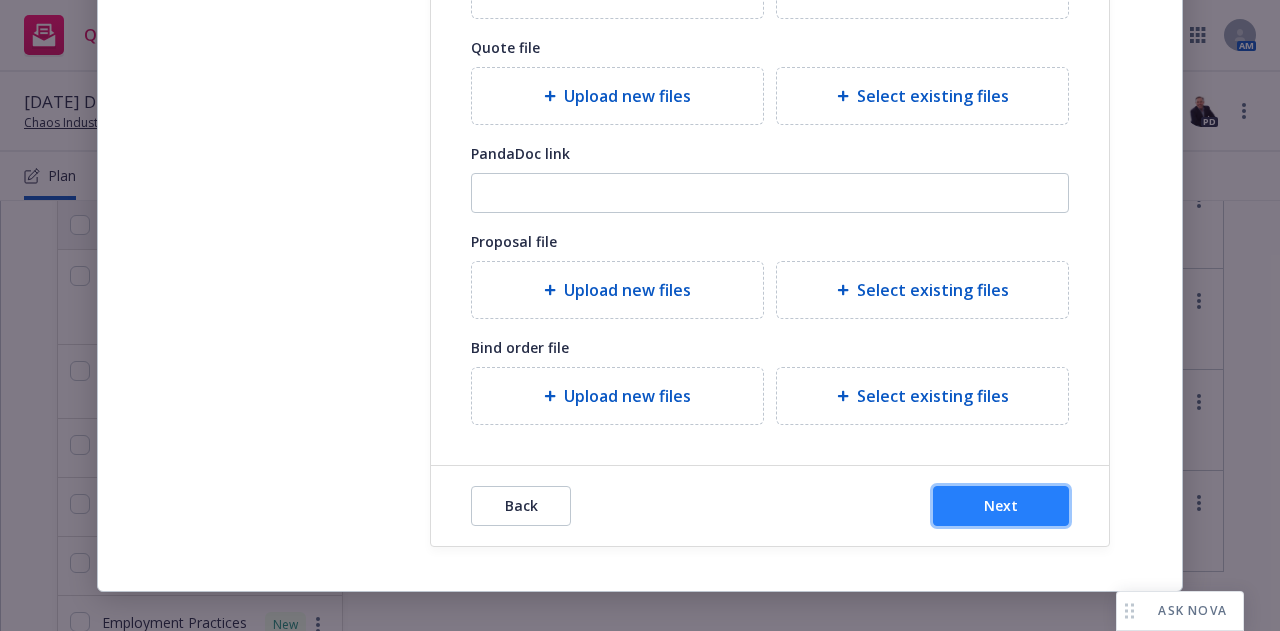 click on "Next" at bounding box center (1001, 506) 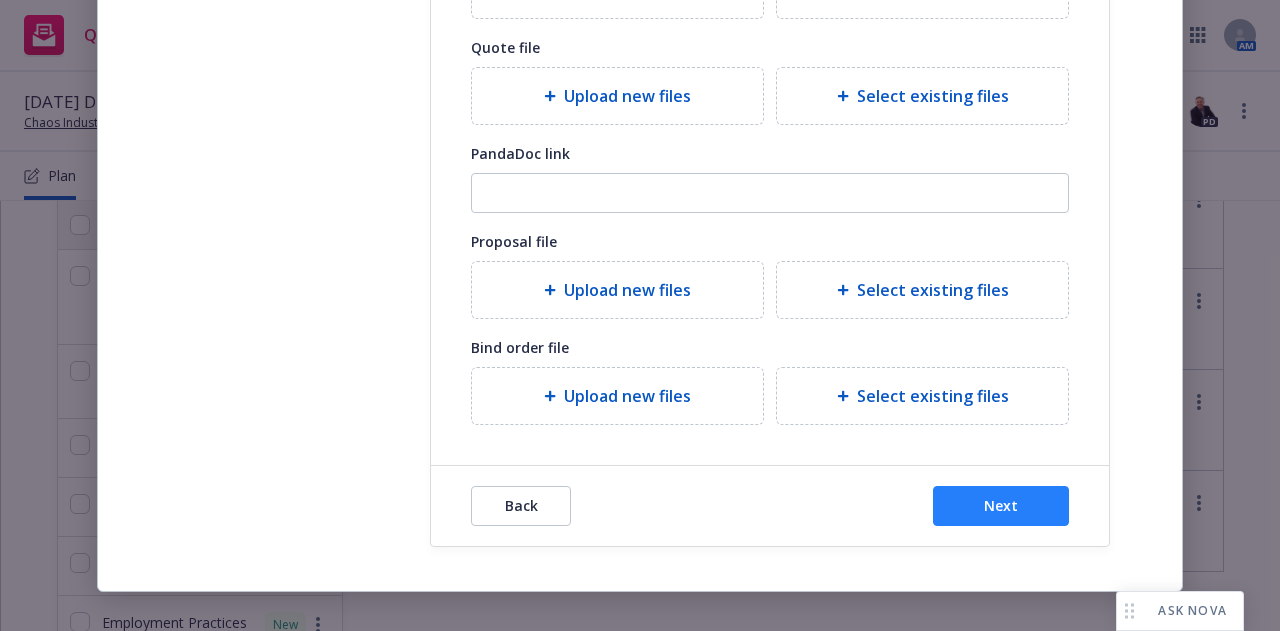 scroll, scrollTop: 0, scrollLeft: 0, axis: both 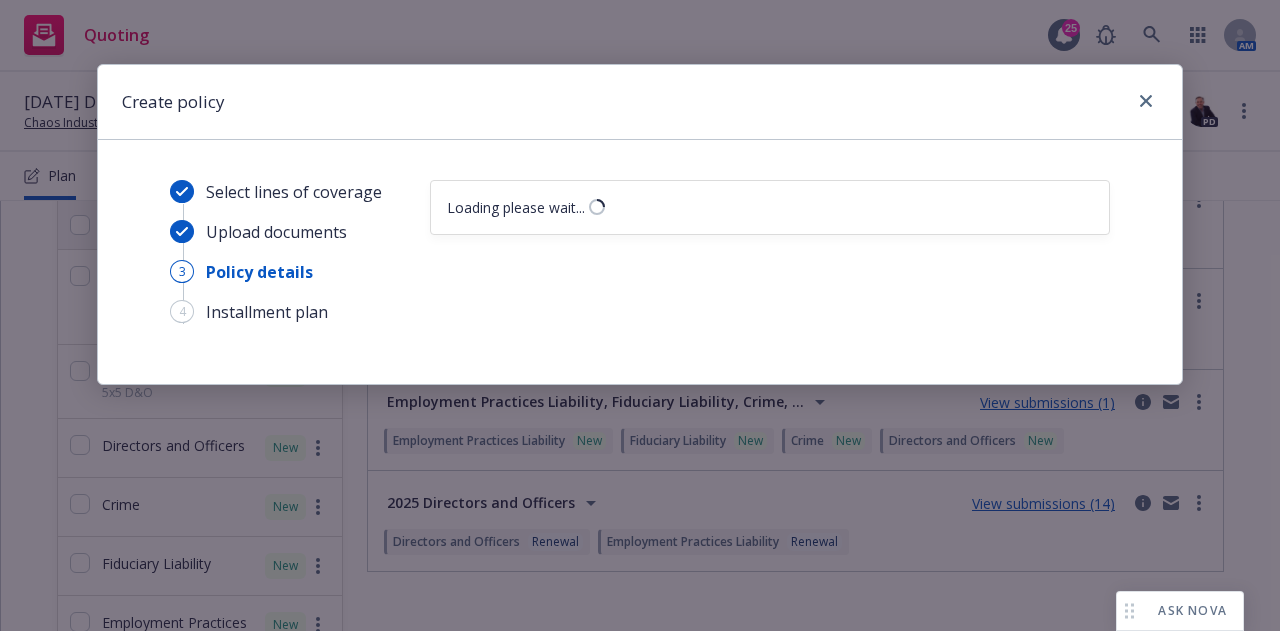 select on "12" 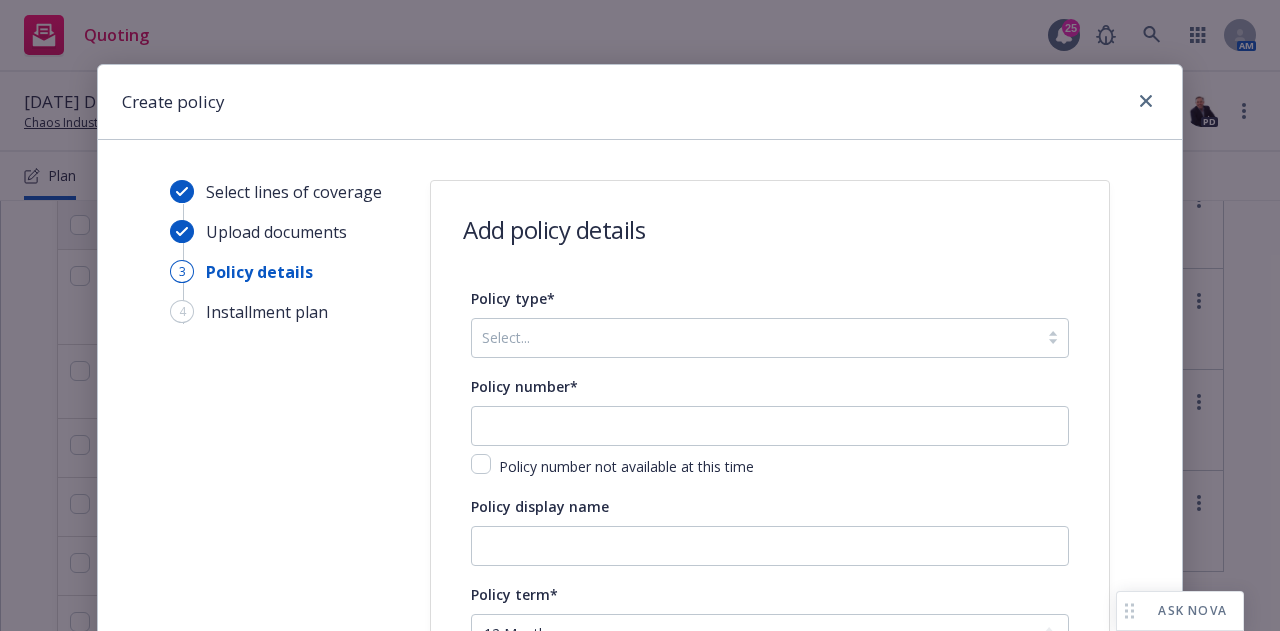 click at bounding box center [755, 338] 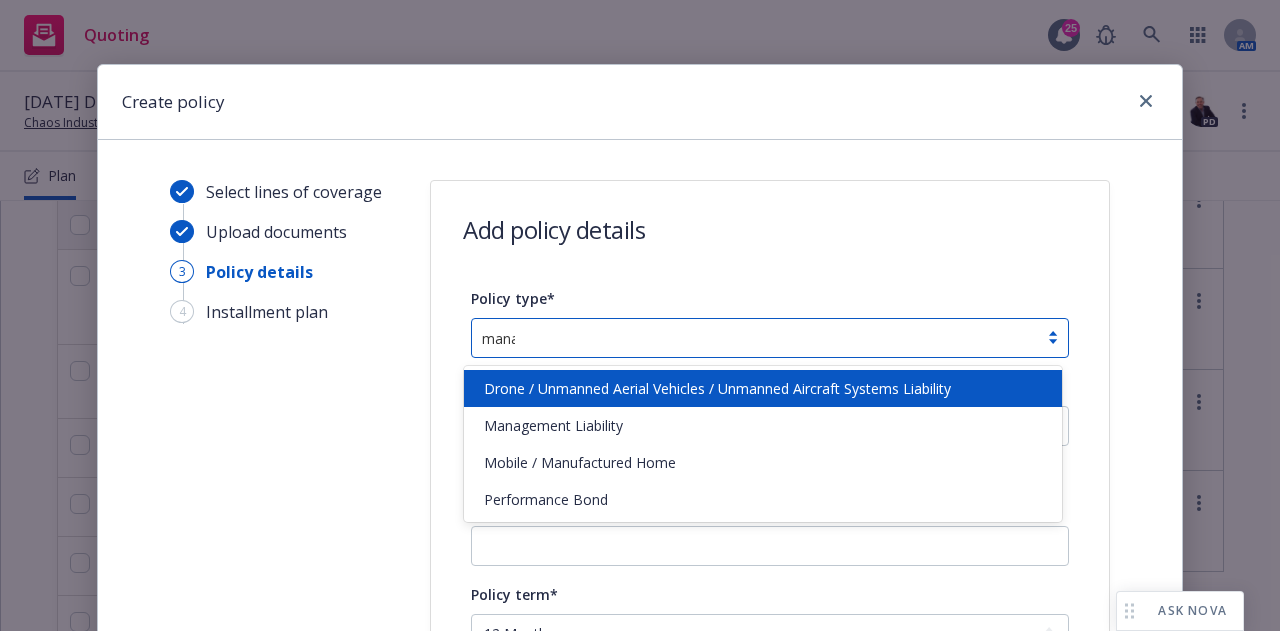 type on "manag" 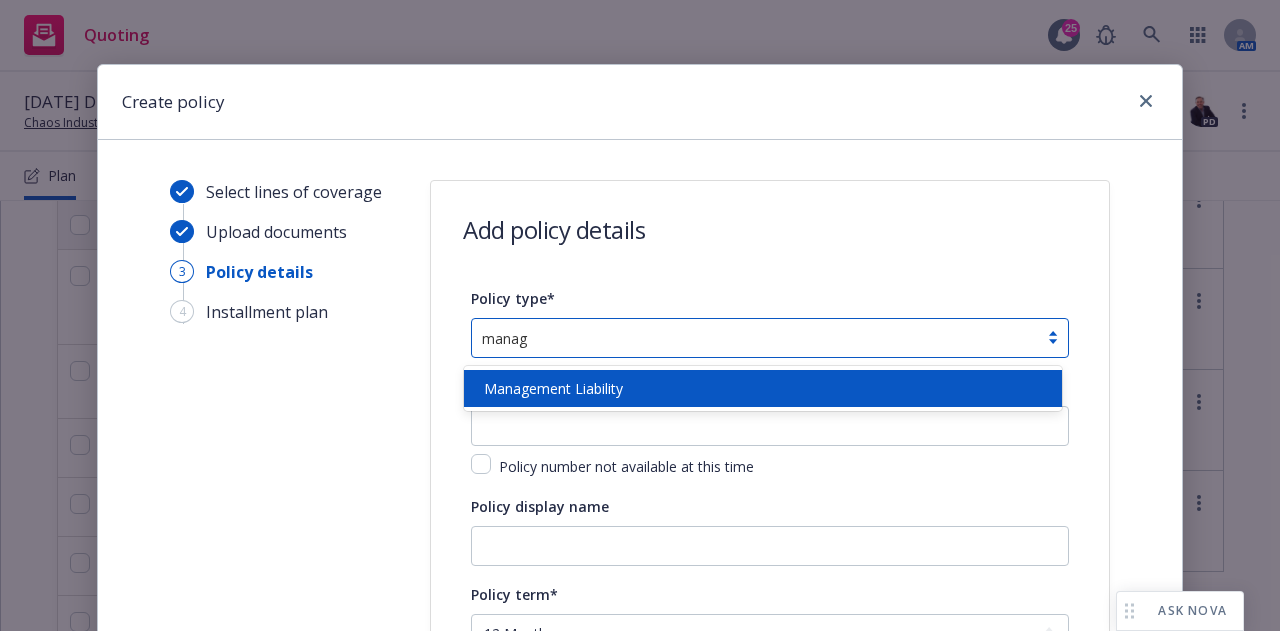 click on "Management Liability" at bounding box center (553, 388) 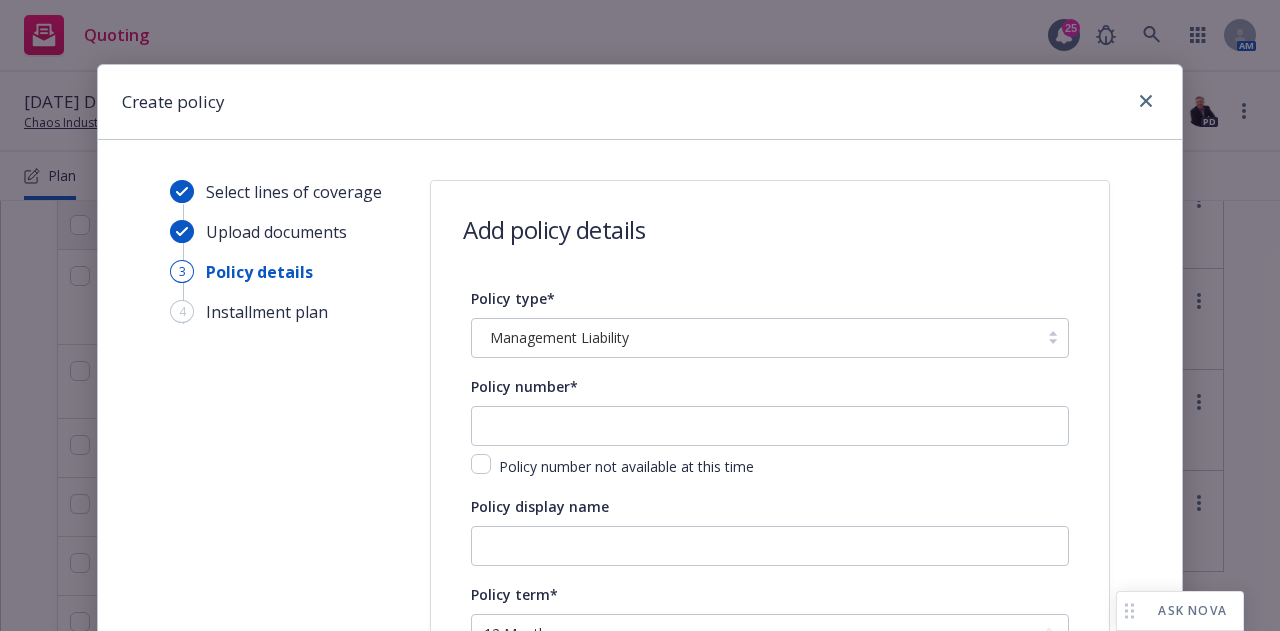 click on "Select lines of coverage Upload documents 3 Policy details 4 Installment plan" at bounding box center [280, 1522] 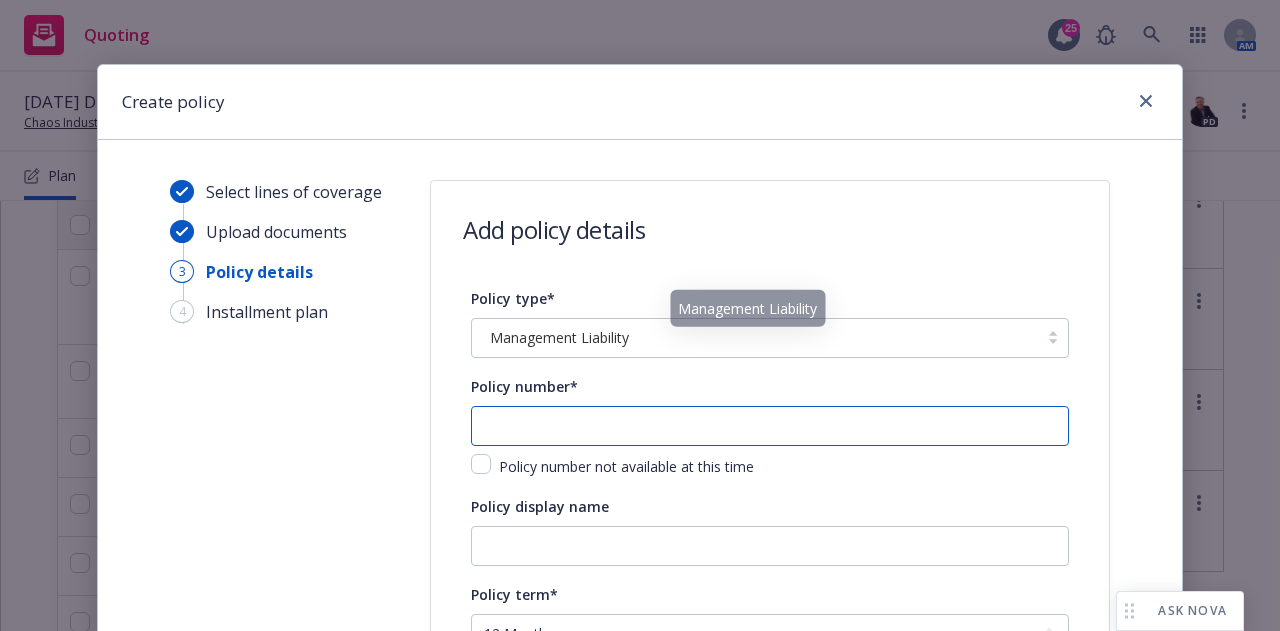 click at bounding box center (770, 426) 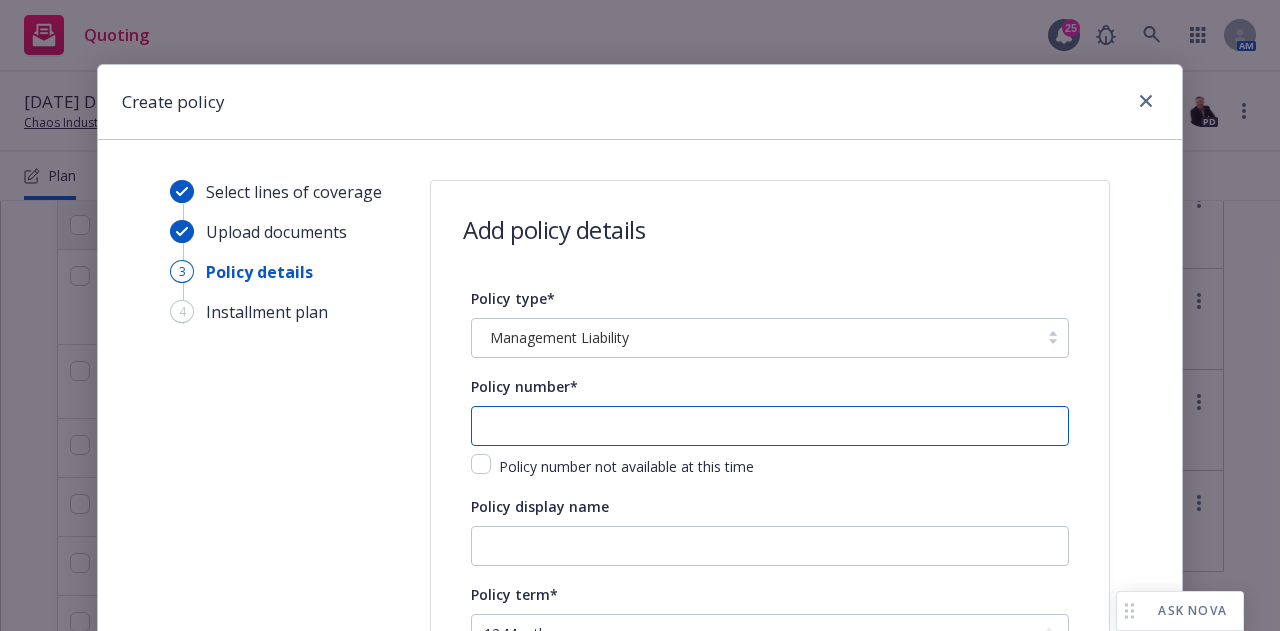 paste on "8264-7757" 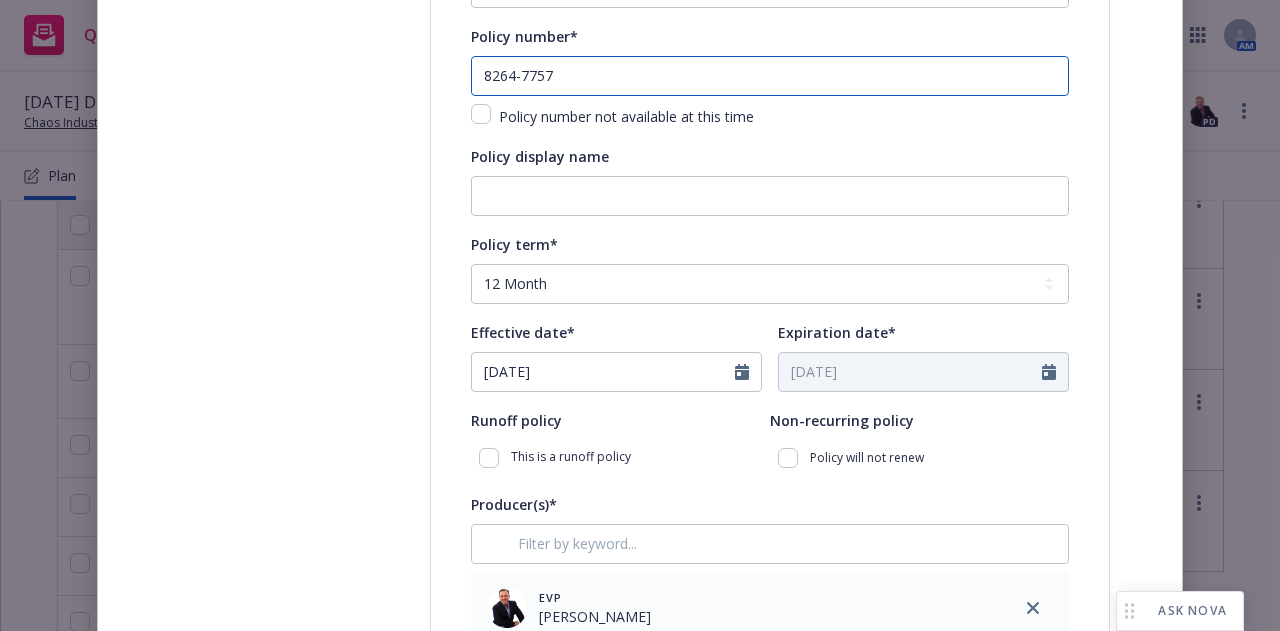 scroll, scrollTop: 351, scrollLeft: 0, axis: vertical 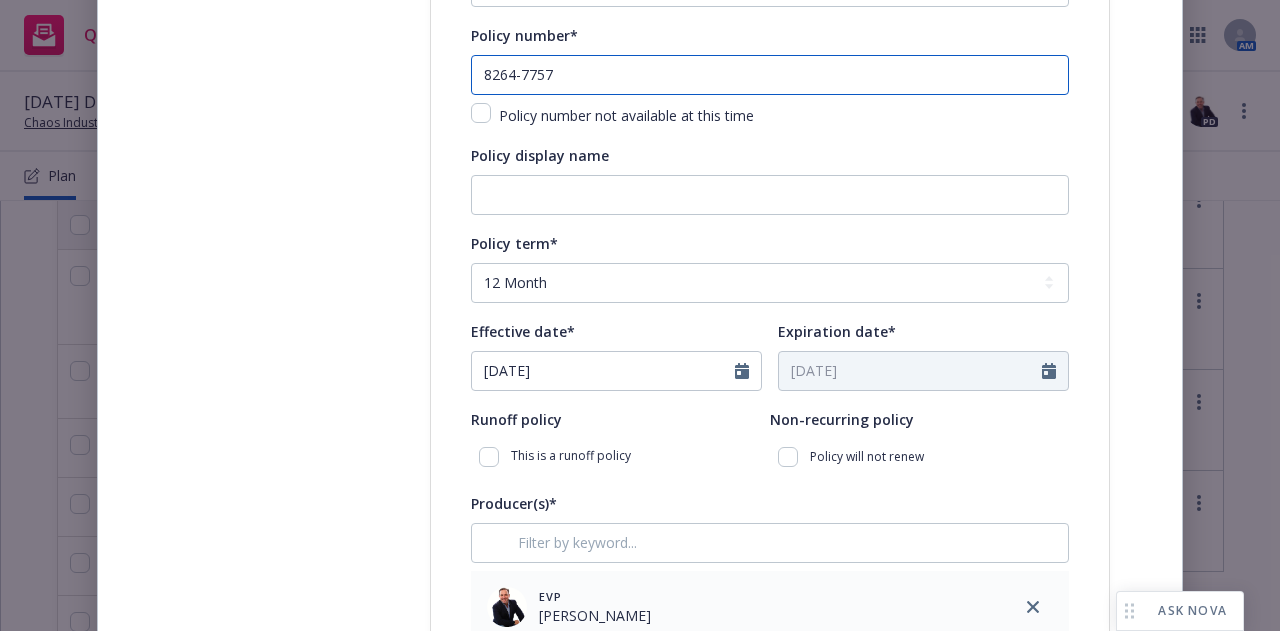 type on "8264-7757" 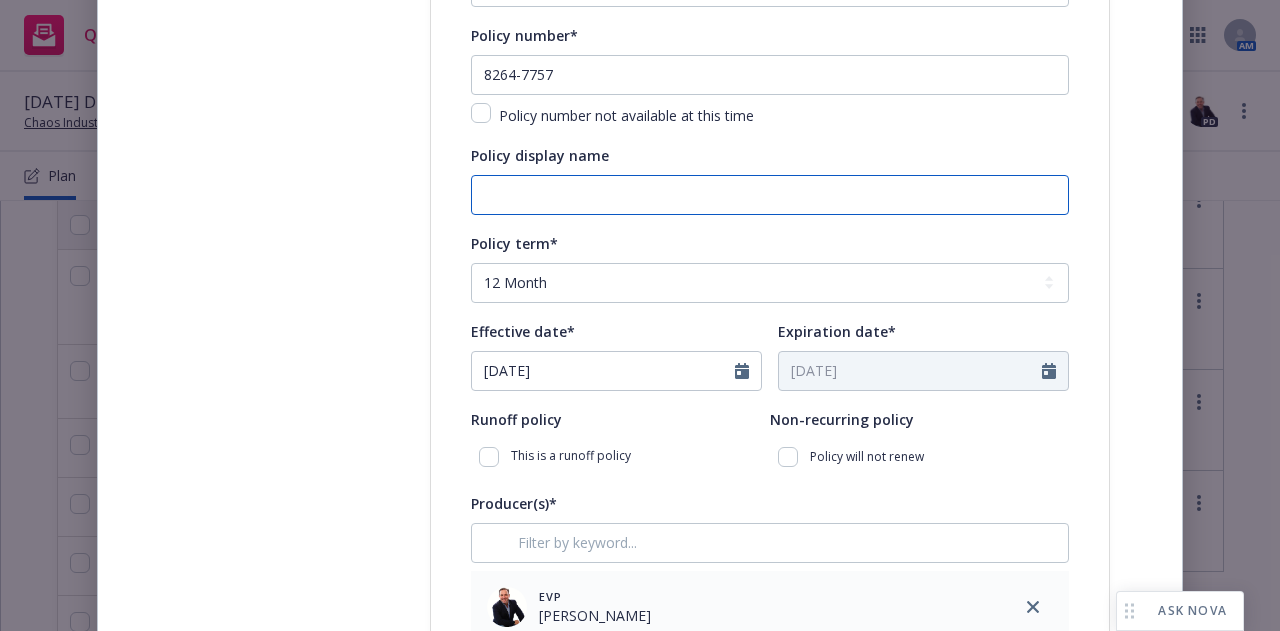 click on "Policy display name" at bounding box center (770, 195) 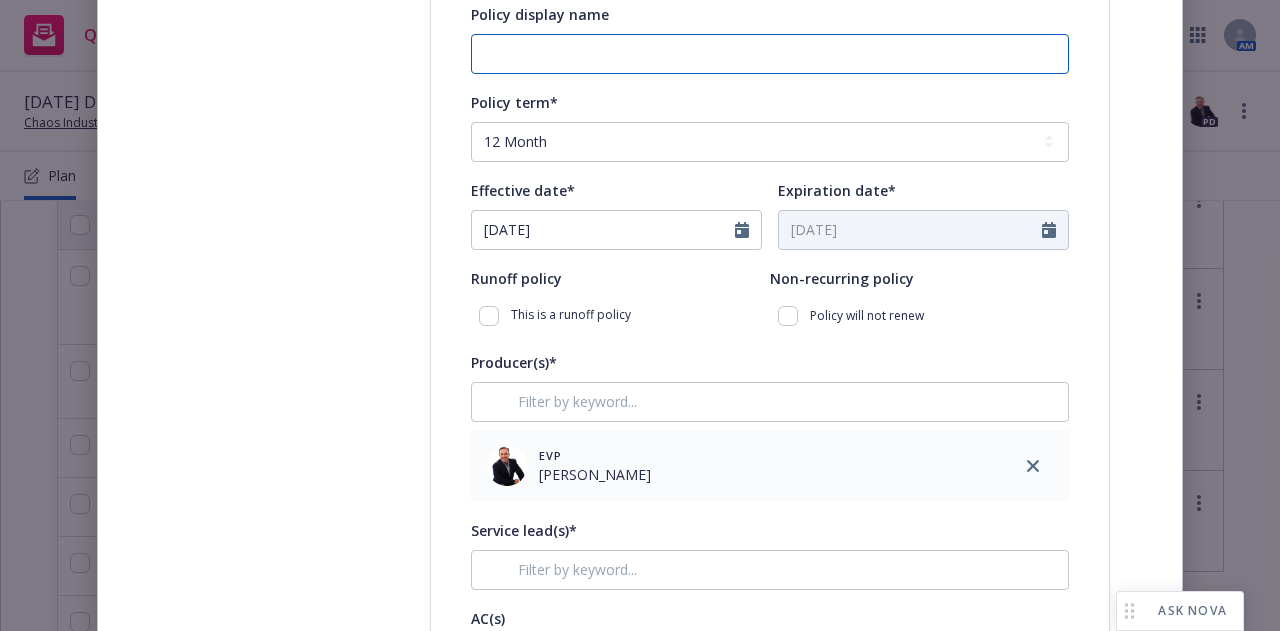 scroll, scrollTop: 851, scrollLeft: 0, axis: vertical 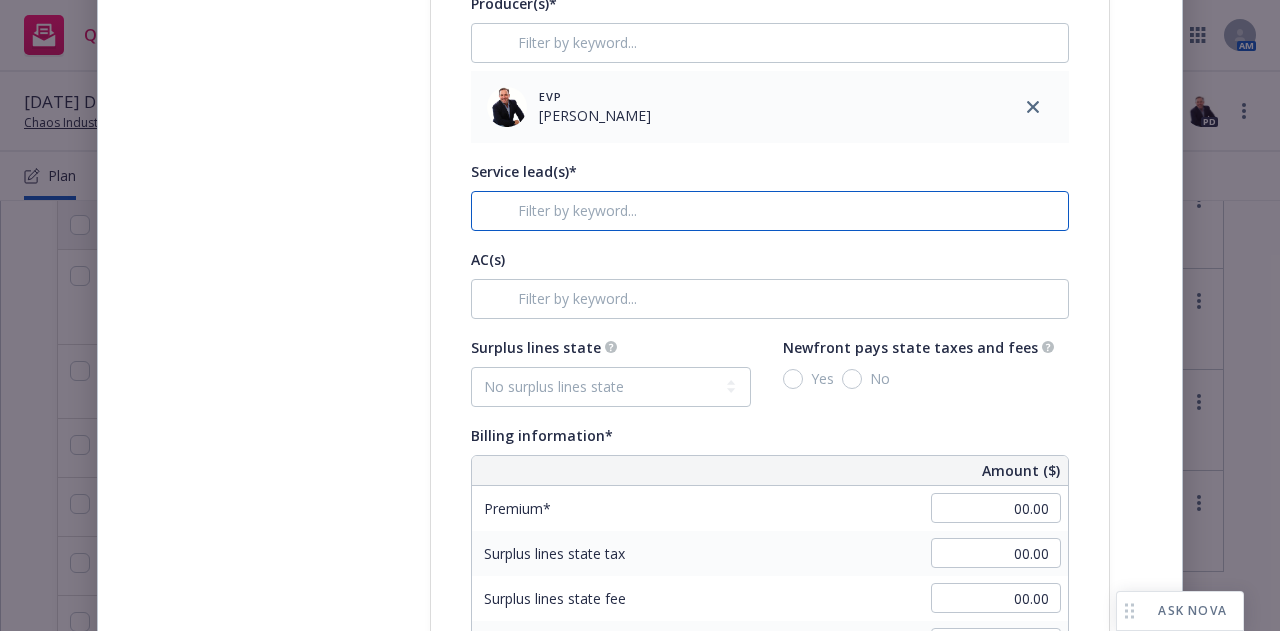 click at bounding box center (770, 211) 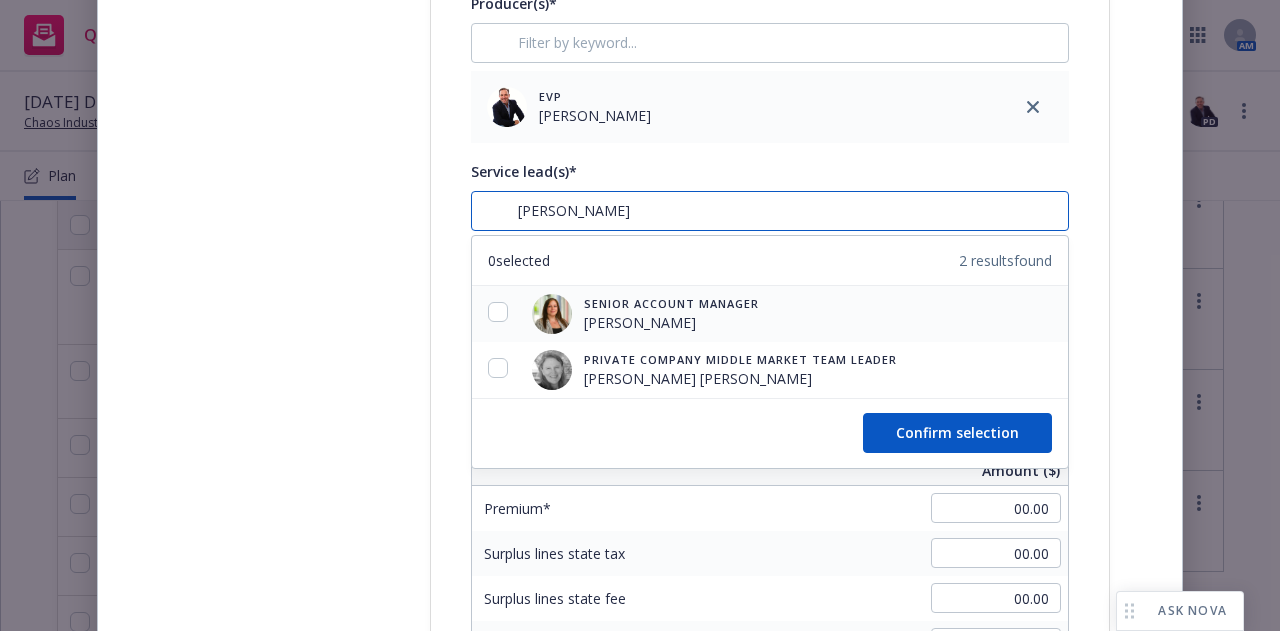 type on "leigh" 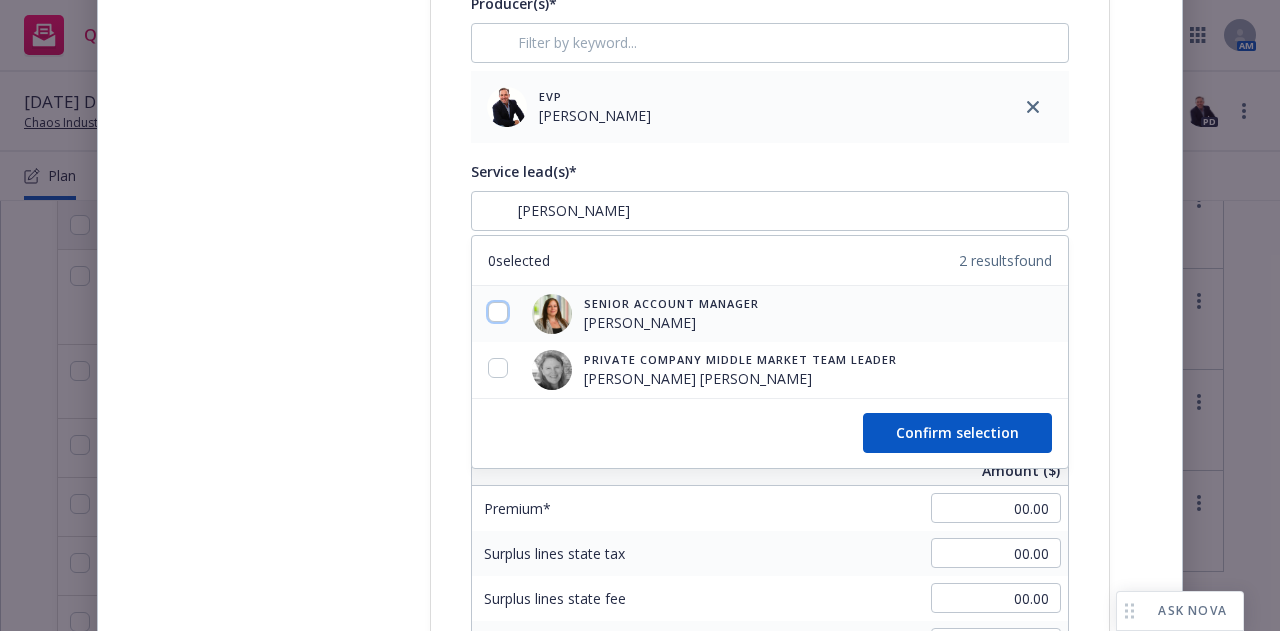 click at bounding box center [498, 312] 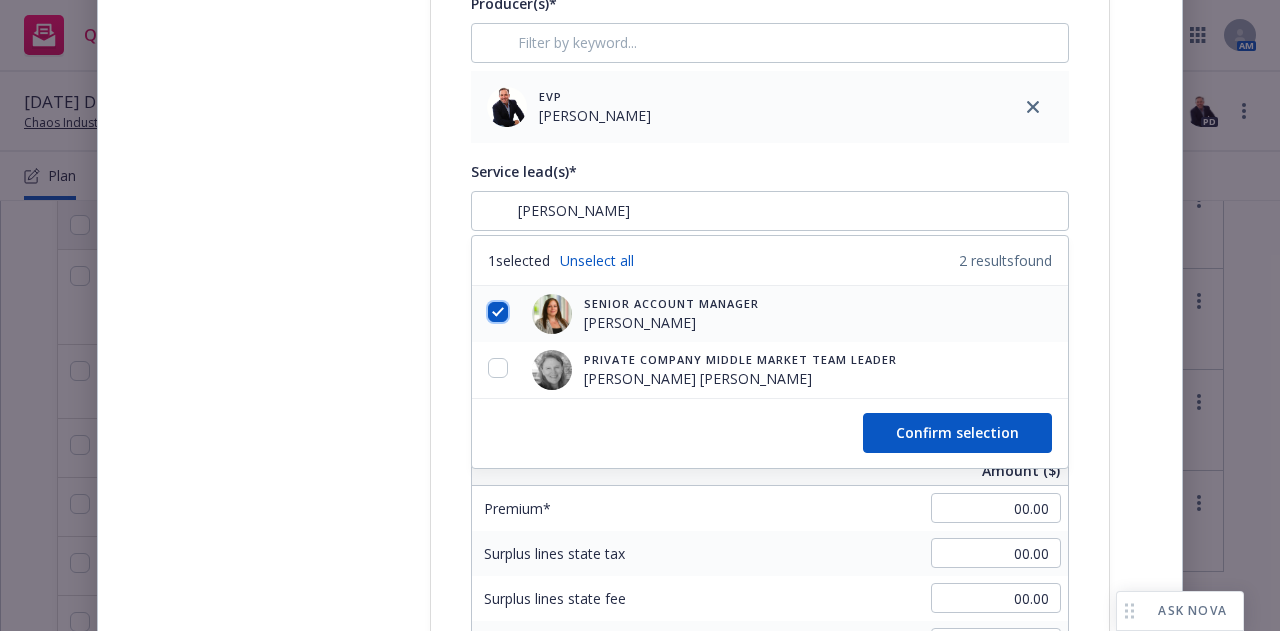 click at bounding box center [498, 312] 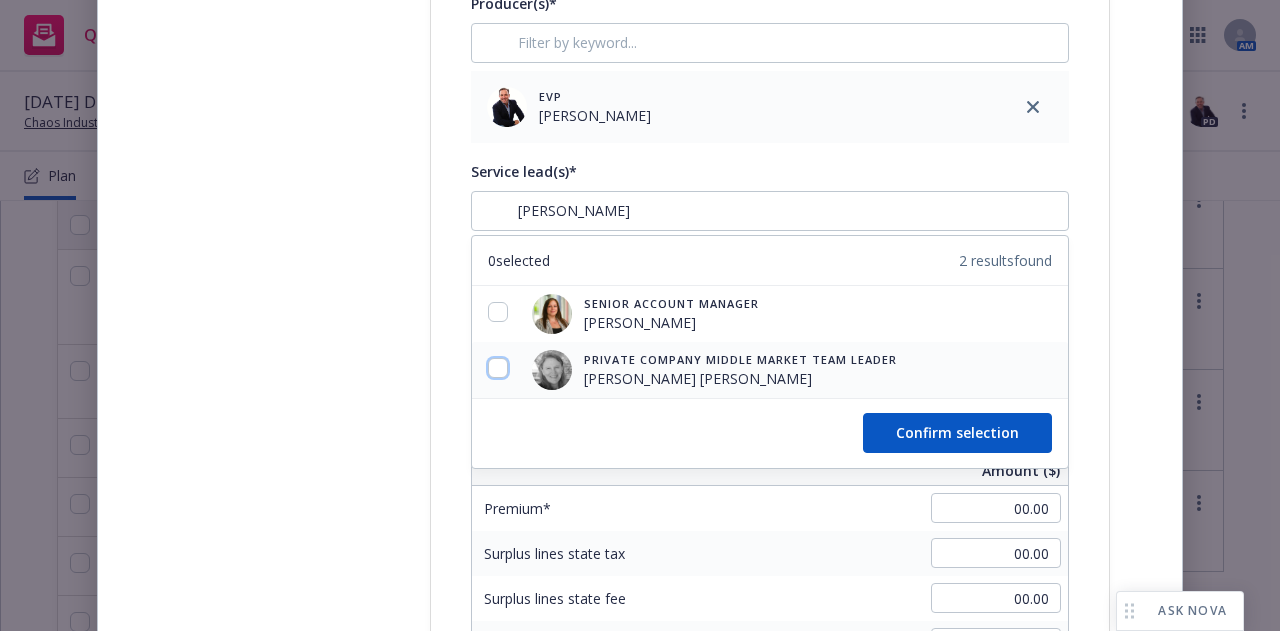 click at bounding box center (498, 368) 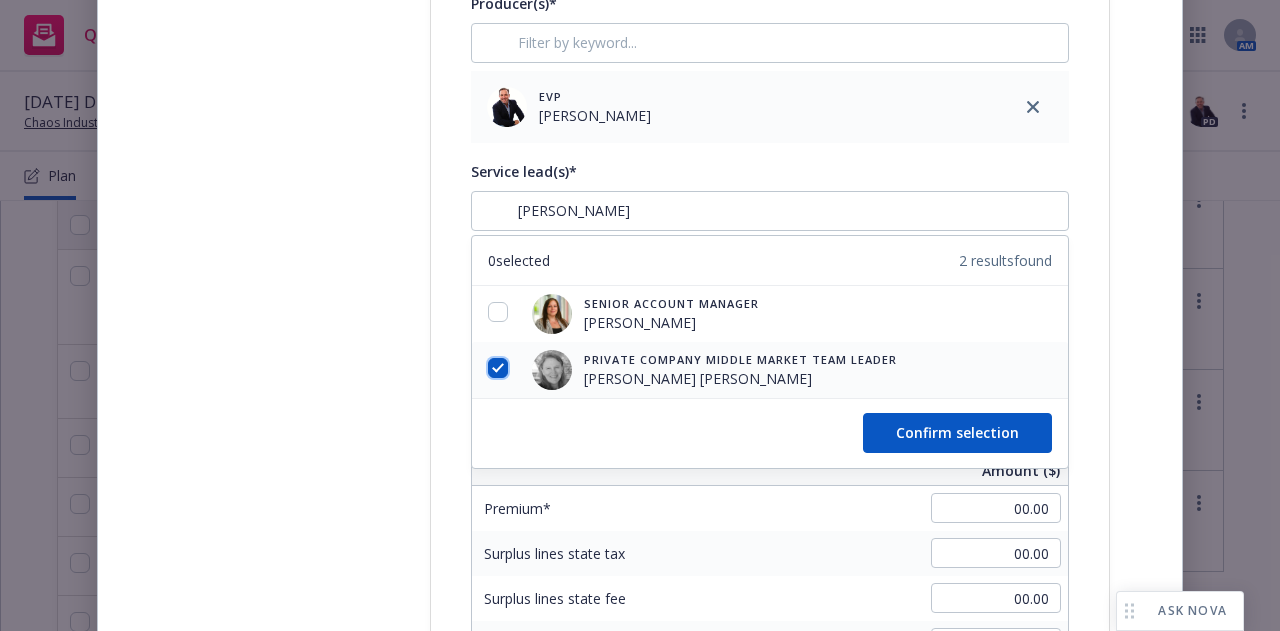checkbox on "true" 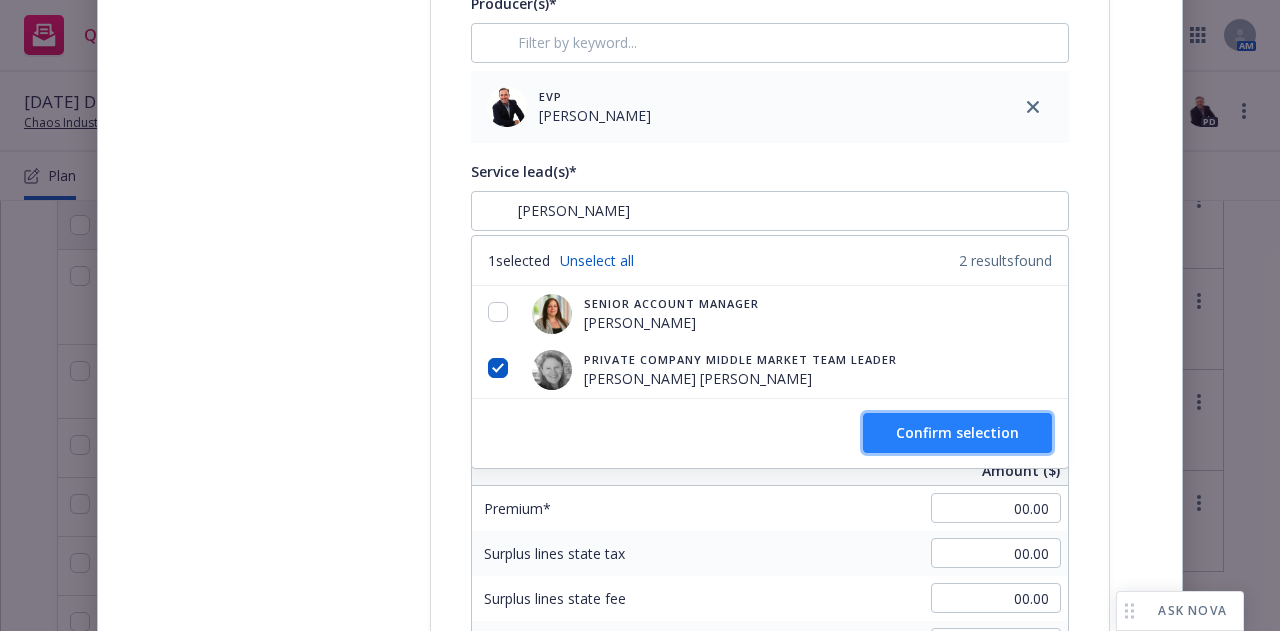 click on "Confirm selection" at bounding box center (957, 432) 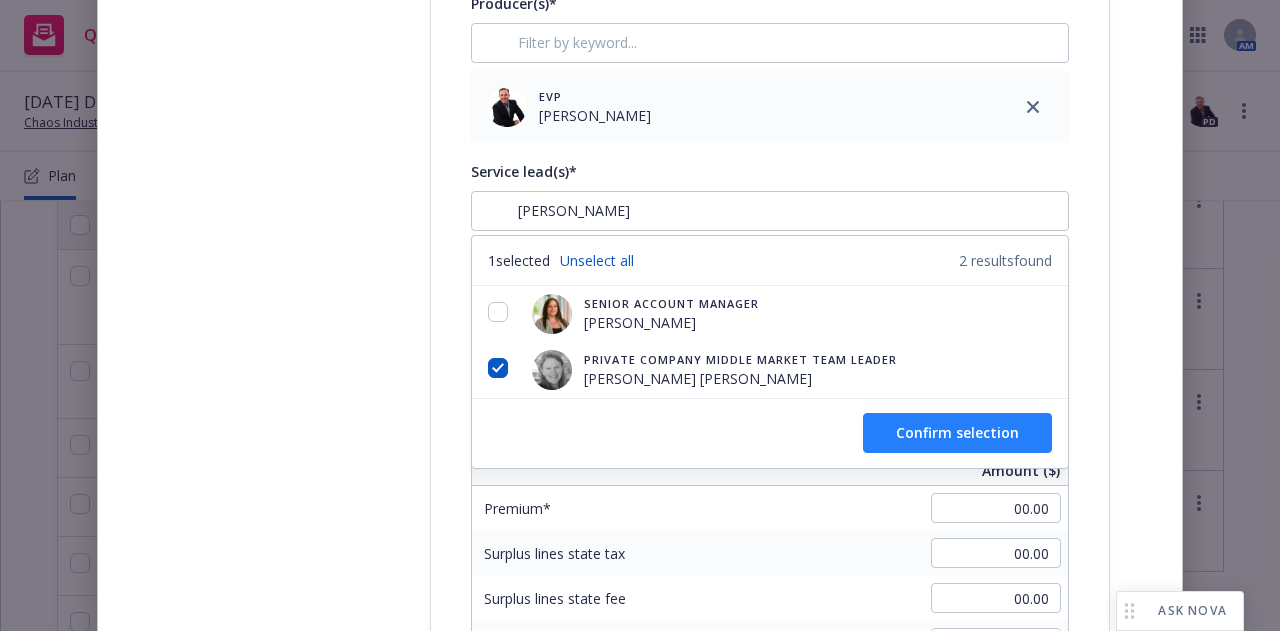 type 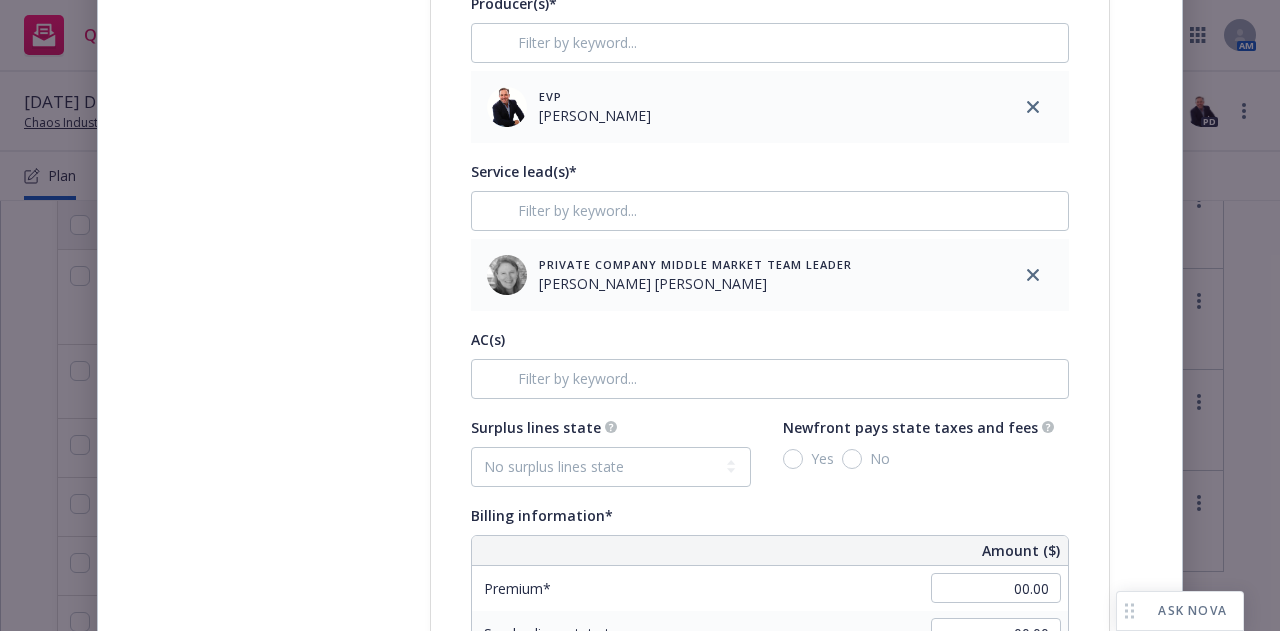 scroll, scrollTop: 1194, scrollLeft: 0, axis: vertical 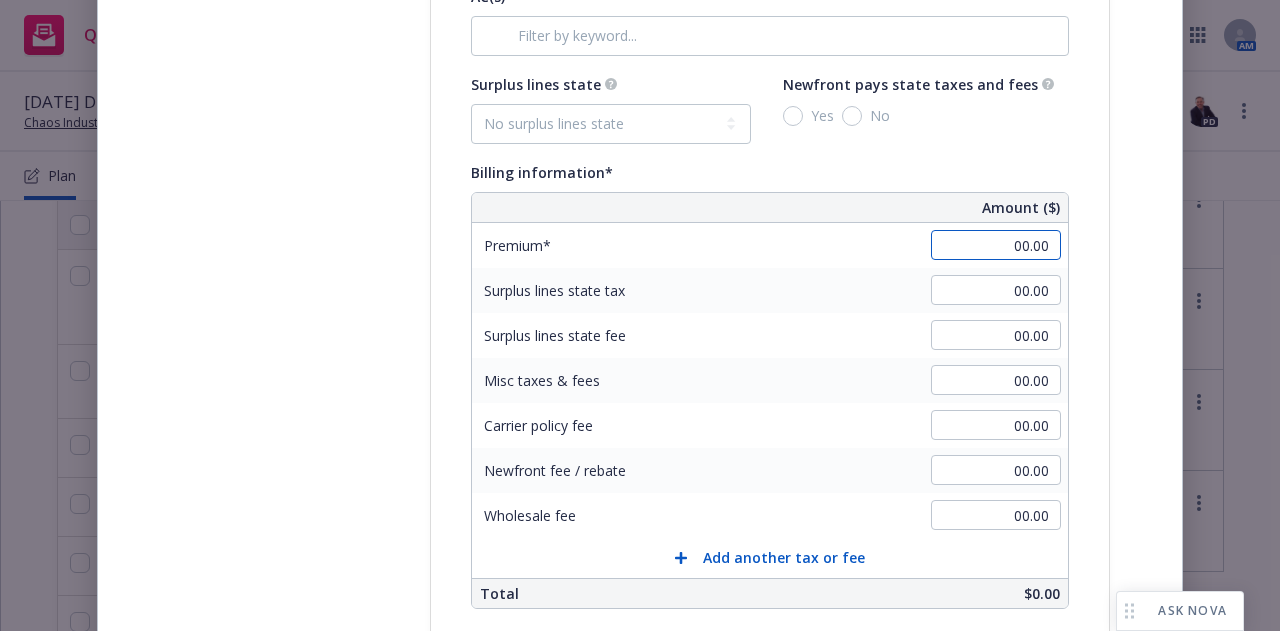 click on "00.00" at bounding box center [996, 245] 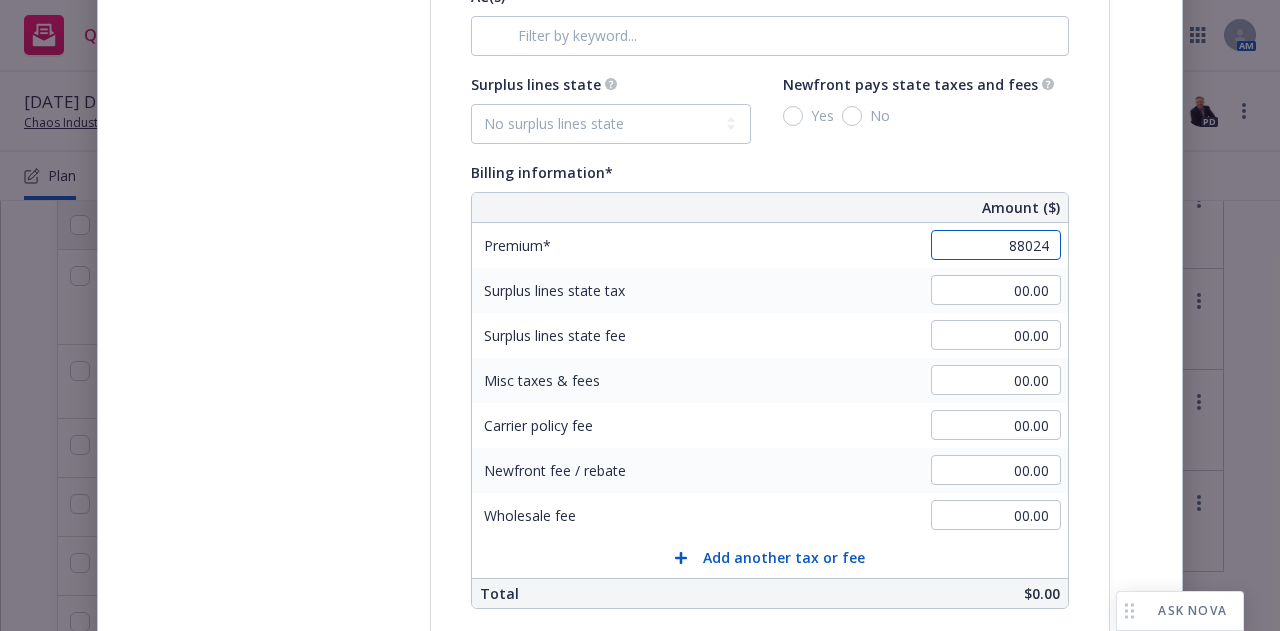 scroll, scrollTop: 1363, scrollLeft: 0, axis: vertical 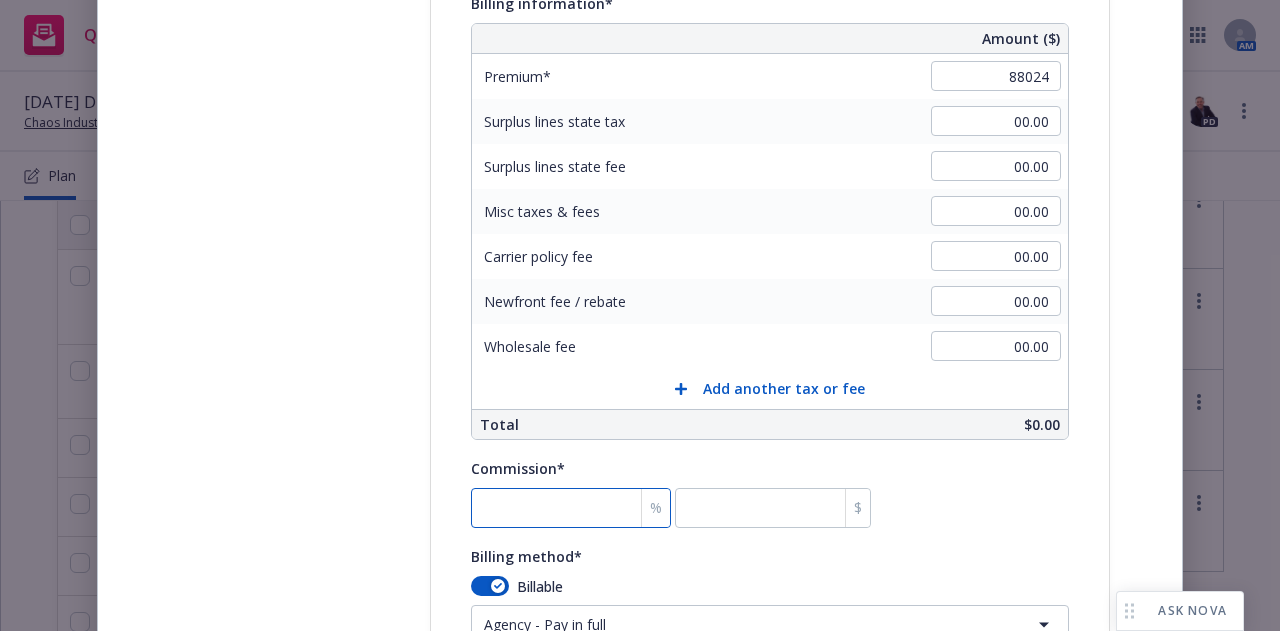 type on "88,024.00" 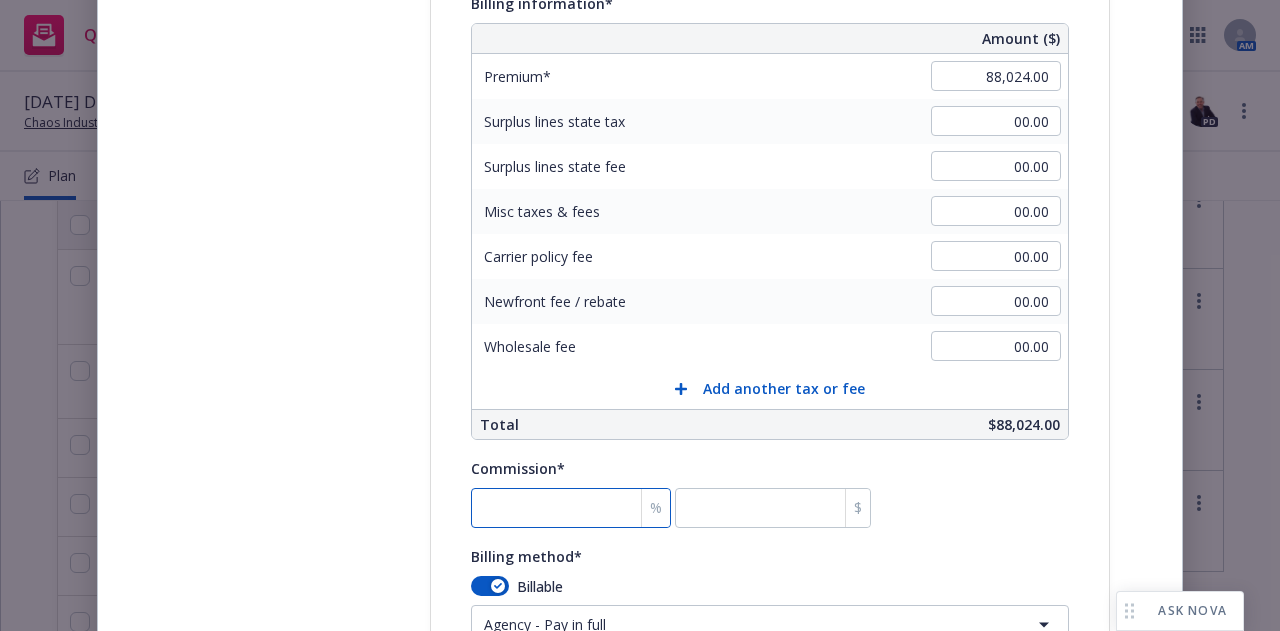 click at bounding box center [571, 508] 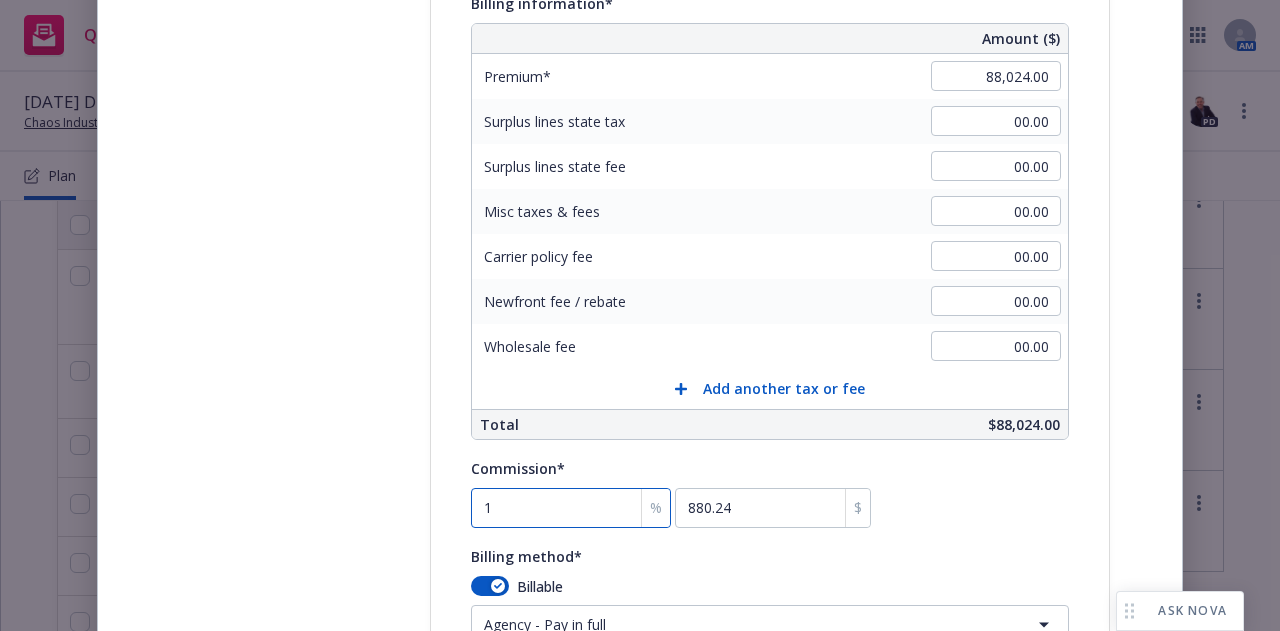 type on "17" 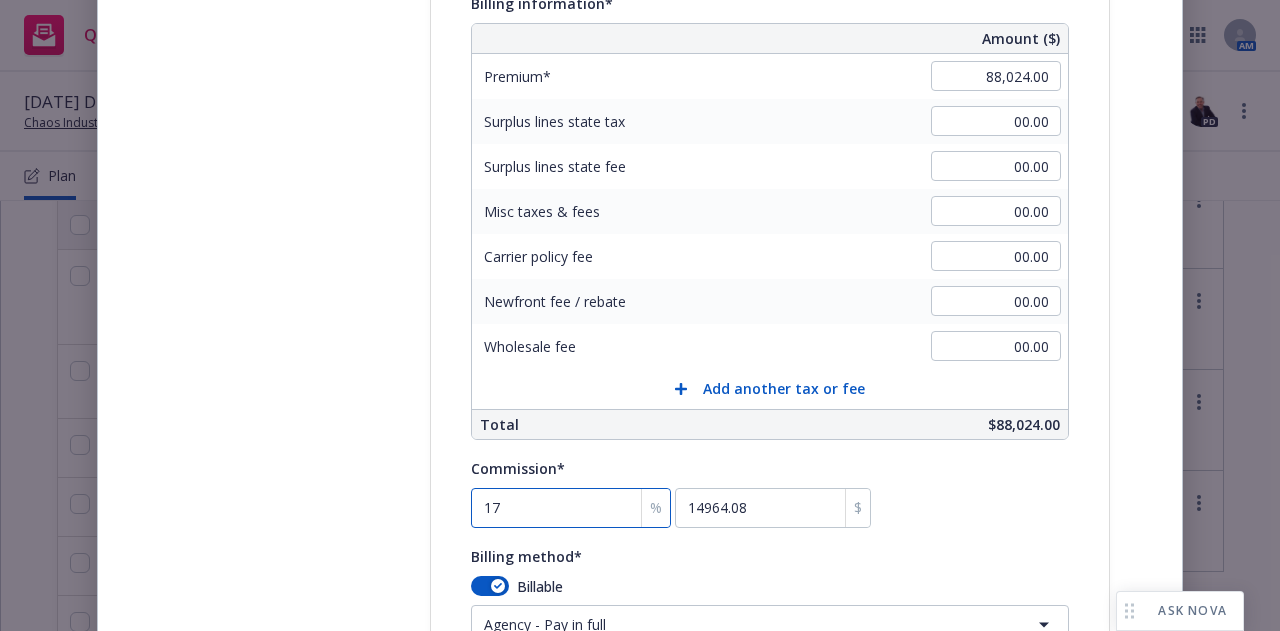 type on "17.5" 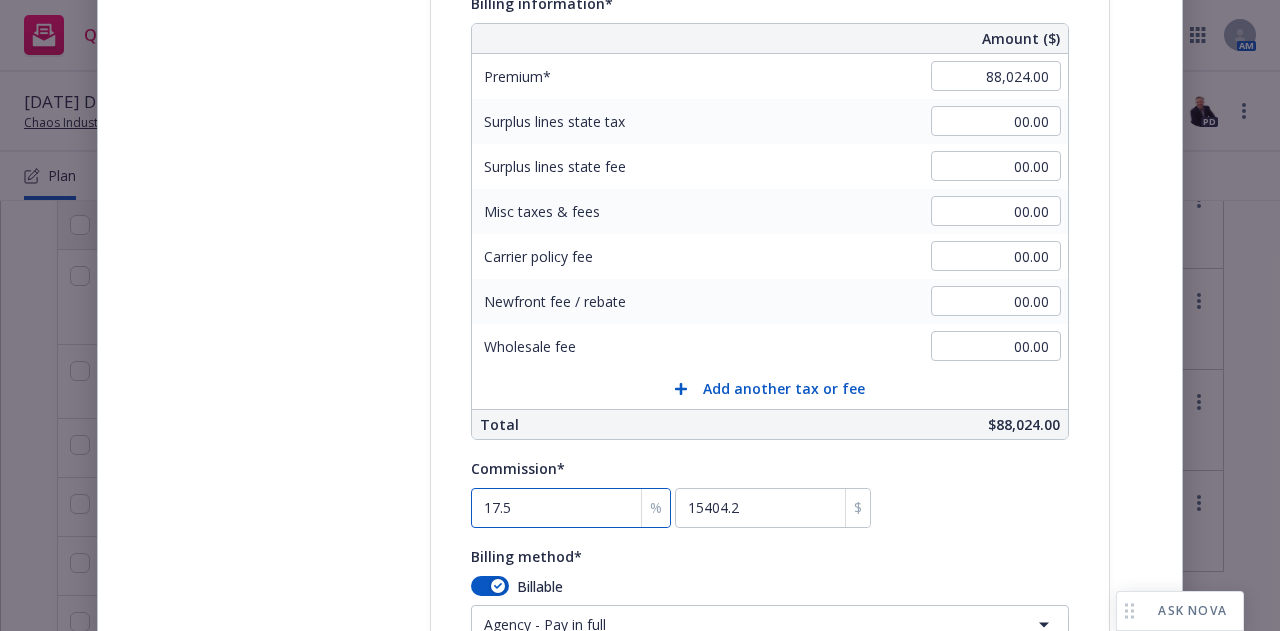 type on "17.5" 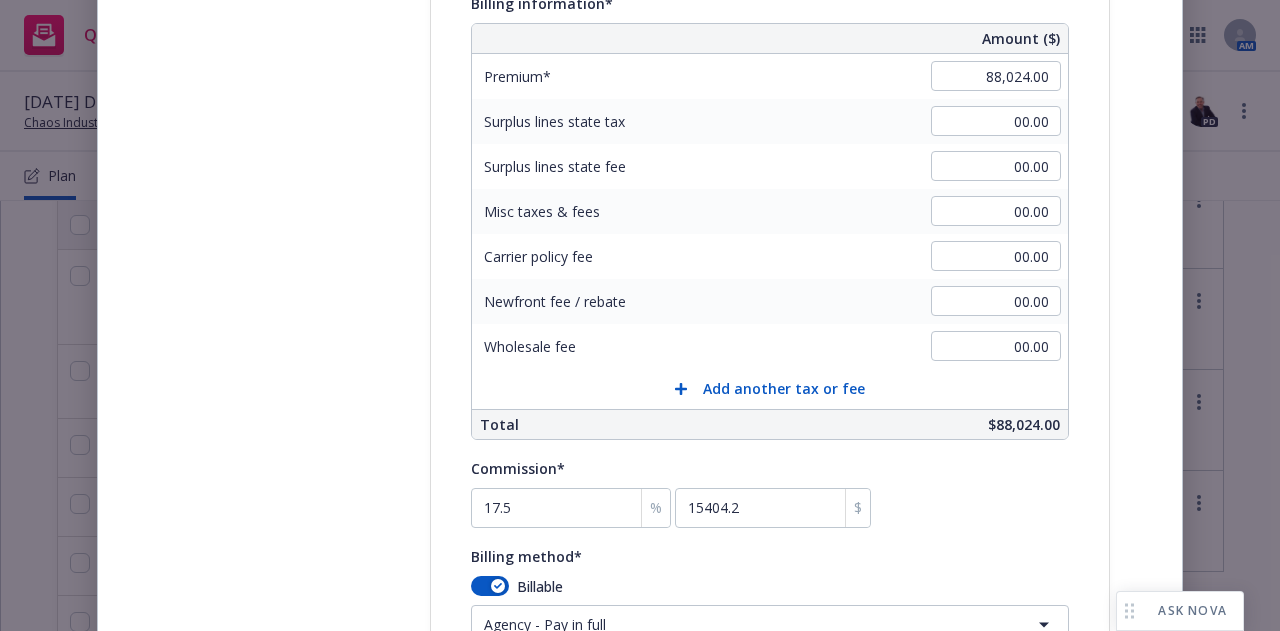 click on "Commission* 17.5 % 15404.2 $" at bounding box center [770, 492] 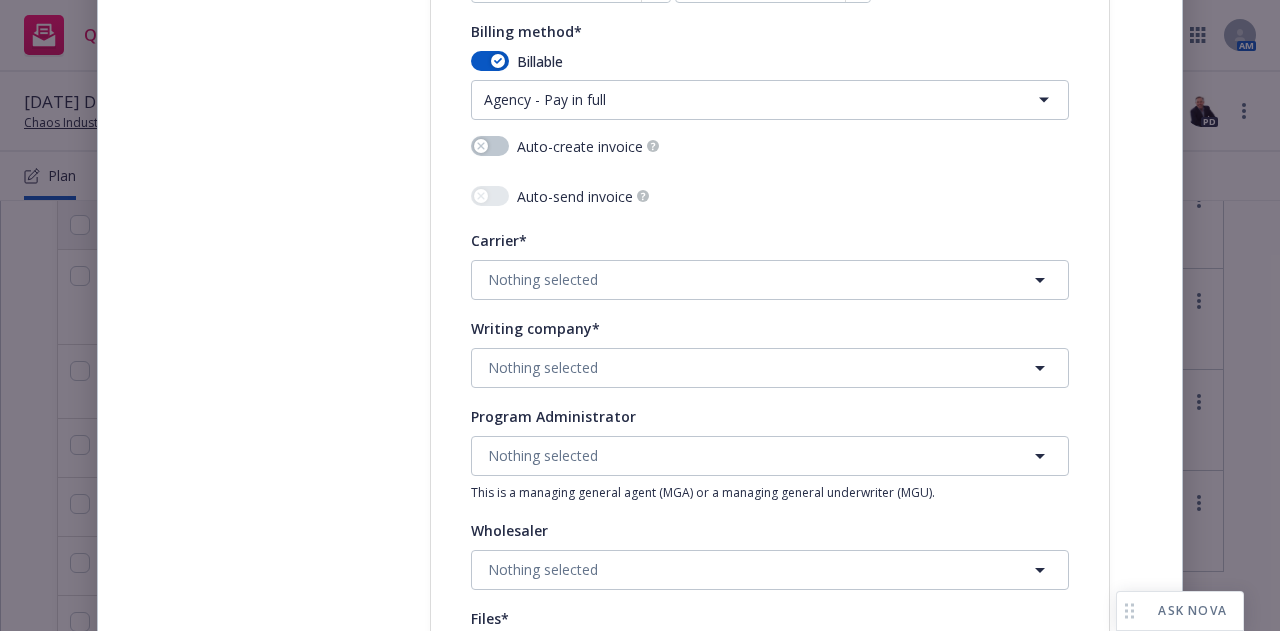 scroll, scrollTop: 1940, scrollLeft: 0, axis: vertical 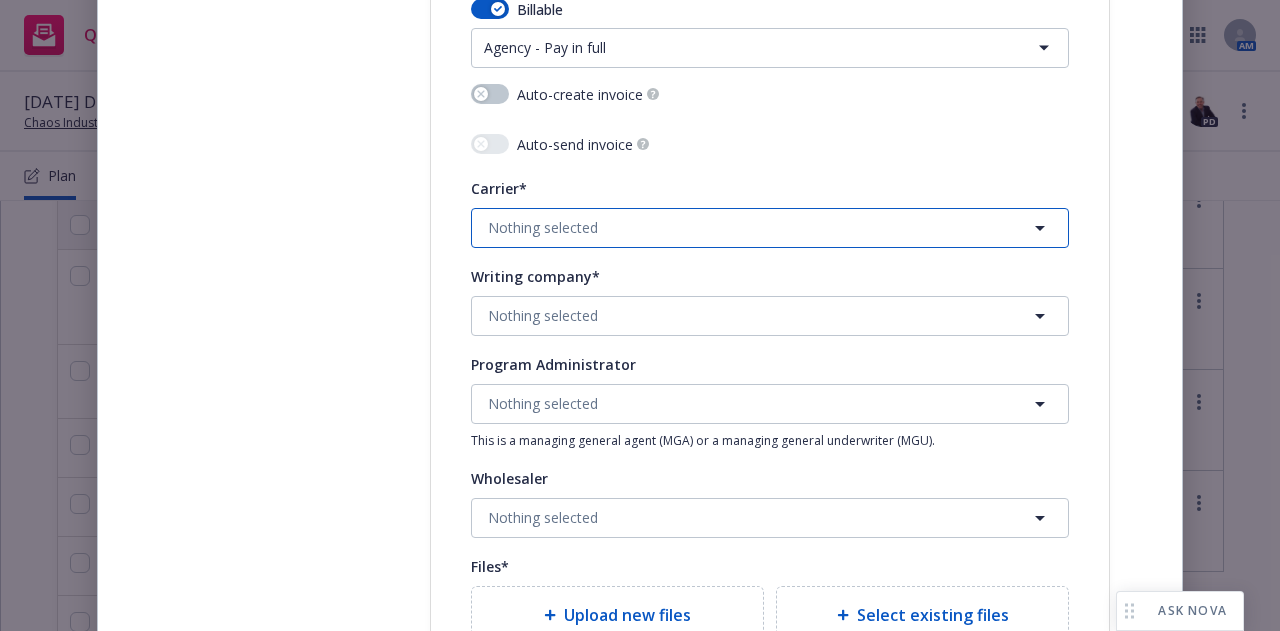 click on "Nothing selected" at bounding box center (770, 228) 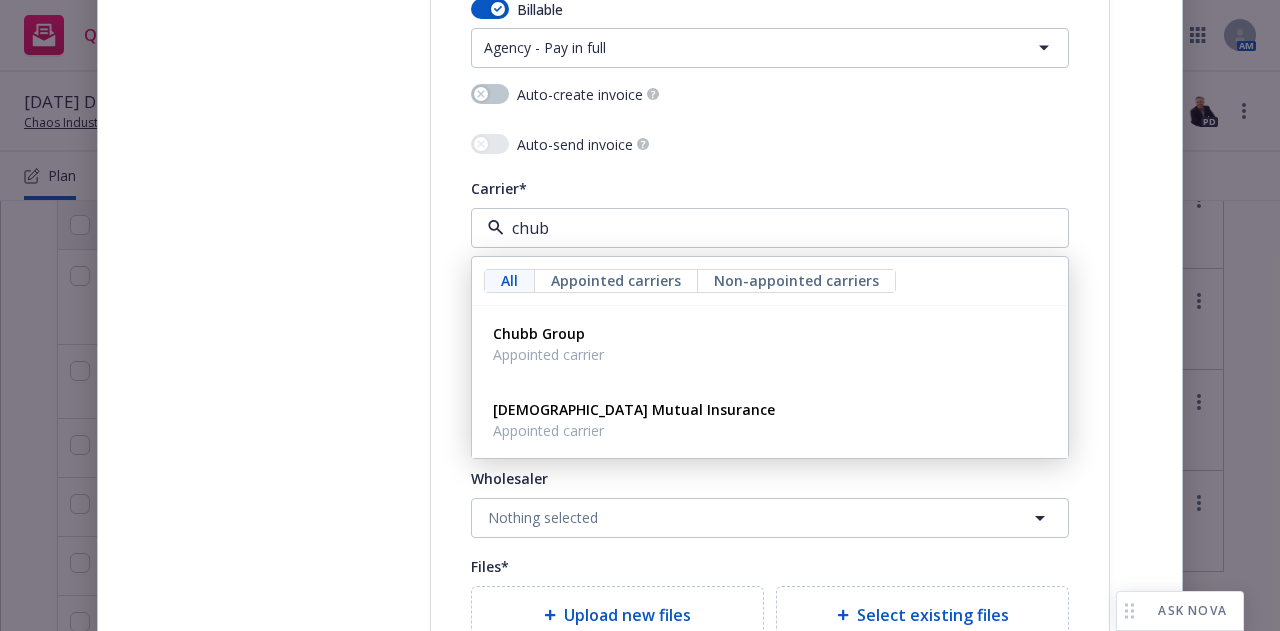 type on "chubb" 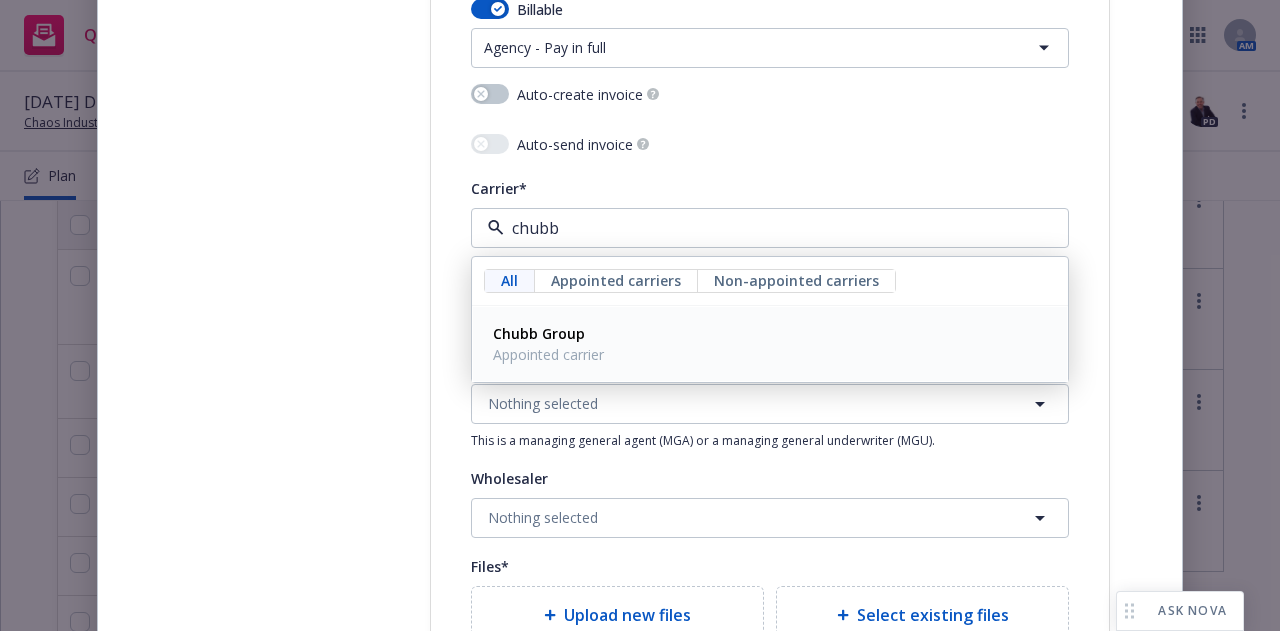 click on "Chubb Group Appointed carrier" at bounding box center [770, 344] 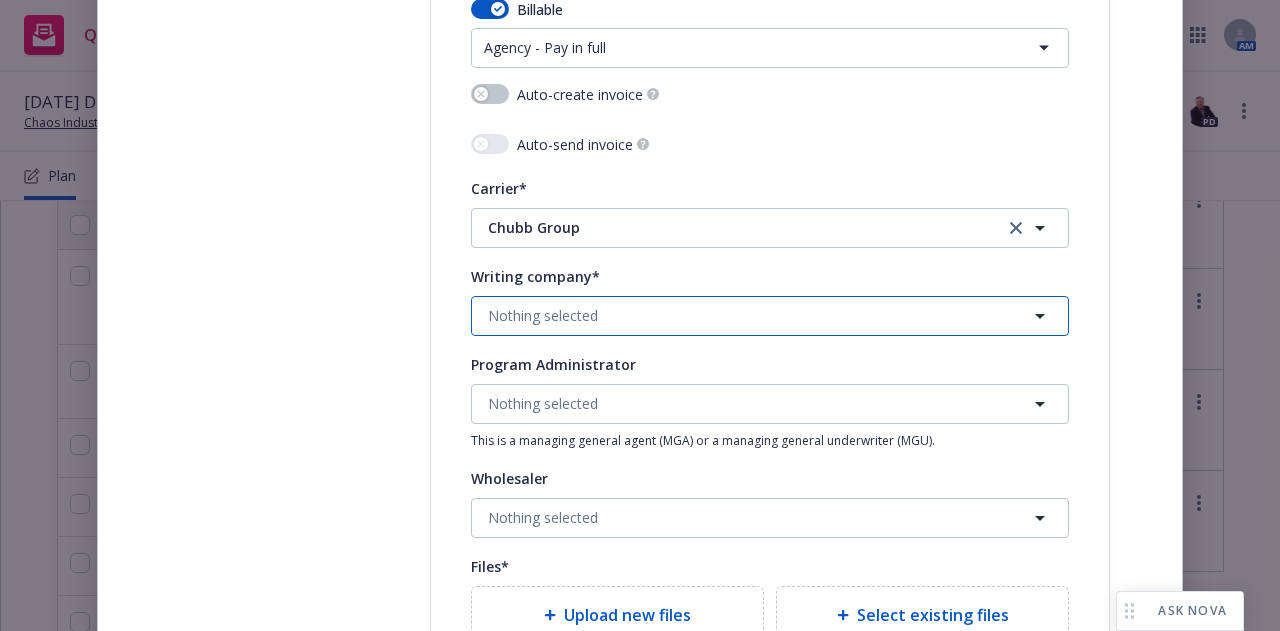 click on "Nothing selected" at bounding box center [770, 316] 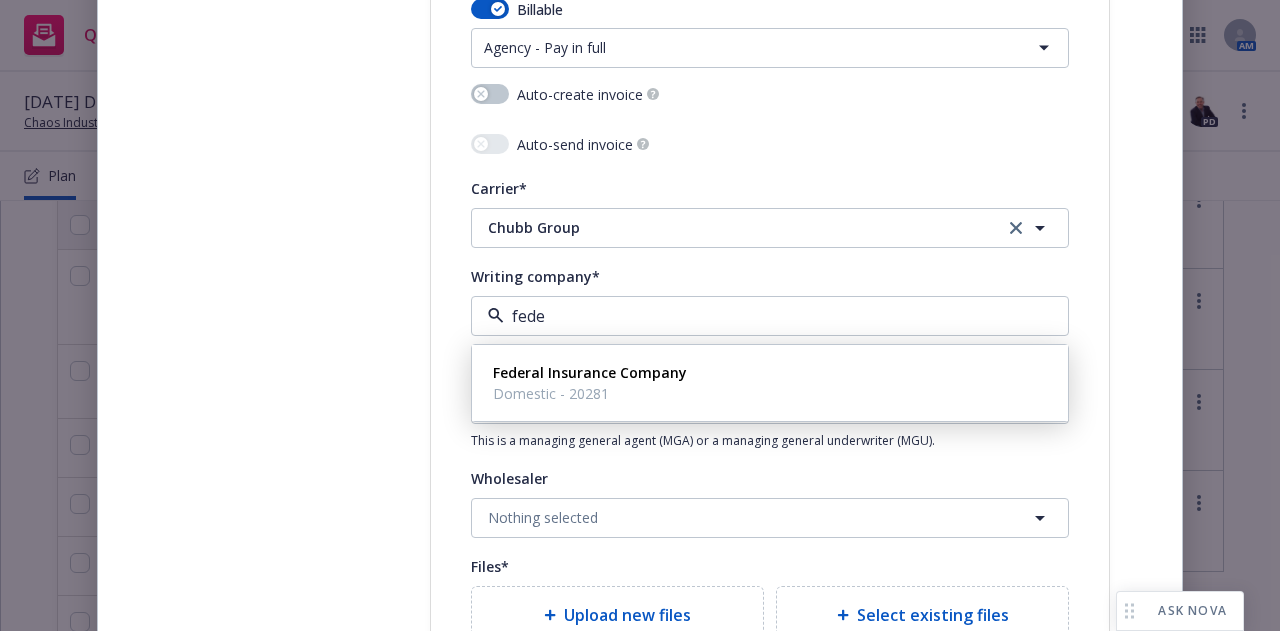 type on "feder" 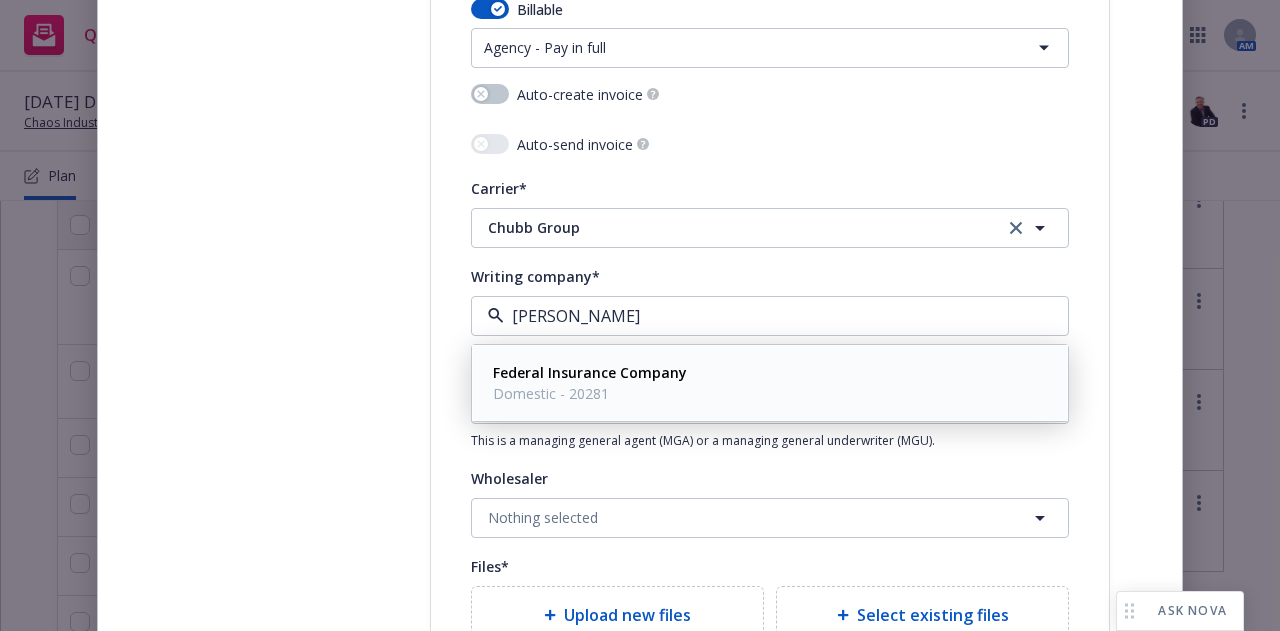 click on "Federal Insurance Company" at bounding box center [590, 372] 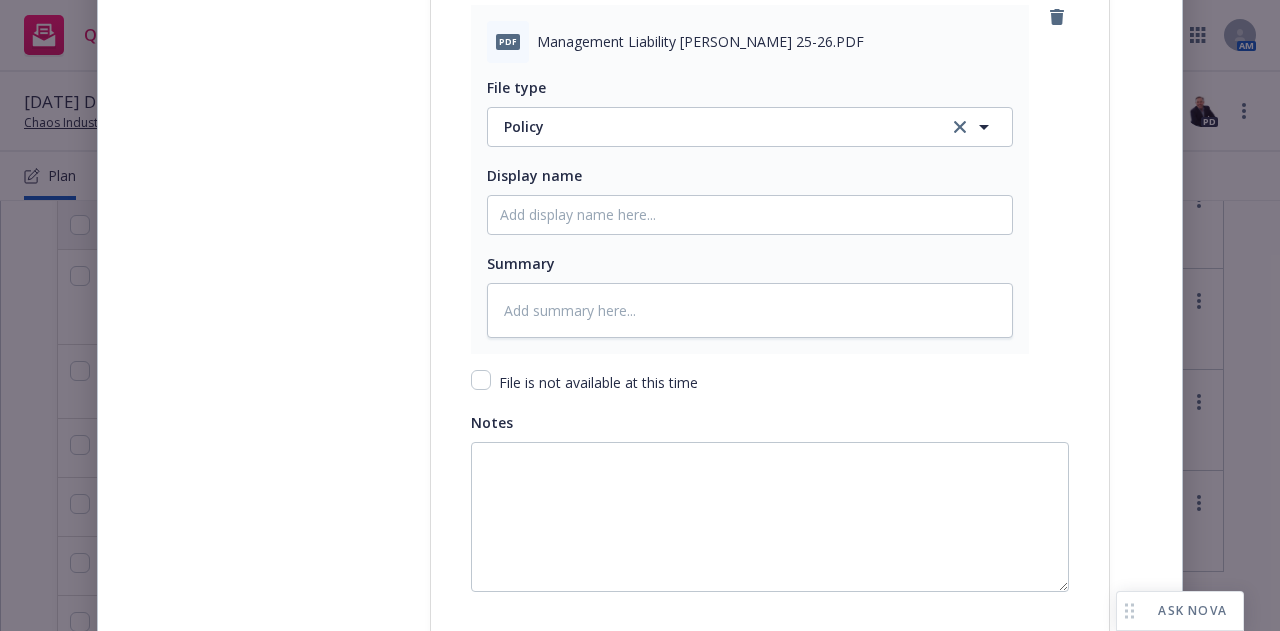 scroll, scrollTop: 2782, scrollLeft: 0, axis: vertical 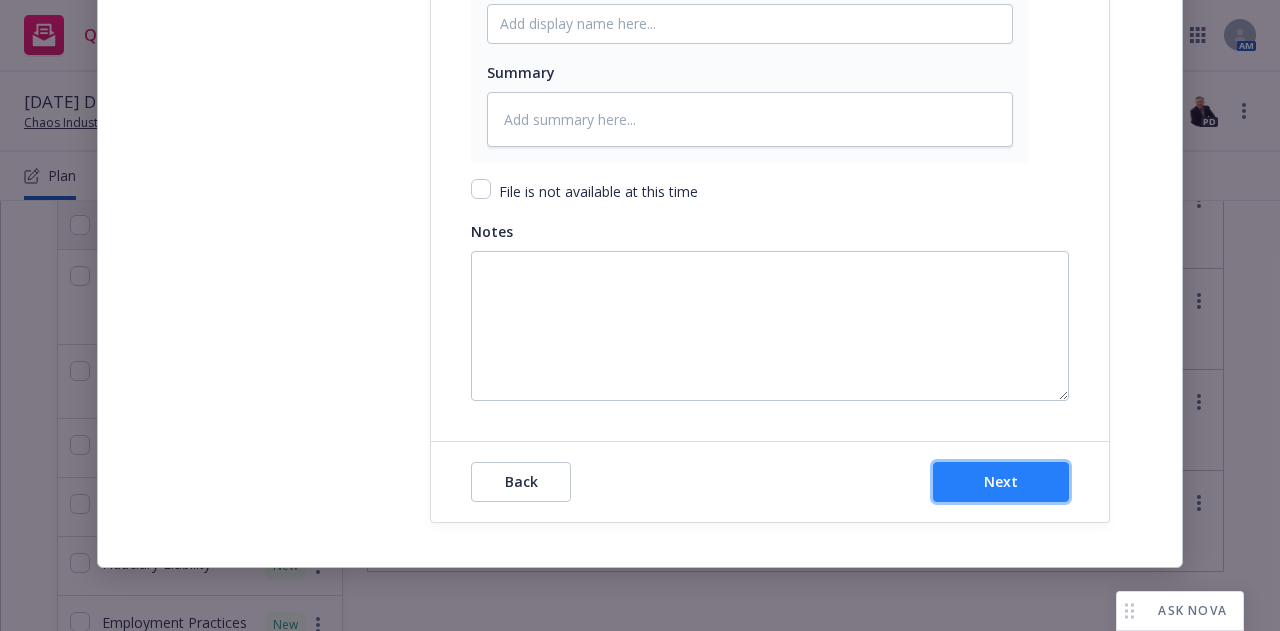 click on "Next" at bounding box center [1001, 482] 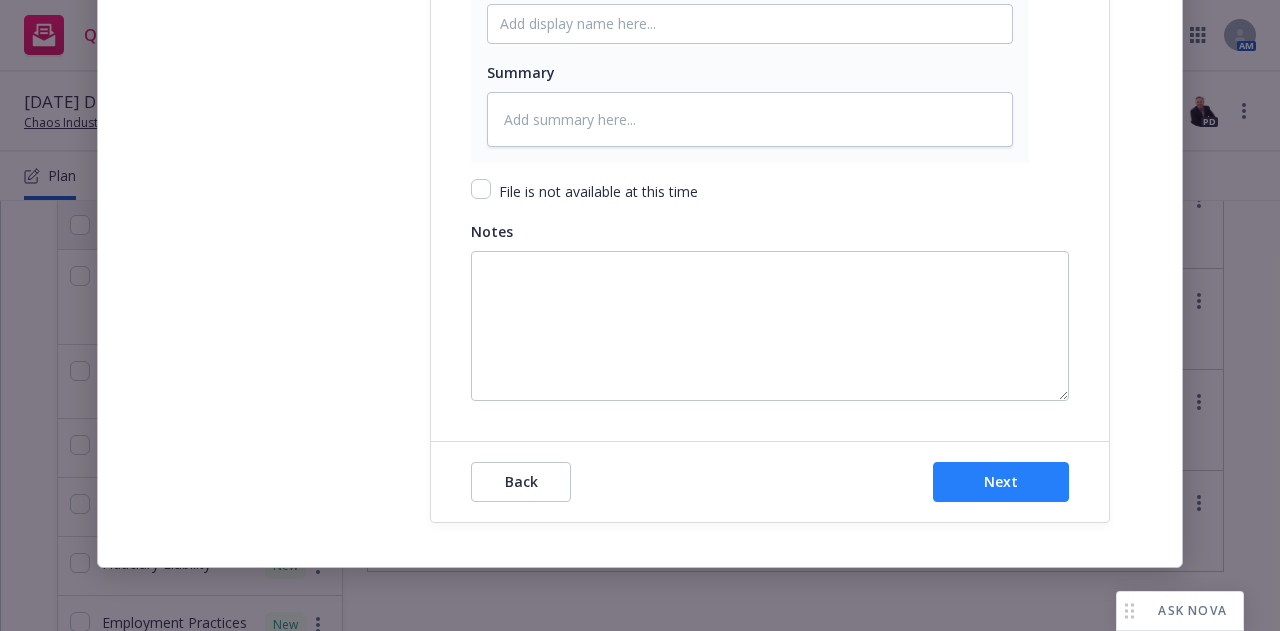 type on "x" 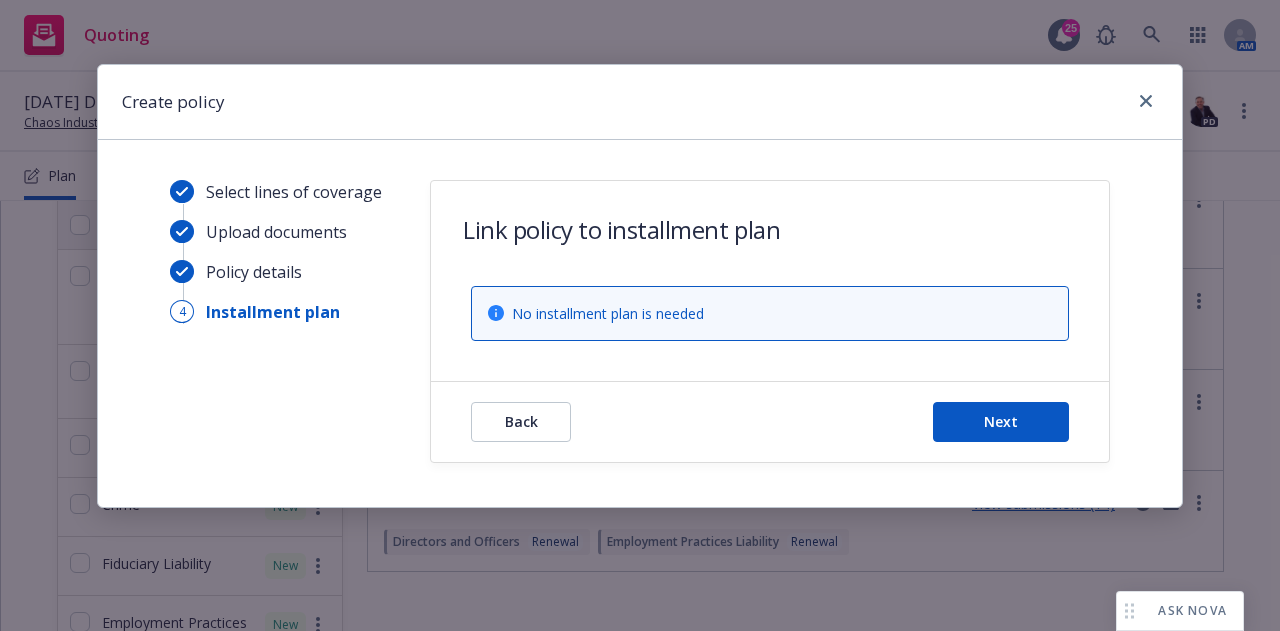 scroll, scrollTop: 0, scrollLeft: 0, axis: both 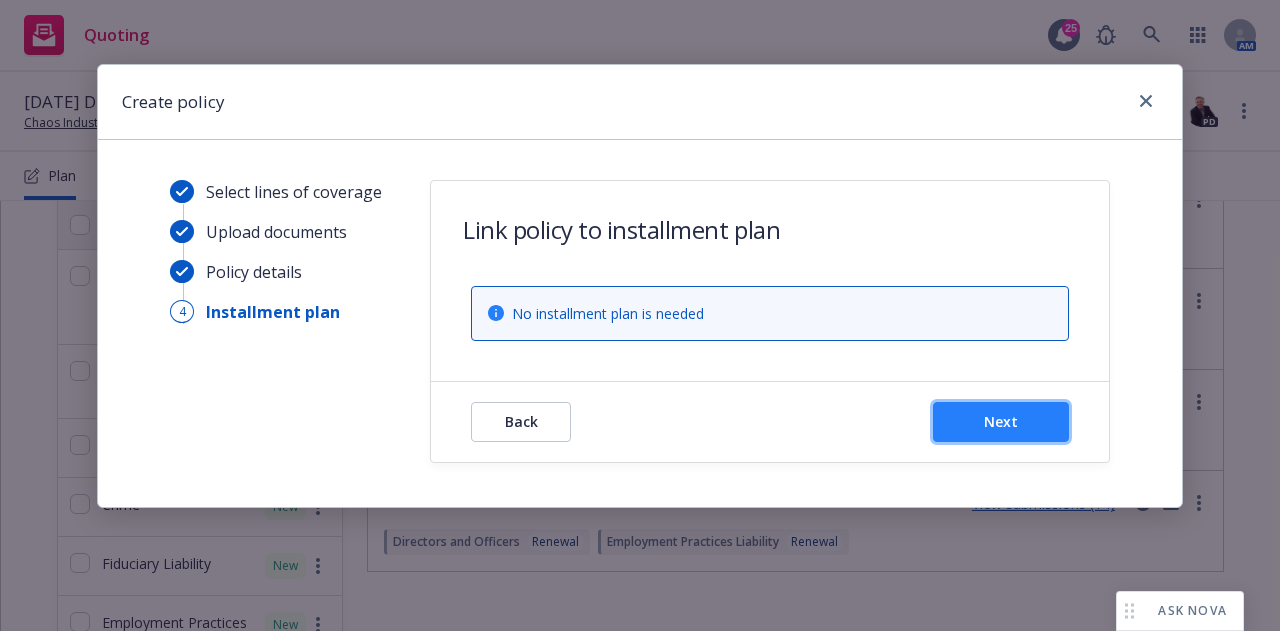 click on "Next" at bounding box center (1001, 421) 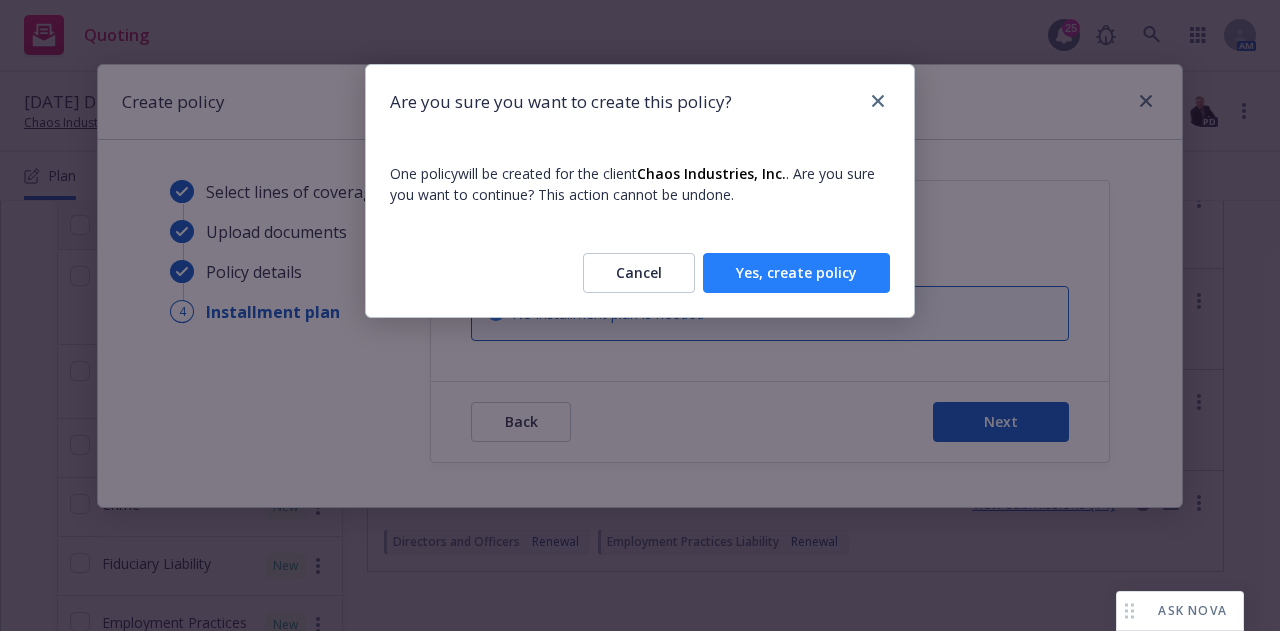 click on "Yes, create policy" at bounding box center [796, 273] 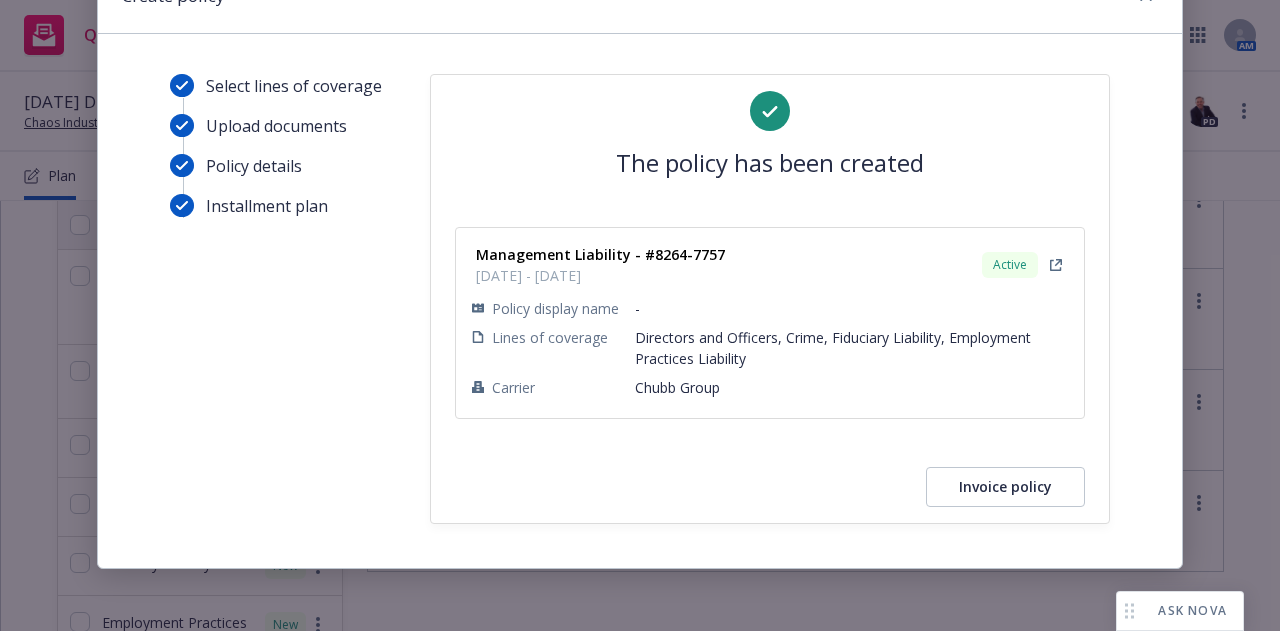 scroll, scrollTop: 0, scrollLeft: 0, axis: both 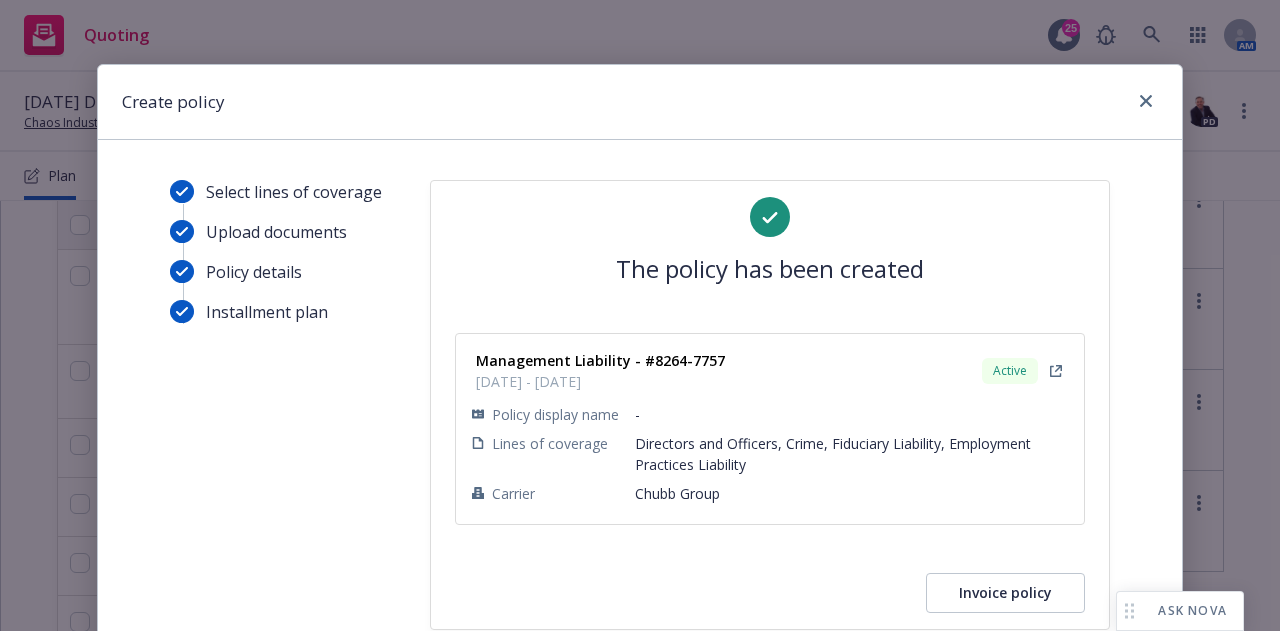 click at bounding box center (1142, 102) 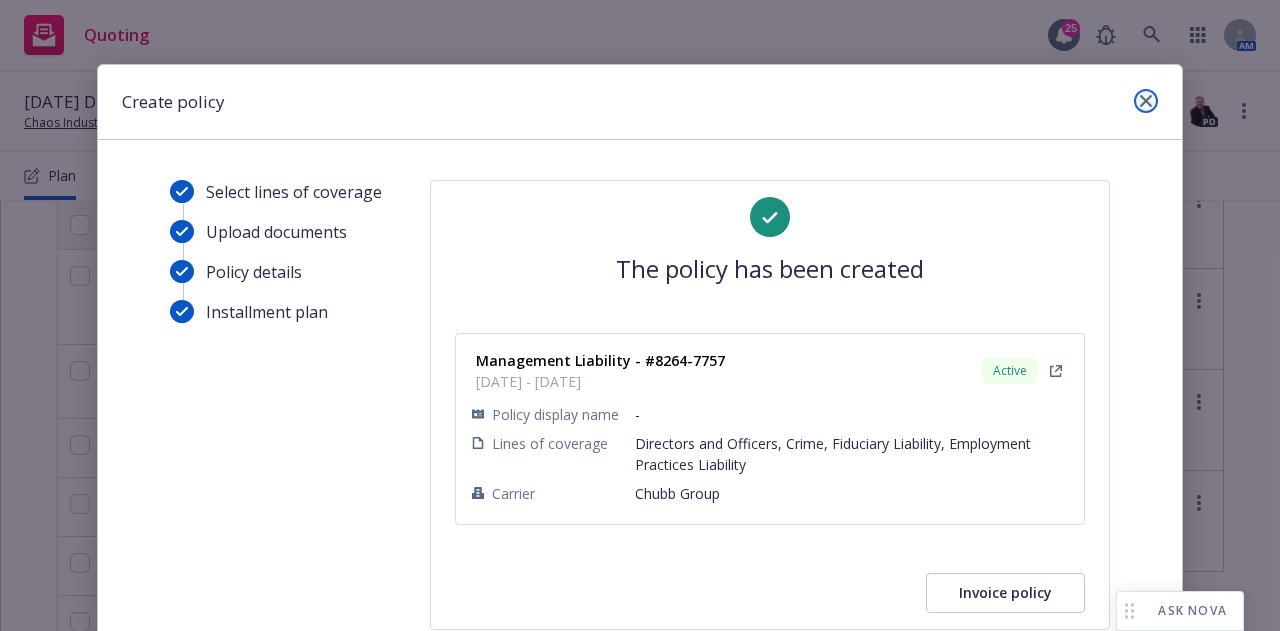 click 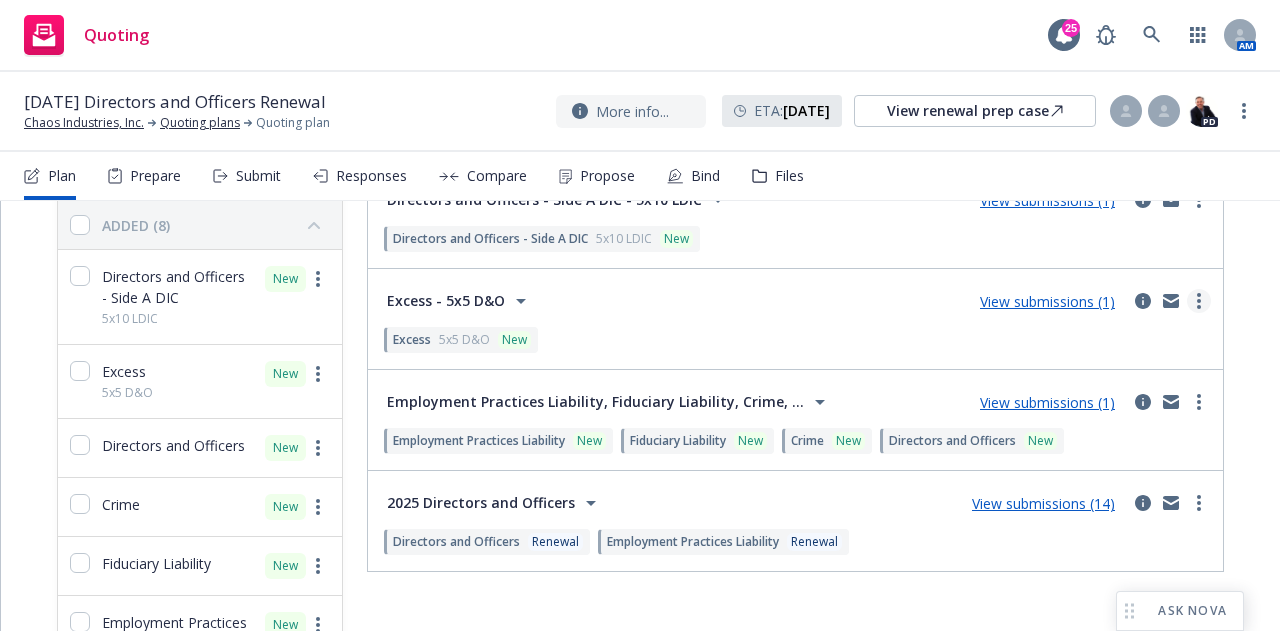 click 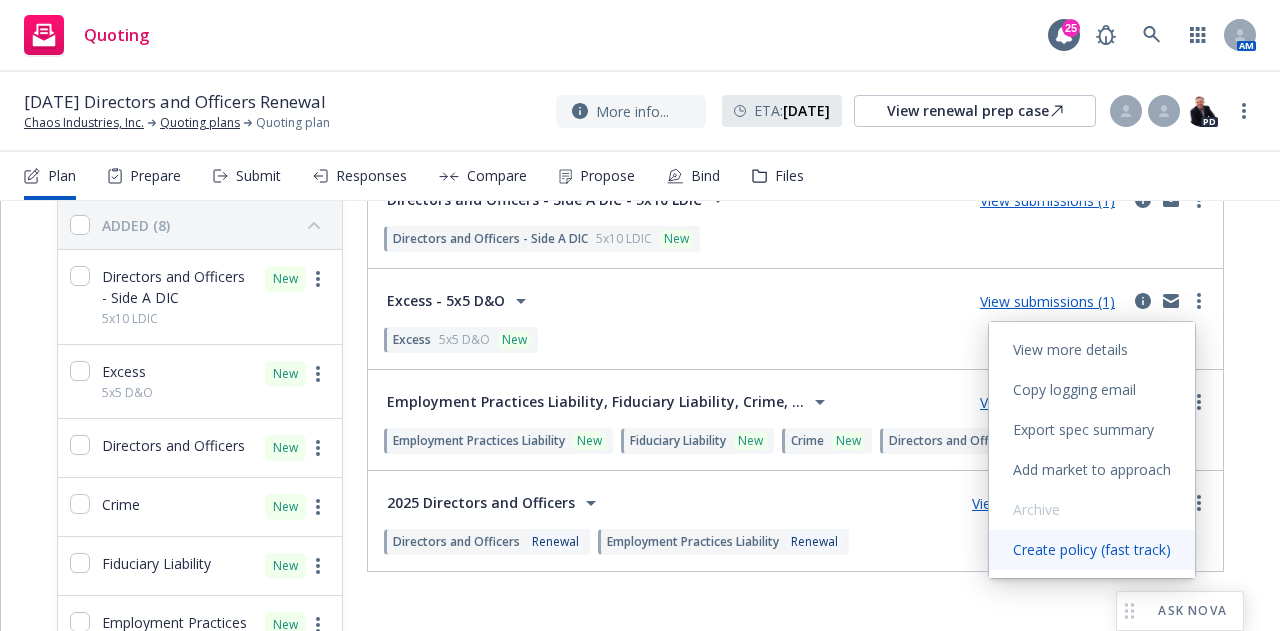 click on "Create policy (fast track)" at bounding box center [1092, 550] 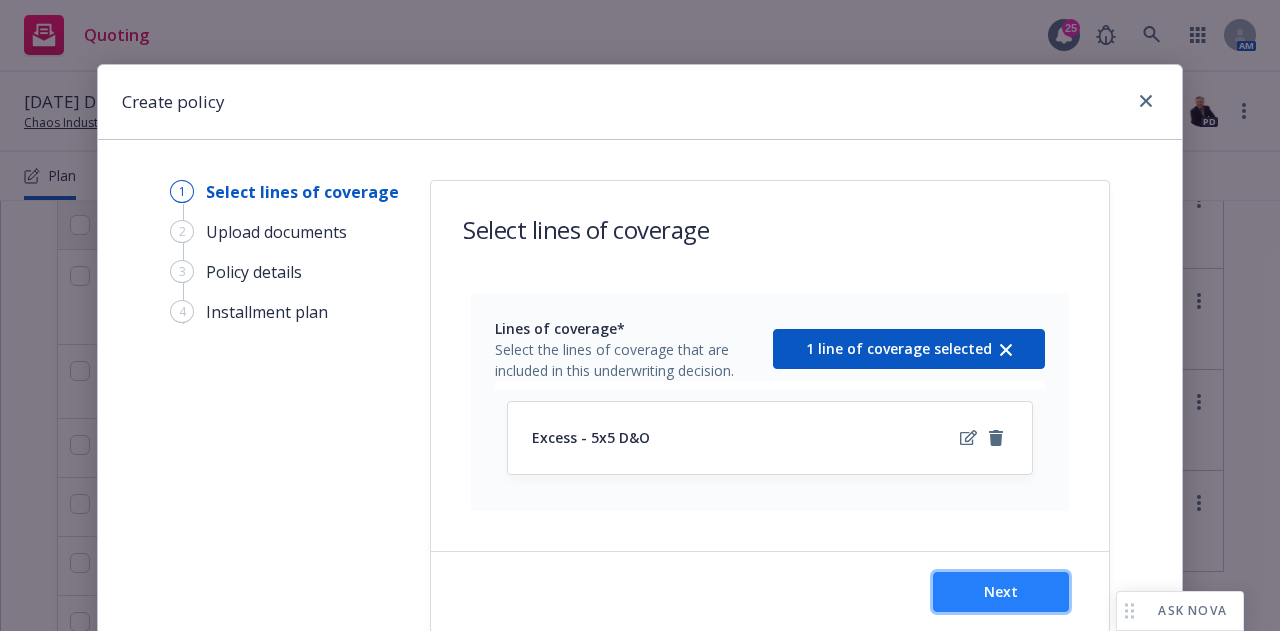 click on "Next" at bounding box center (1001, 591) 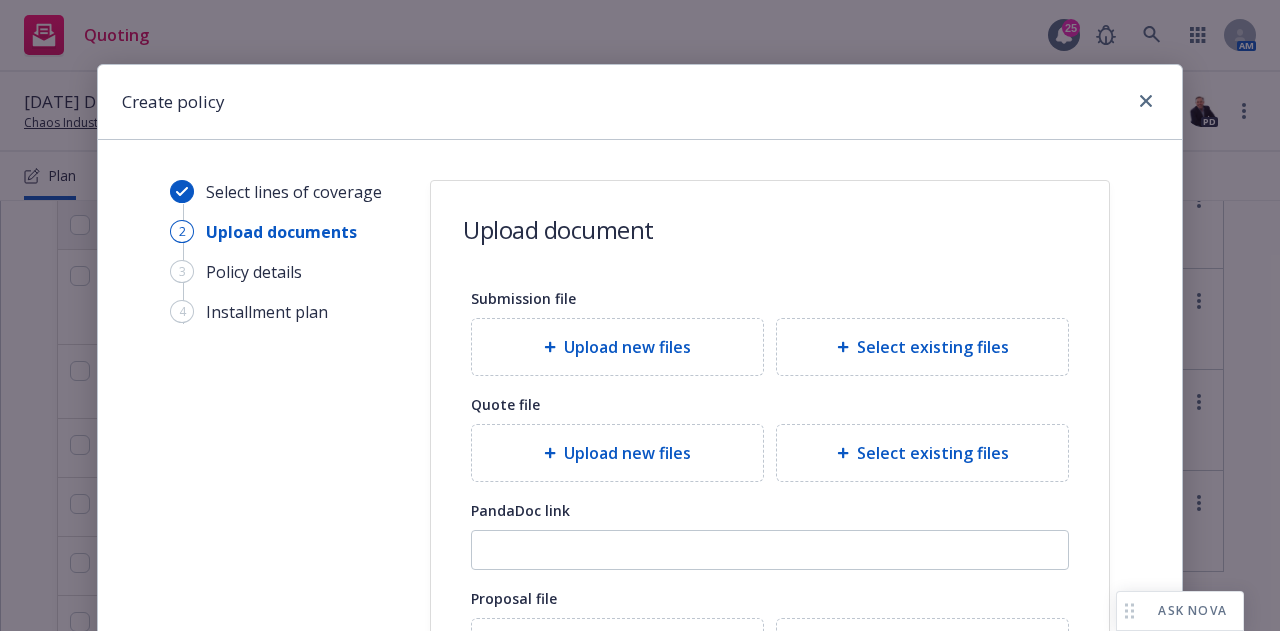 scroll, scrollTop: 381, scrollLeft: 0, axis: vertical 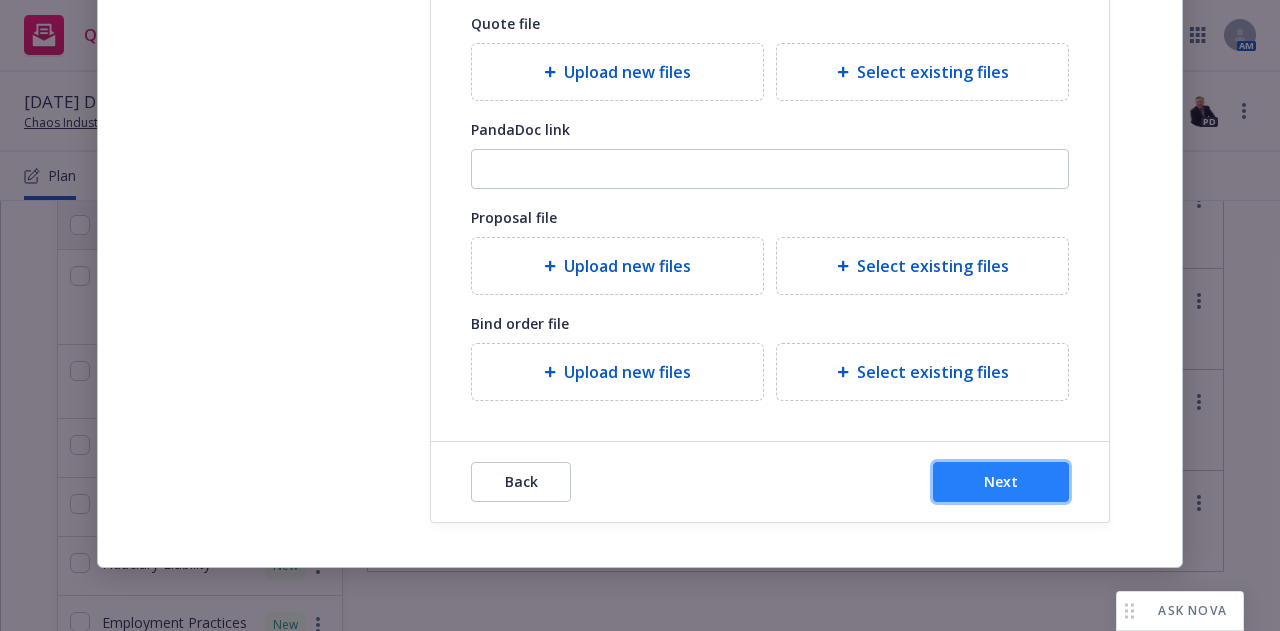 click on "Next" at bounding box center (1001, 482) 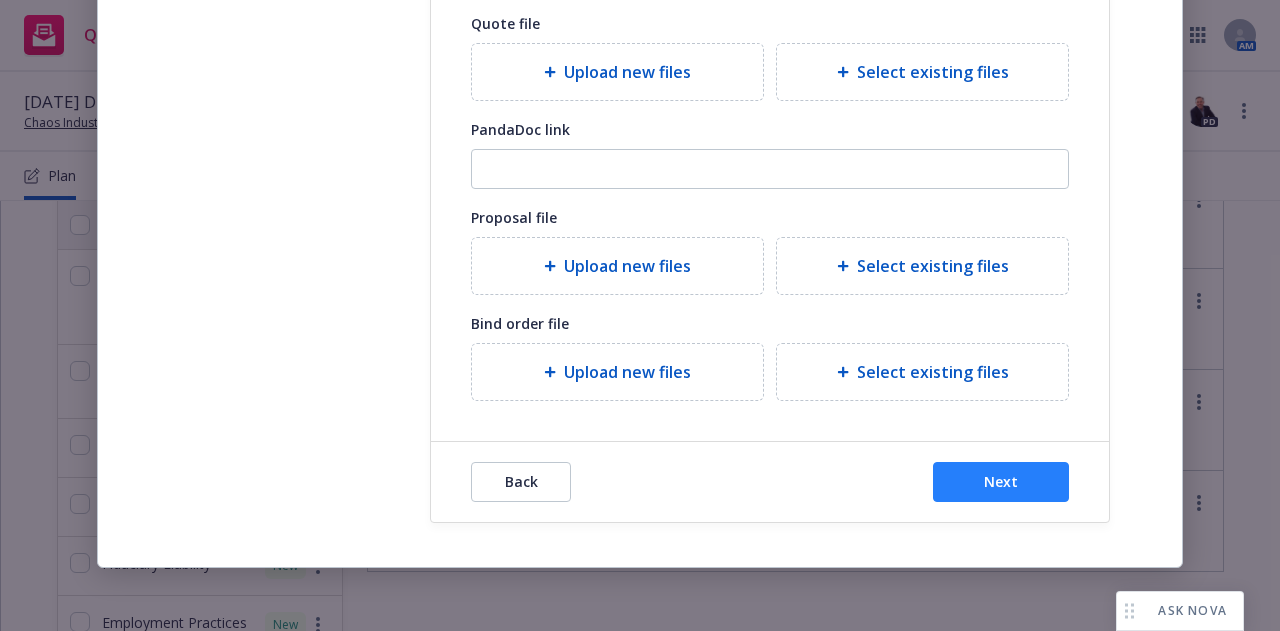 select on "12" 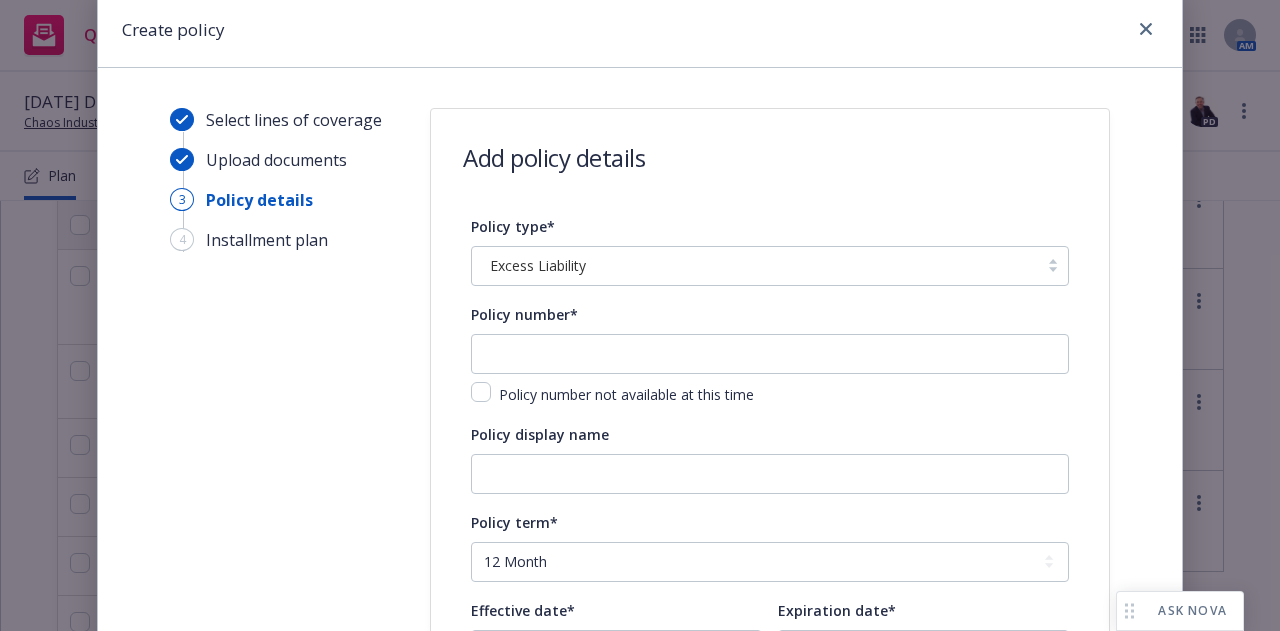 scroll, scrollTop: 47, scrollLeft: 0, axis: vertical 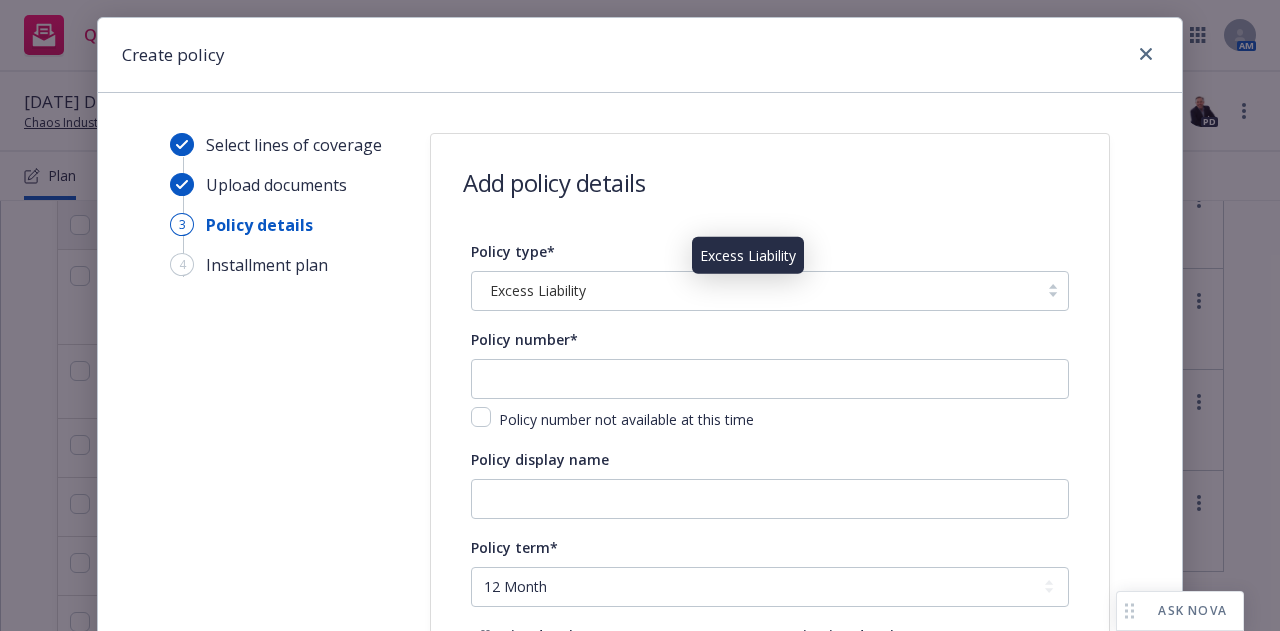 click on "Excess Liability" at bounding box center (755, 290) 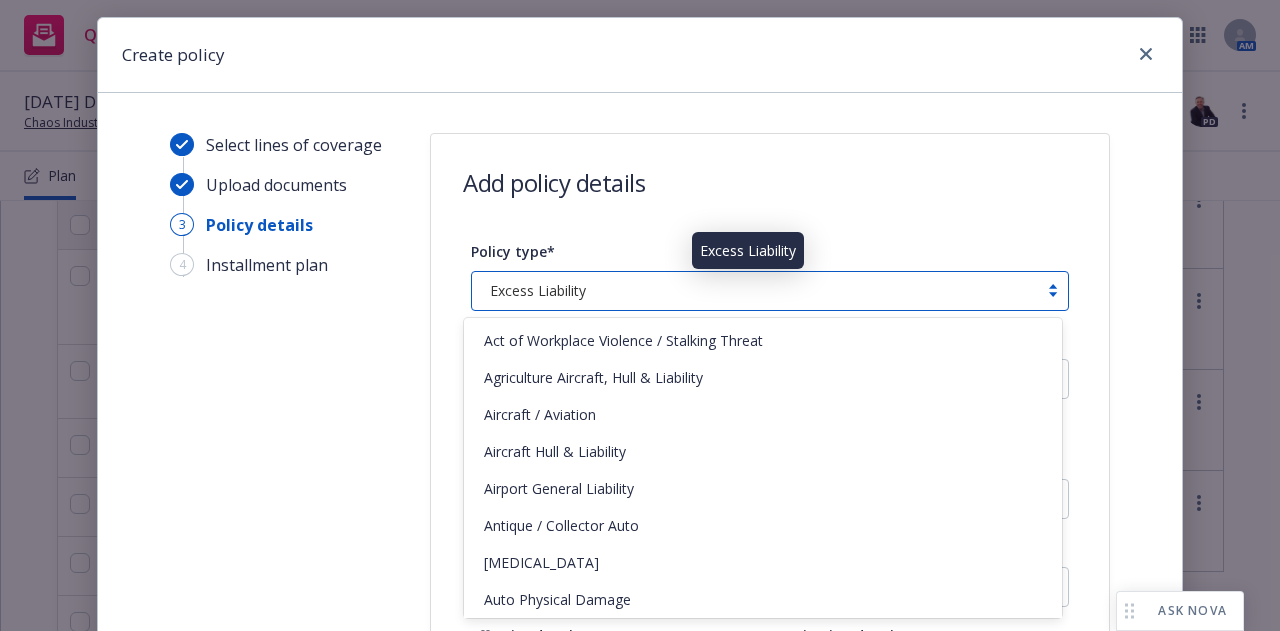 click on "Excess Liability" at bounding box center [755, 290] 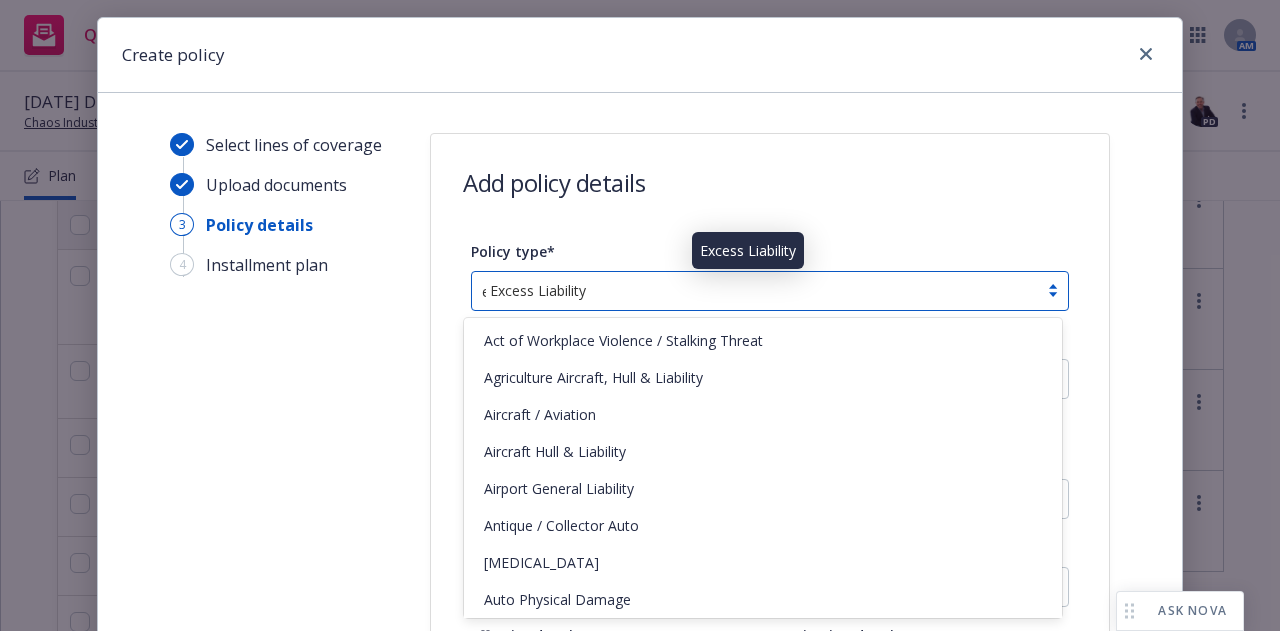scroll, scrollTop: 1418, scrollLeft: 0, axis: vertical 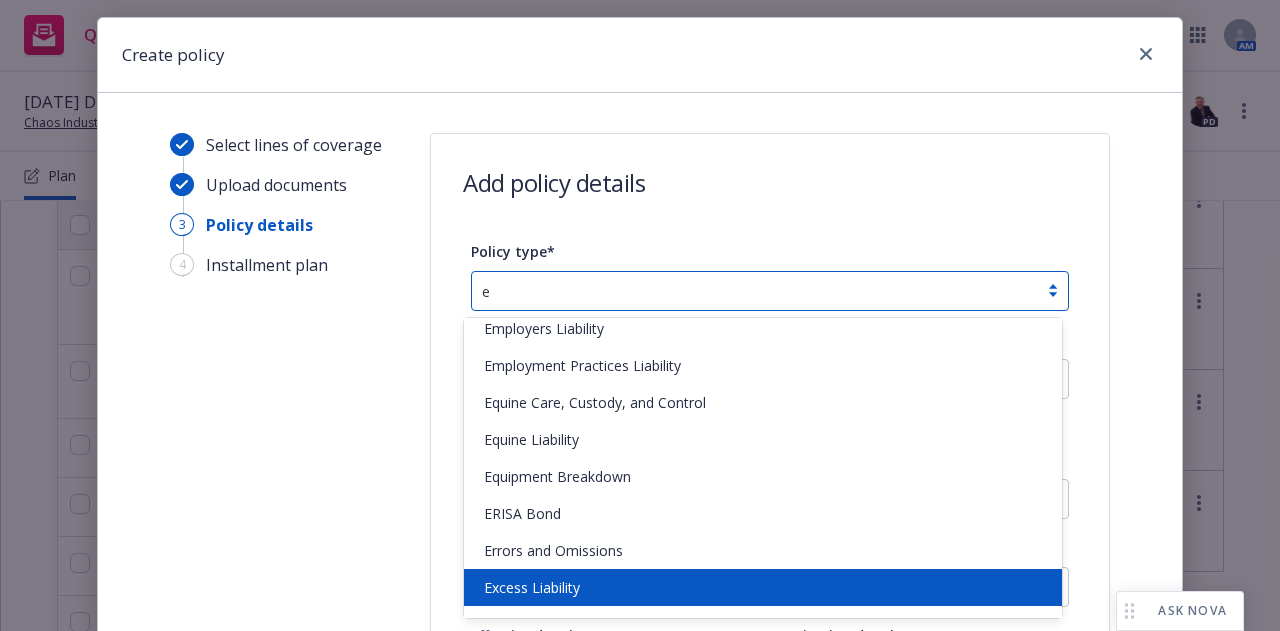 type on "ex" 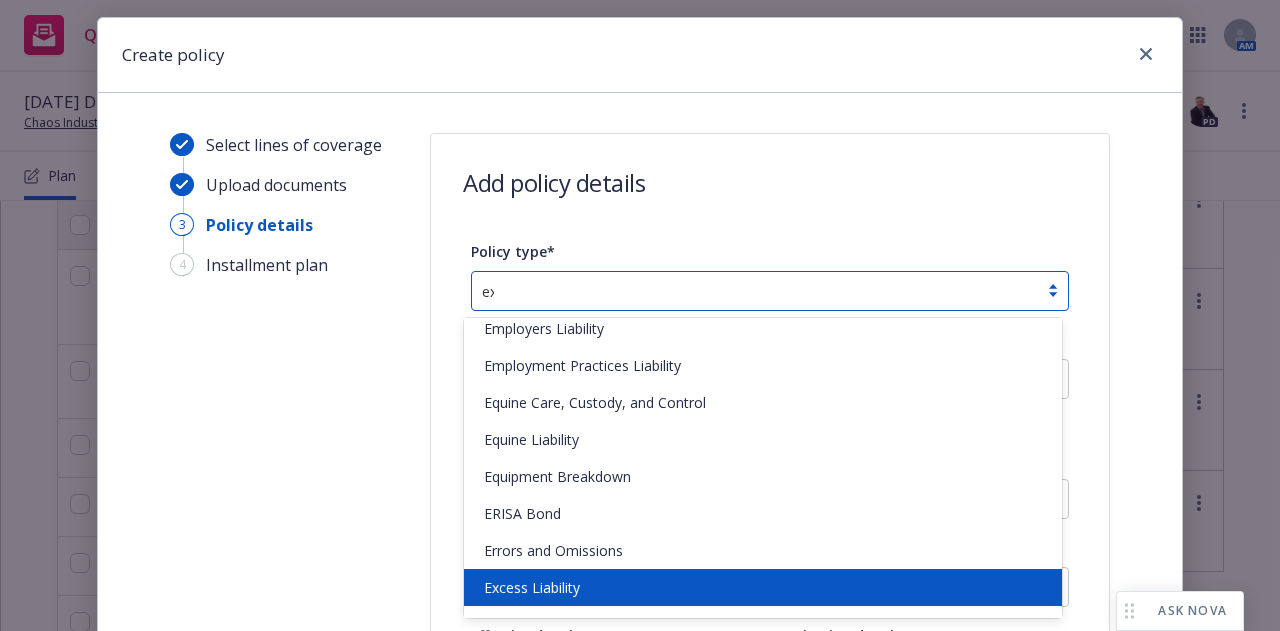 scroll, scrollTop: 0, scrollLeft: 0, axis: both 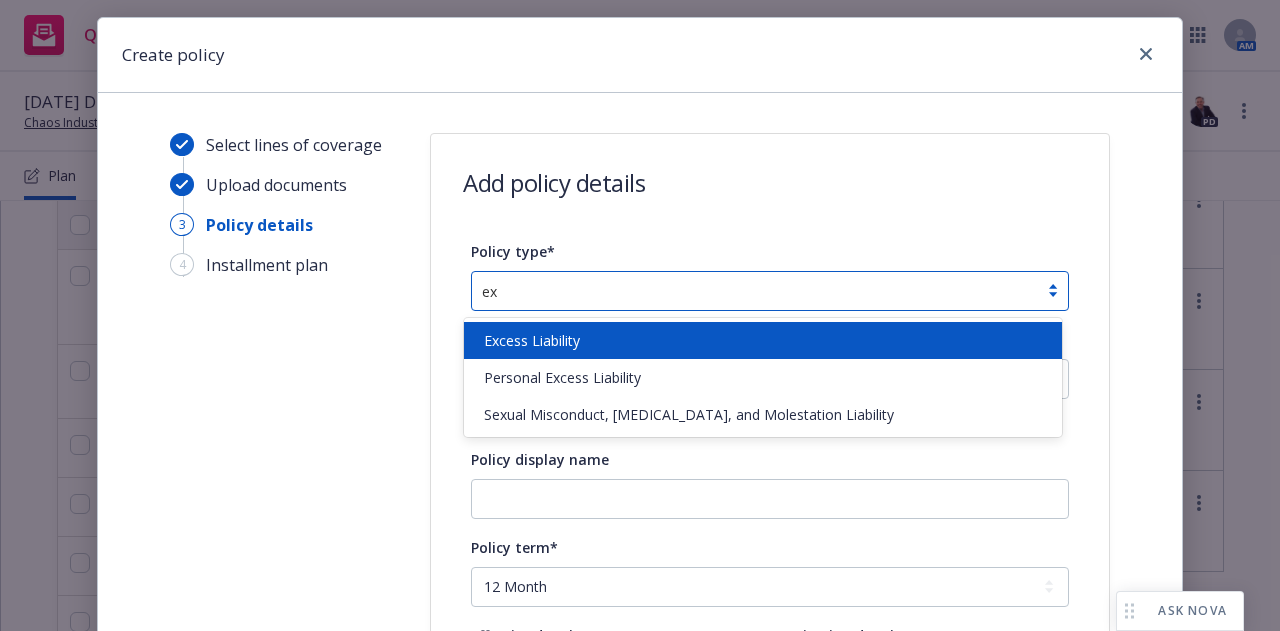 click on "Excess Liability" at bounding box center (763, 340) 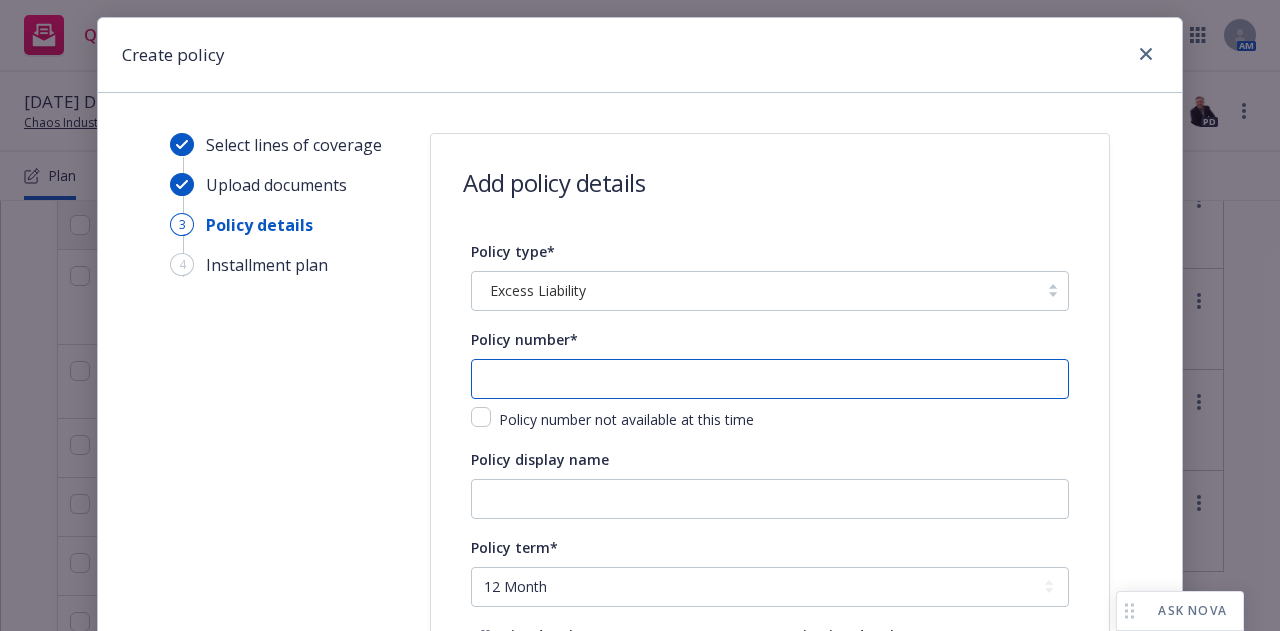 click at bounding box center (770, 379) 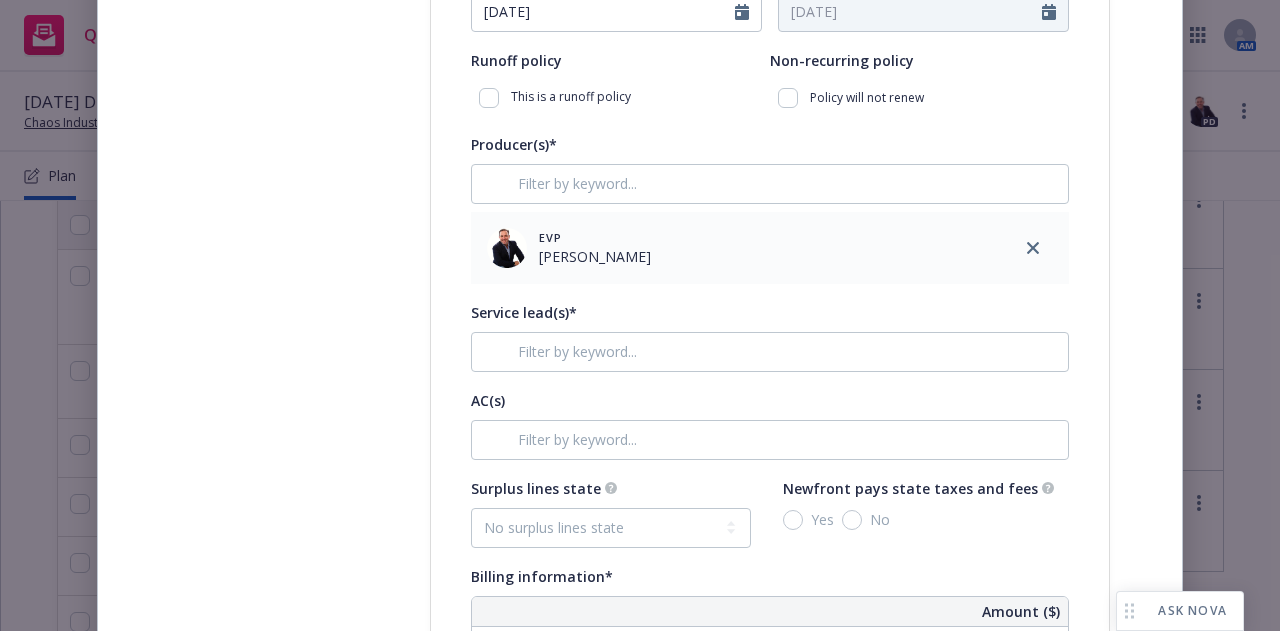 scroll, scrollTop: 746, scrollLeft: 0, axis: vertical 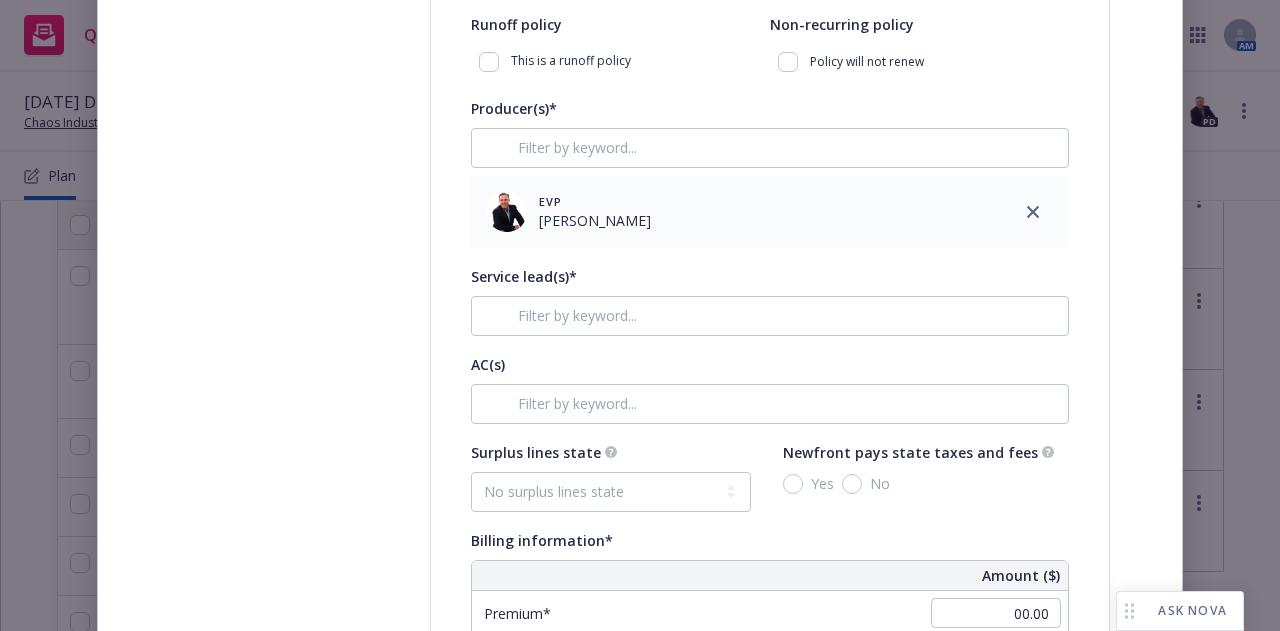 type on "P-001-001698762-01" 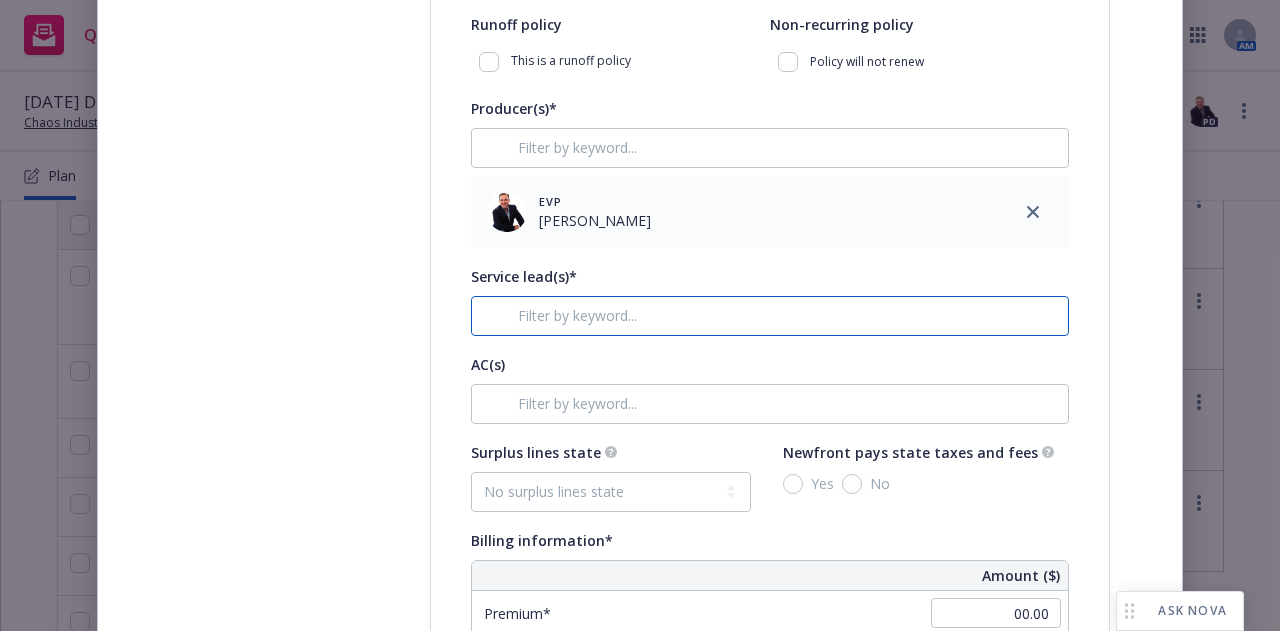 click at bounding box center (770, 316) 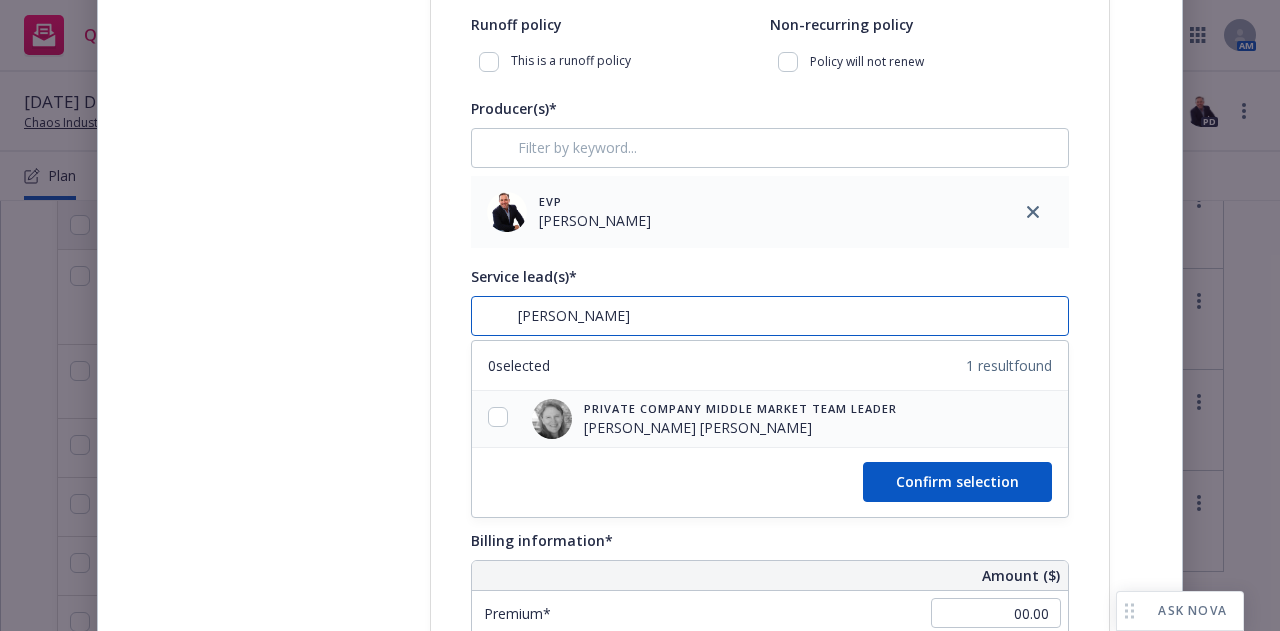 type on "mary" 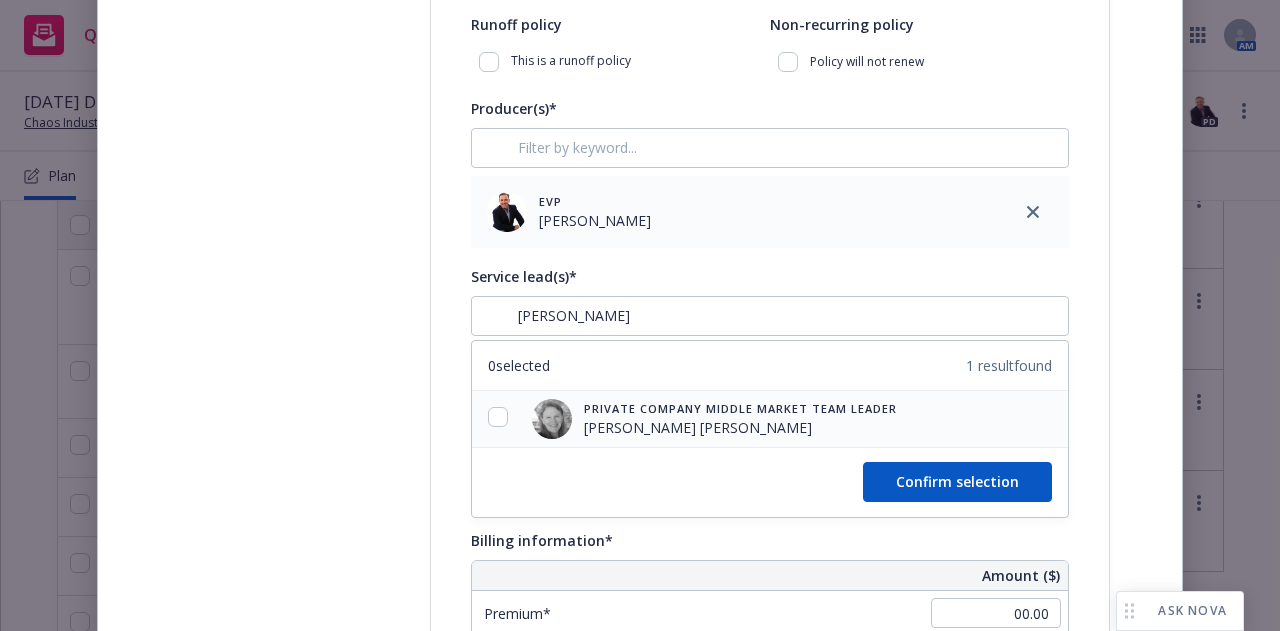 click at bounding box center [498, 419] 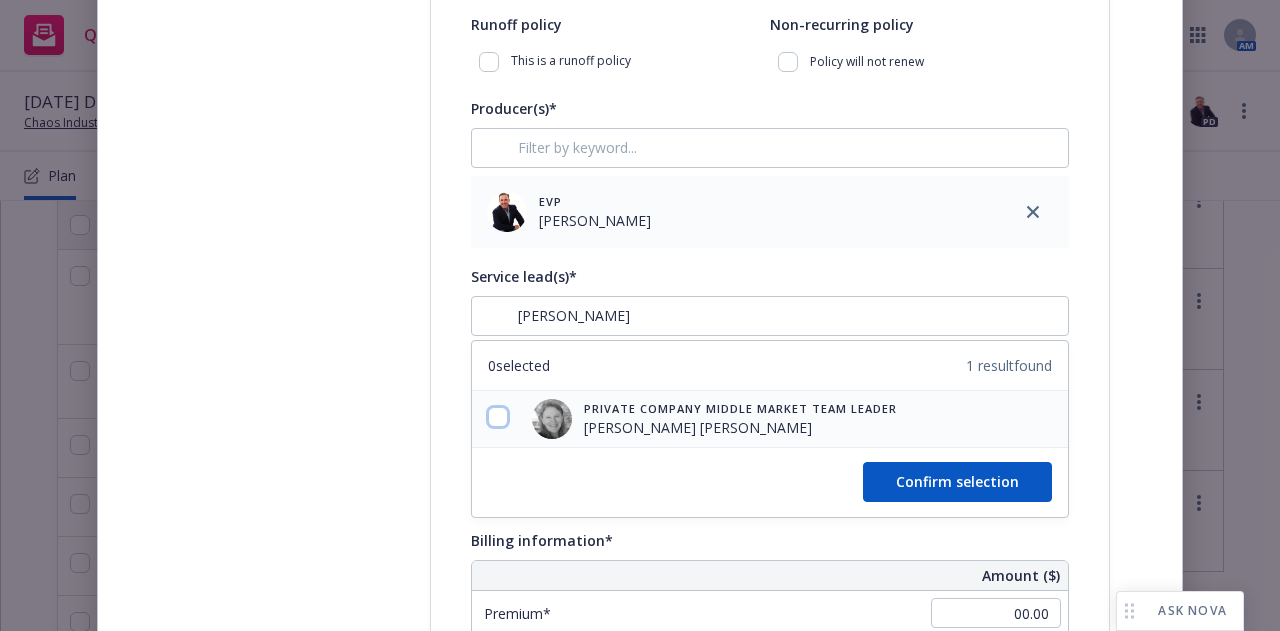 click at bounding box center (498, 417) 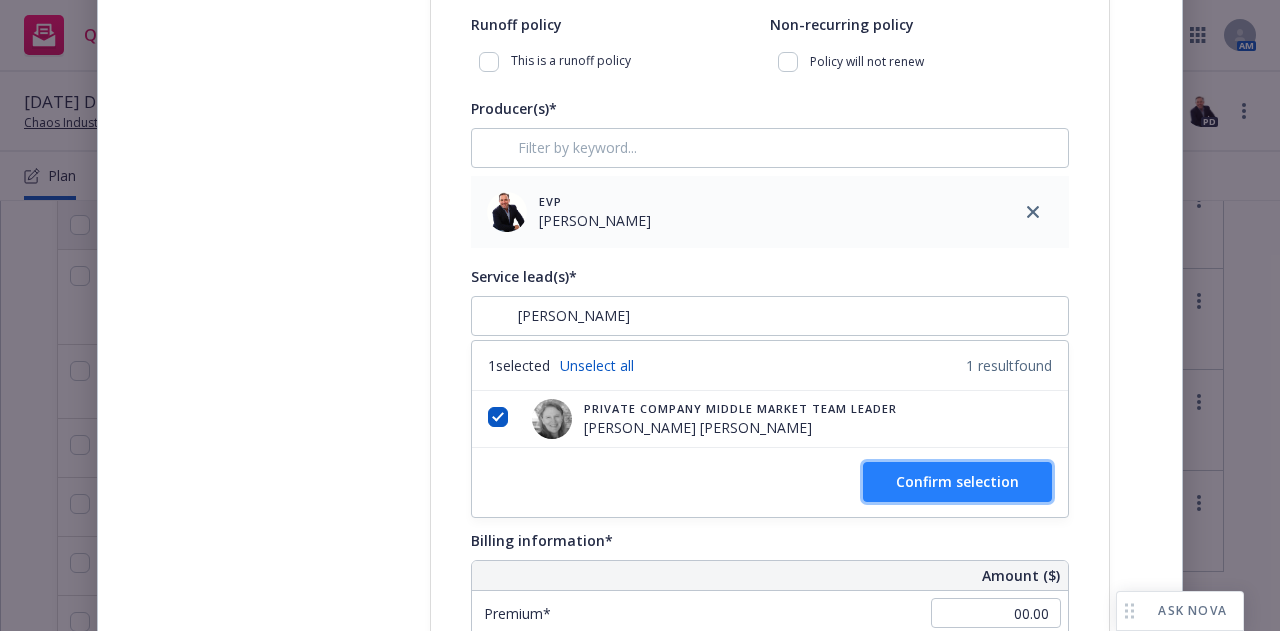 click on "Confirm selection" at bounding box center [957, 482] 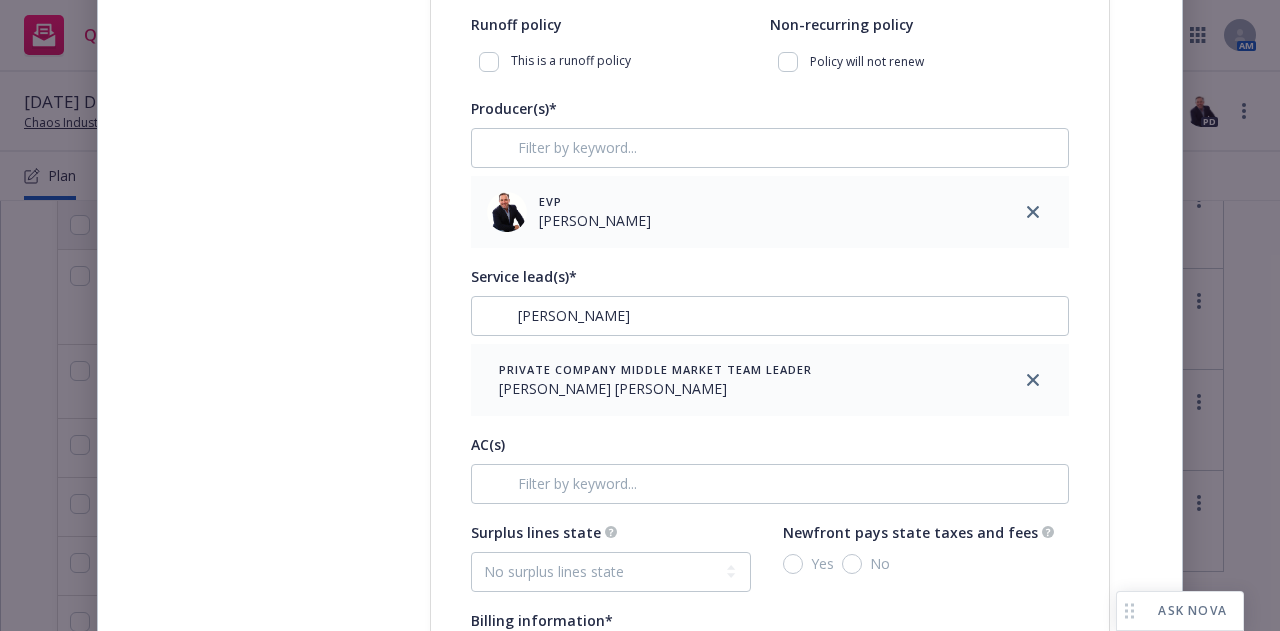 type 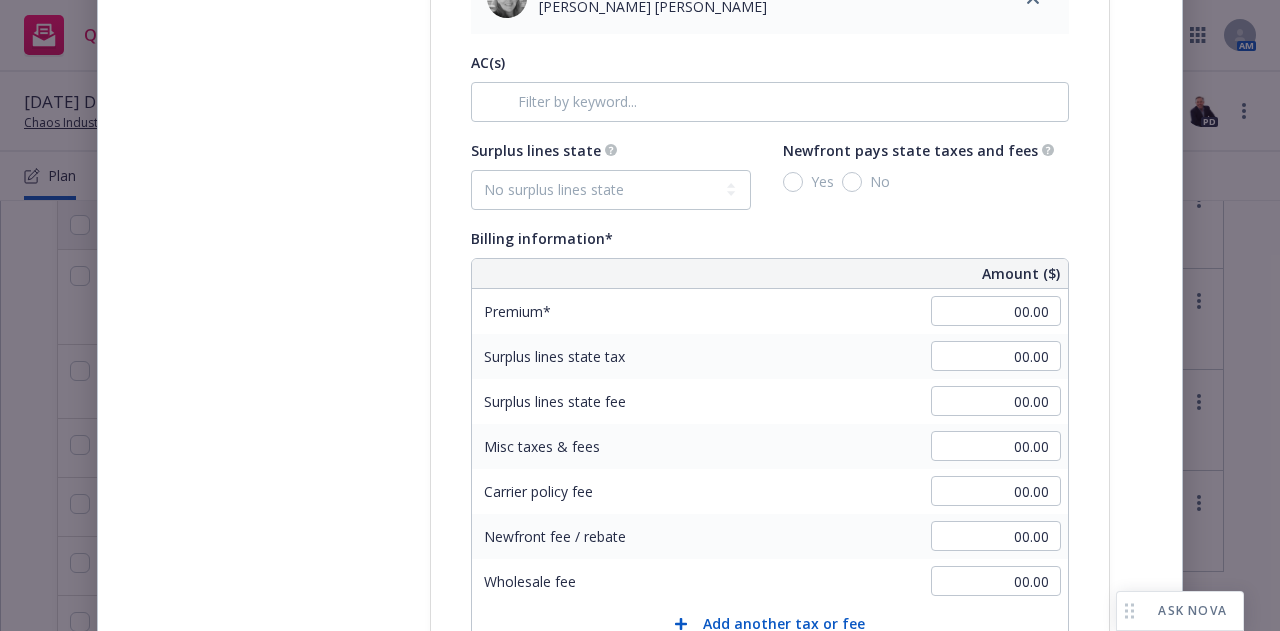 scroll, scrollTop: 1158, scrollLeft: 0, axis: vertical 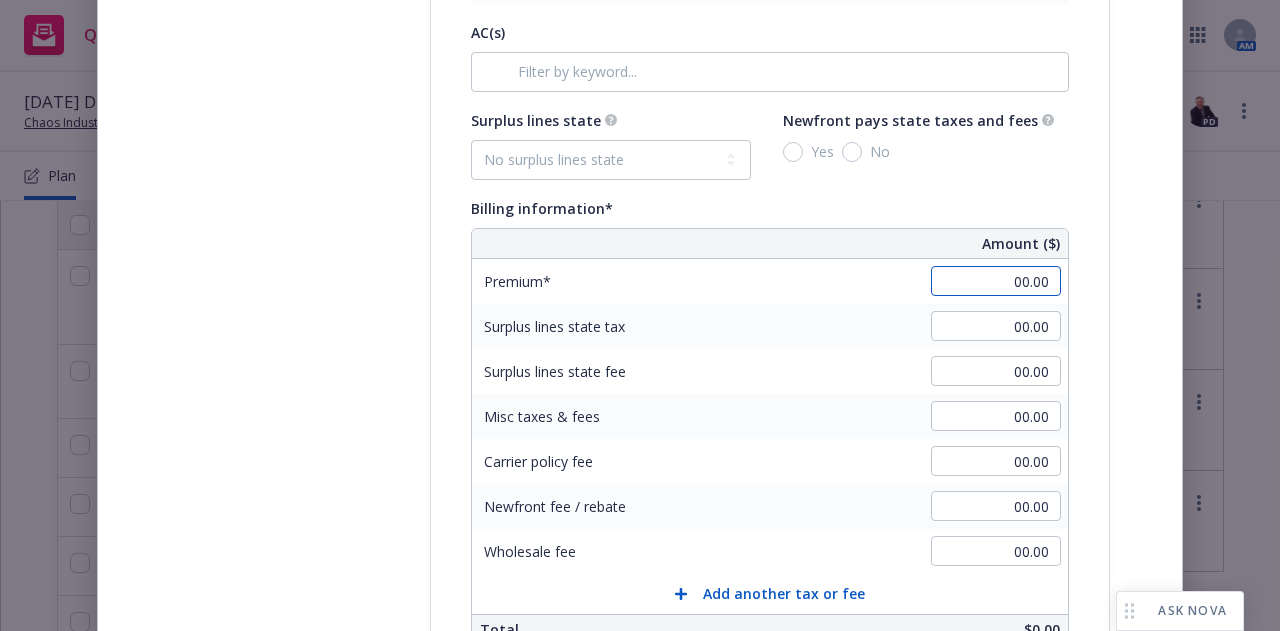 click on "00.00" at bounding box center (996, 281) 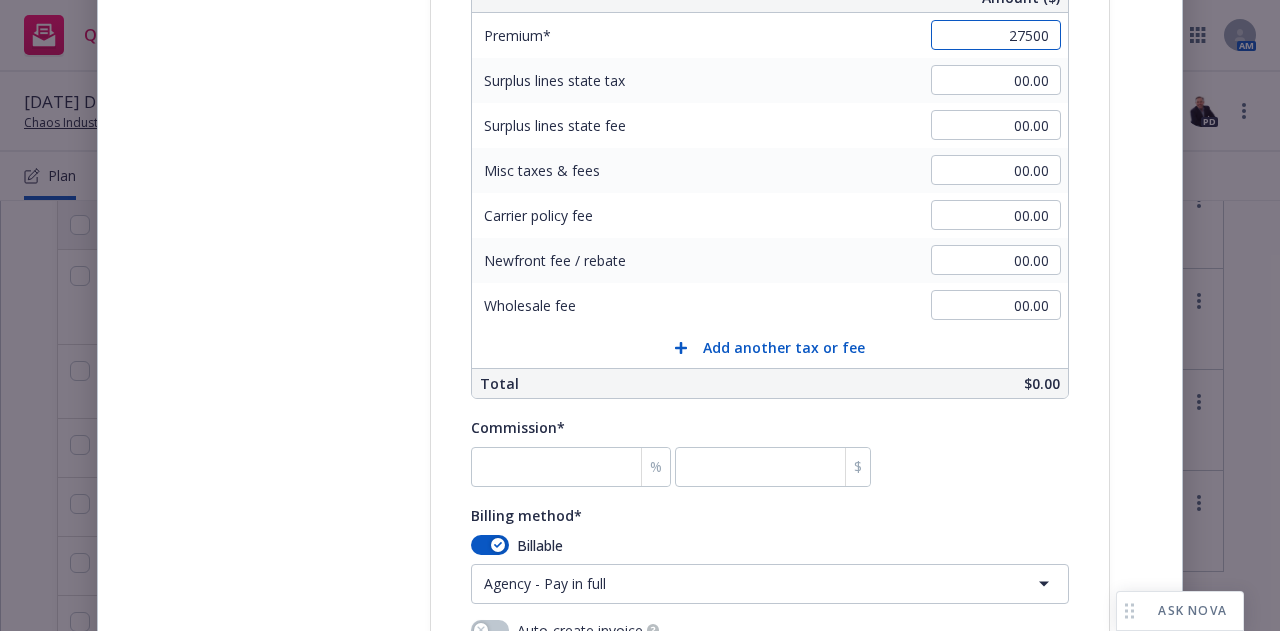 scroll, scrollTop: 1405, scrollLeft: 0, axis: vertical 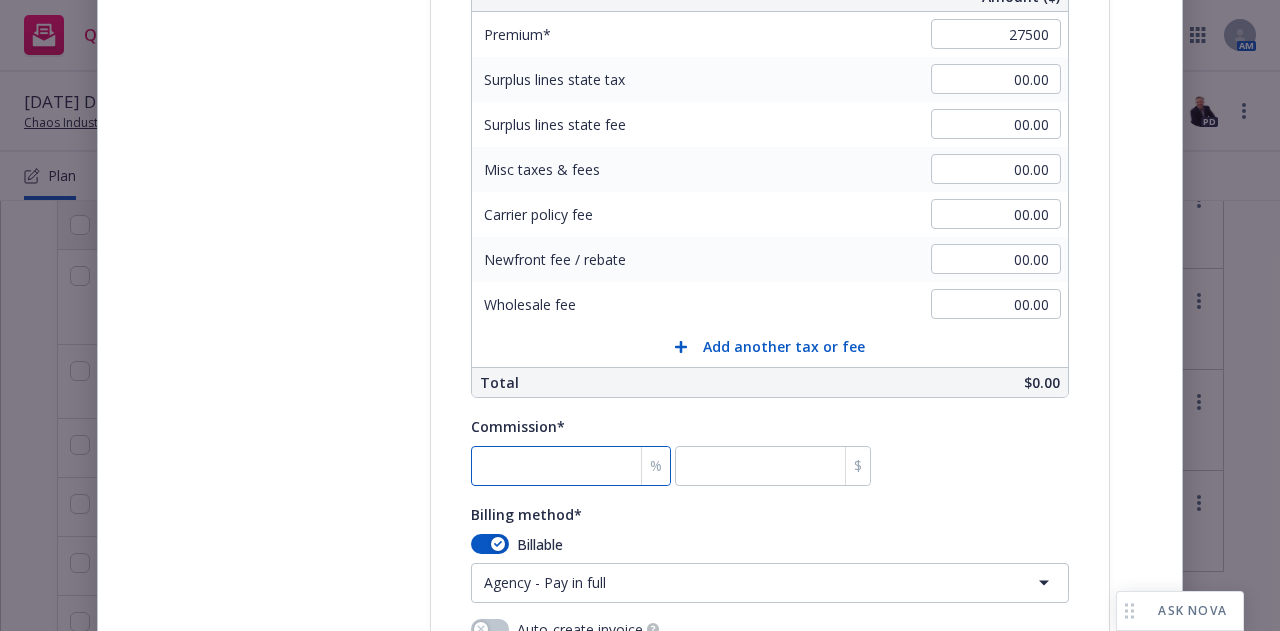 type on "27,500.00" 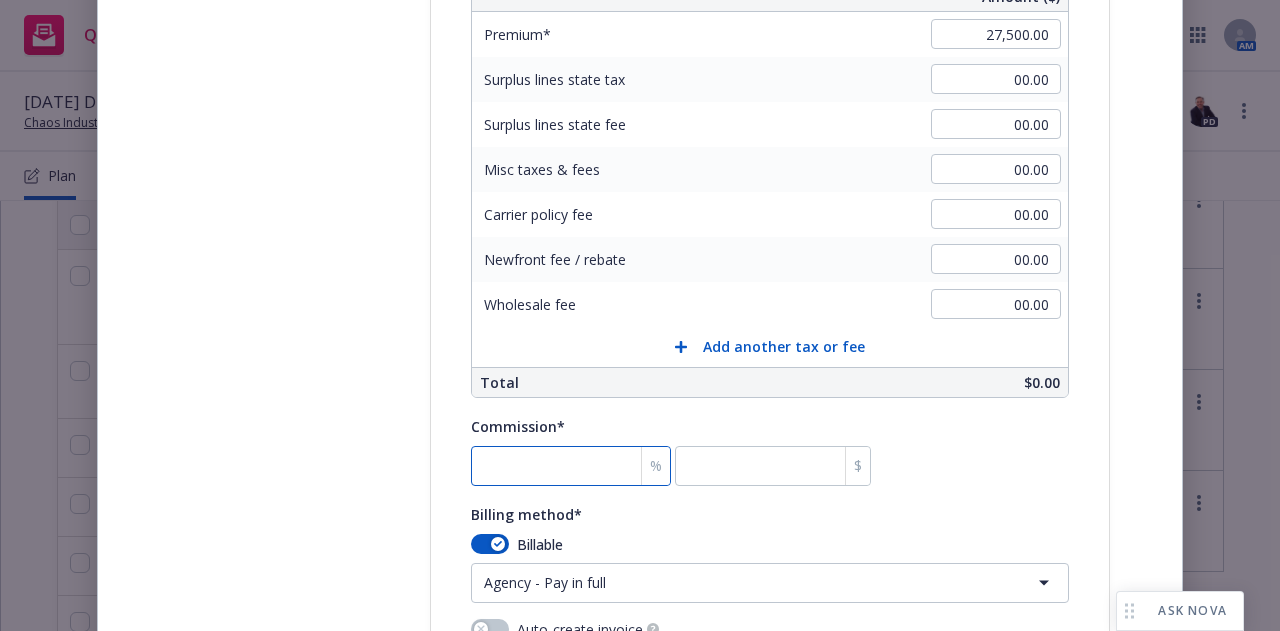 click at bounding box center (571, 466) 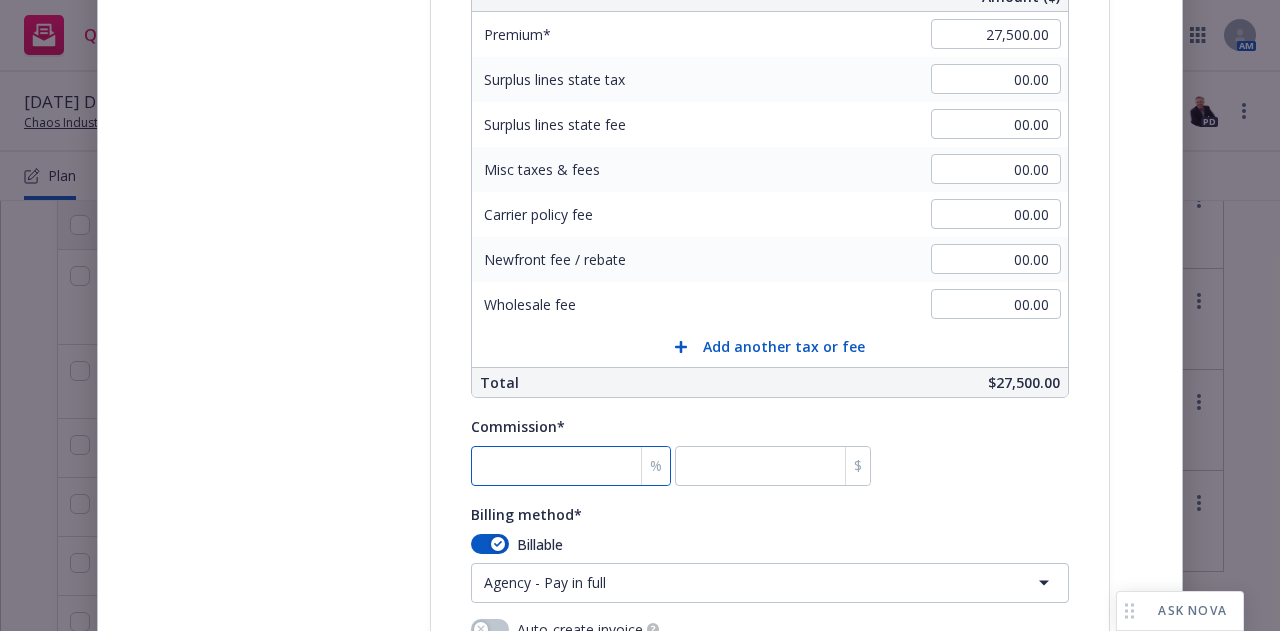 type on "2" 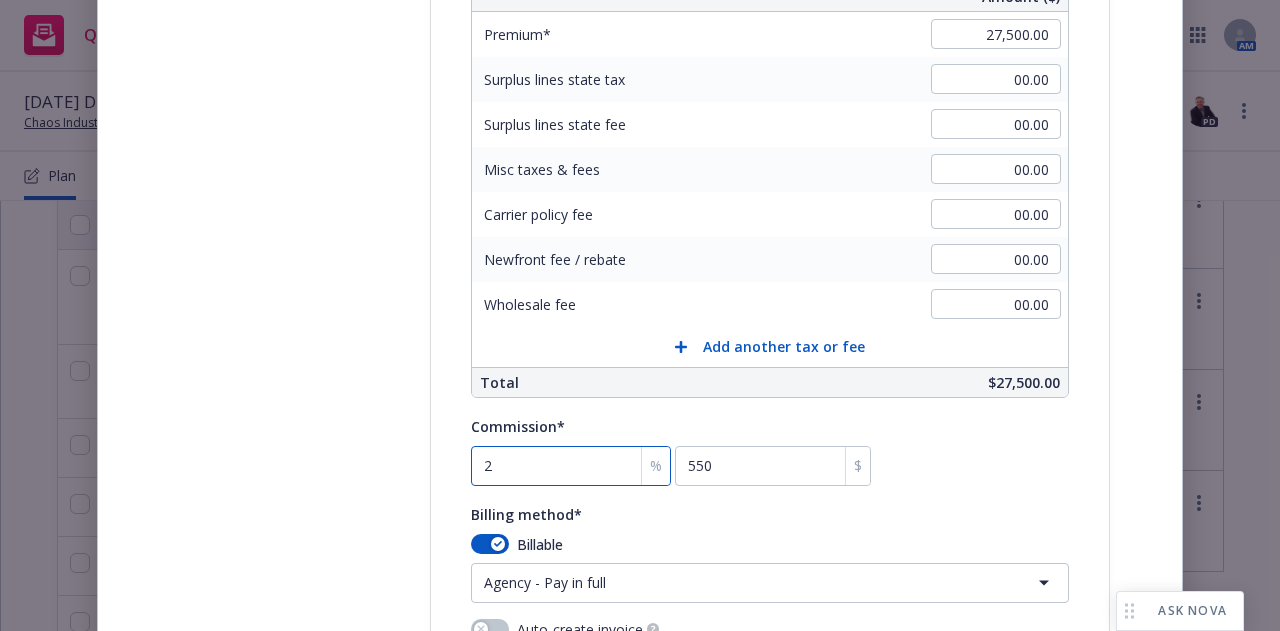 type on "20" 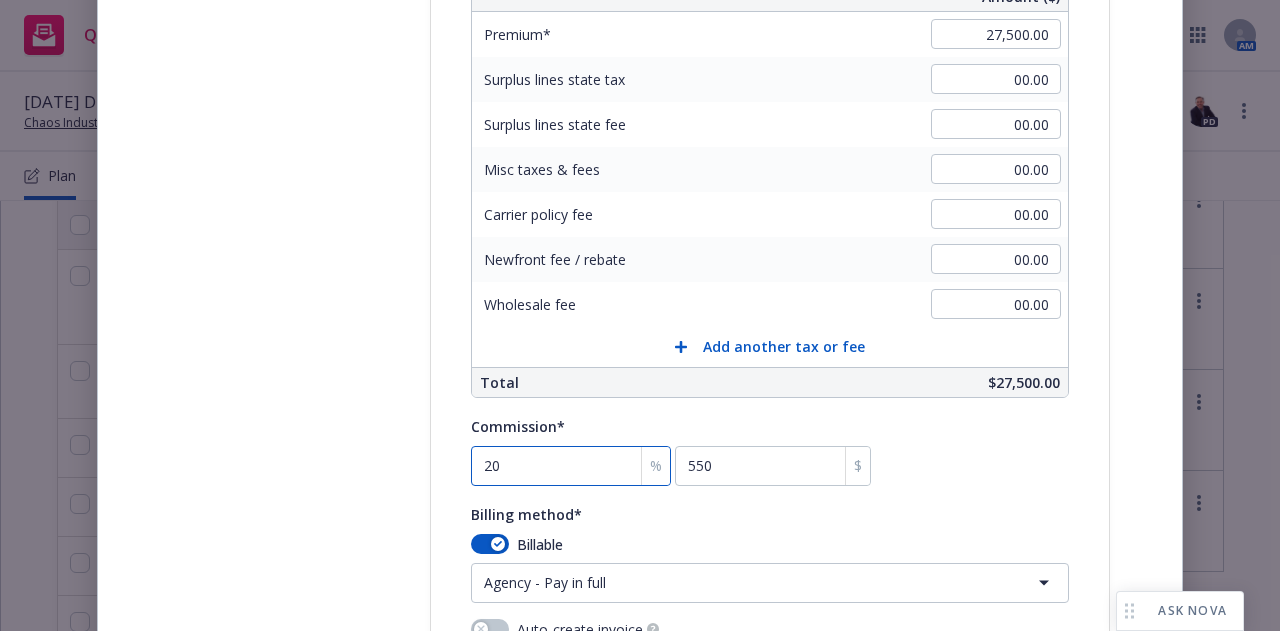 type on "5500" 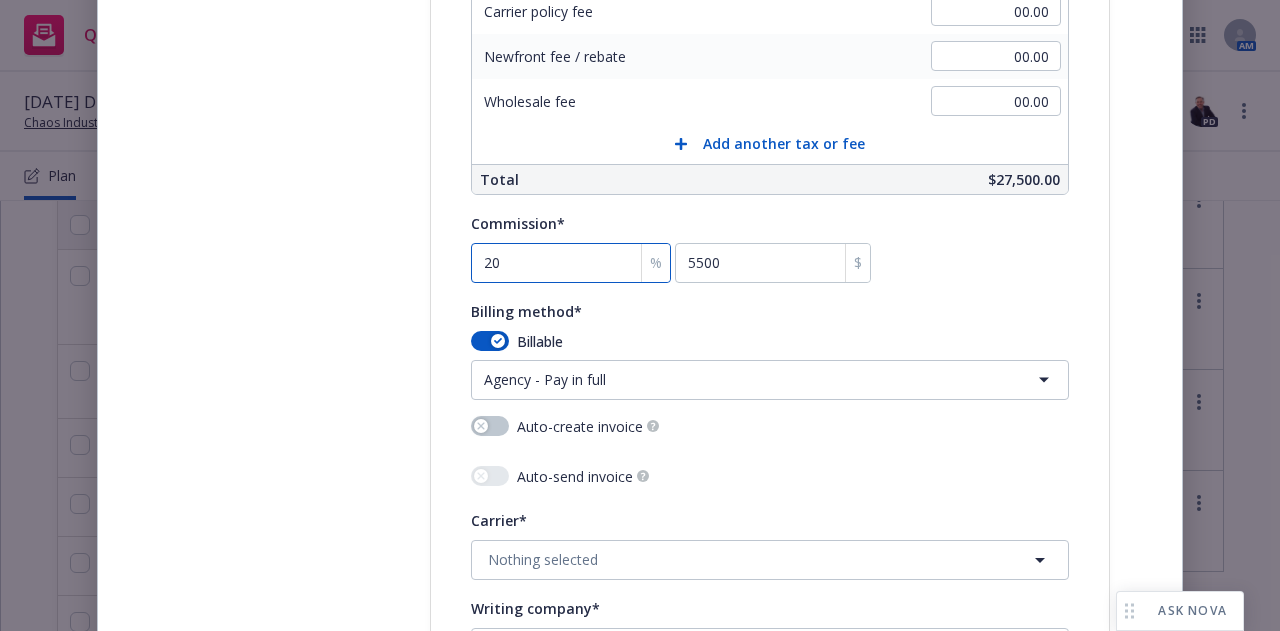 scroll, scrollTop: 1821, scrollLeft: 0, axis: vertical 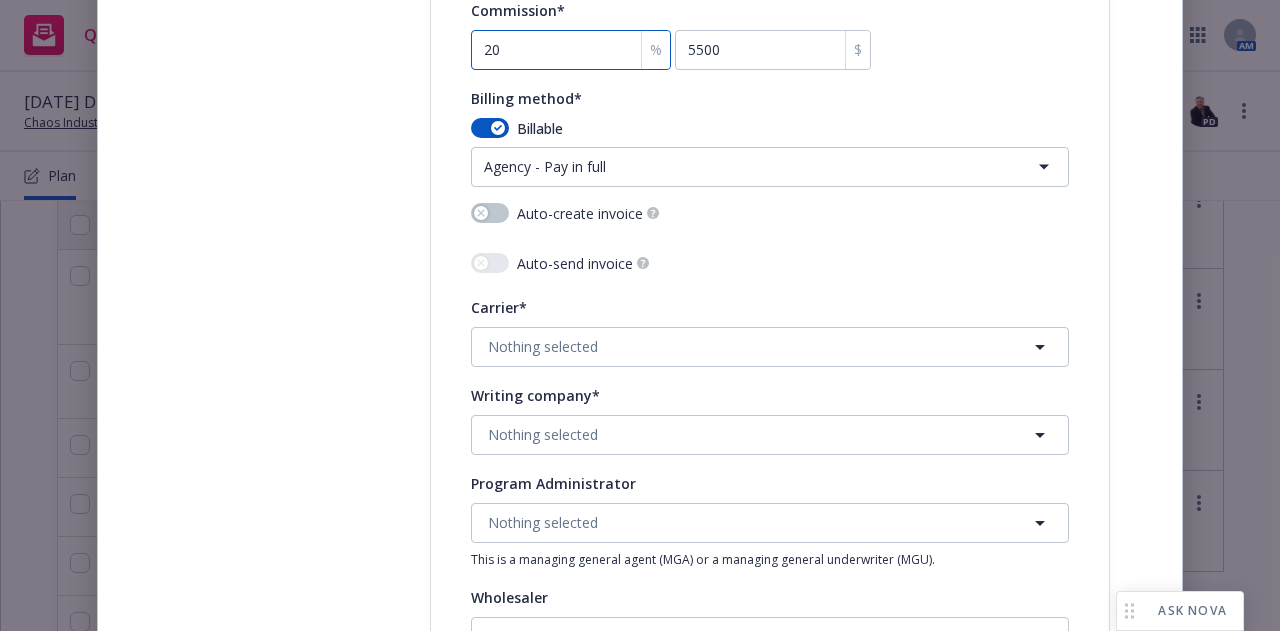 type on "20" 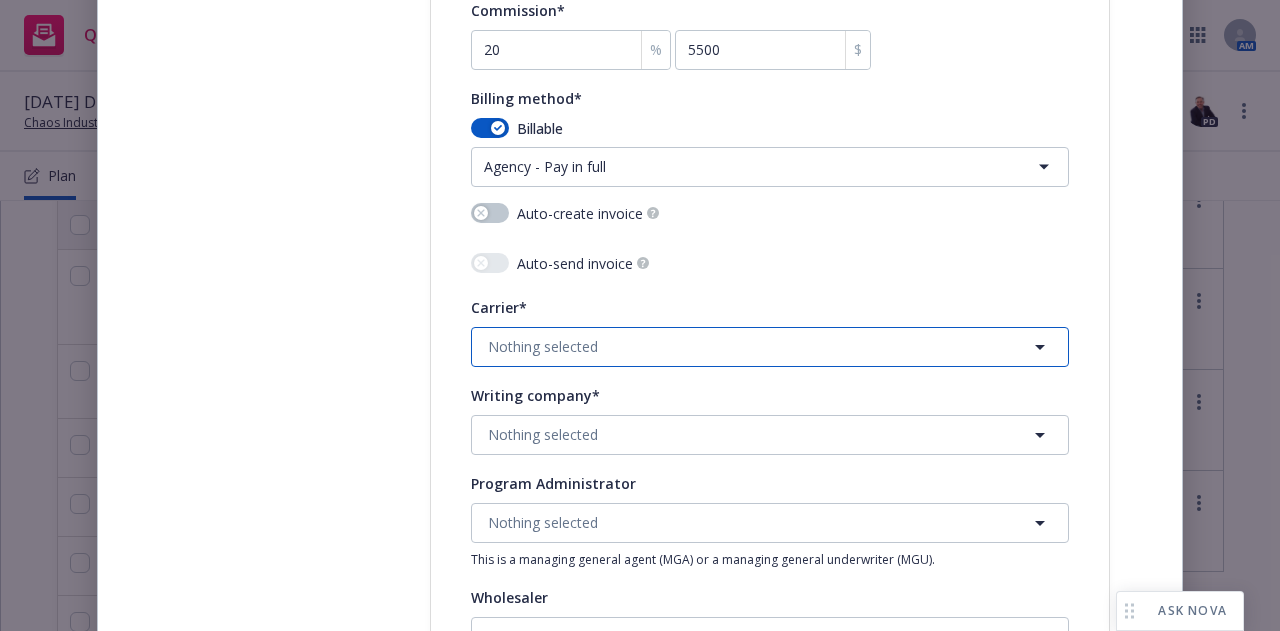 click on "Nothing selected" at bounding box center [770, 347] 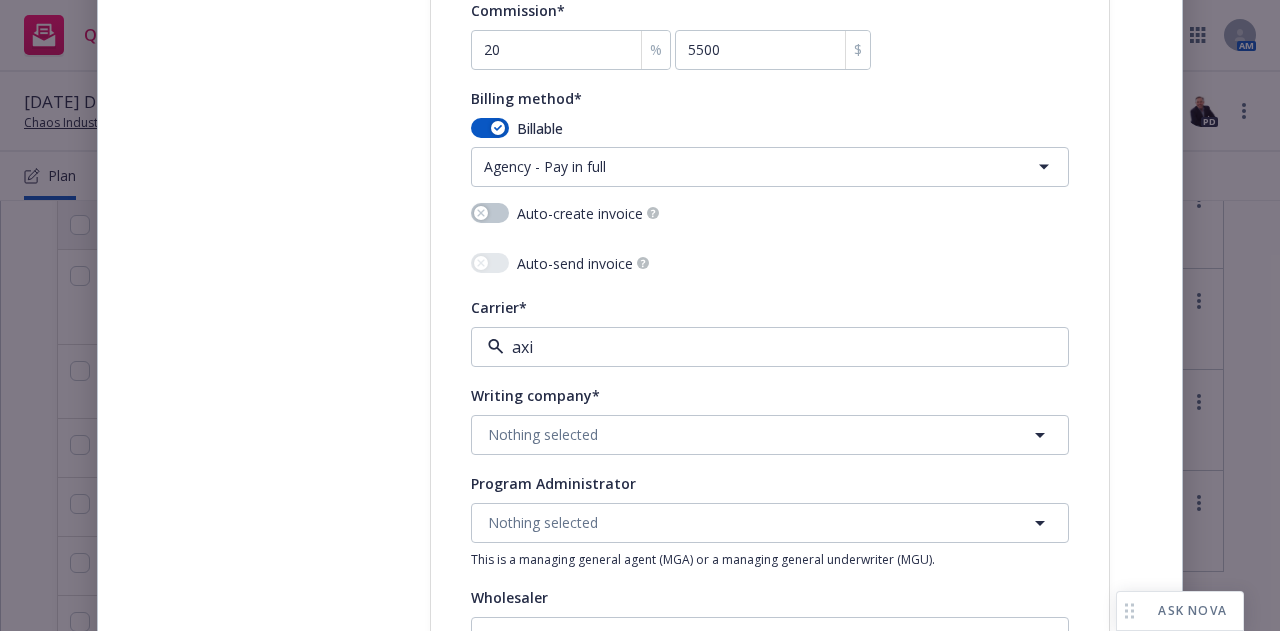 type on "axis" 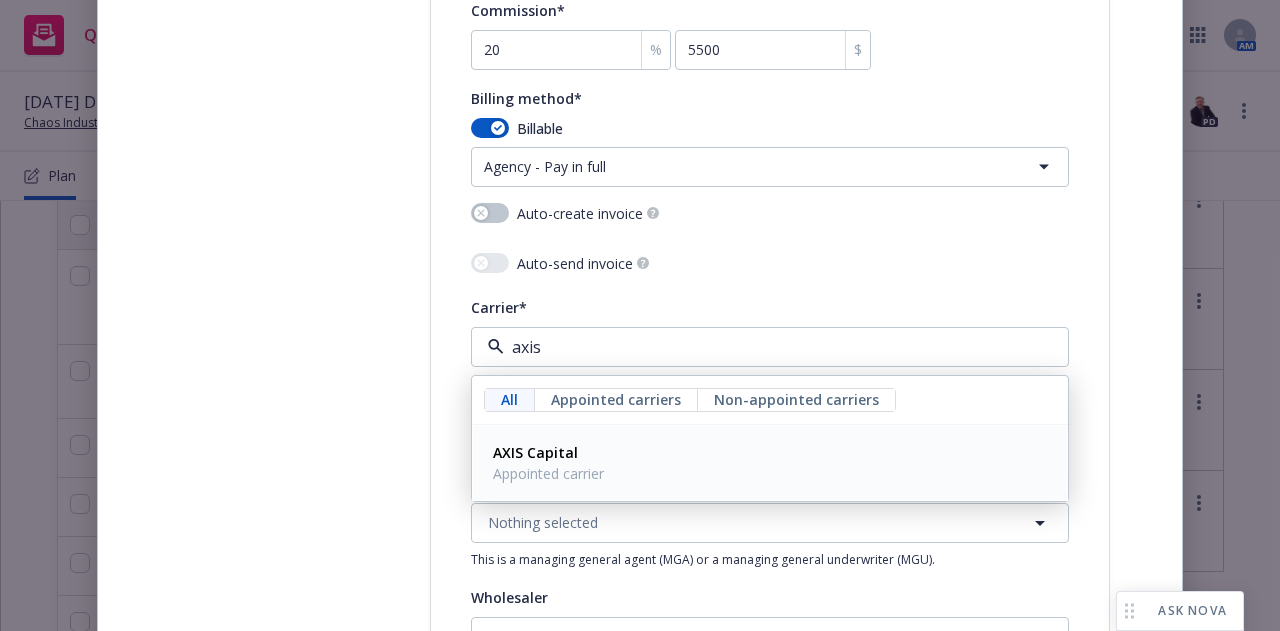 click on "AXIS Capital" at bounding box center [548, 452] 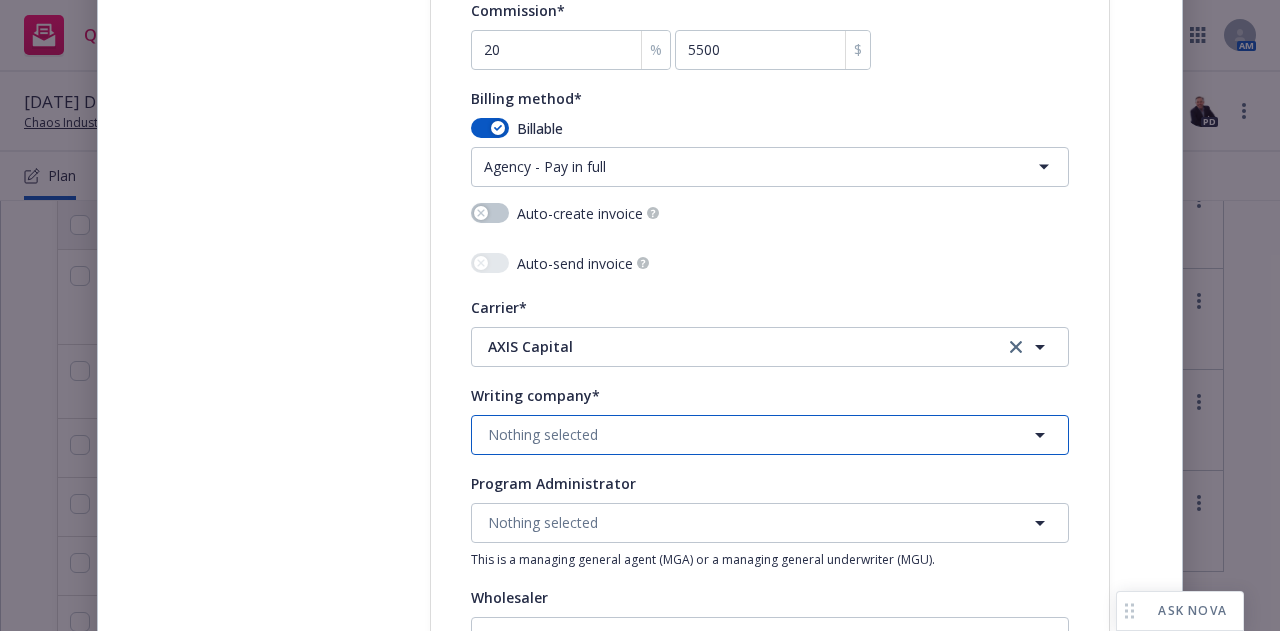 click on "Nothing selected" at bounding box center [770, 435] 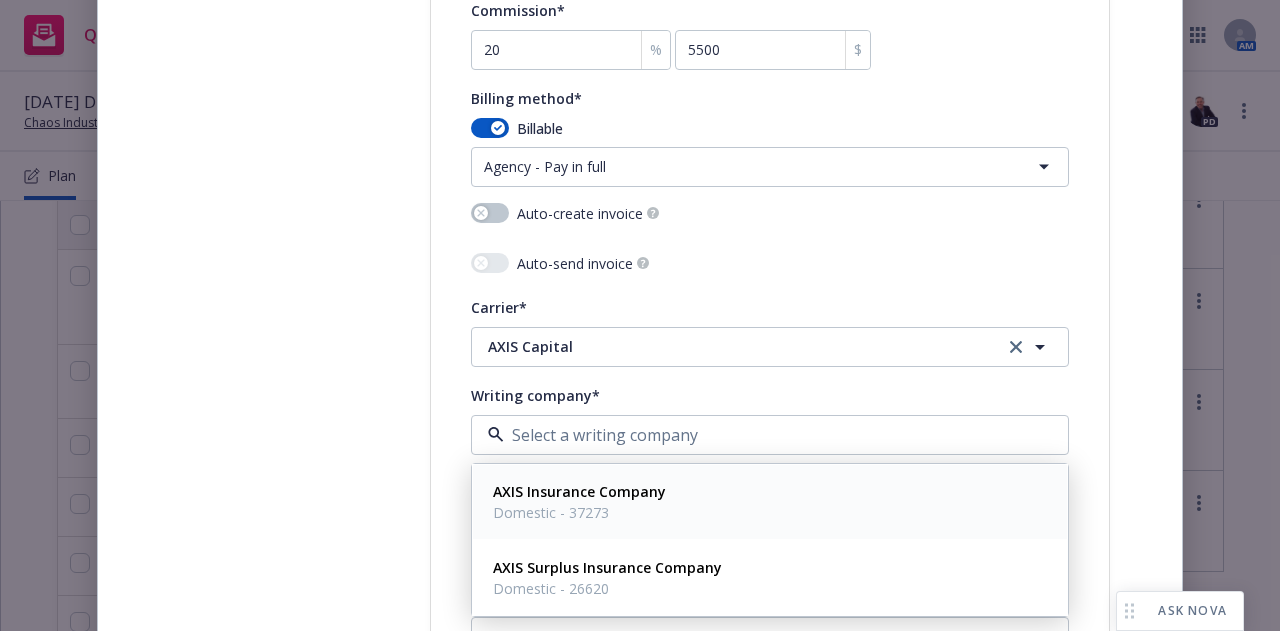 click on "AXIS Insurance Company" at bounding box center [579, 491] 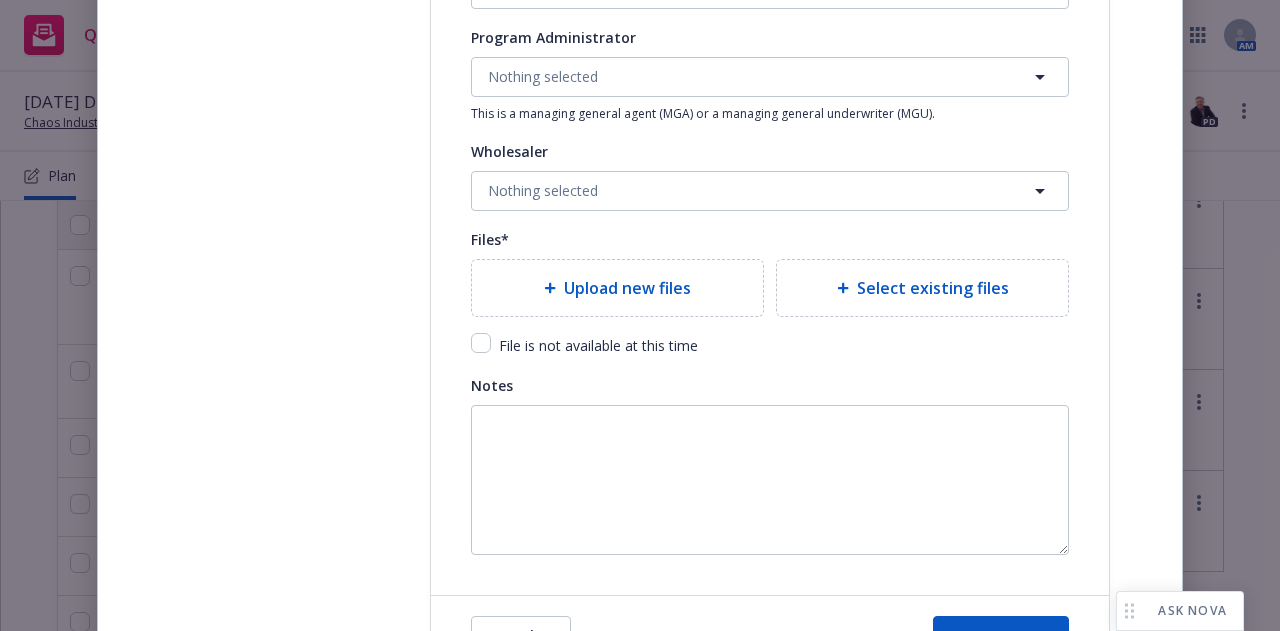 scroll, scrollTop: 2269, scrollLeft: 0, axis: vertical 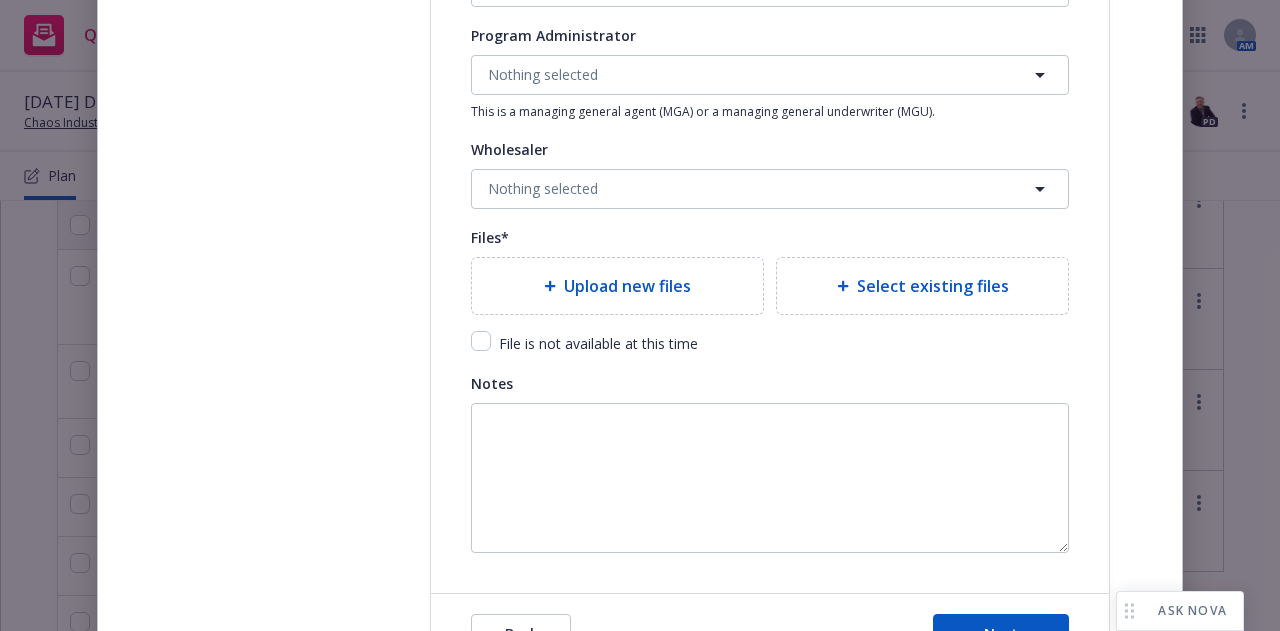 click on "Select lines of coverage Upload documents 3 Policy details 4 Installment plan Add policy details Policy type* Excess Liability Policy number* P-001-001698762-01 Policy number not available at this time Policy display name Policy term* Select policy term 12 Month 6 Month 4 Month 3 Month 2 Month 1 Month 36 Month (3 yr) 72 Month (6 yr) 120 Month (10 yr) 180 Month (15 yr) 240 Month (20 yr) 300 Month (25 yr) 360 Month (30 yr) Other Effective date* 07/15/2025 Expiration date* 07/15/2026 Runoff policy This is a runoff policy Non-recurring policy Policy will not renew Producer(s)* EVP Adam Johnson Service lead(s)* Private Company Middle Market Team Leader Mary Mark AC(s) Surplus lines state No surplus lines state Alaska Alabama Arkansas Arizona California Colorado Connecticut District Of Columbia Delaware Florida Georgia Hawaii Iowa Idaho Illinois Indiana Kansas Kentucky Louisiana Massachusetts Maryland Maine Michigan Minnesota Missouri Mississippi Montana North Carolina North Dakota Nebraska New Hampshire New Jersey" at bounding box center [640, -707] 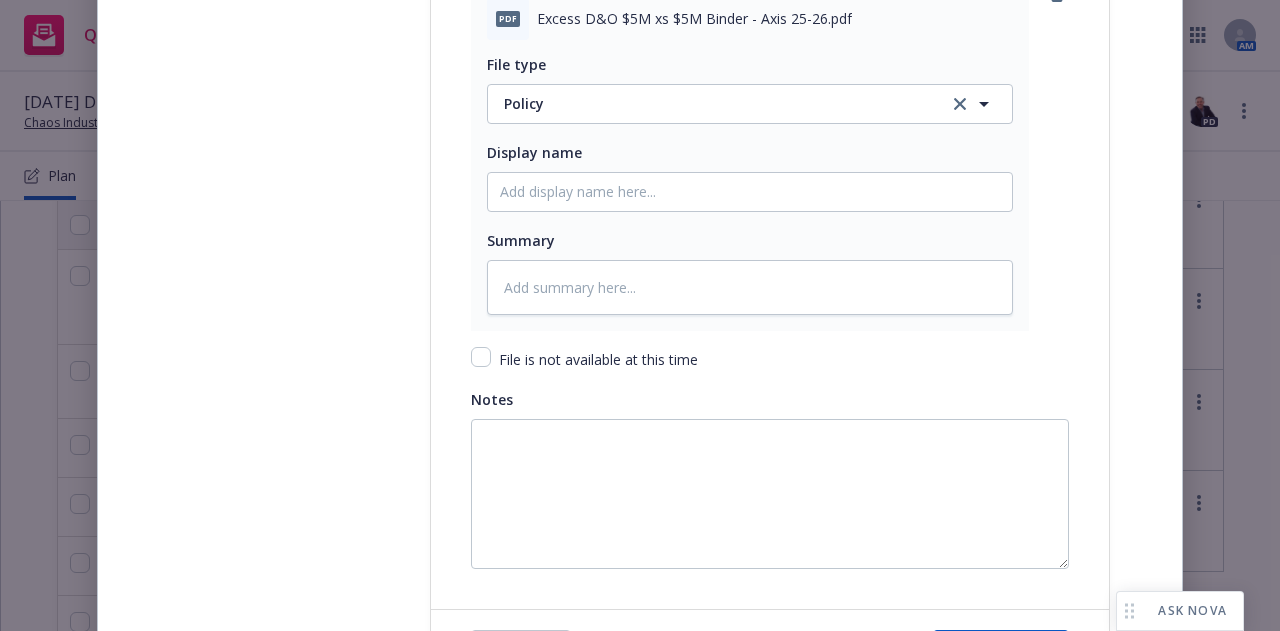 scroll, scrollTop: 2666, scrollLeft: 0, axis: vertical 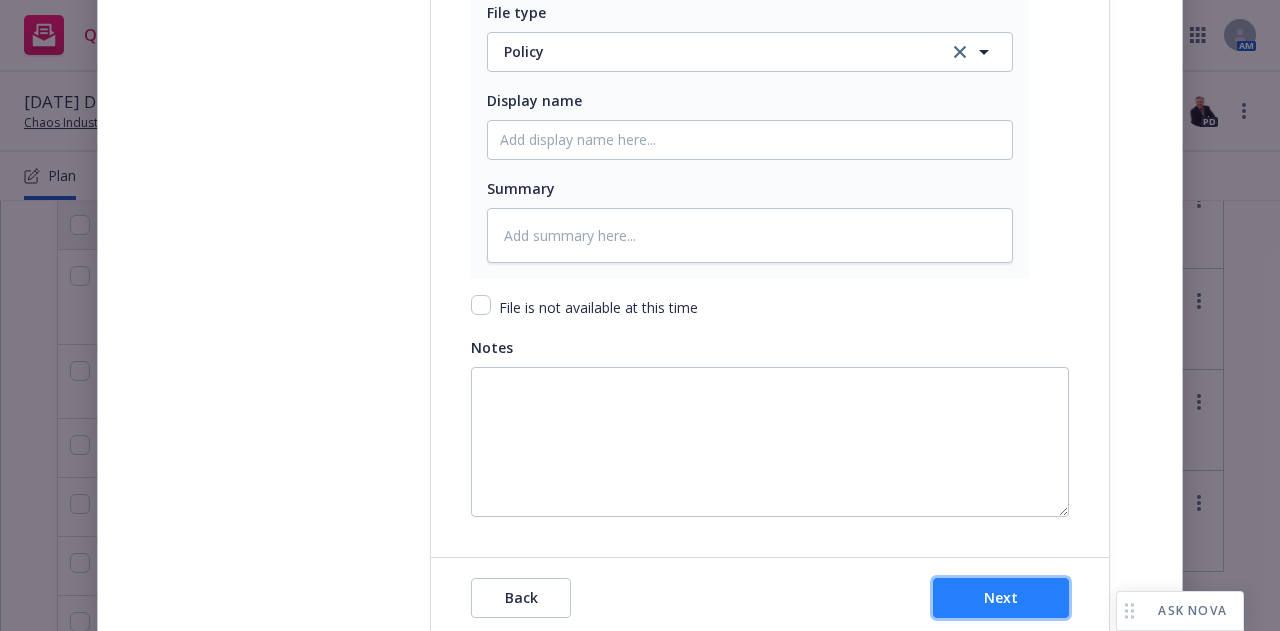 click on "Next" at bounding box center (1001, 597) 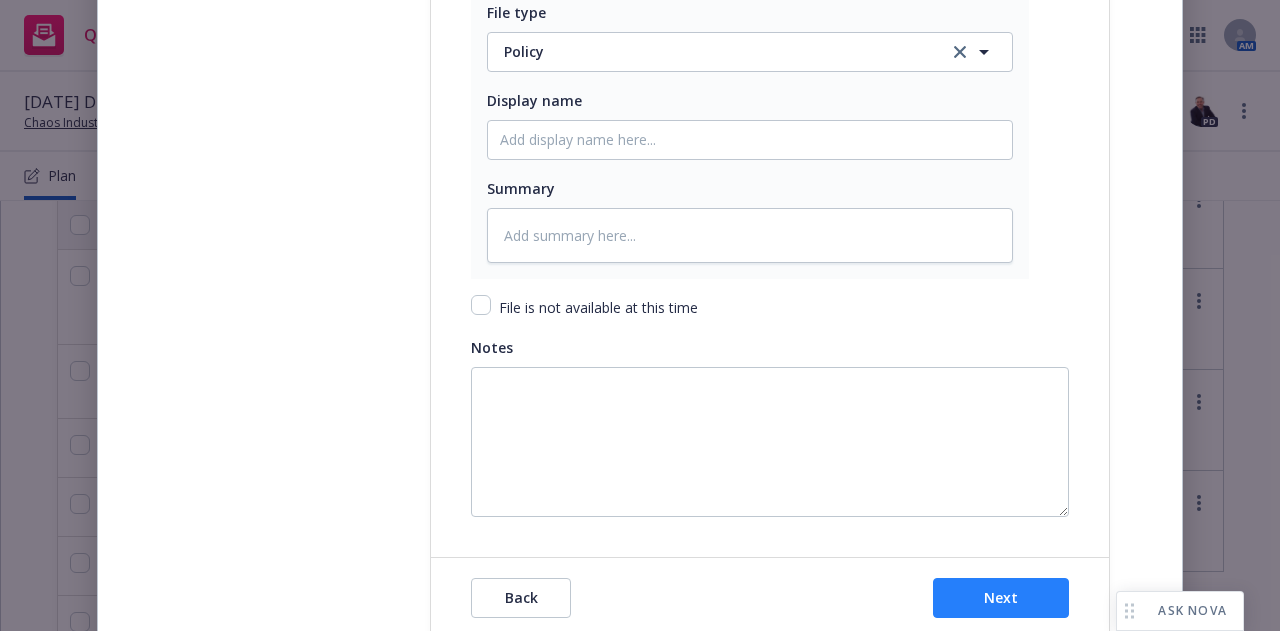type on "x" 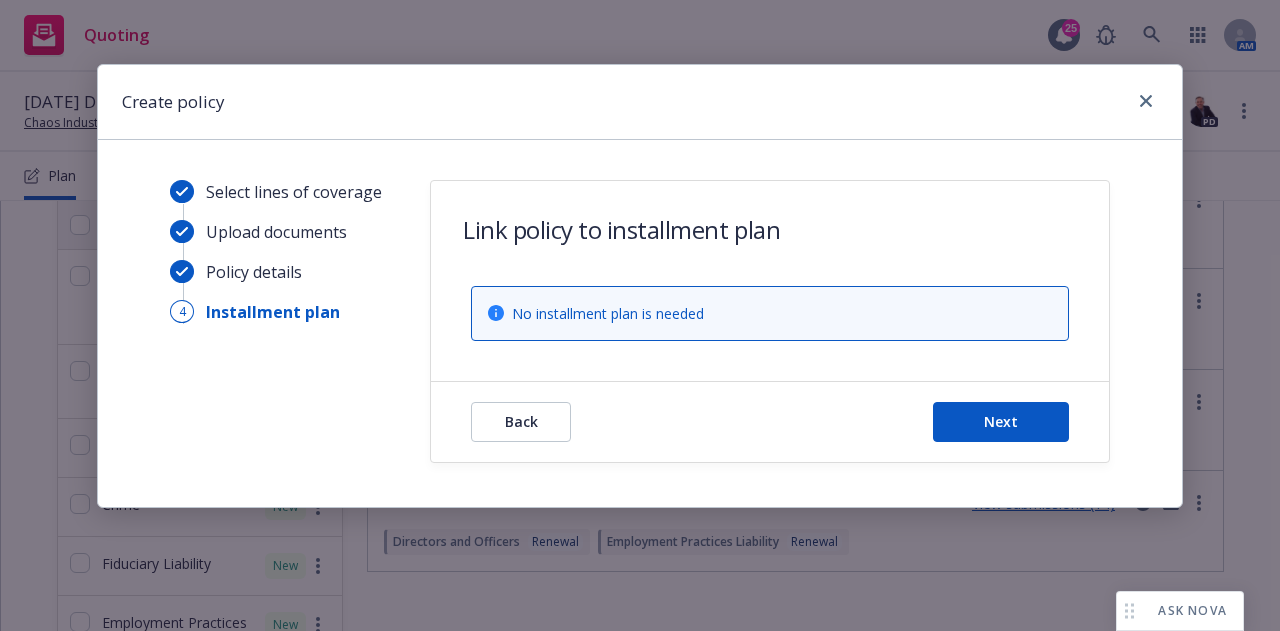 scroll, scrollTop: 0, scrollLeft: 0, axis: both 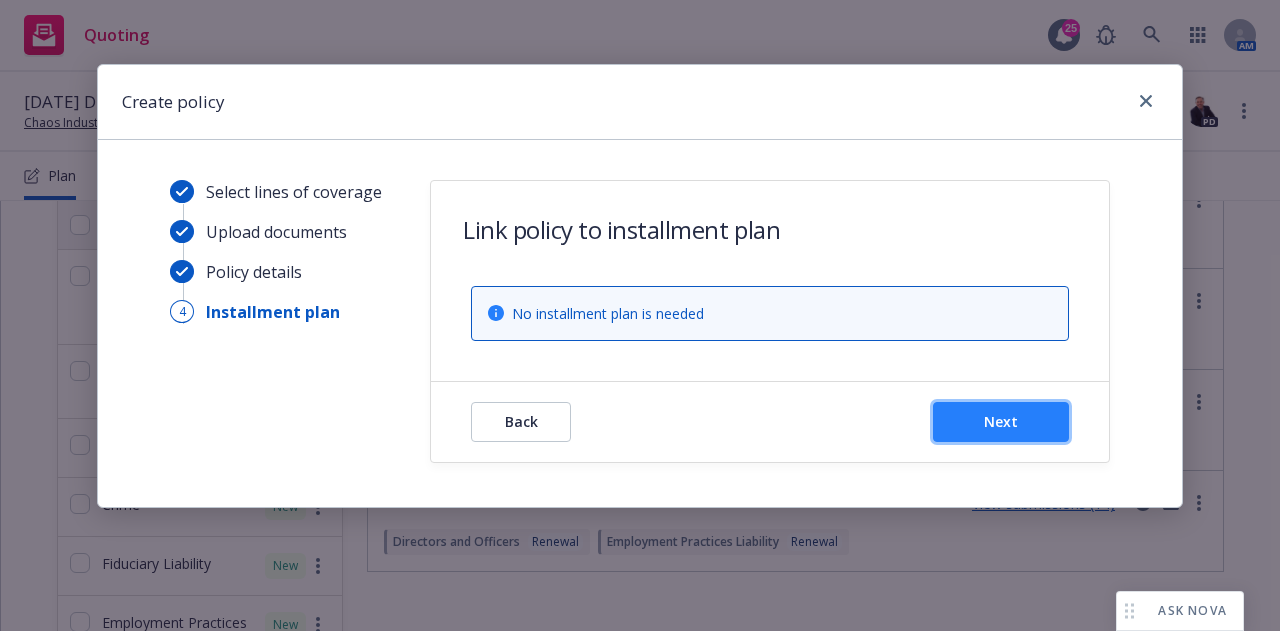 click on "Next" at bounding box center (1001, 421) 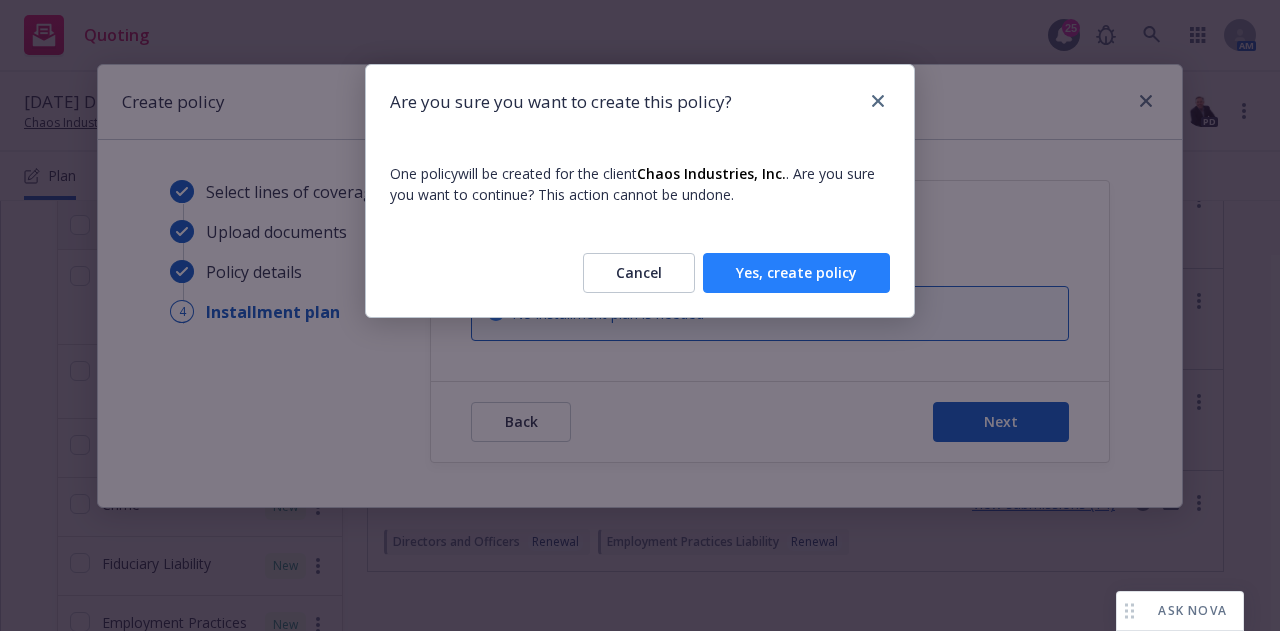 click on "Yes, create policy" at bounding box center [796, 273] 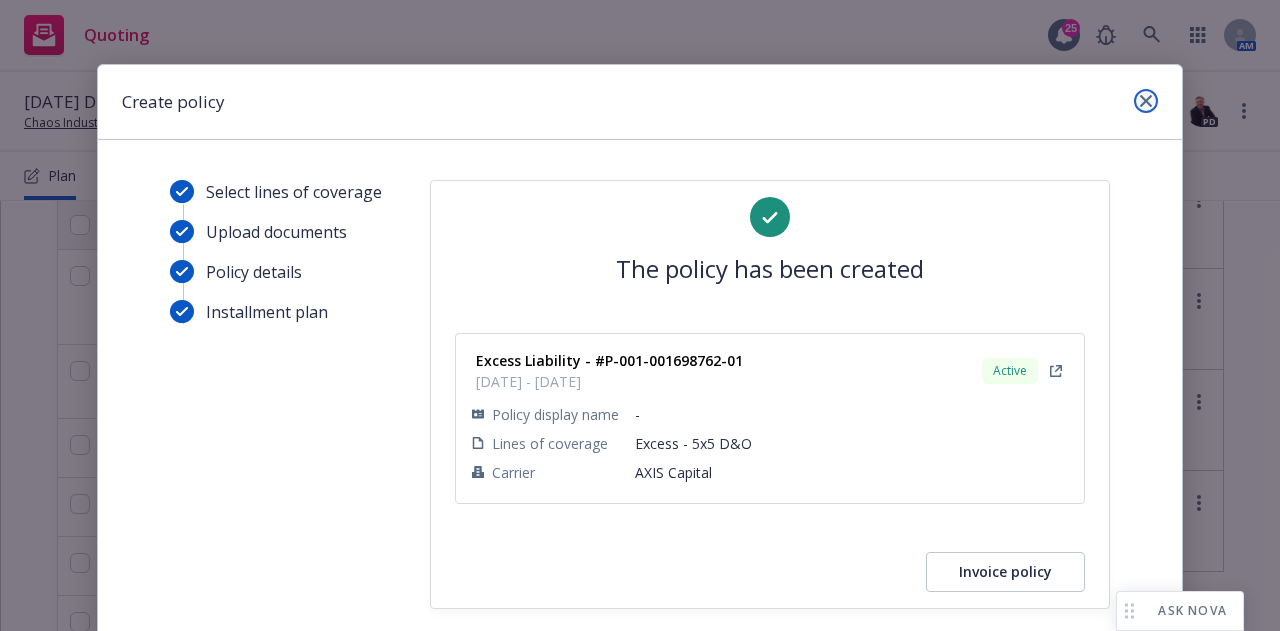 click 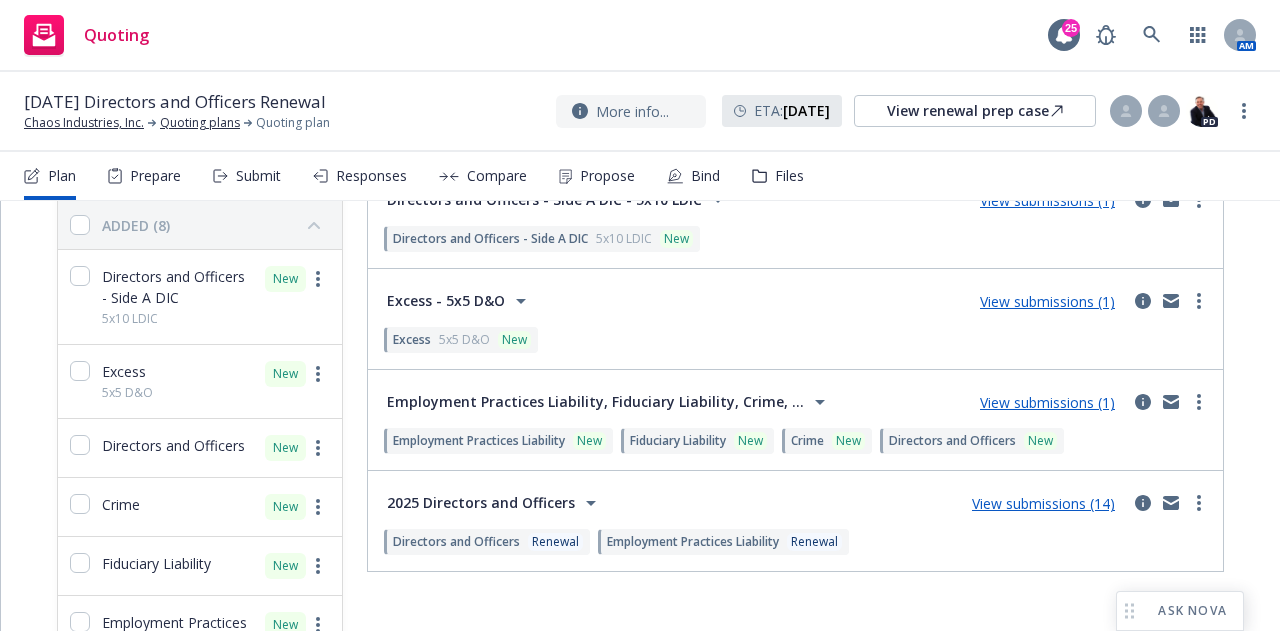 scroll, scrollTop: 0, scrollLeft: 0, axis: both 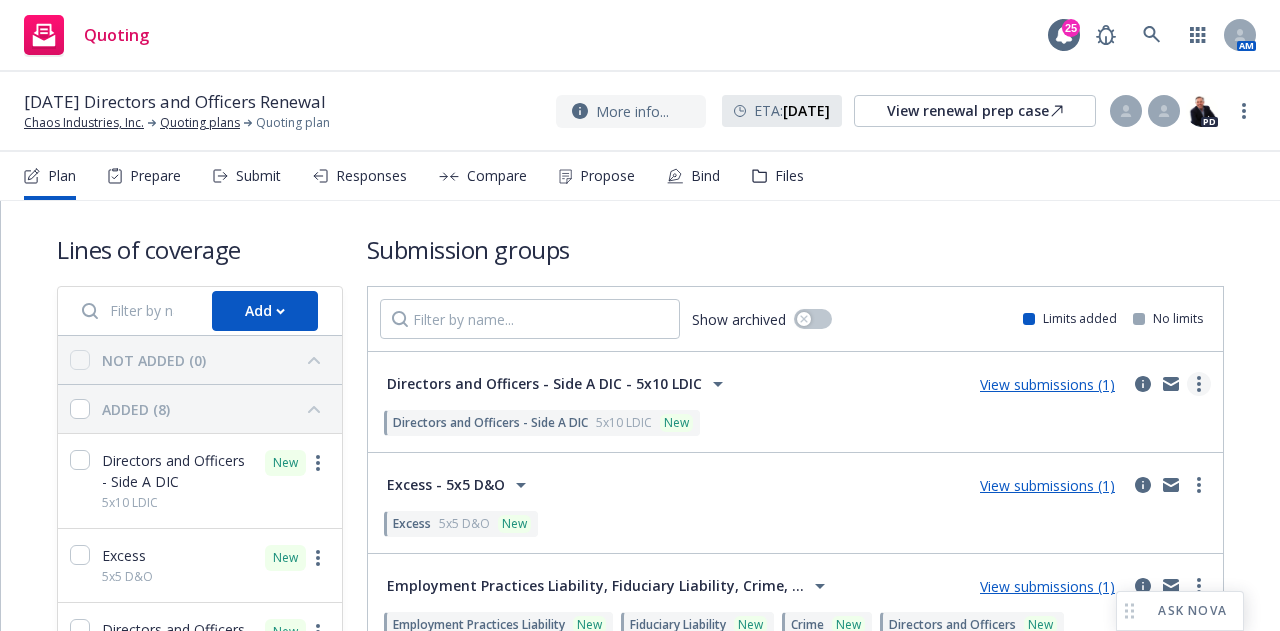 click 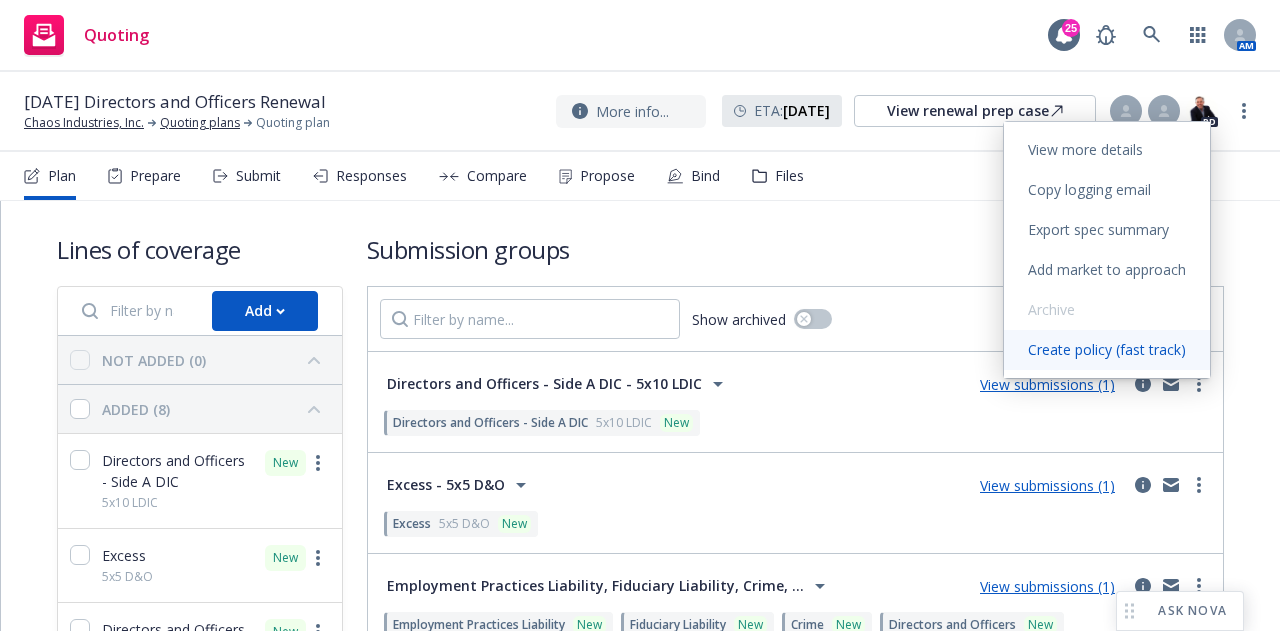 click on "Create policy (fast track)" at bounding box center [1107, 350] 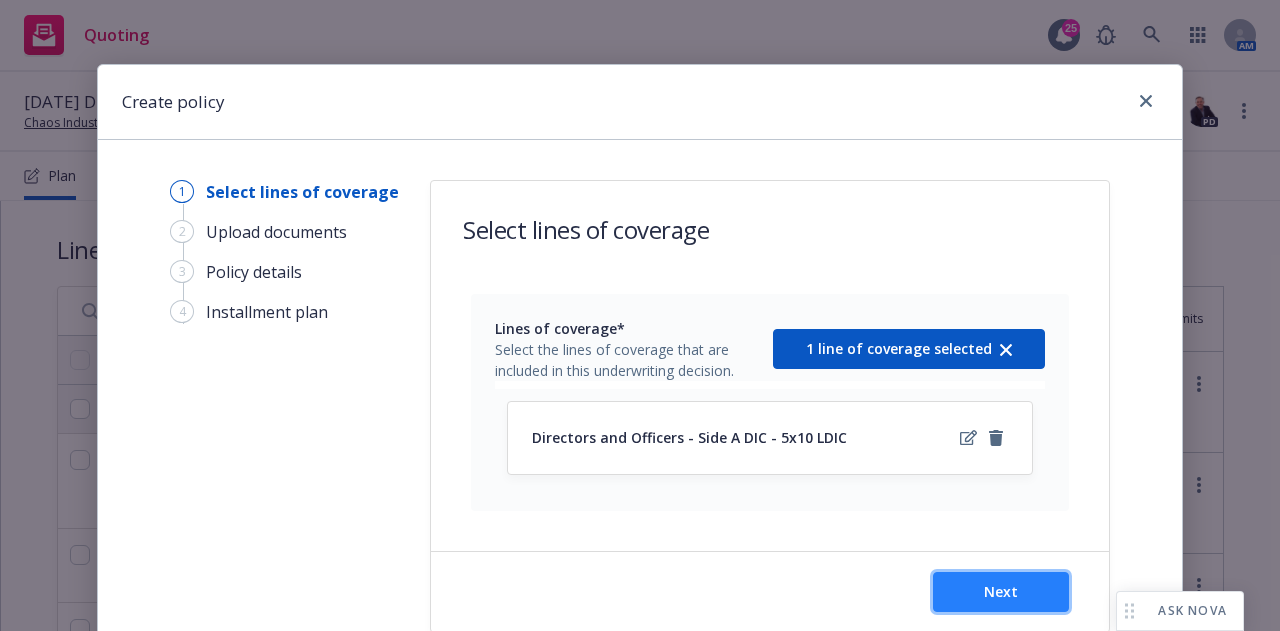 click on "Next" at bounding box center (1001, 592) 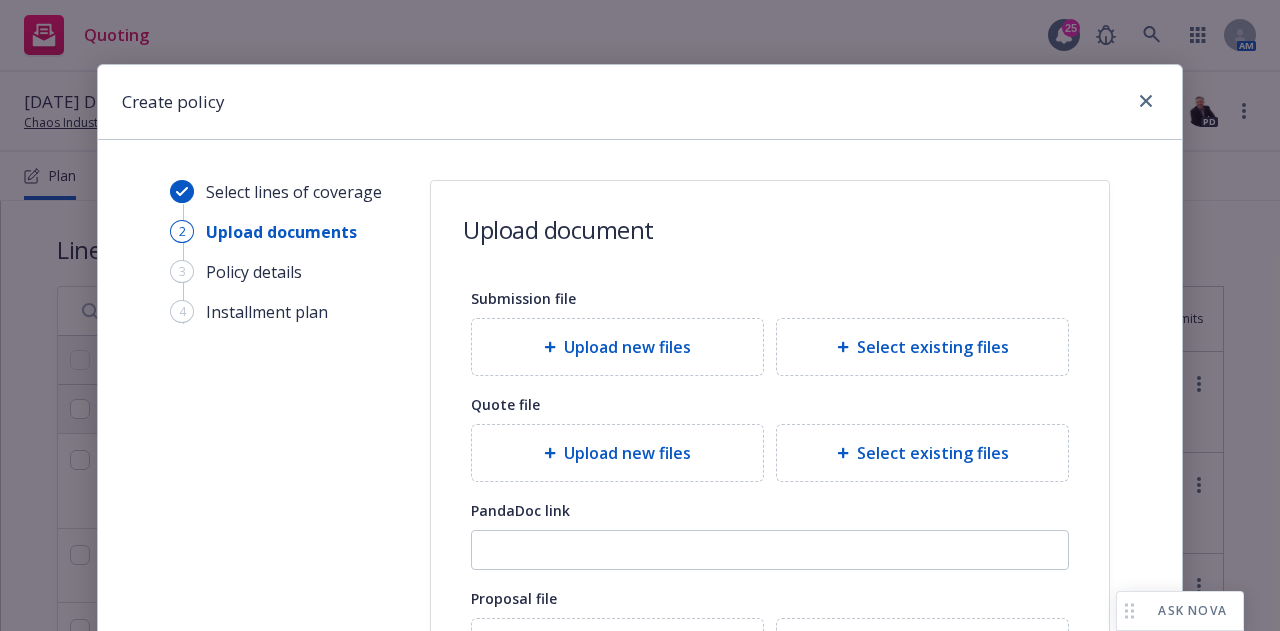 scroll, scrollTop: 381, scrollLeft: 0, axis: vertical 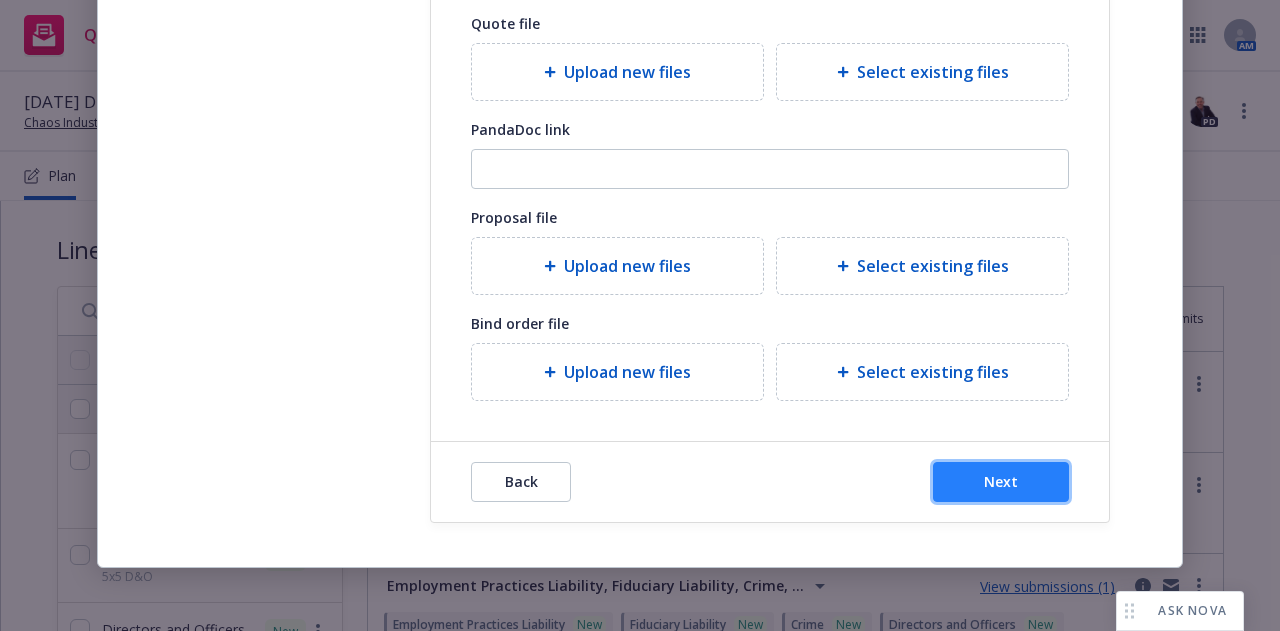 click on "Next" at bounding box center (1001, 482) 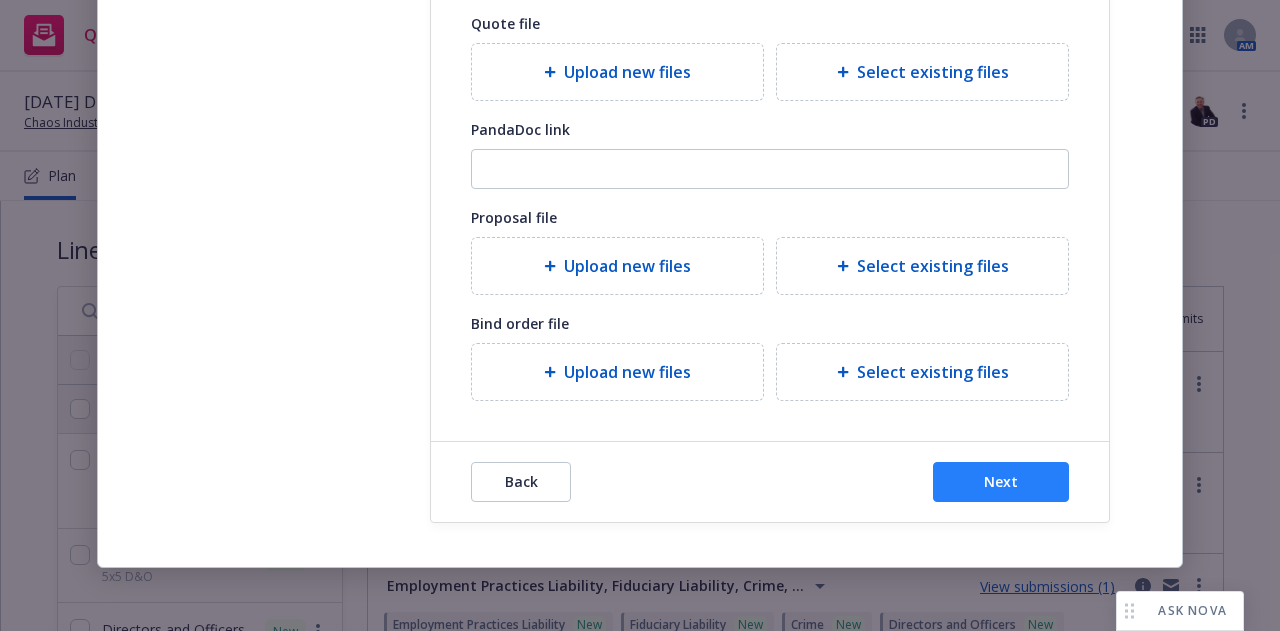 select on "12" 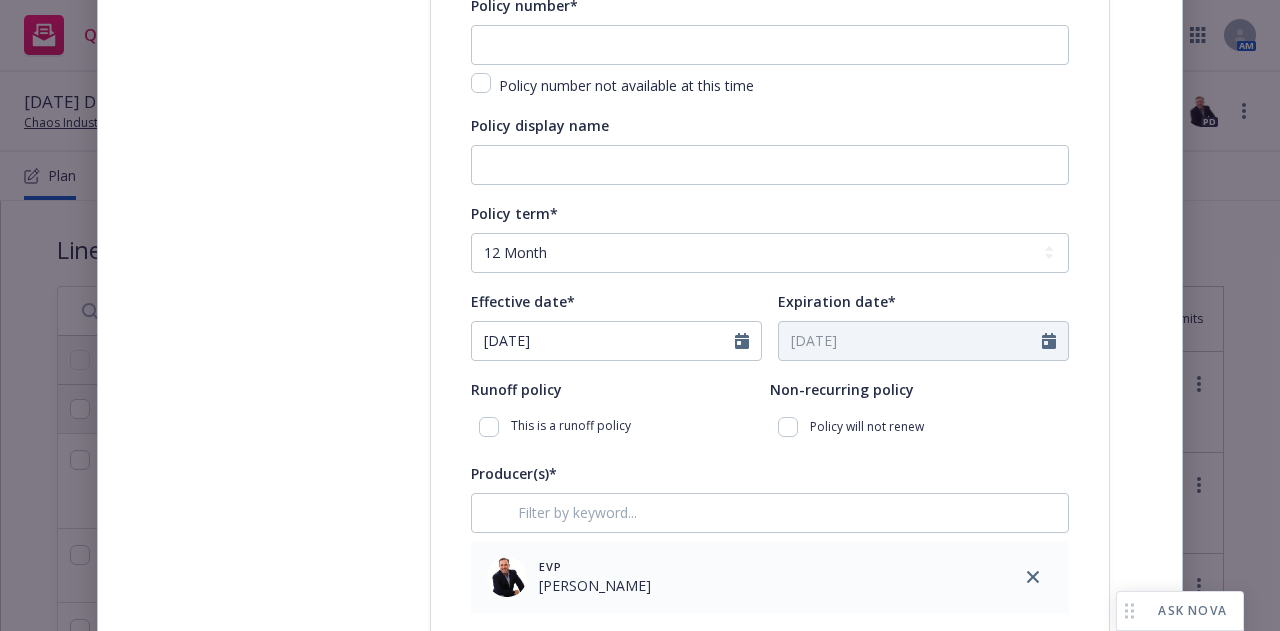 scroll, scrollTop: 0, scrollLeft: 0, axis: both 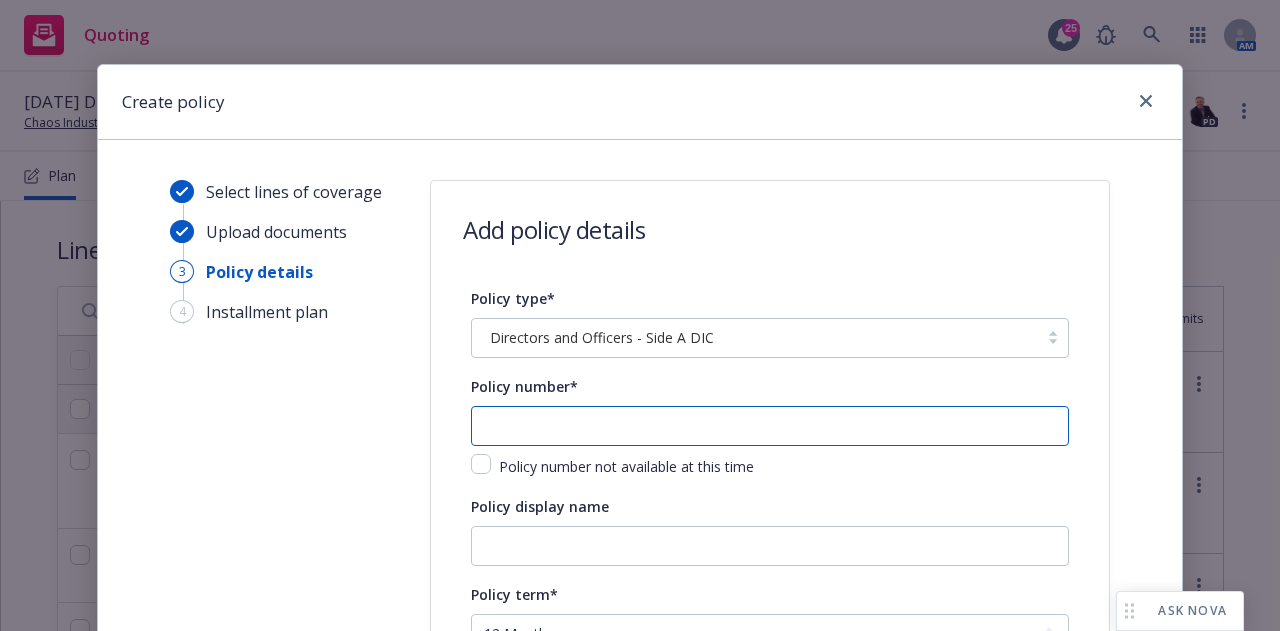 click at bounding box center (770, 426) 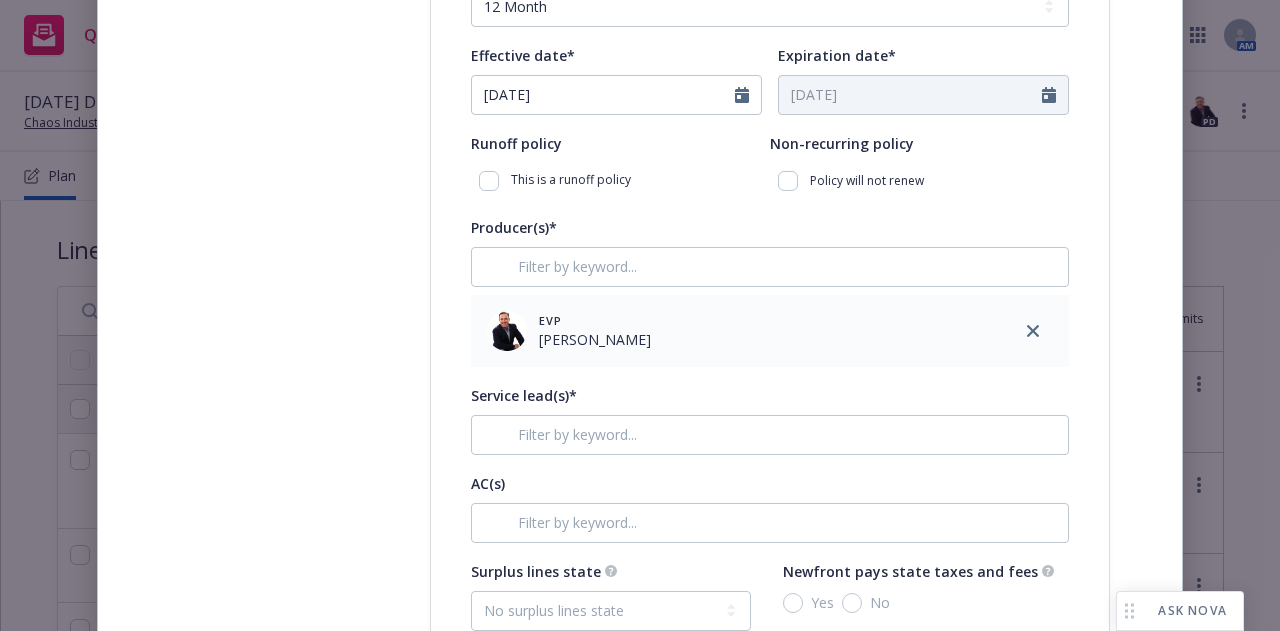 scroll, scrollTop: 628, scrollLeft: 0, axis: vertical 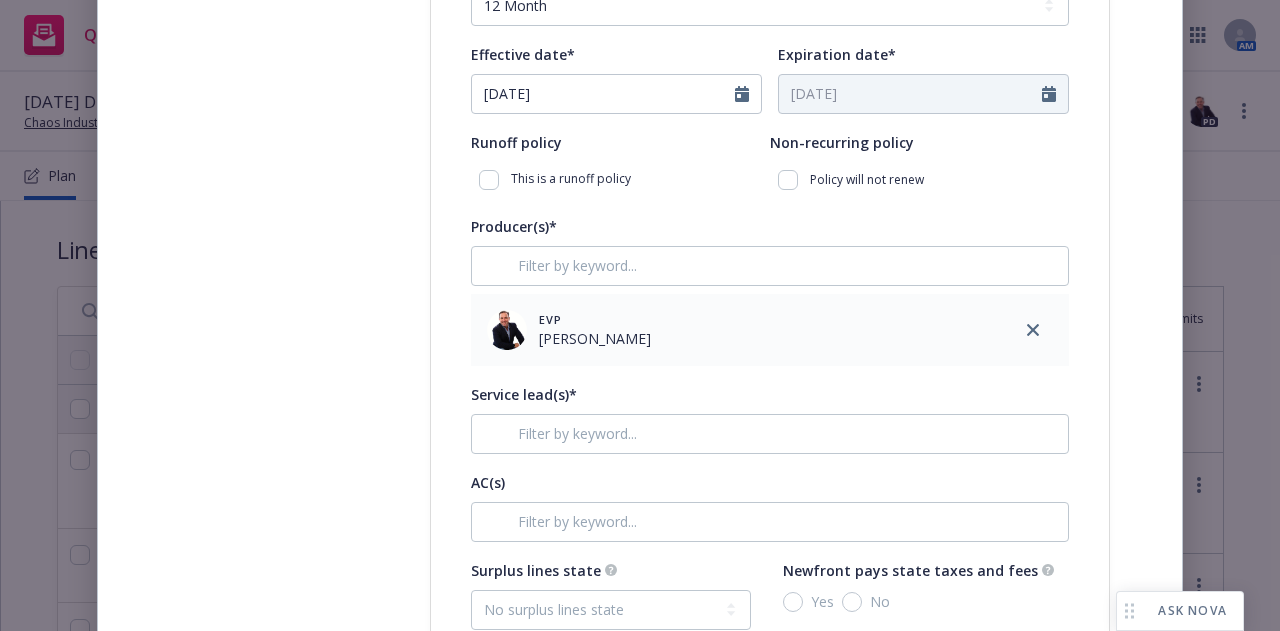 type on "47-EMC-342305-01" 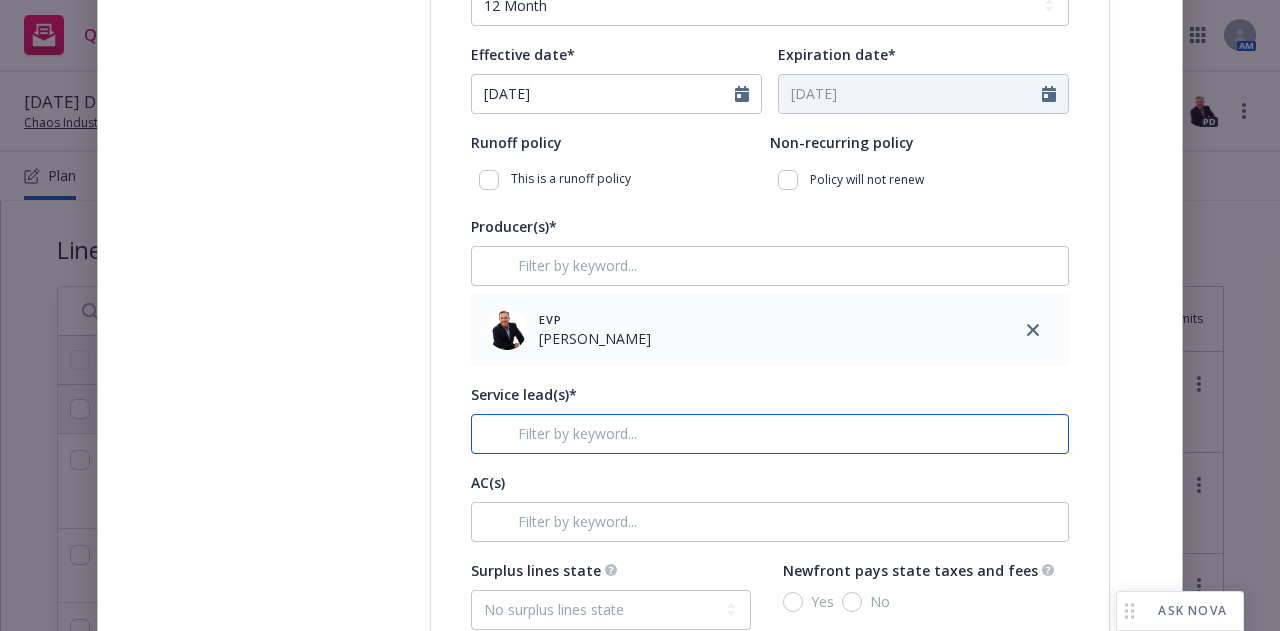 click at bounding box center (770, 434) 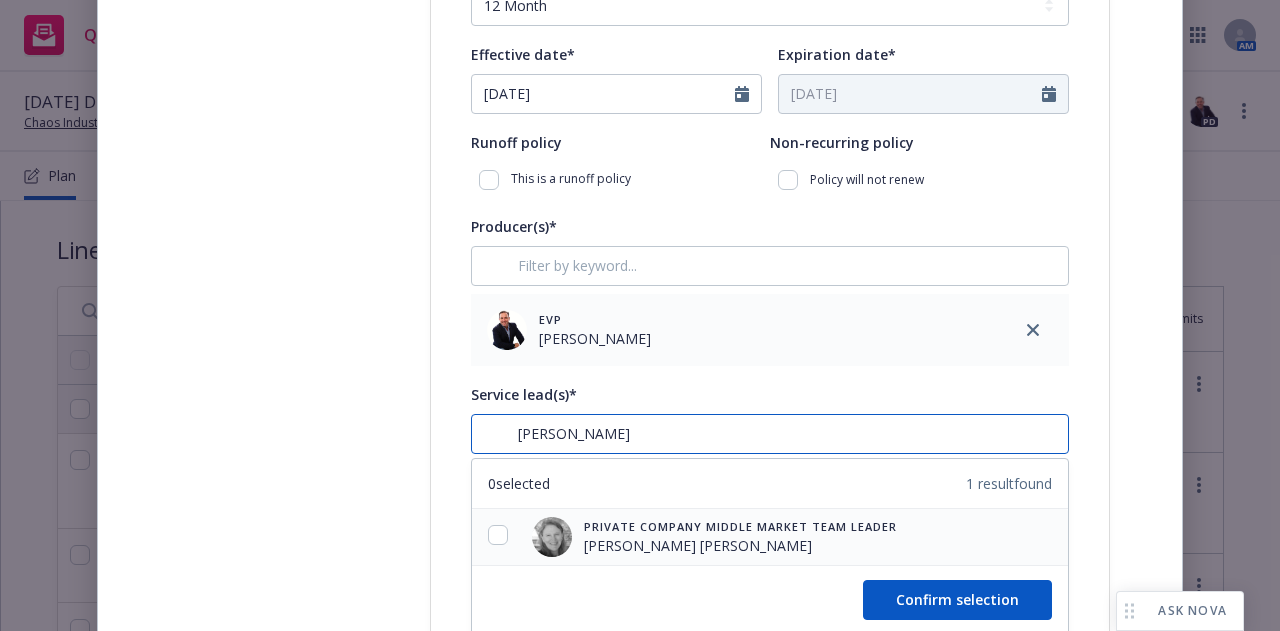 type on "mary" 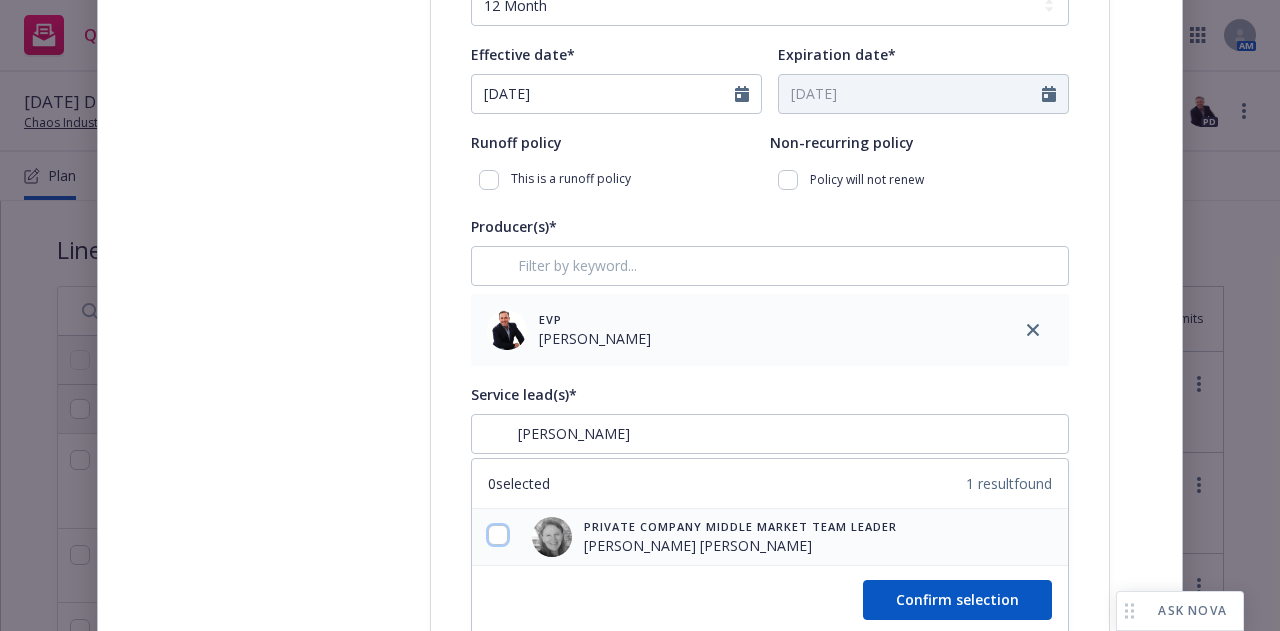 click at bounding box center (498, 535) 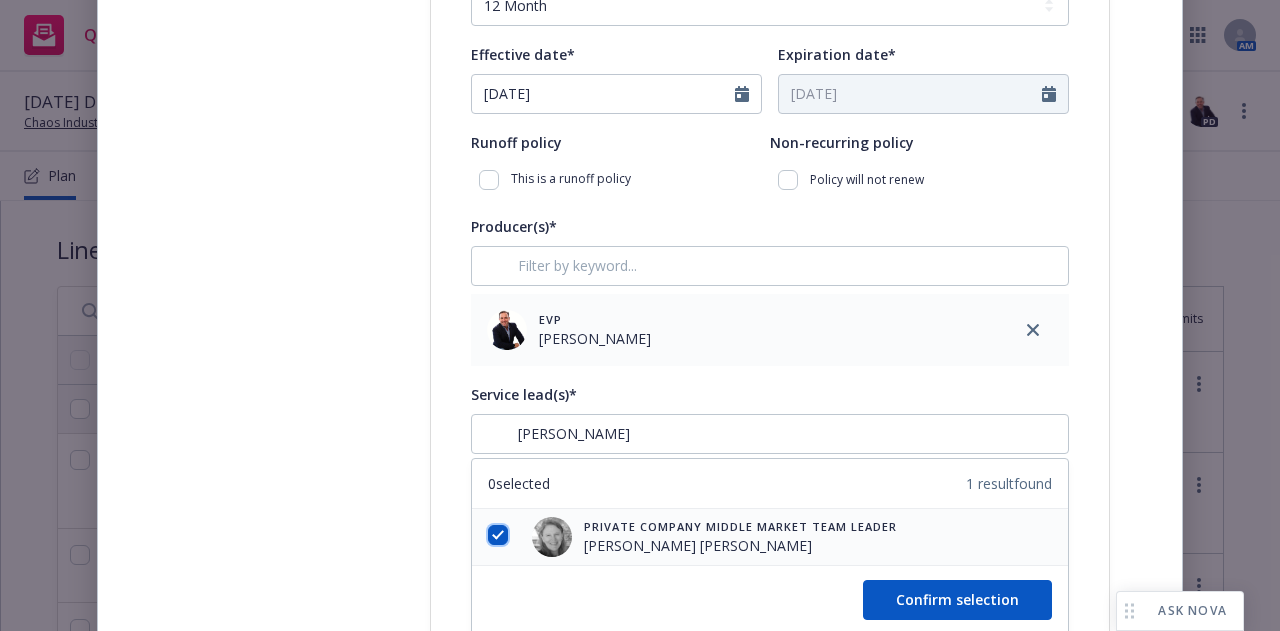 checkbox on "true" 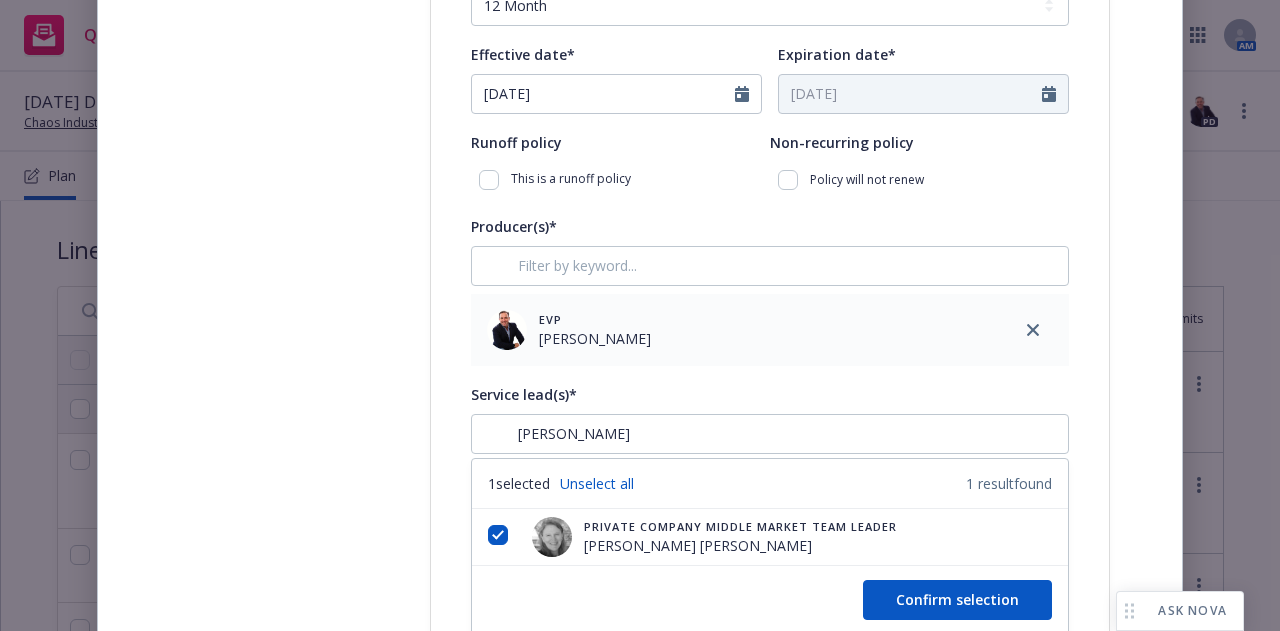click on "Confirm selection" at bounding box center (770, 600) 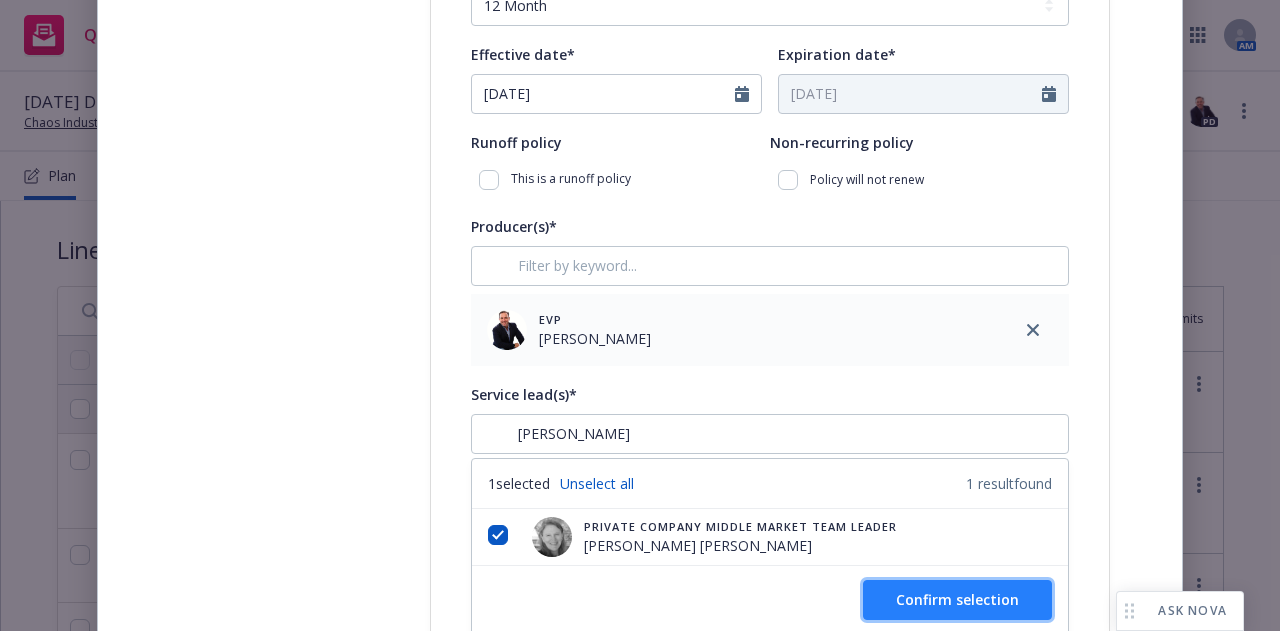 click on "Confirm selection" at bounding box center (957, 599) 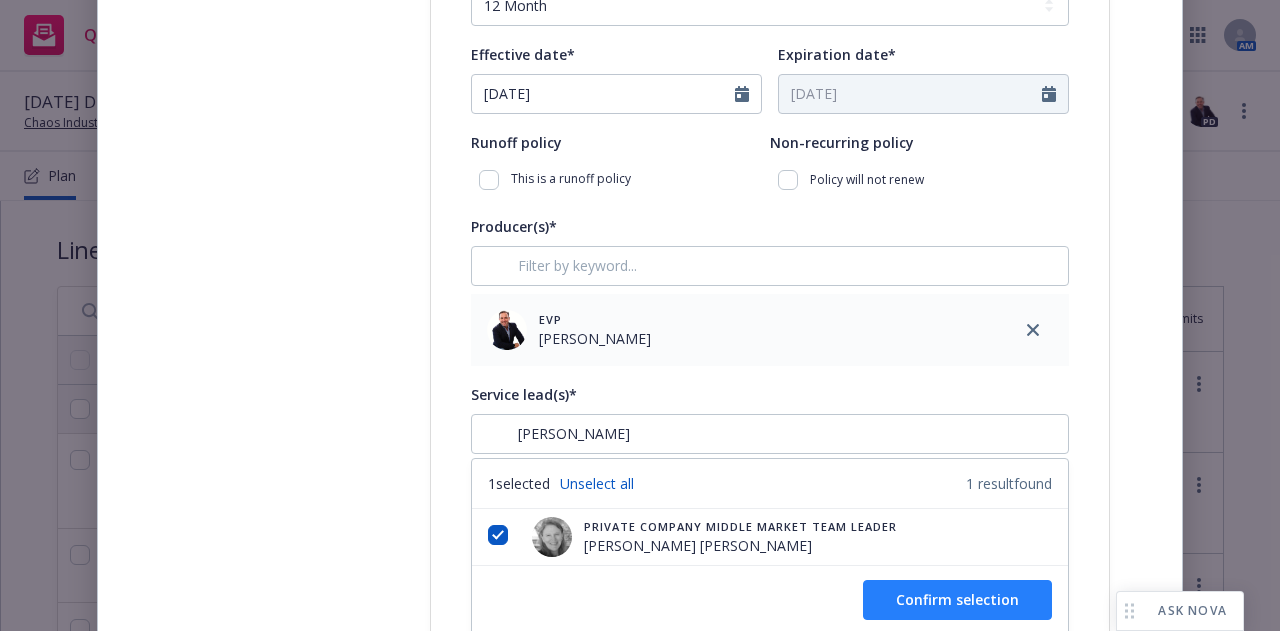 type 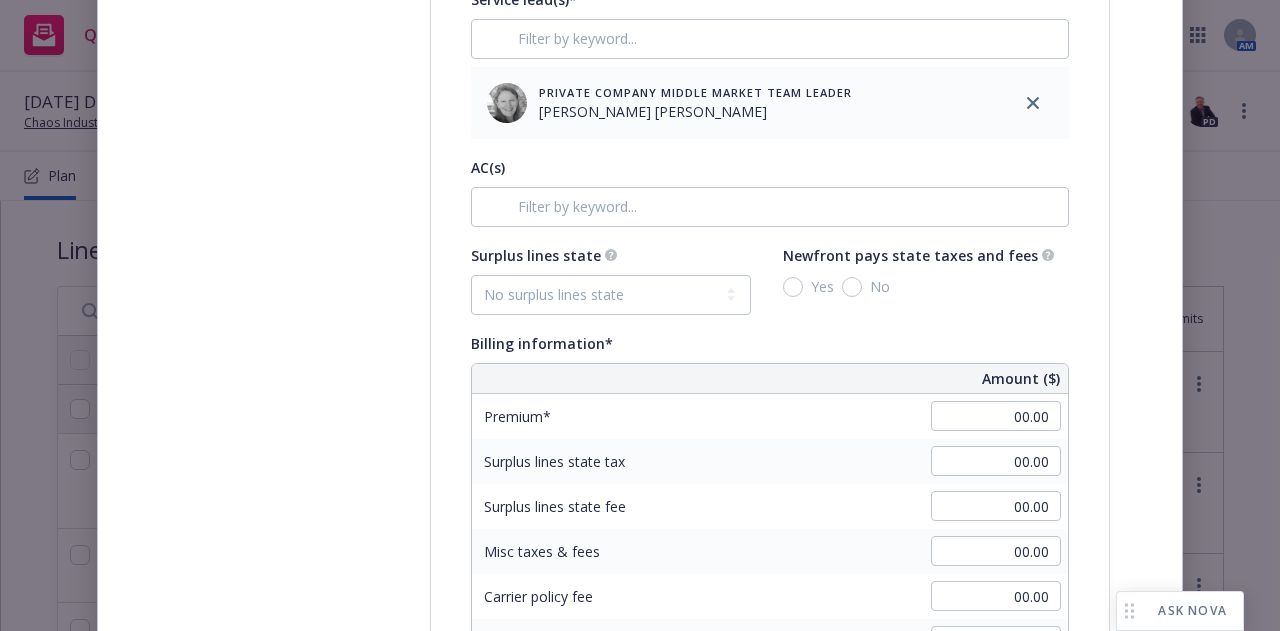 scroll, scrollTop: 1180, scrollLeft: 0, axis: vertical 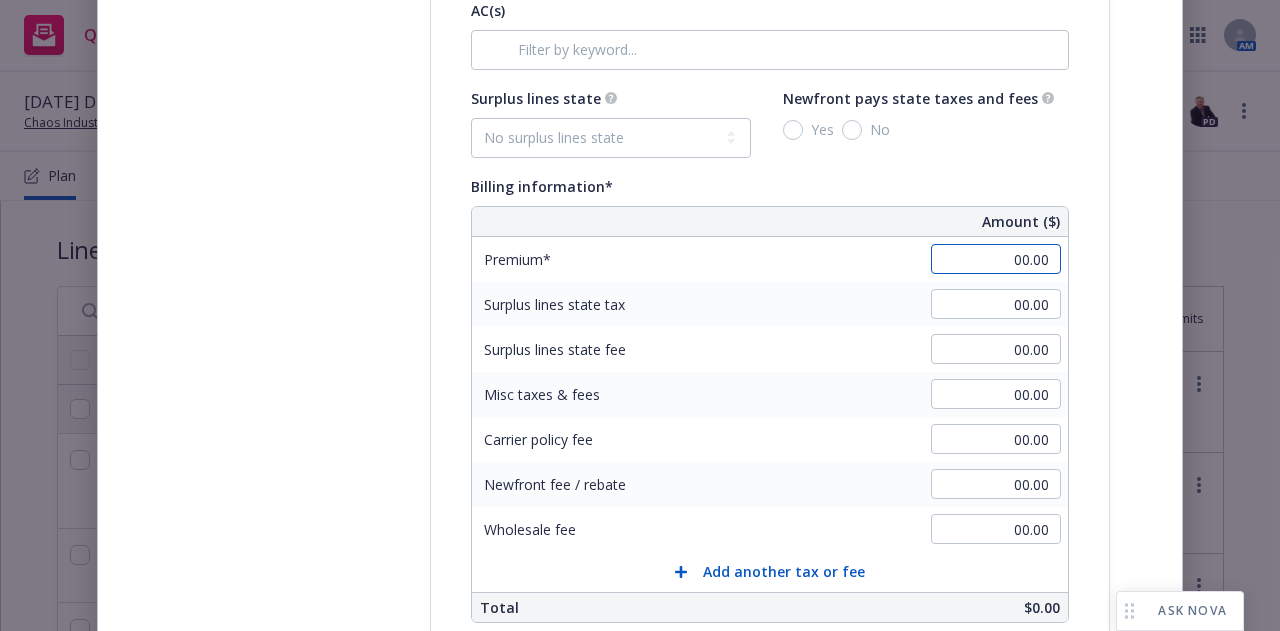 click on "00.00" at bounding box center (996, 259) 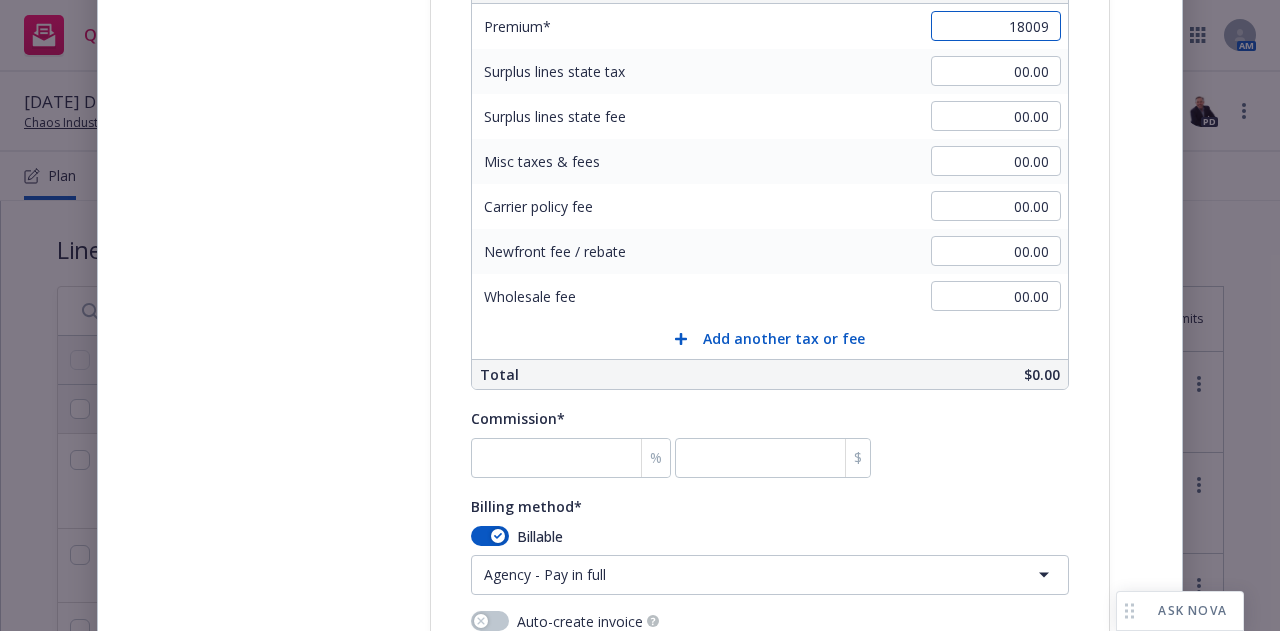 scroll, scrollTop: 1460, scrollLeft: 0, axis: vertical 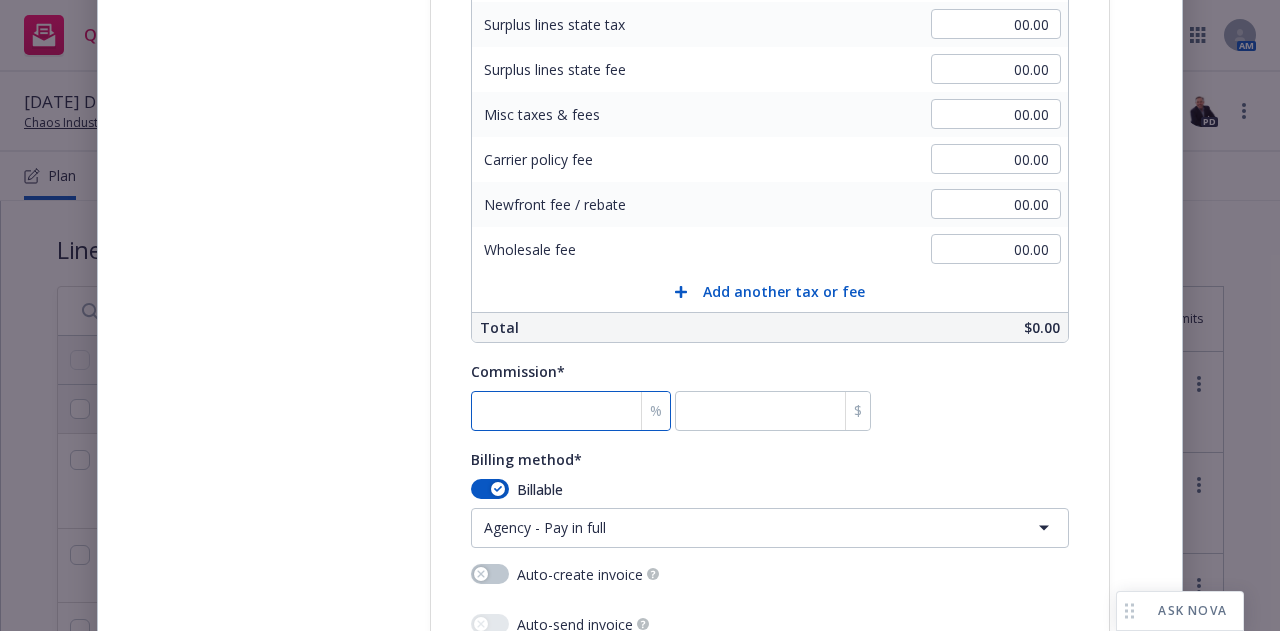 type on "18,009.00" 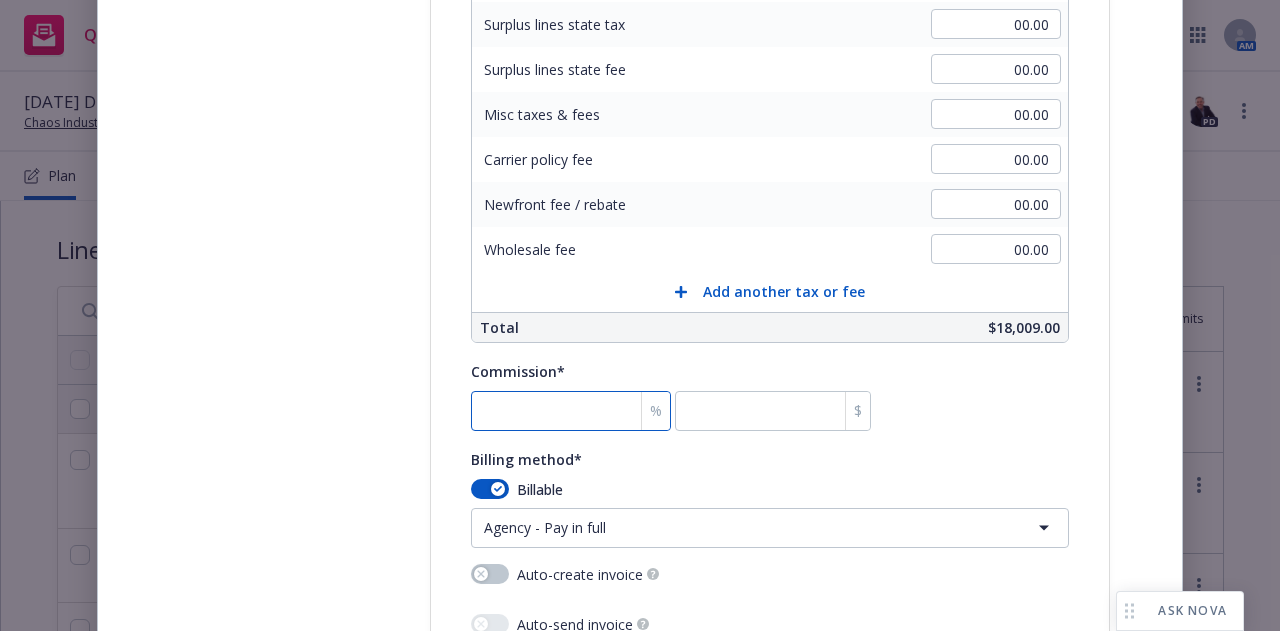 click at bounding box center [571, 411] 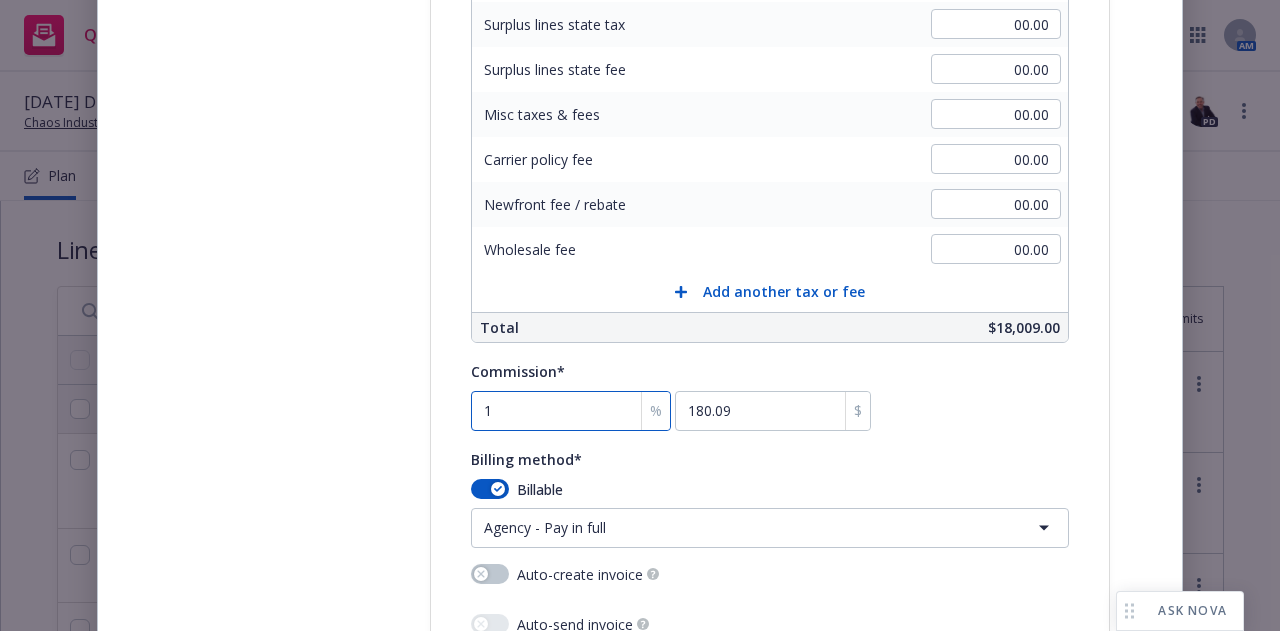 type on "15" 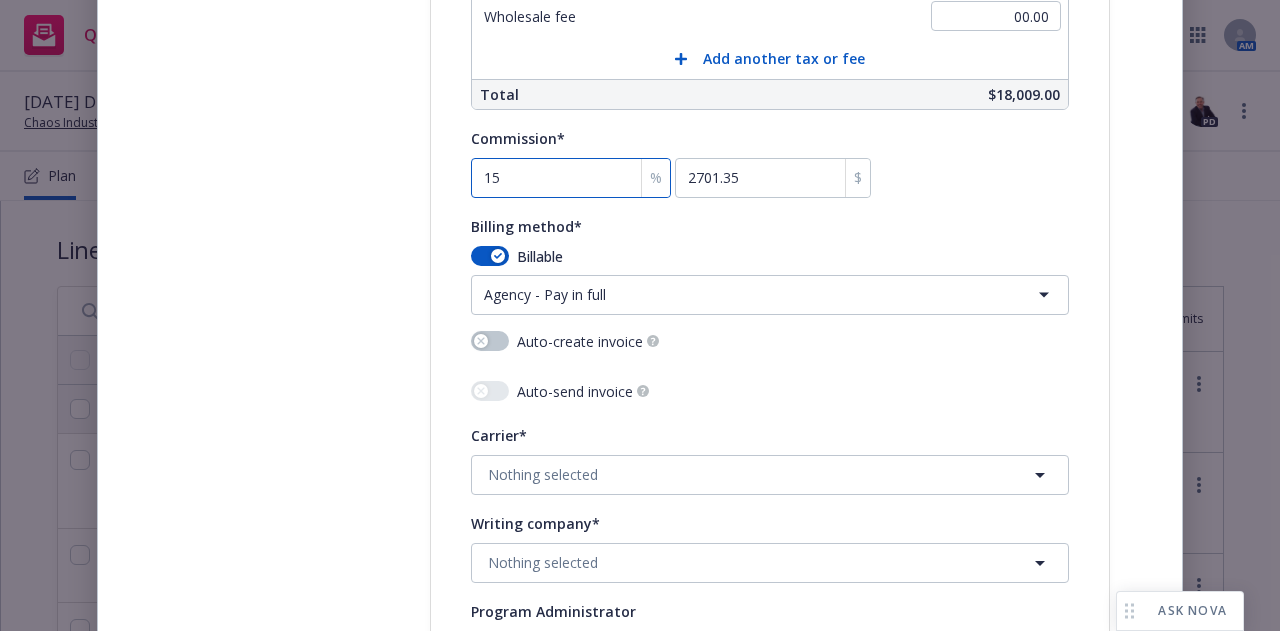 scroll, scrollTop: 1856, scrollLeft: 0, axis: vertical 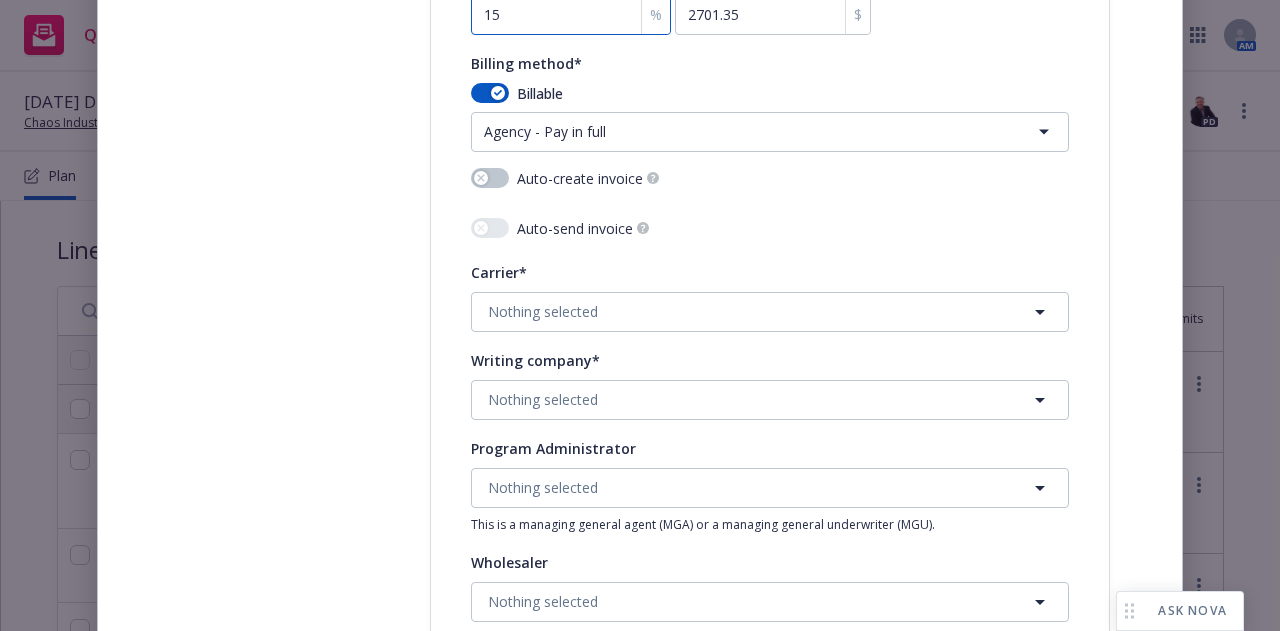 type on "15" 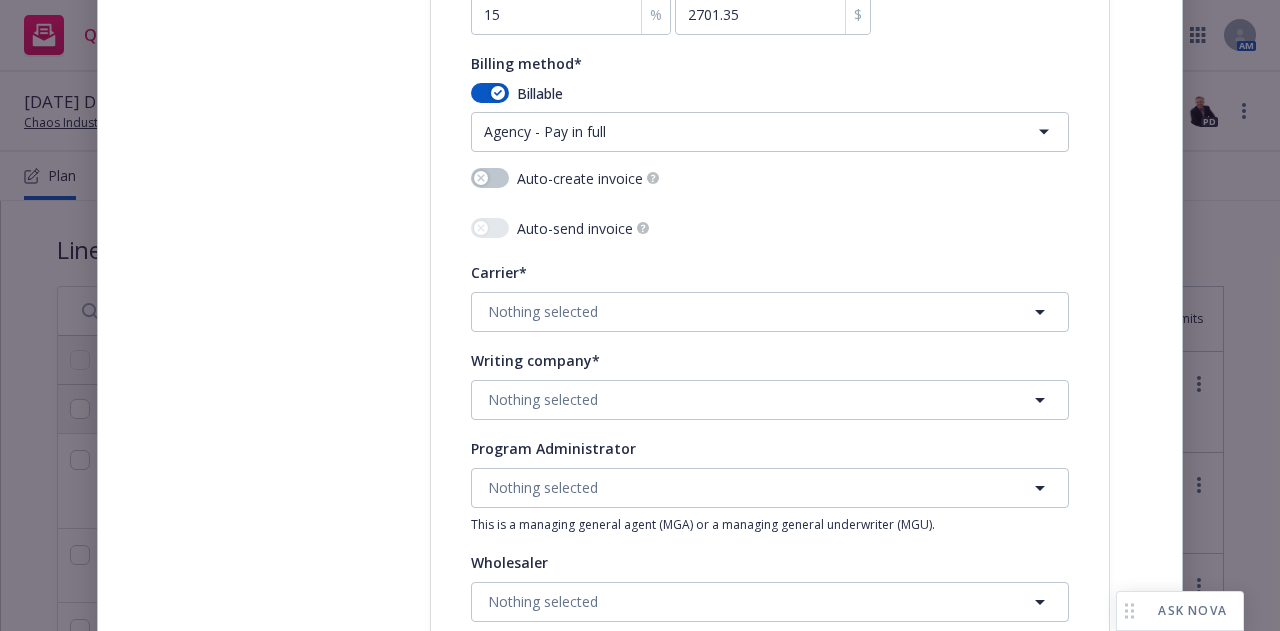 click on "Carrier* Nothing selected" at bounding box center (770, 296) 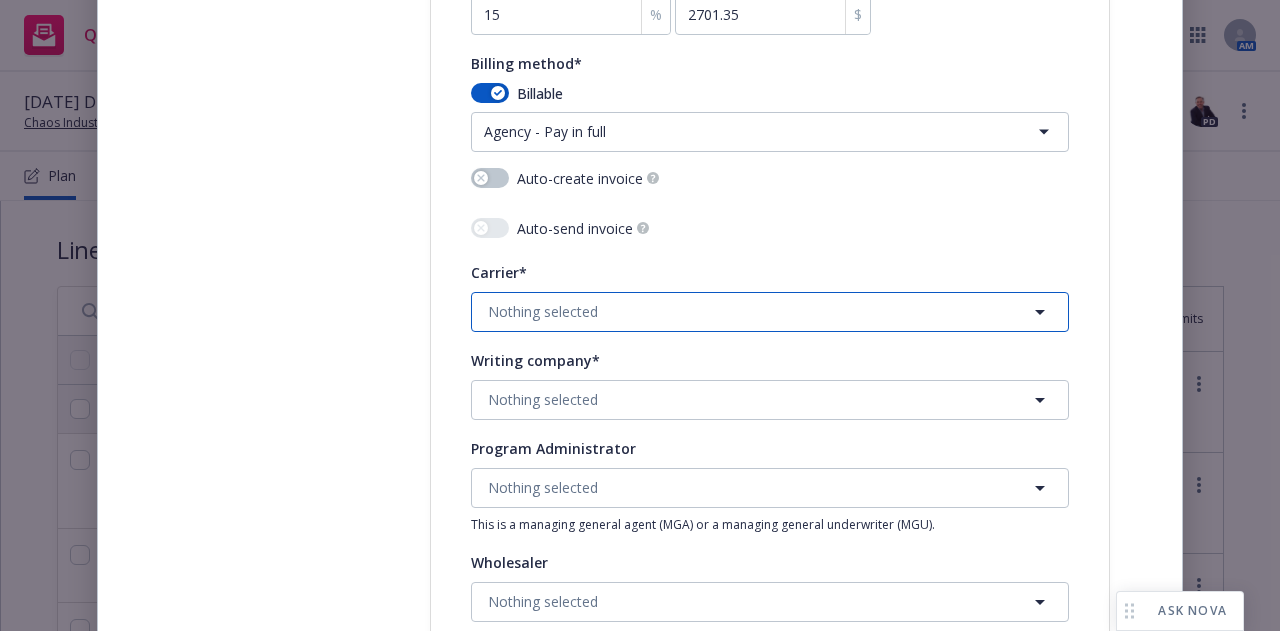 click on "Nothing selected" at bounding box center (770, 312) 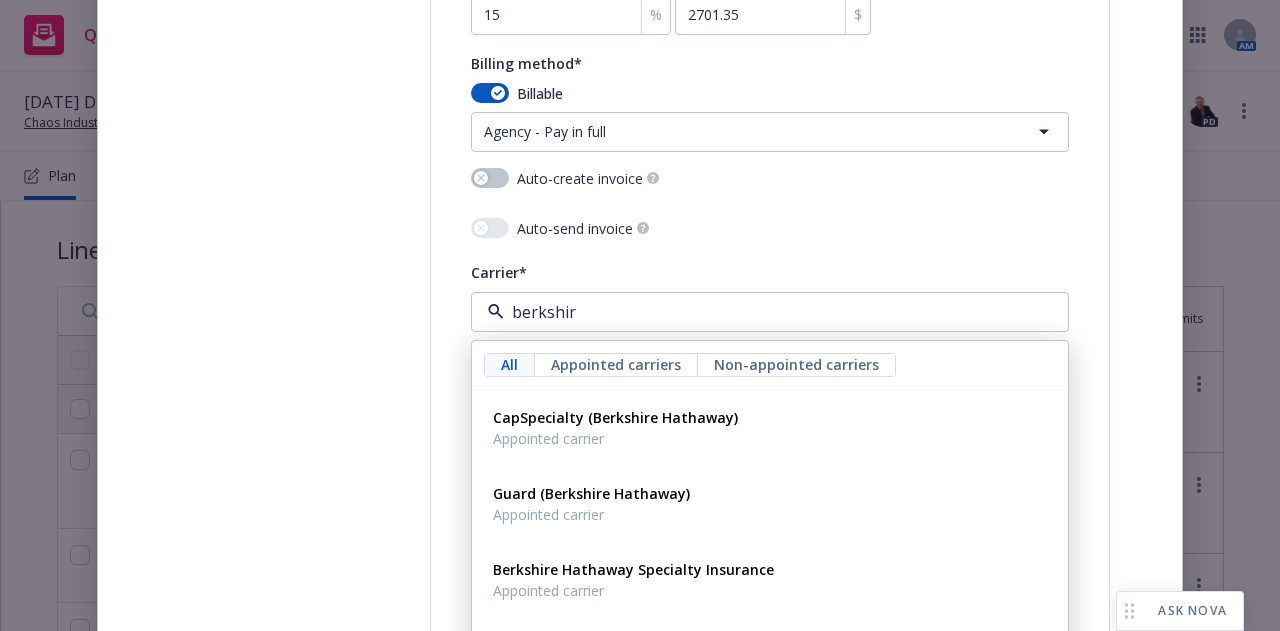type on "berkshire" 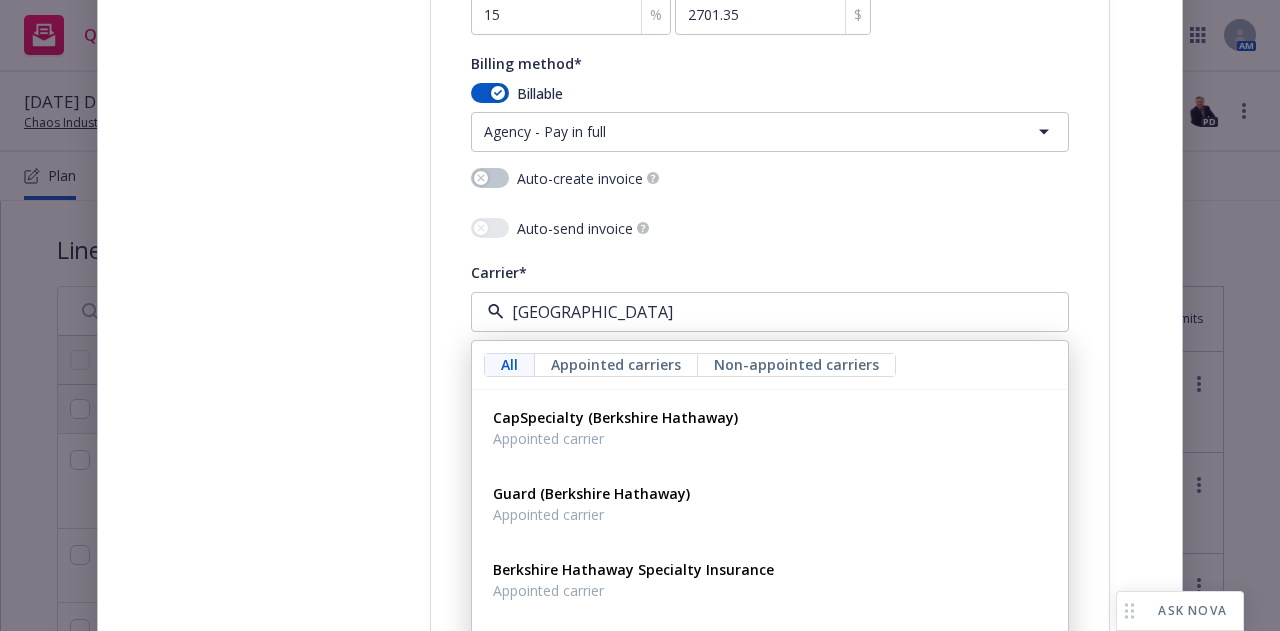 scroll, scrollTop: 1945, scrollLeft: 0, axis: vertical 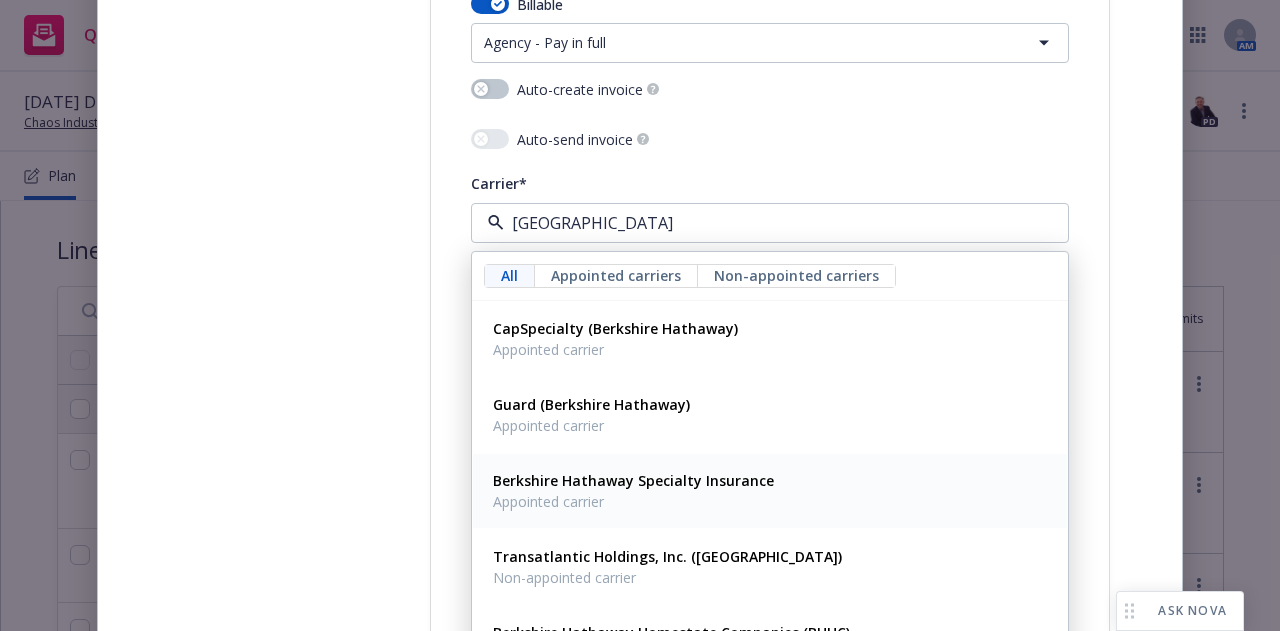 click on "Appointed carrier" at bounding box center [633, 501] 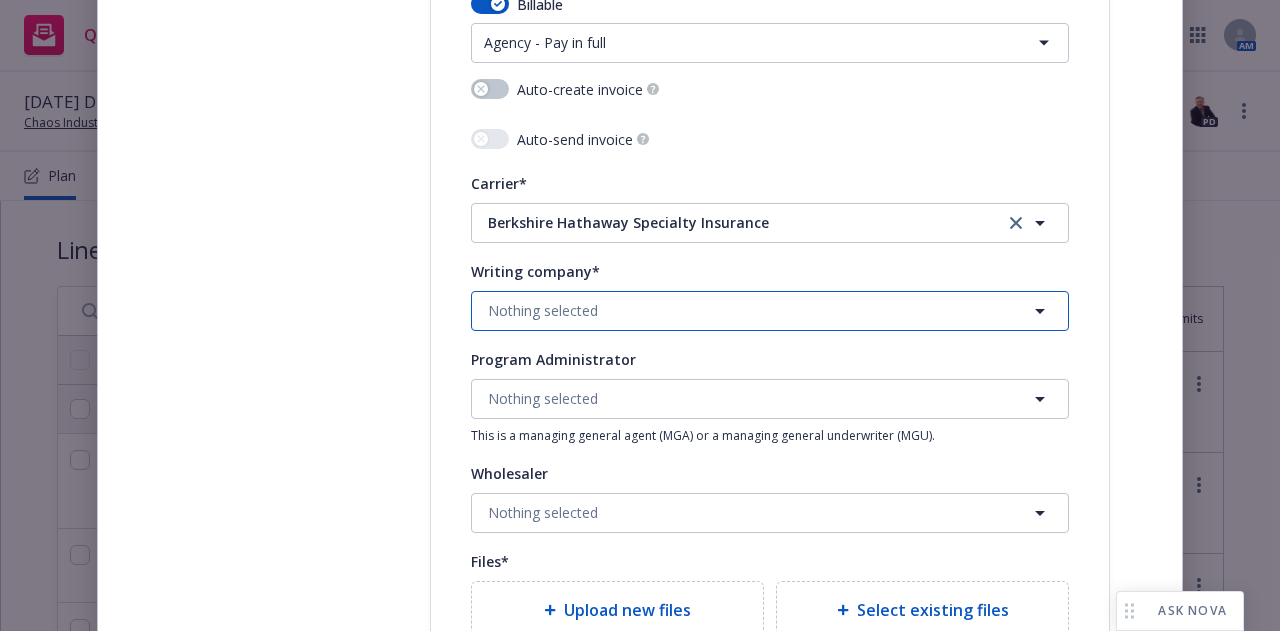 click on "Nothing selected" at bounding box center (770, 311) 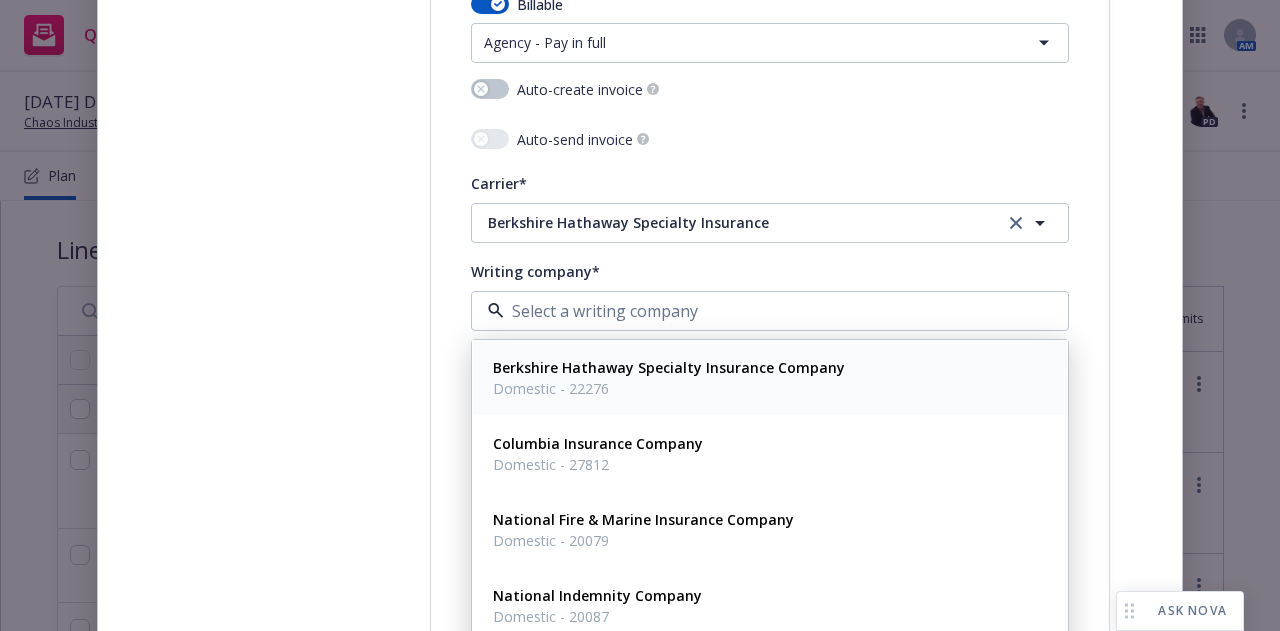 click on "Berkshire Hathaway Specialty Insurance Company" at bounding box center [669, 367] 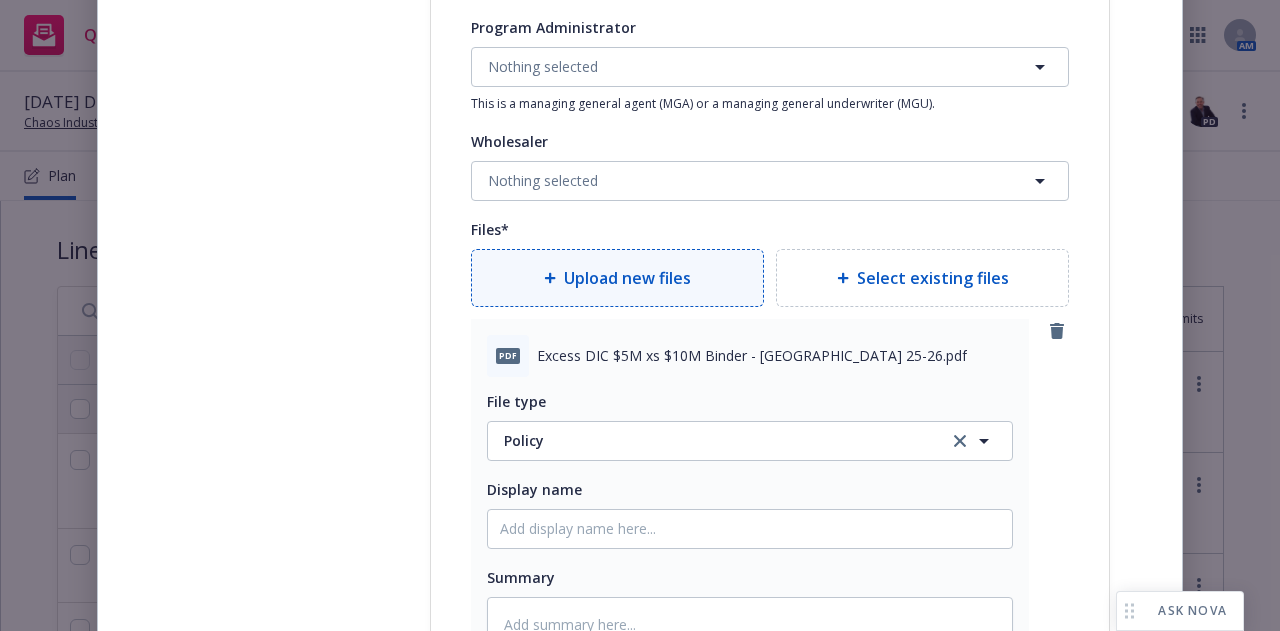 scroll, scrollTop: 2782, scrollLeft: 0, axis: vertical 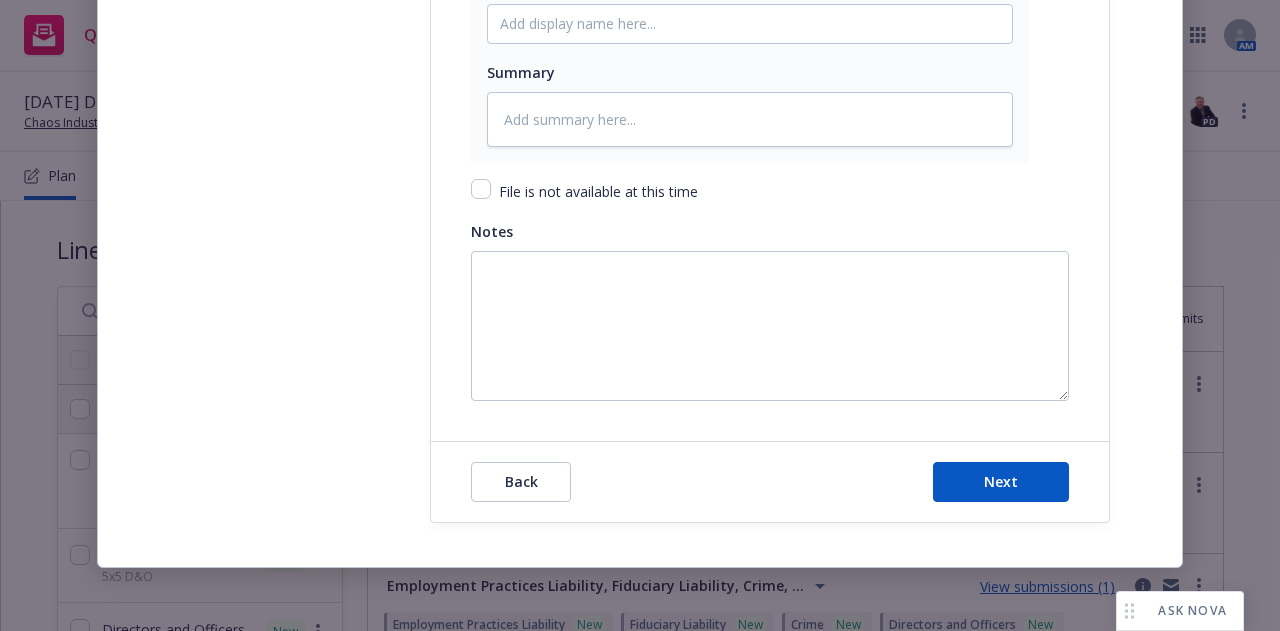 click on "Select lines of coverage Upload documents 3 Policy details 4 Installment plan Add policy details Policy type* Directors and Officers - Side A DIC Policy number* 47-EMC-342305-01 Policy number not available at this time Policy display name Policy term* Select policy term 12 Month 6 Month 4 Month 3 Month 2 Month 1 Month 36 Month (3 yr) 72 Month (6 yr) 120 Month (10 yr) 180 Month (15 yr) 240 Month (20 yr) 300 Month (25 yr) 360 Month (30 yr) Other Effective date* 07/15/2025 Expiration date* 07/15/2026 Runoff policy This is a runoff policy Non-recurring policy Policy will not renew Producer(s)* EVP Adam Johnson Service lead(s)* Private Company Middle Market Team Leader Mary Mark AC(s) Surplus lines state No surplus lines state Alaska Alabama Arkansas Arizona California Colorado Connecticut District Of Columbia Delaware Florida Georgia Hawaii Iowa Idaho Illinois Indiana Kansas Kentucky Louisiana Massachusetts Maryland Maine Michigan Minnesota Missouri Mississippi Montana North Carolina North Dakota Nebraska Nevada" at bounding box center (640, -1040) 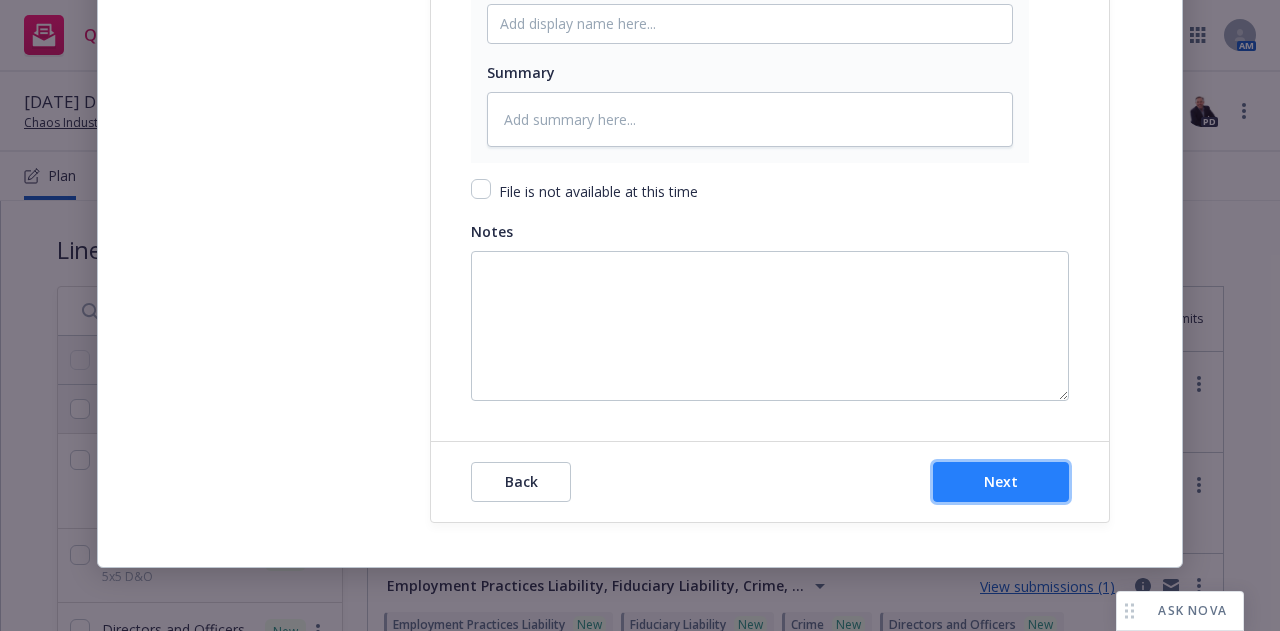 click on "Next" at bounding box center (1001, 482) 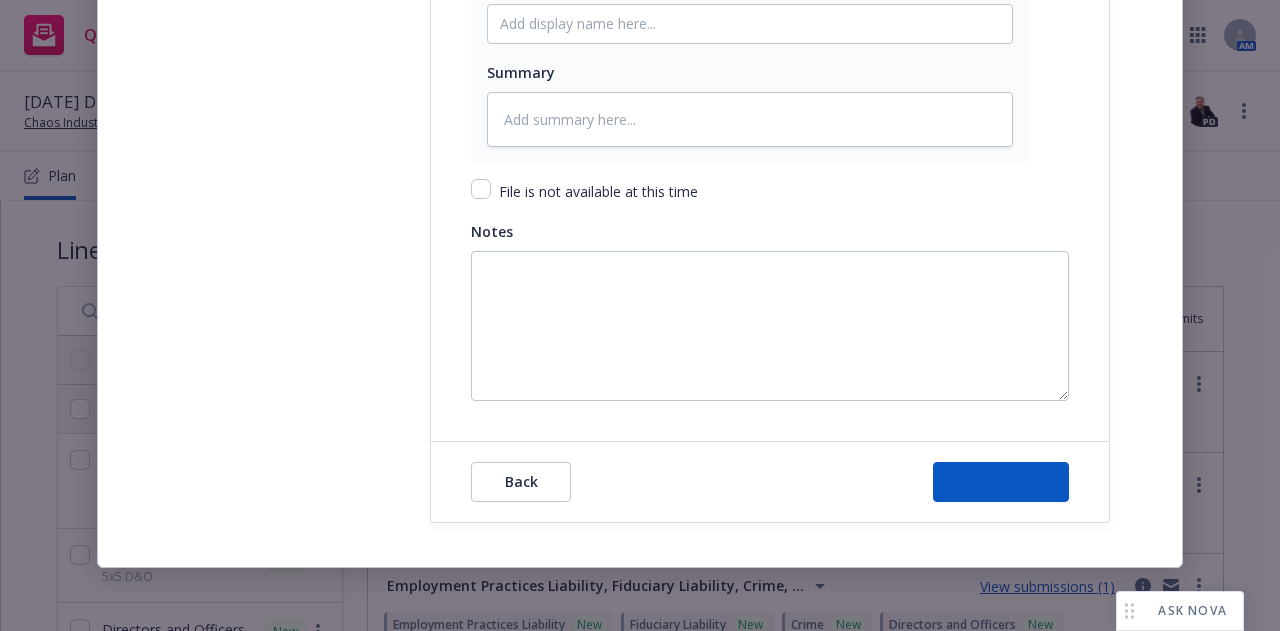type on "x" 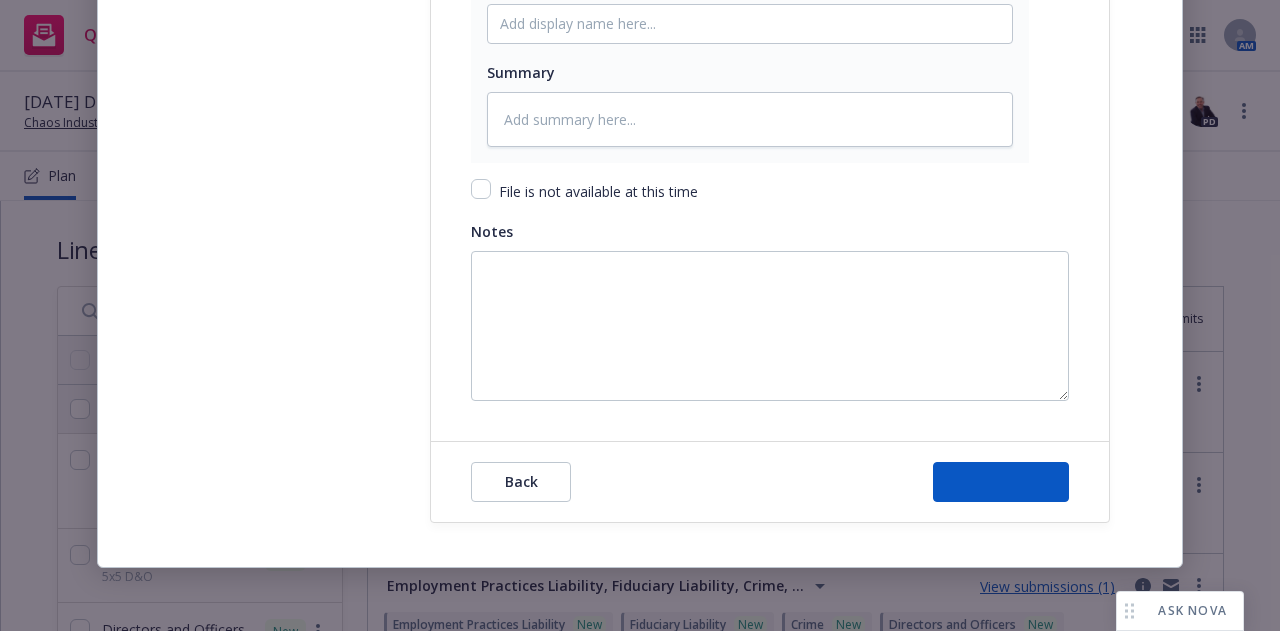 scroll, scrollTop: 0, scrollLeft: 0, axis: both 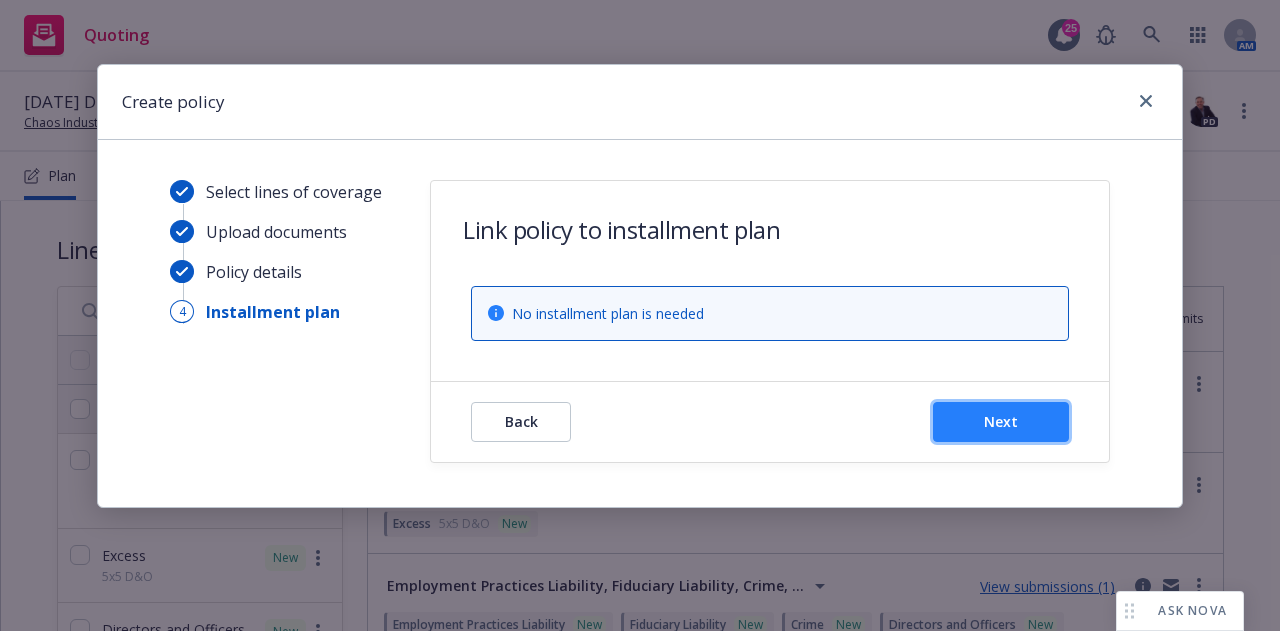 click on "Next" at bounding box center [1001, 422] 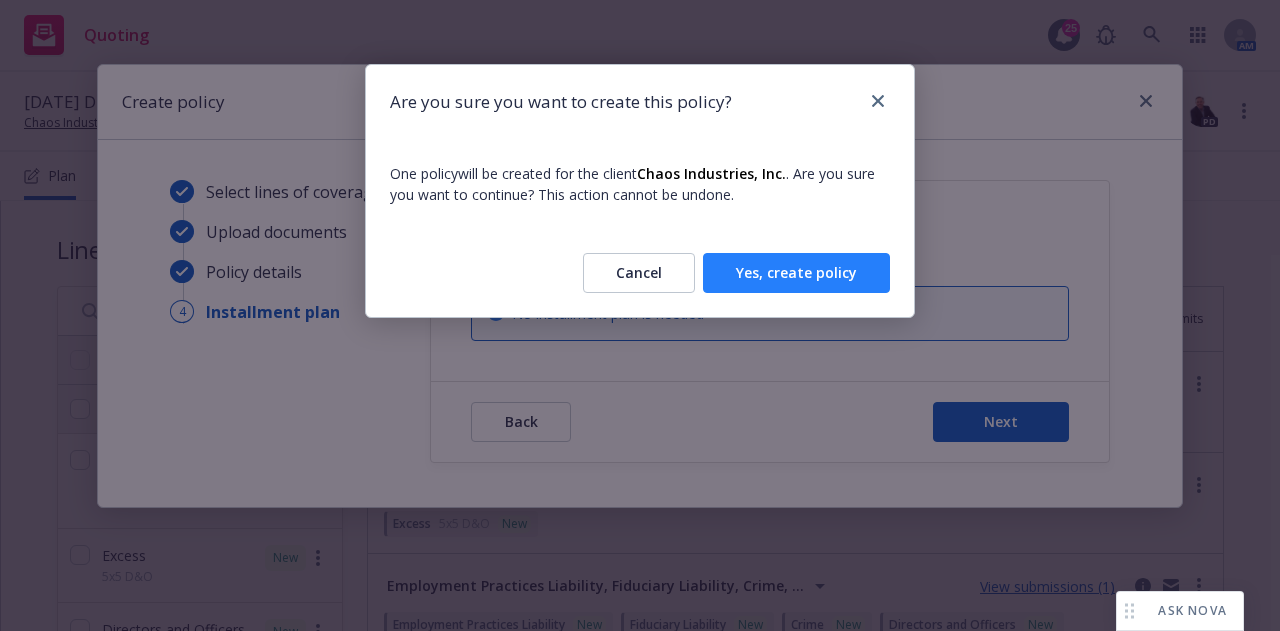 click on "Yes, create policy" at bounding box center [796, 273] 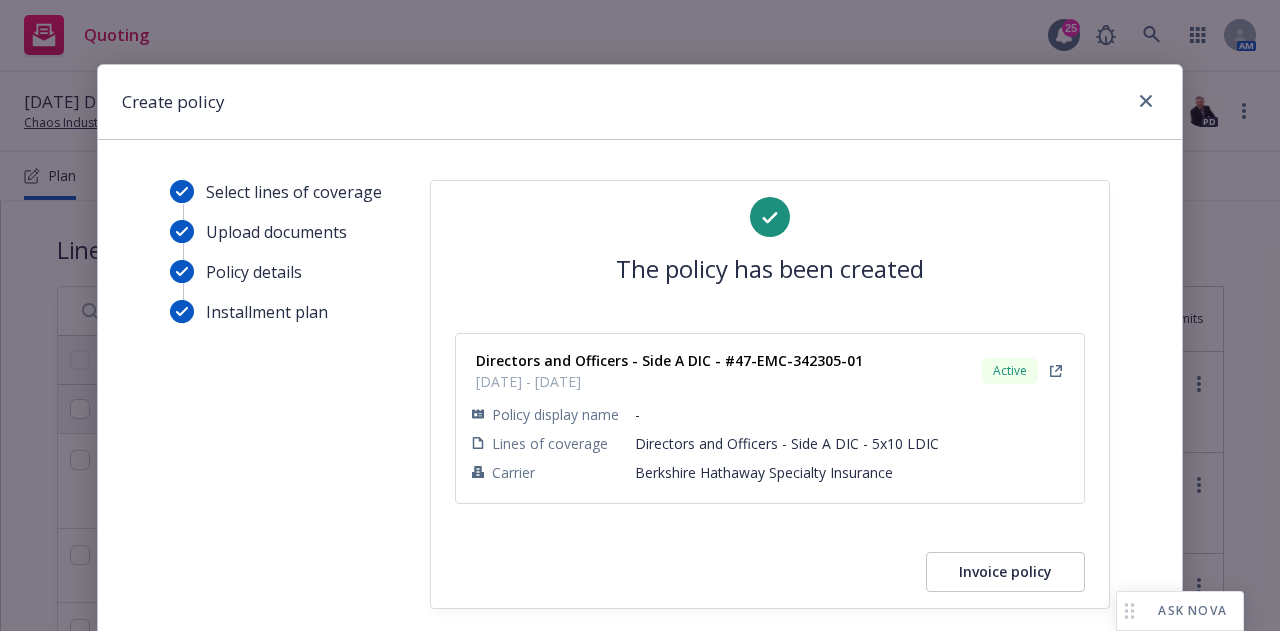 click at bounding box center [1142, 102] 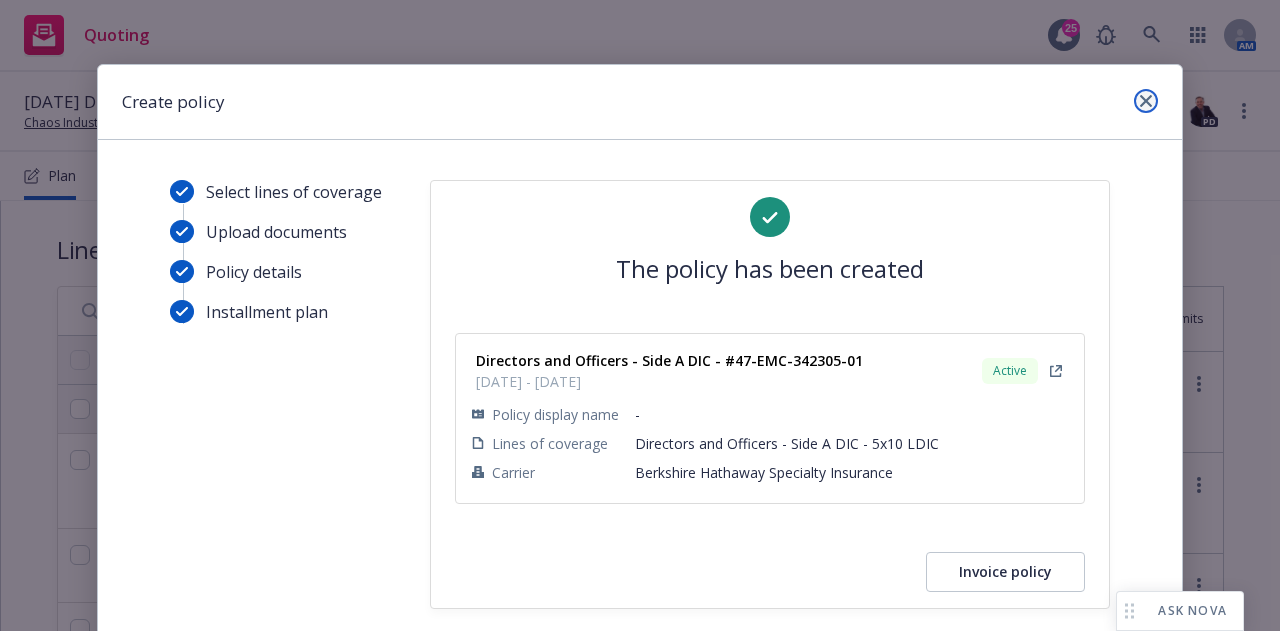 click 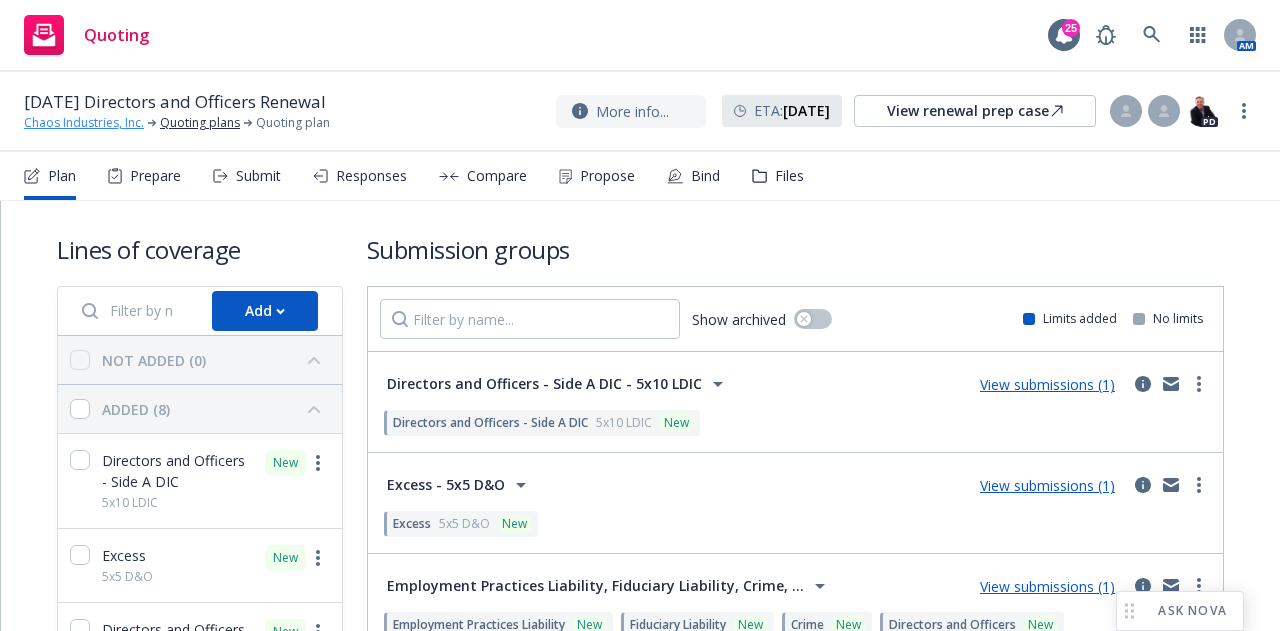 click on "Chaos Industries, Inc." at bounding box center (84, 123) 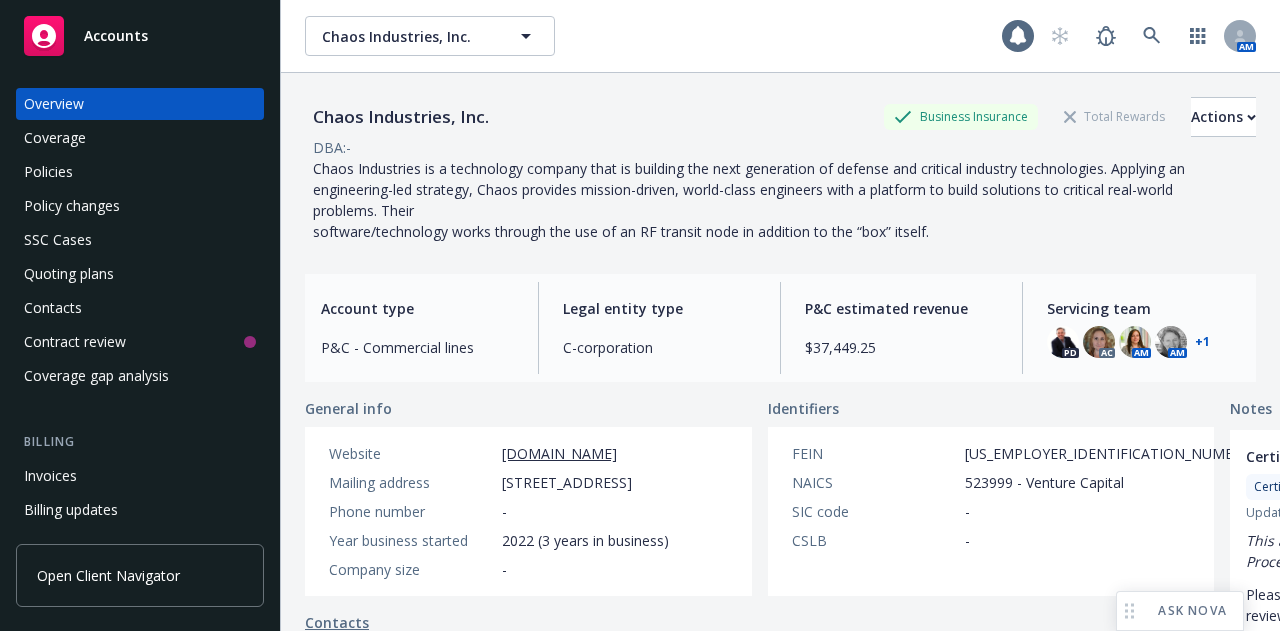 scroll, scrollTop: 0, scrollLeft: 0, axis: both 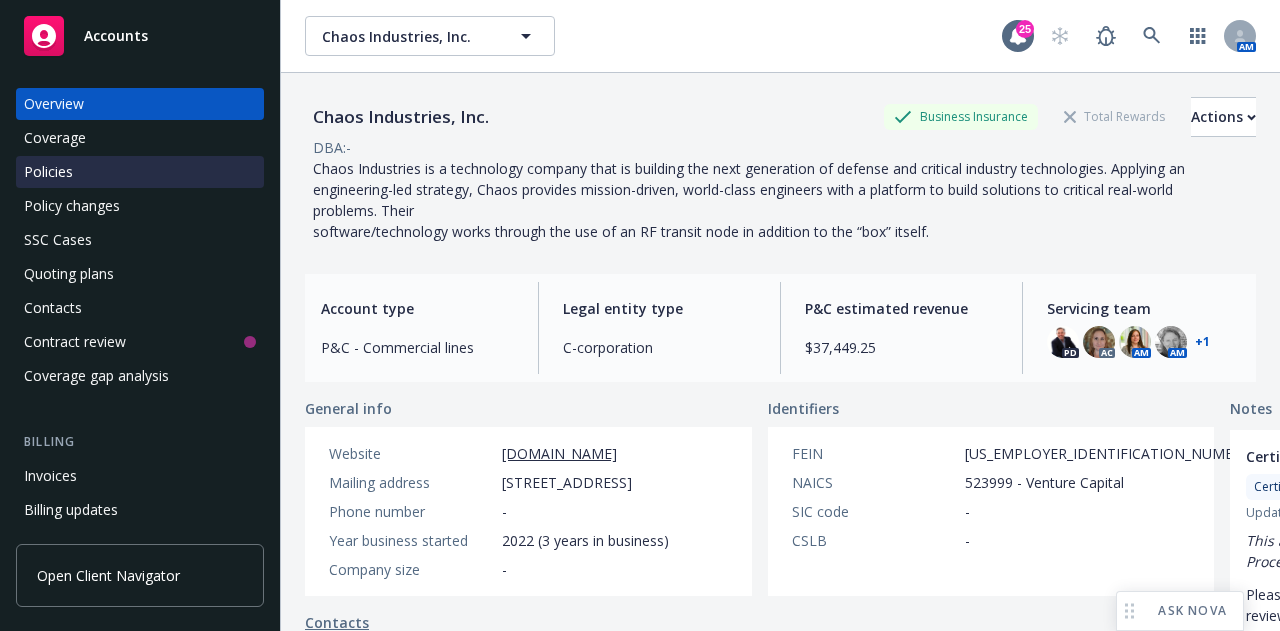click on "Policies" at bounding box center (48, 172) 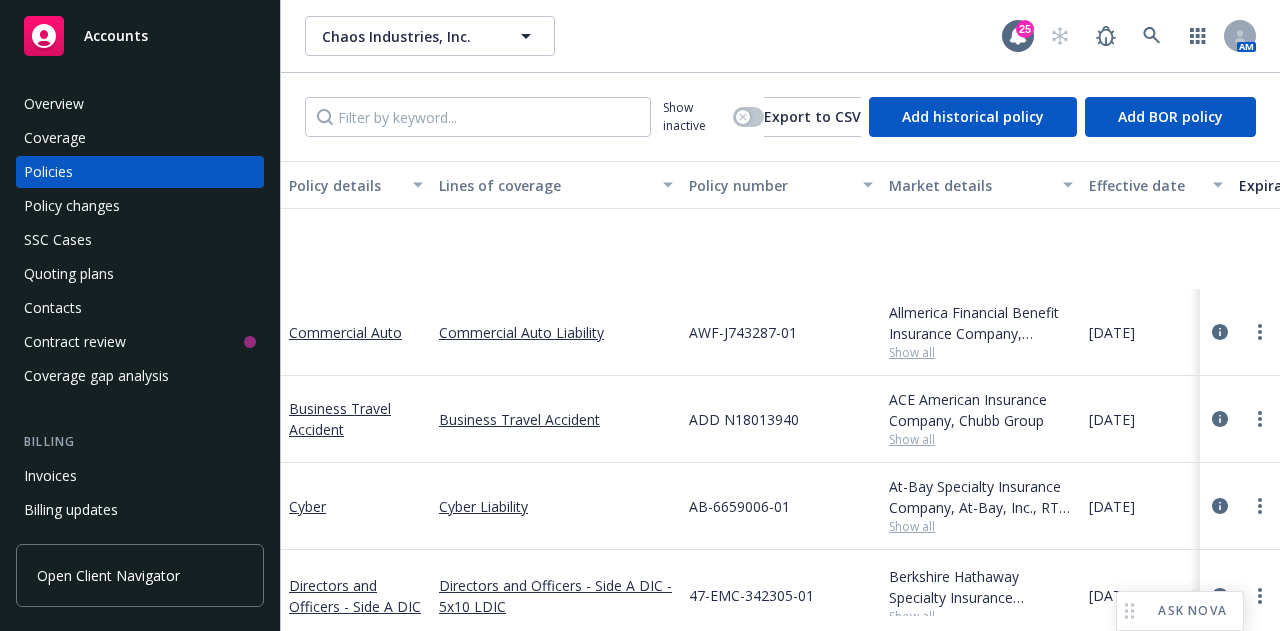 scroll, scrollTop: 287, scrollLeft: 0, axis: vertical 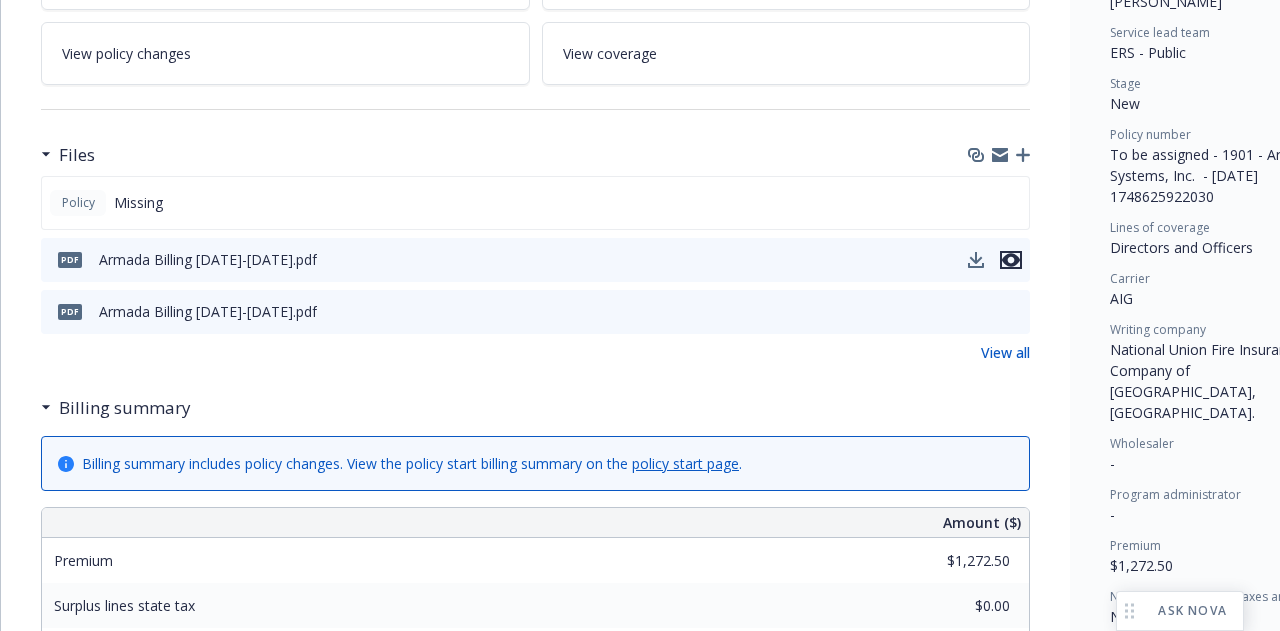 click 